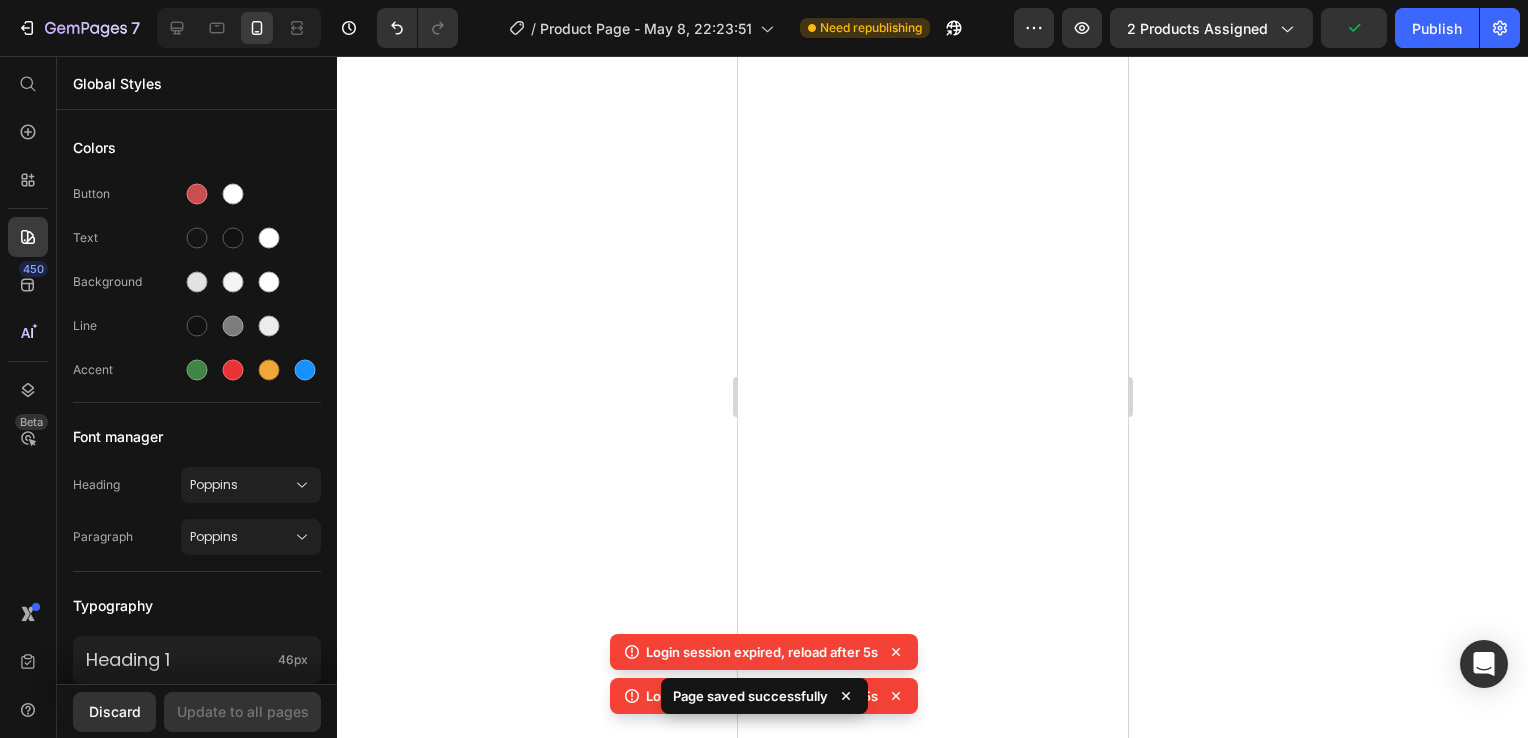 scroll, scrollTop: 0, scrollLeft: 0, axis: both 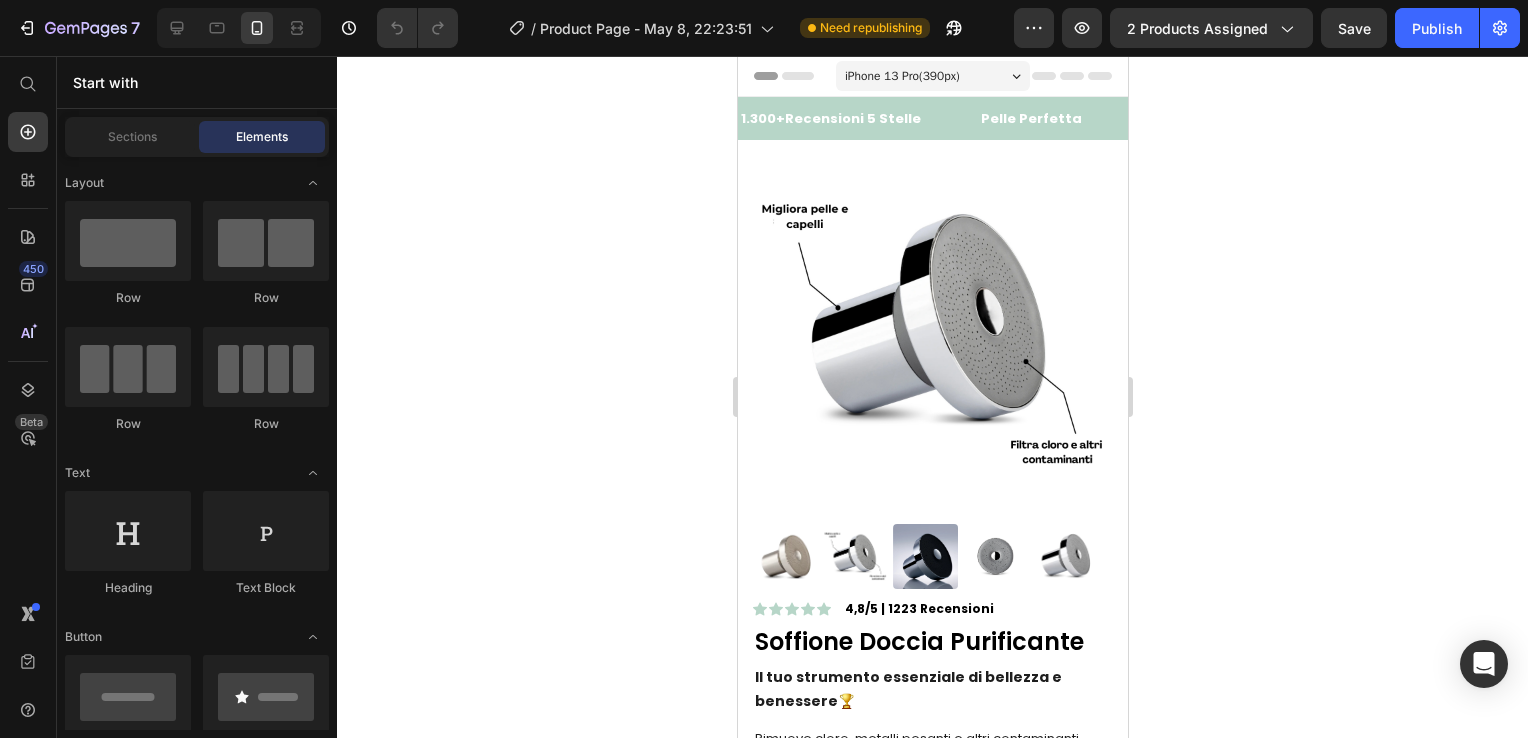 click 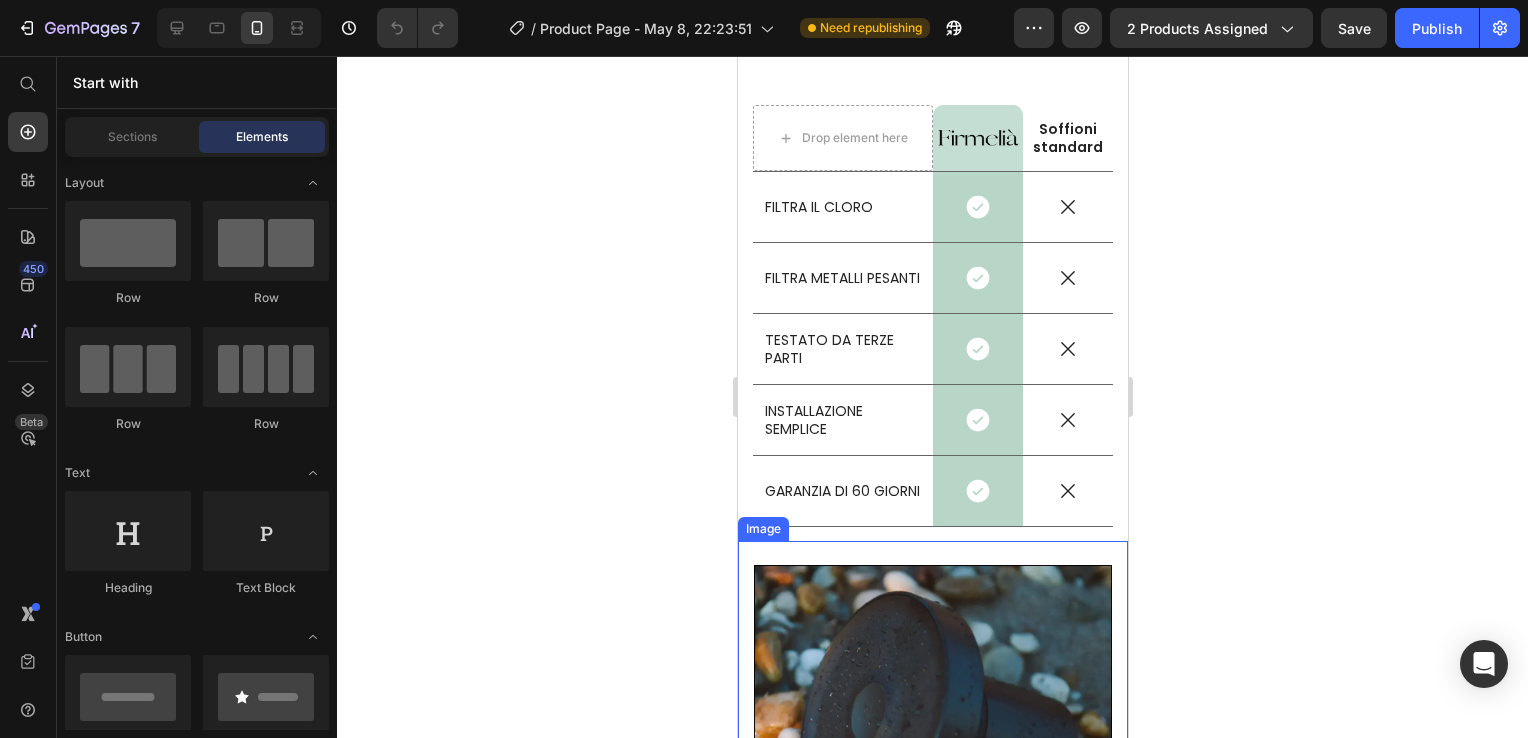scroll, scrollTop: 5000, scrollLeft: 0, axis: vertical 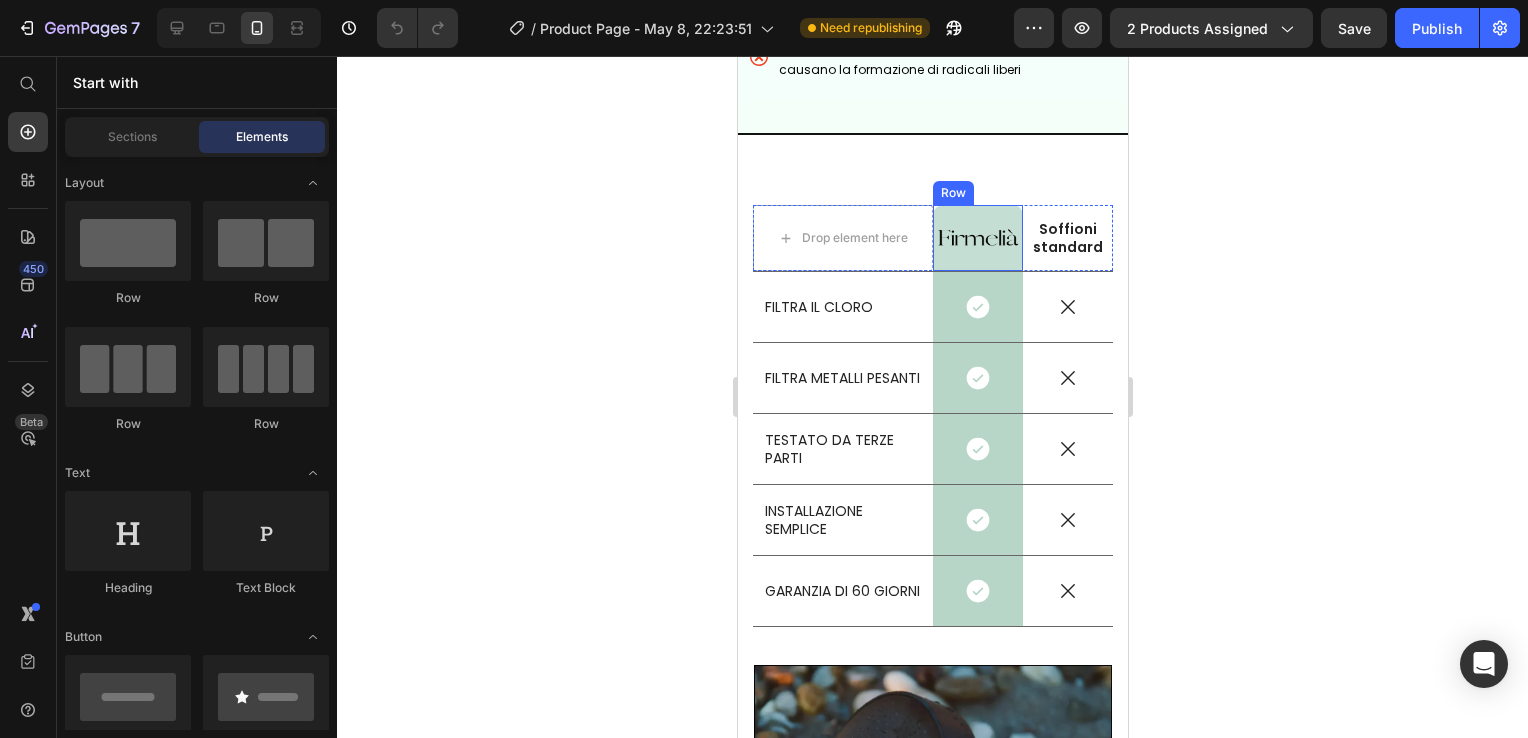 click on "Image Row" at bounding box center (977, 238) 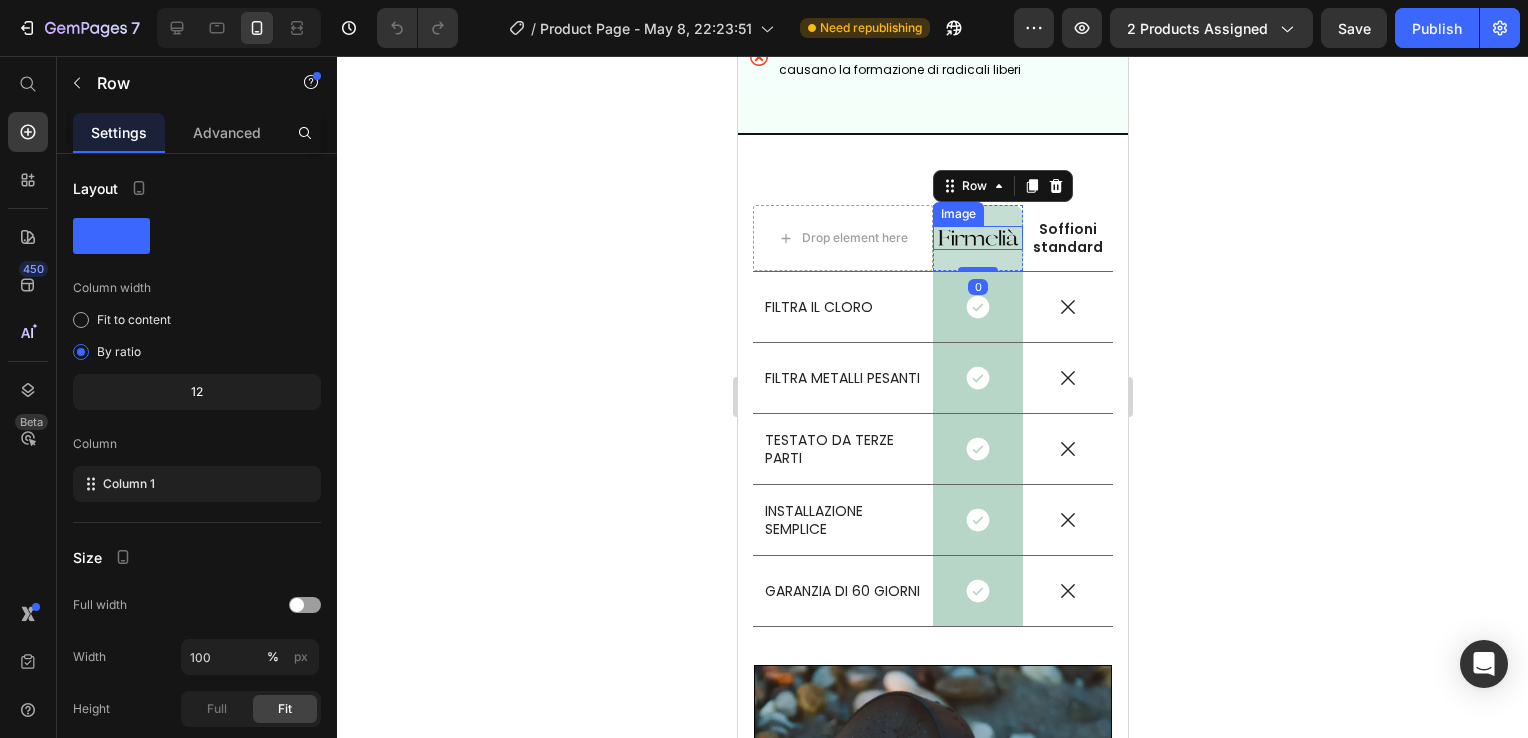 click at bounding box center (977, 238) 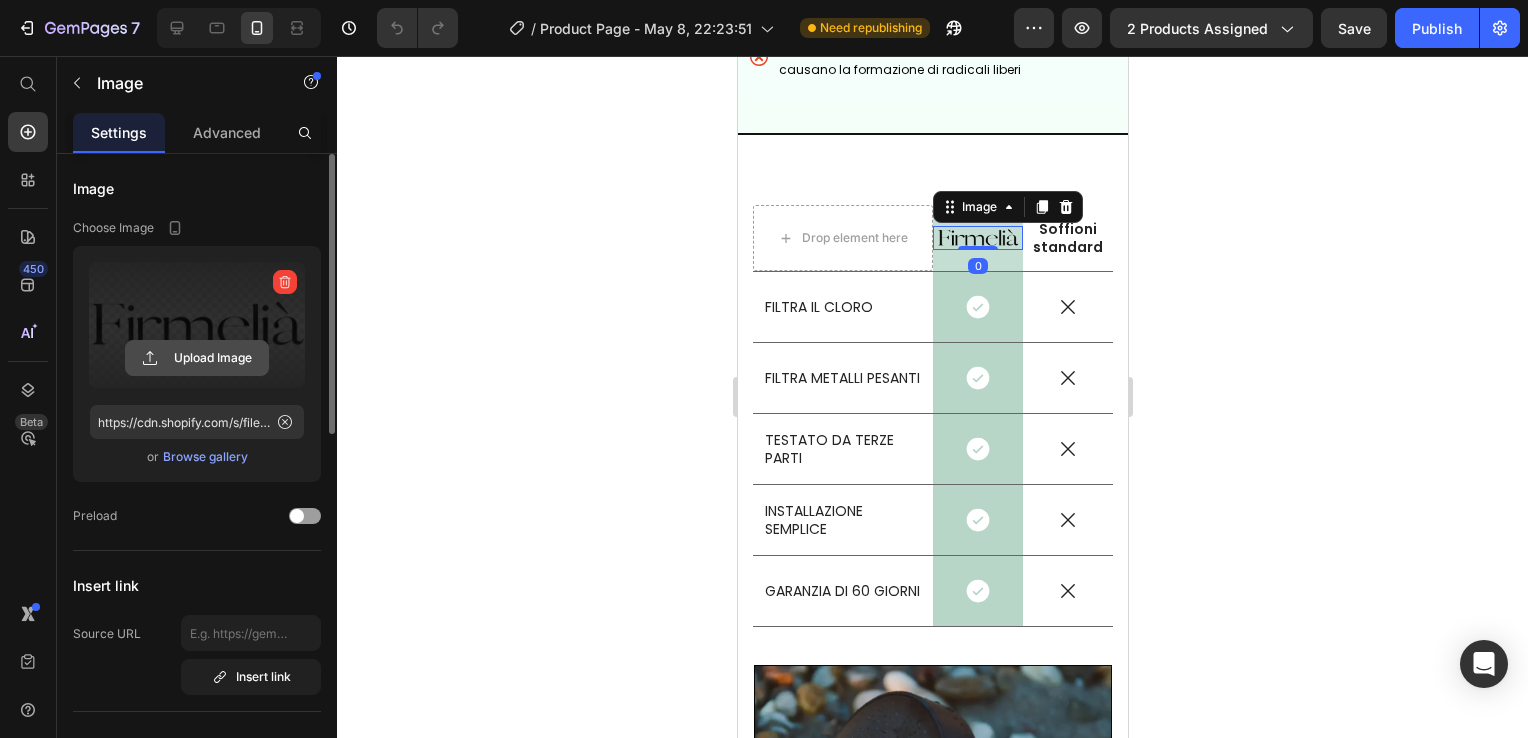 click 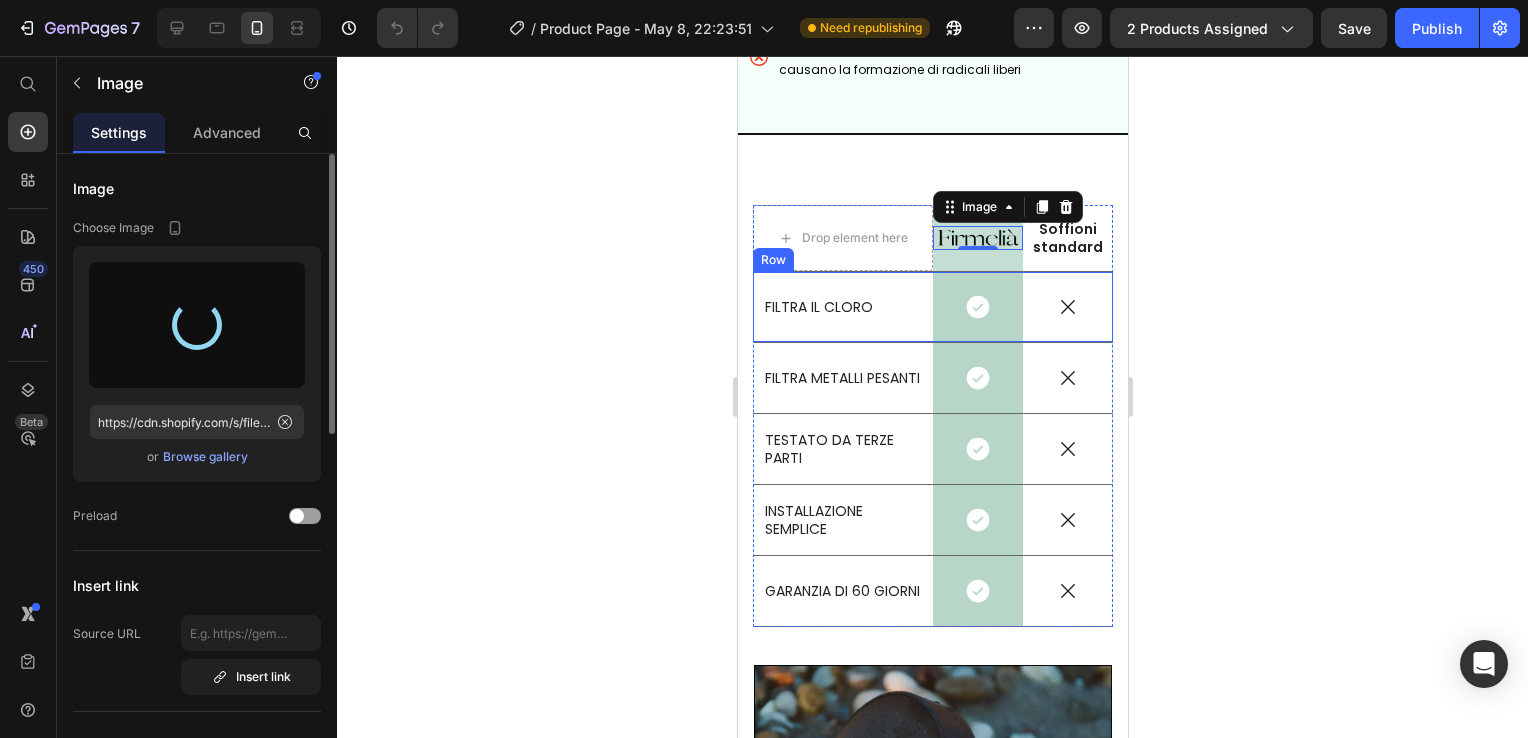 type on "https://cdn.shopify.com/s/files/1/0916/4151/2310/files/gempages_563412296819279013-be01d17b-edf8-42ad-aca7-41acc73bb663.png" 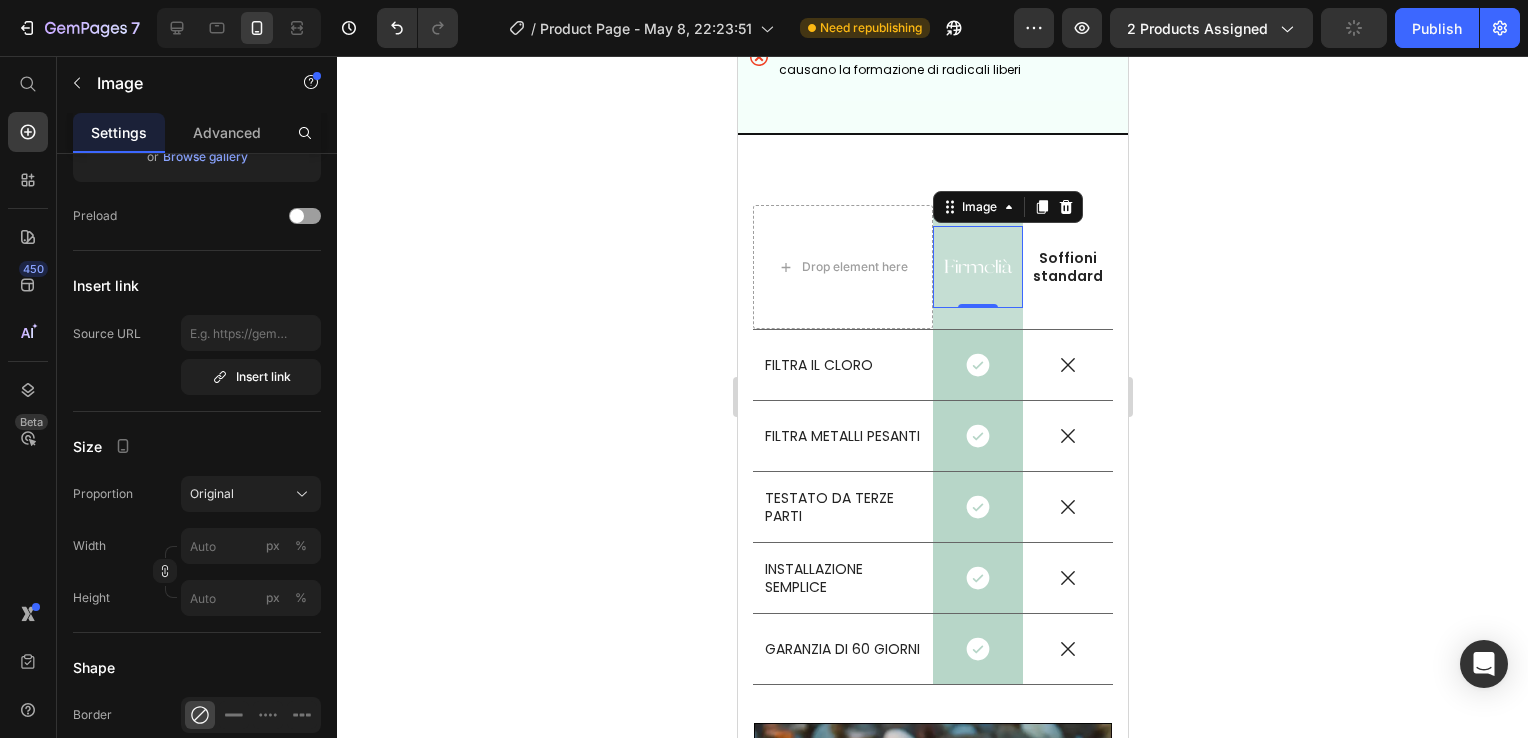 scroll, scrollTop: 0, scrollLeft: 0, axis: both 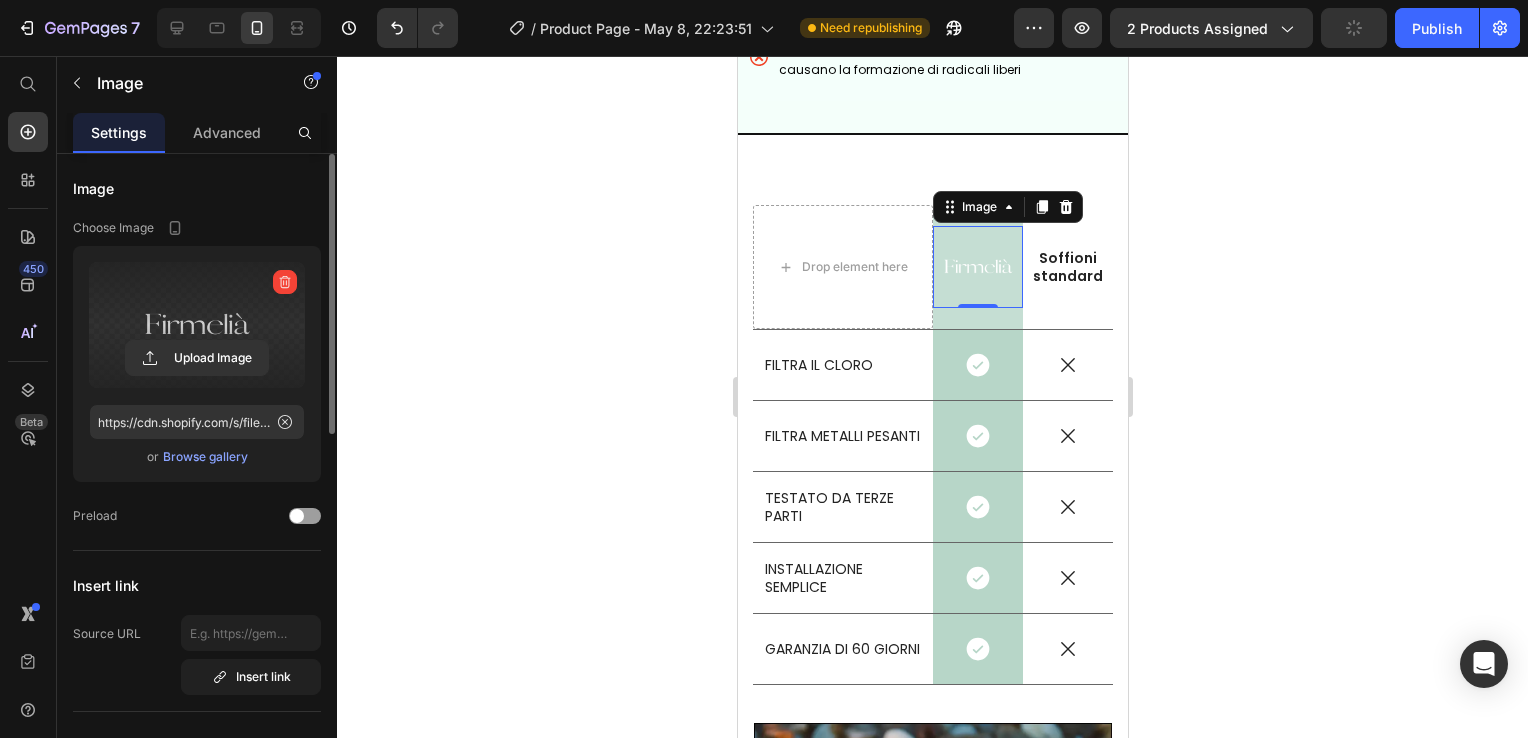 click at bounding box center [197, 325] 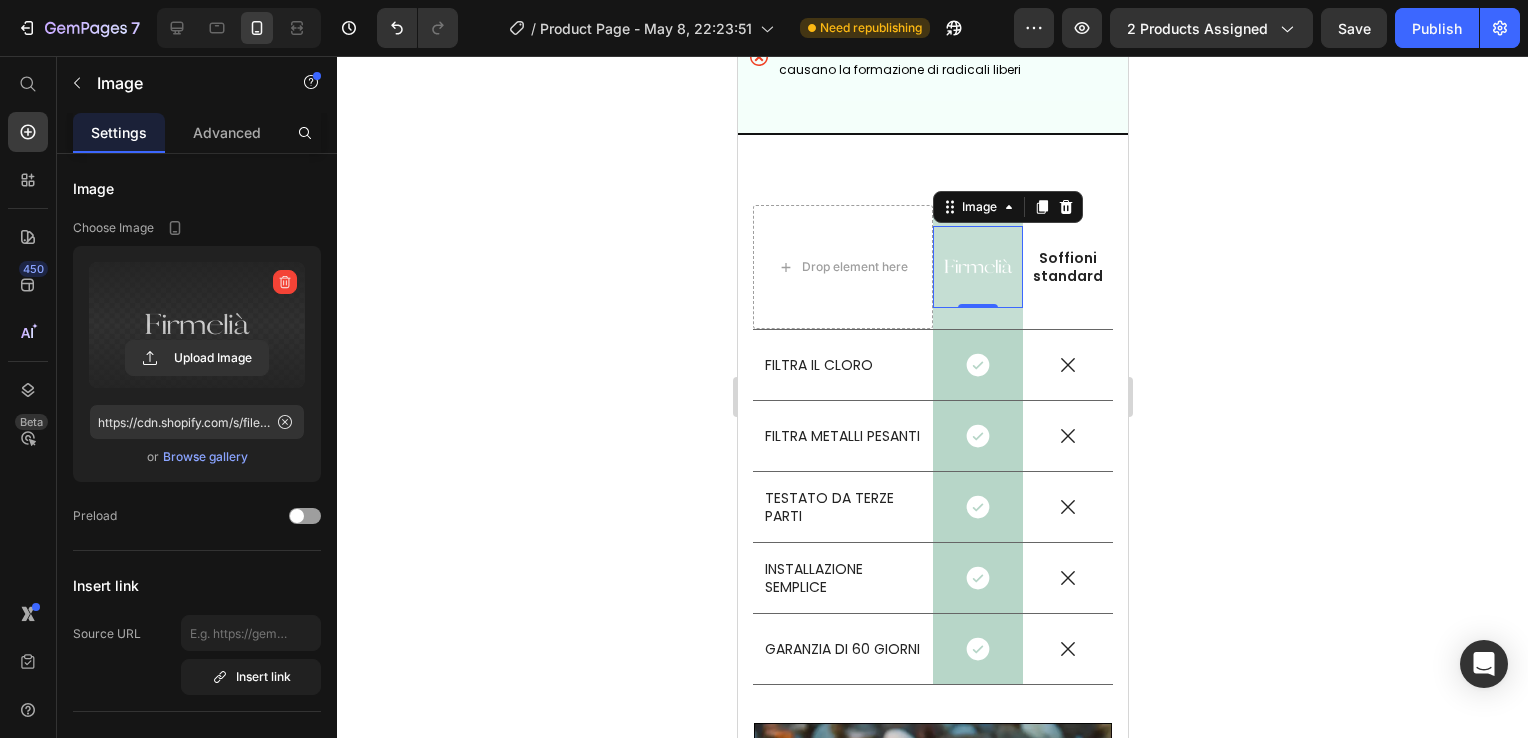 click at bounding box center (197, 325) 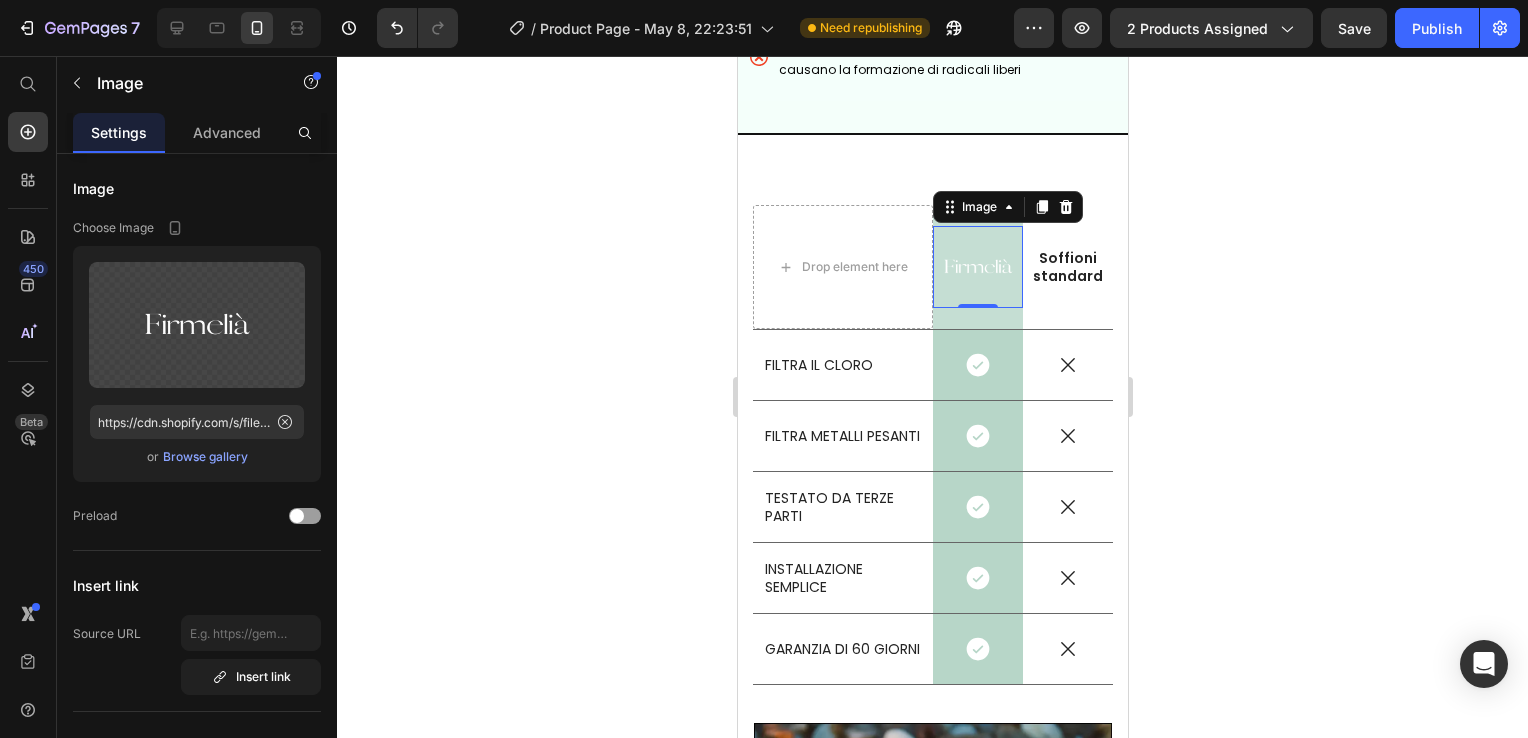 click at bounding box center (977, 267) 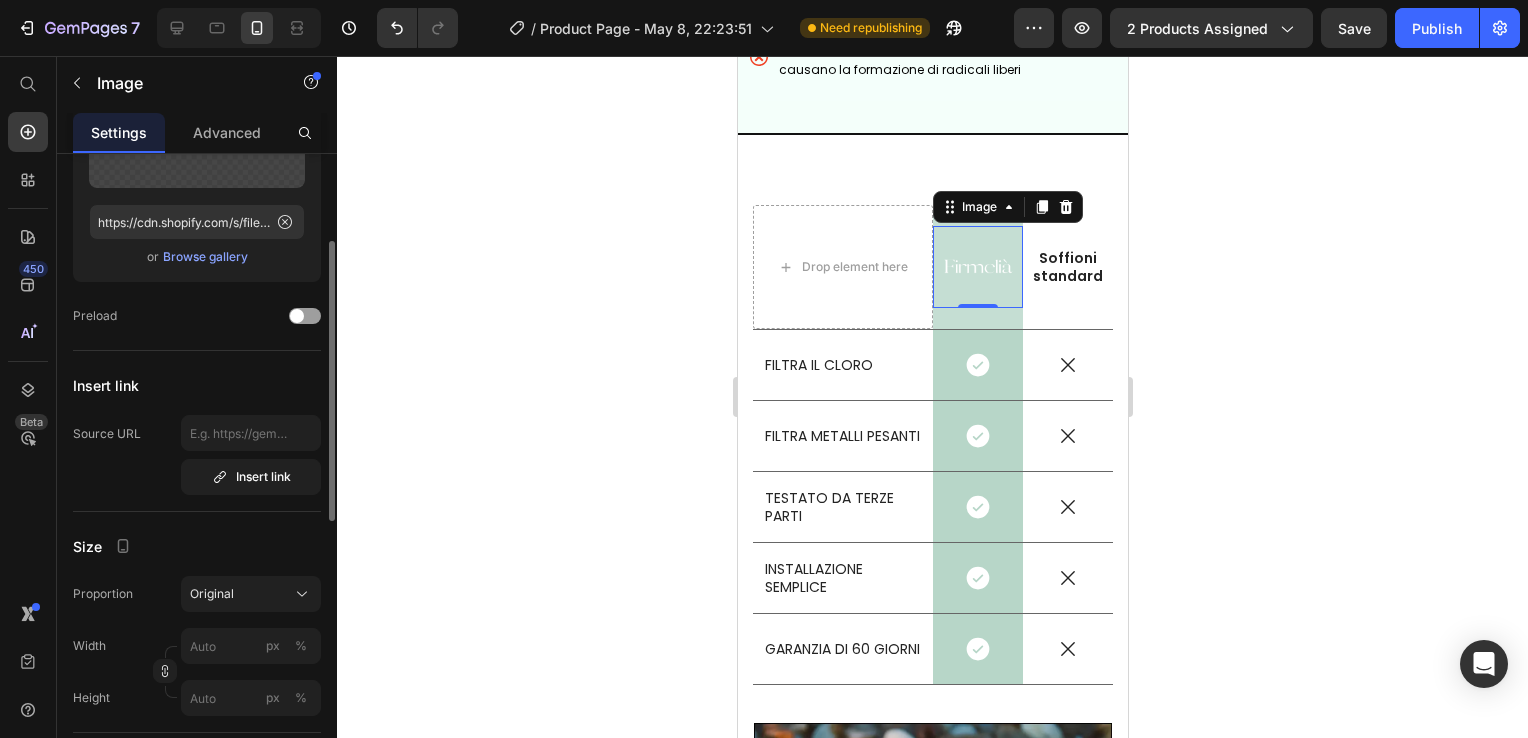 scroll, scrollTop: 300, scrollLeft: 0, axis: vertical 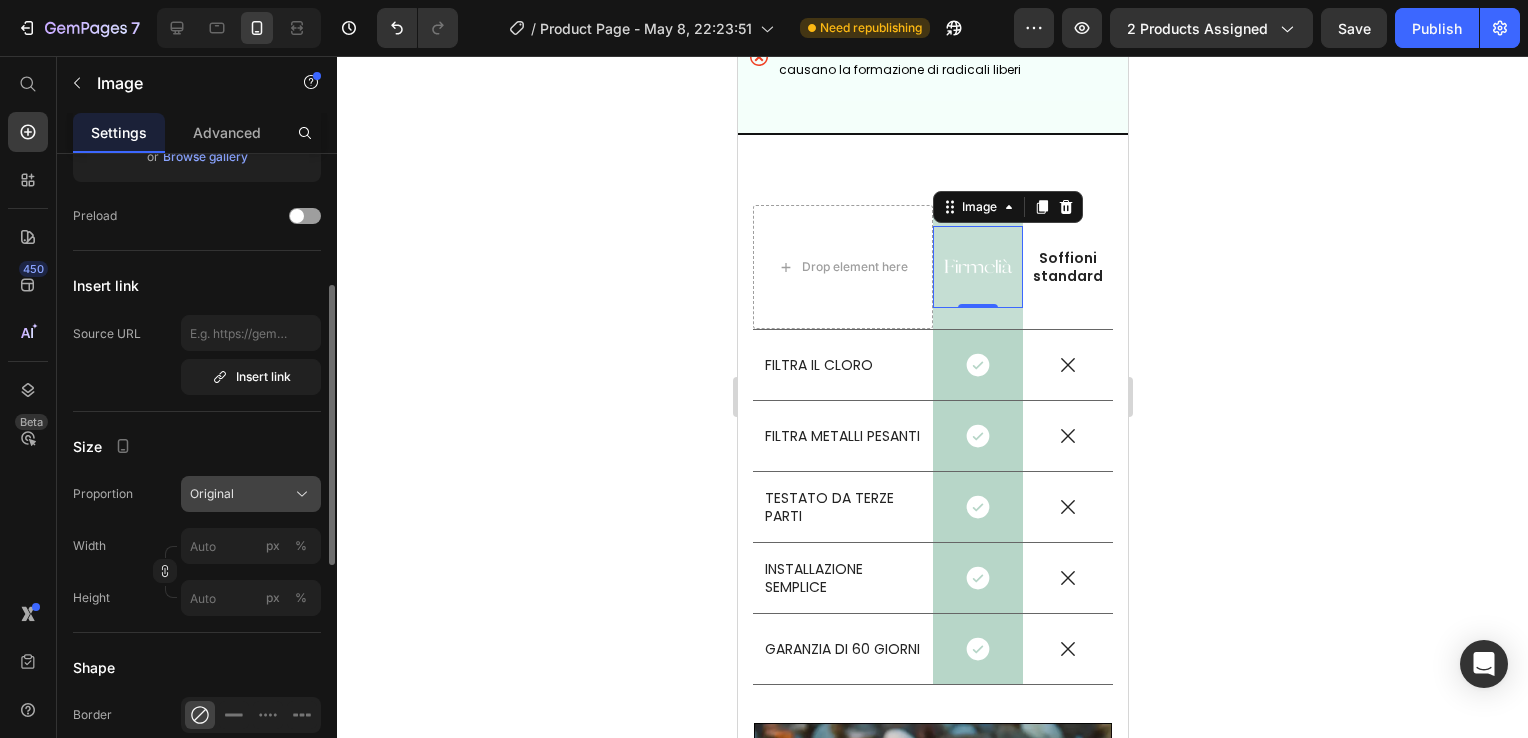 click on "Original" 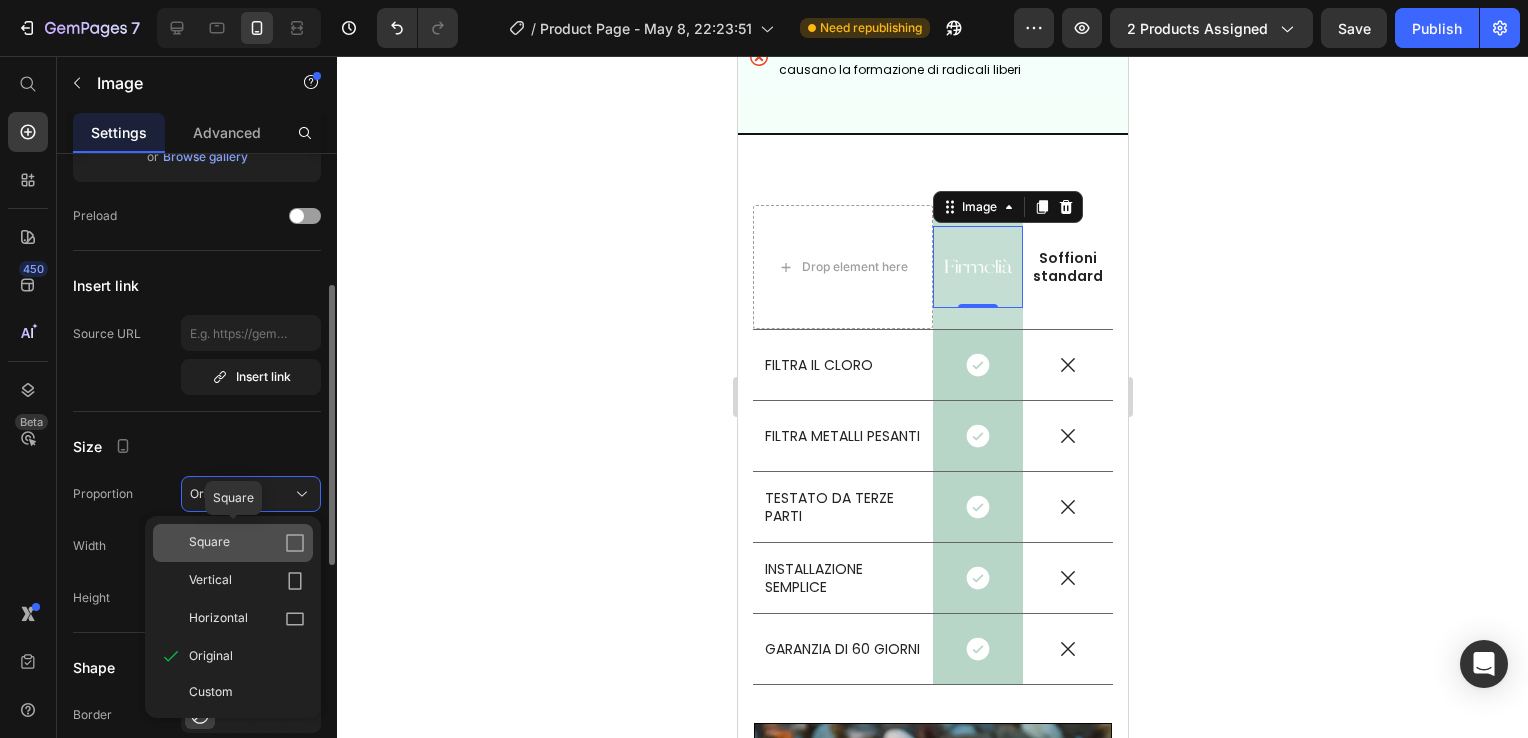 click on "Square" at bounding box center [247, 543] 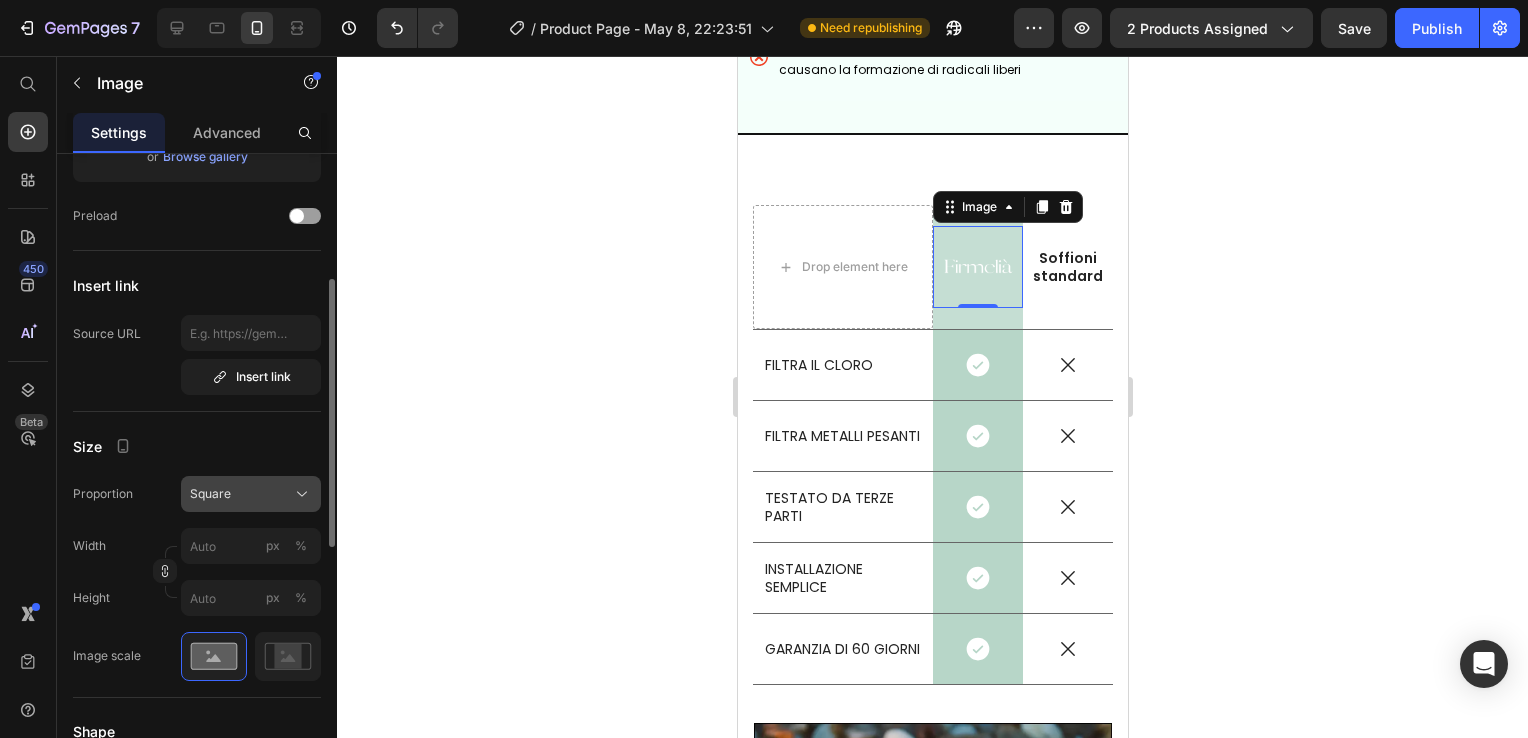 click on "Square" 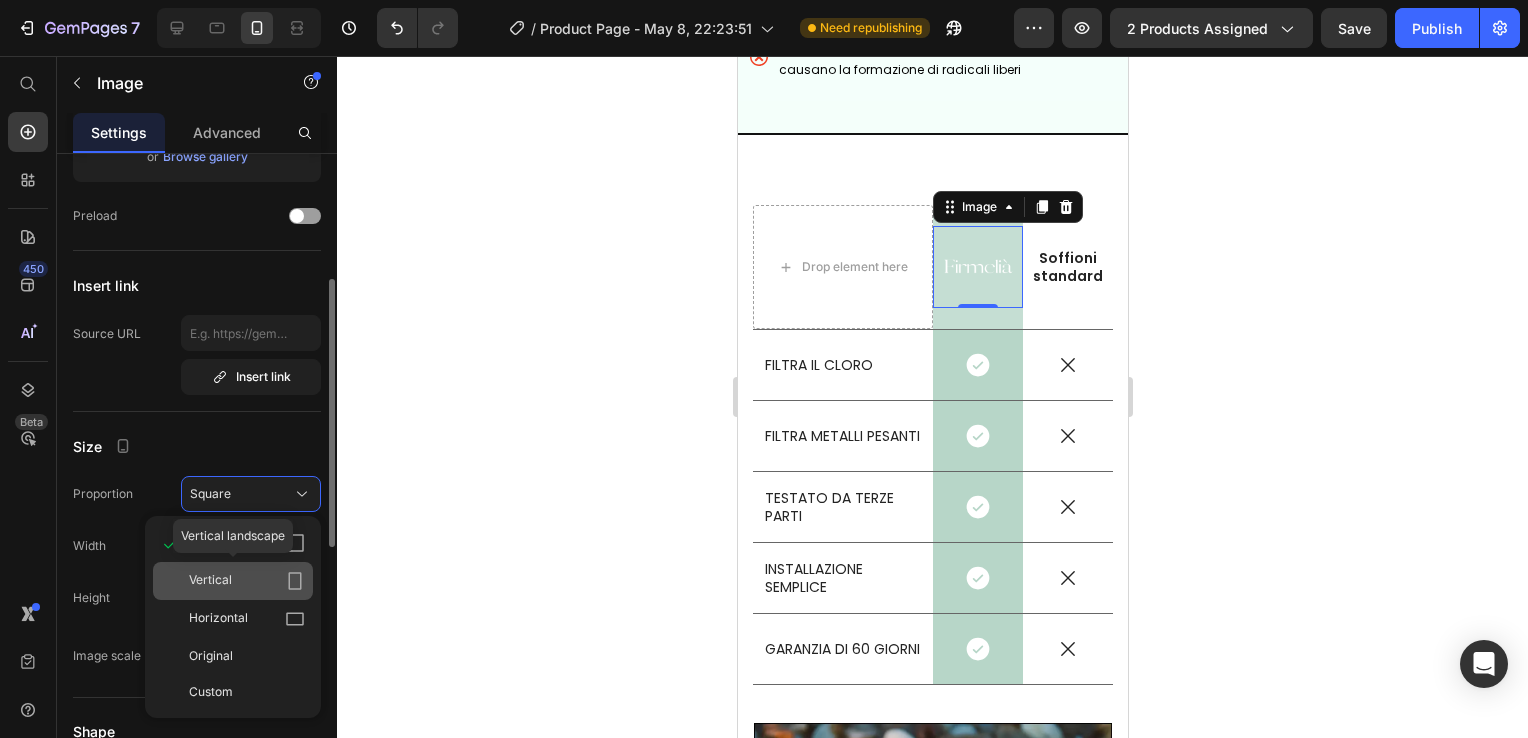 click on "Vertical" at bounding box center (247, 581) 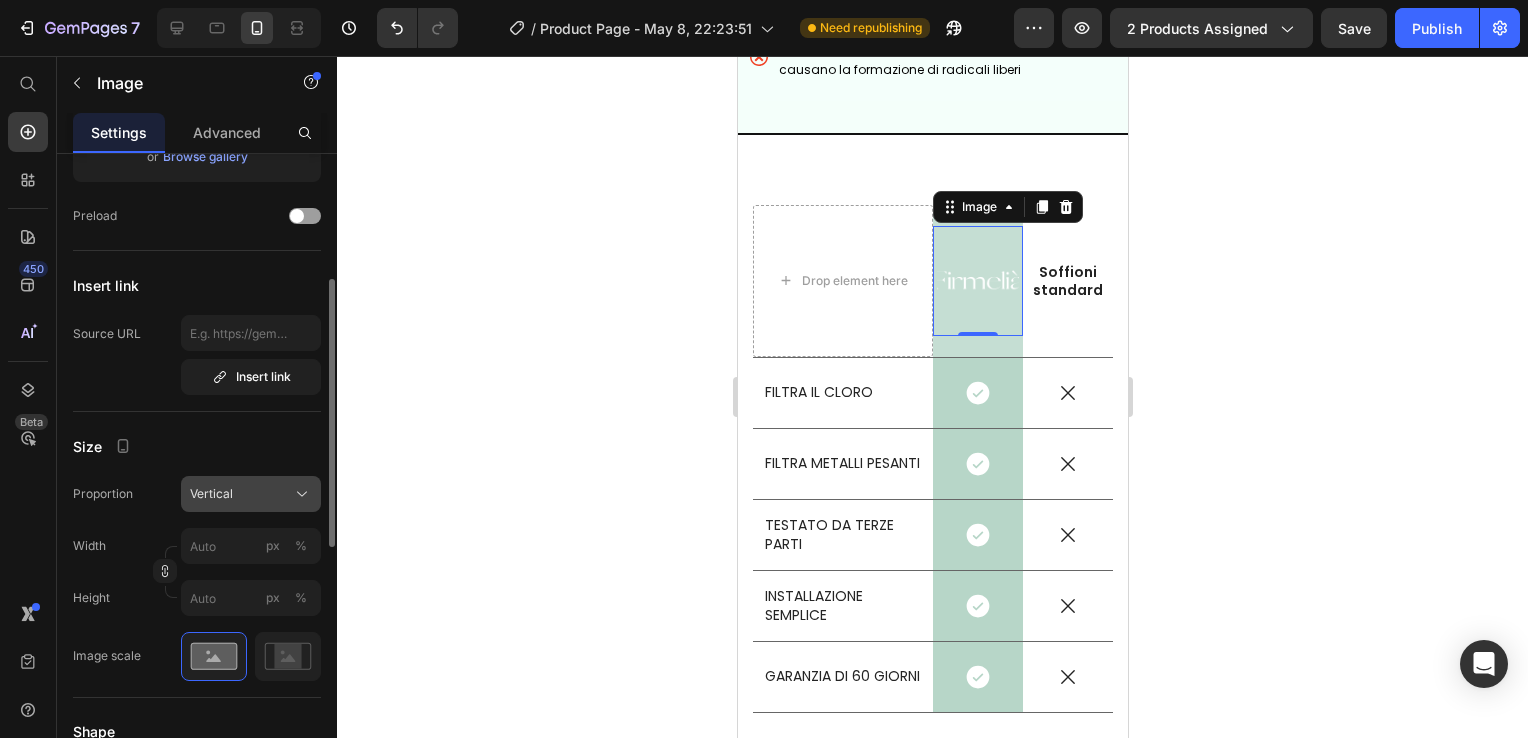 click on "Vertical" 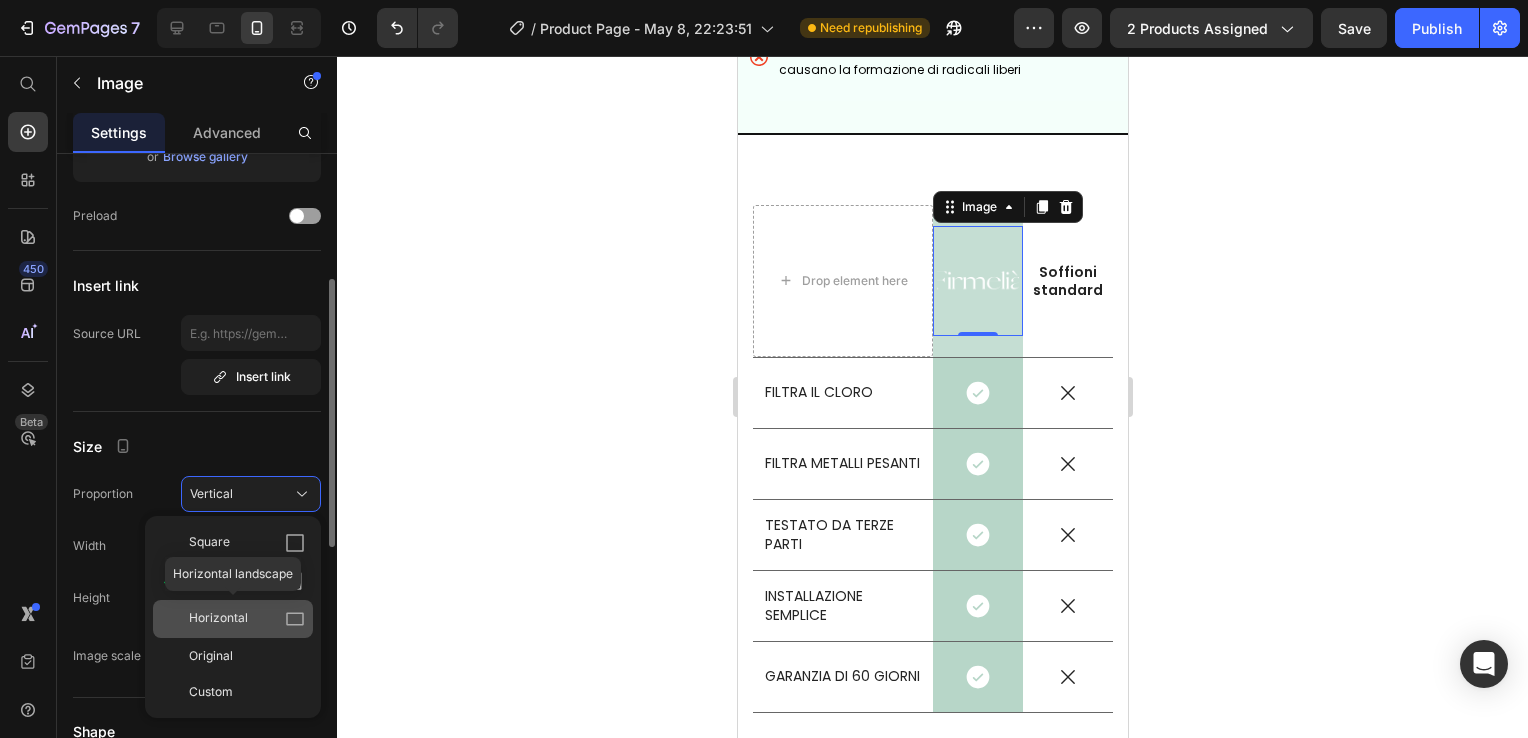 click on "Horizontal" at bounding box center [247, 619] 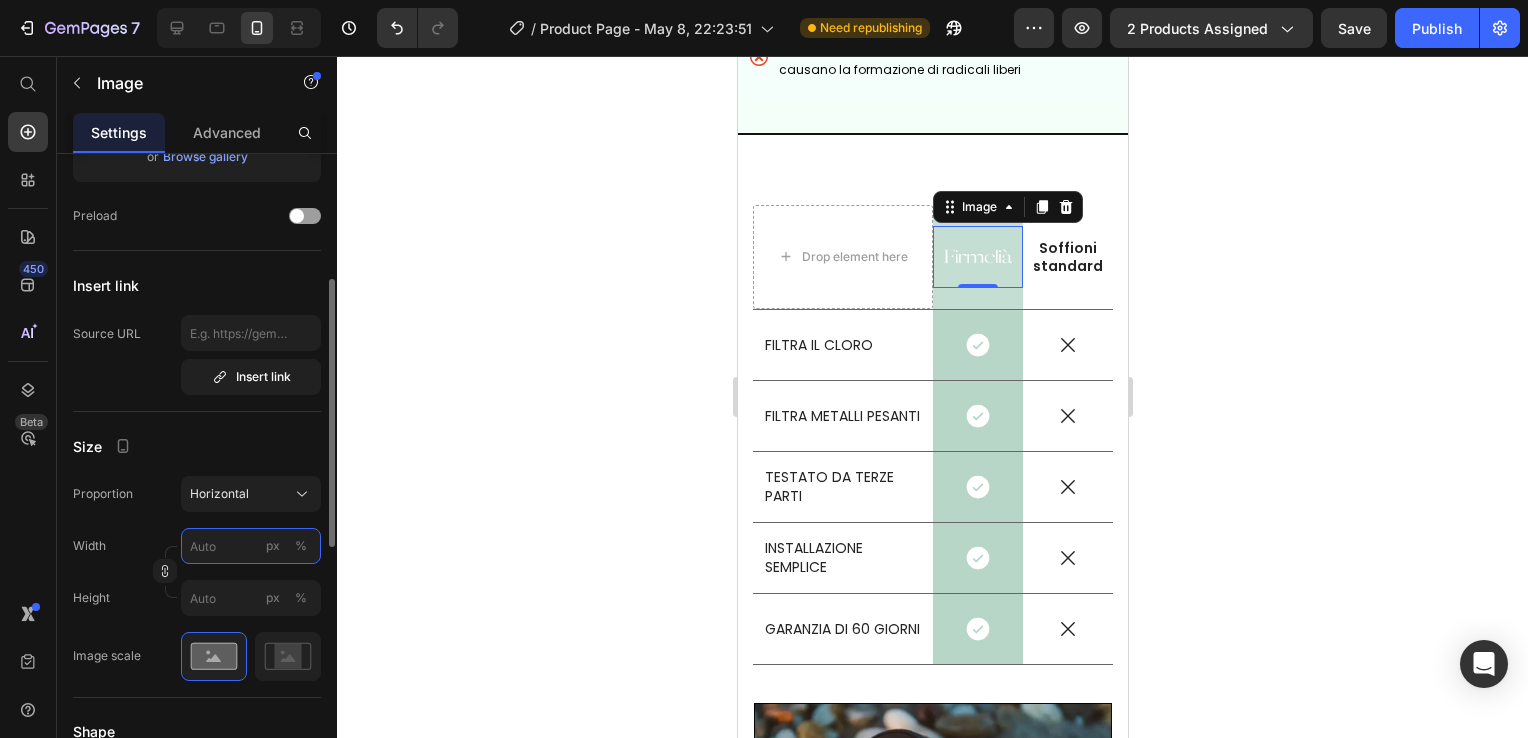 click on "px %" at bounding box center (251, 546) 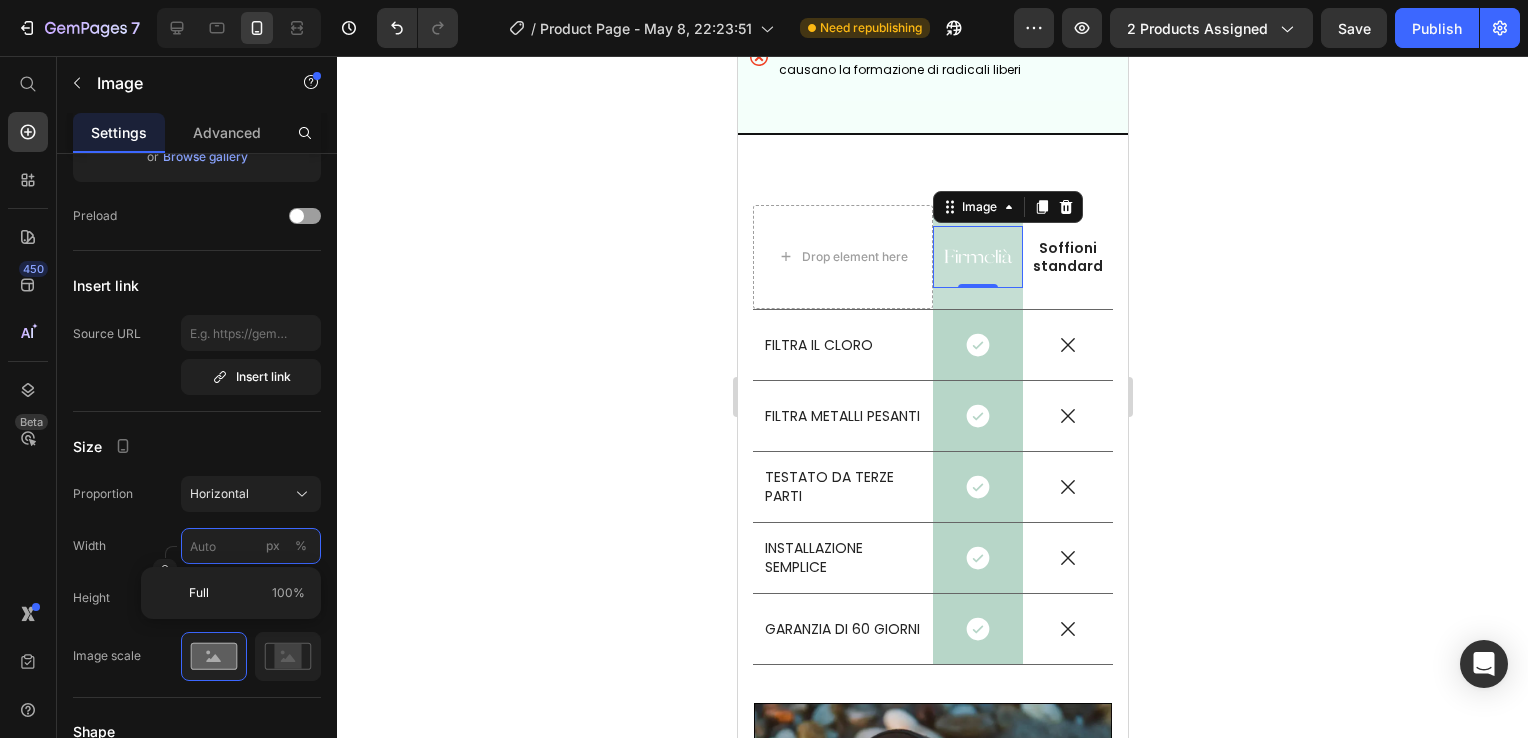 type on "7" 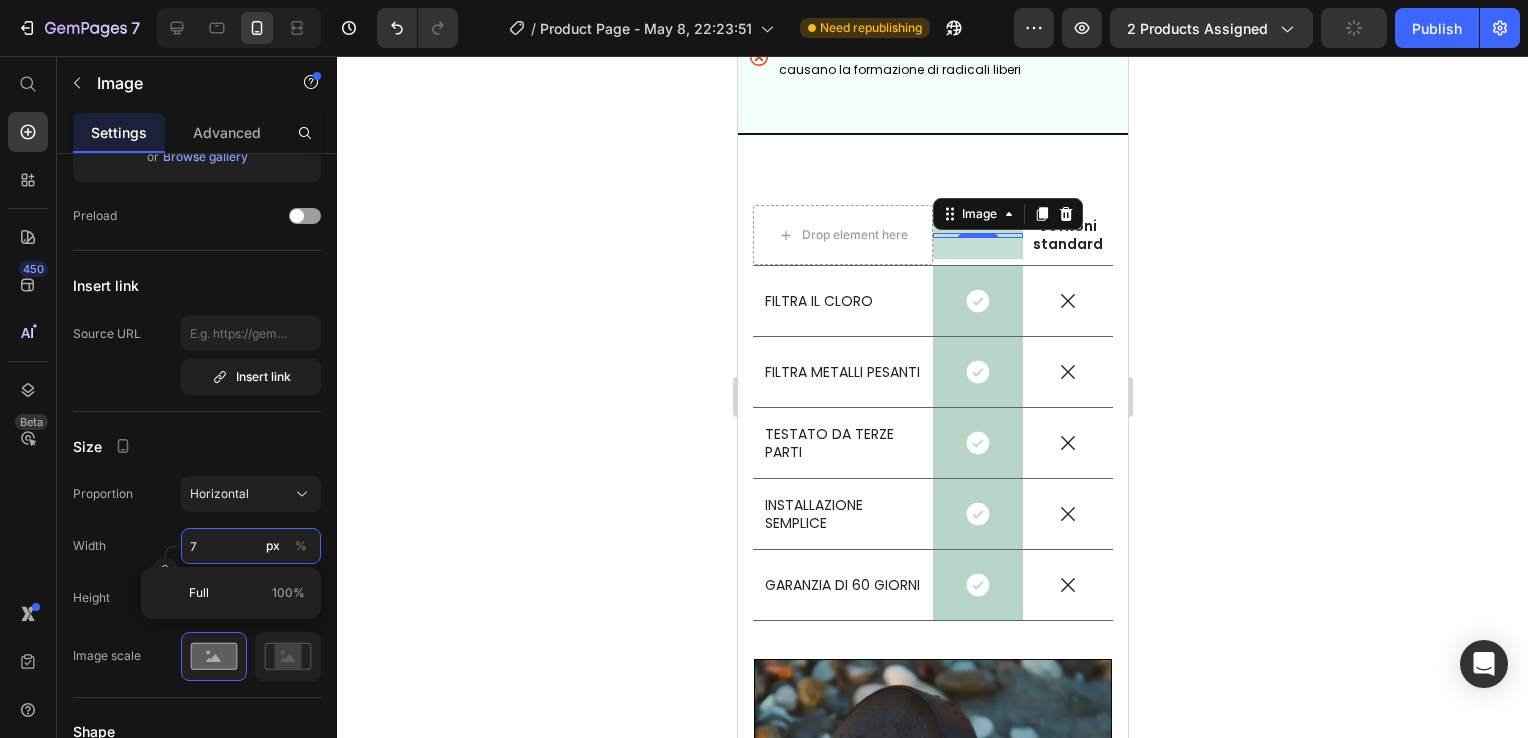 type on "5" 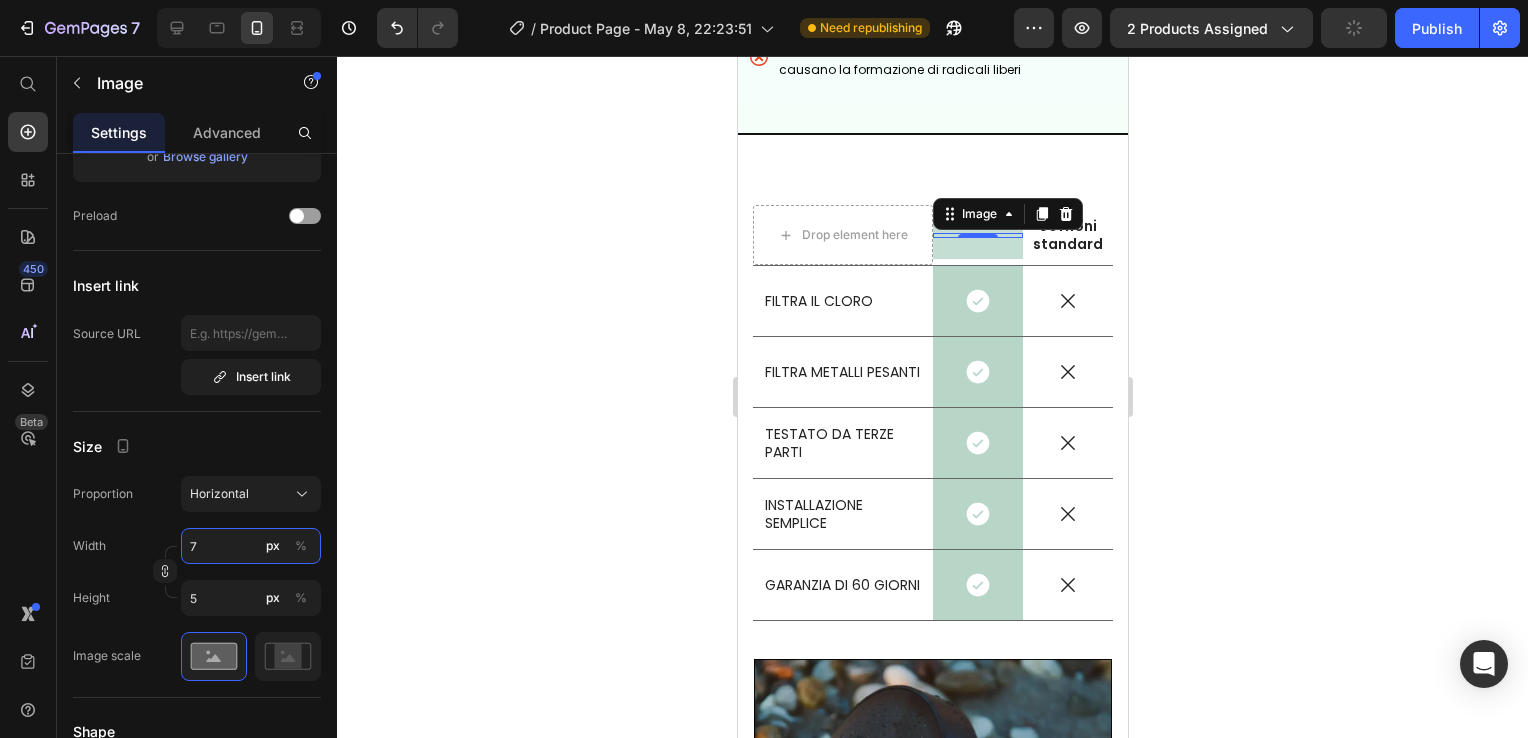 type on "70" 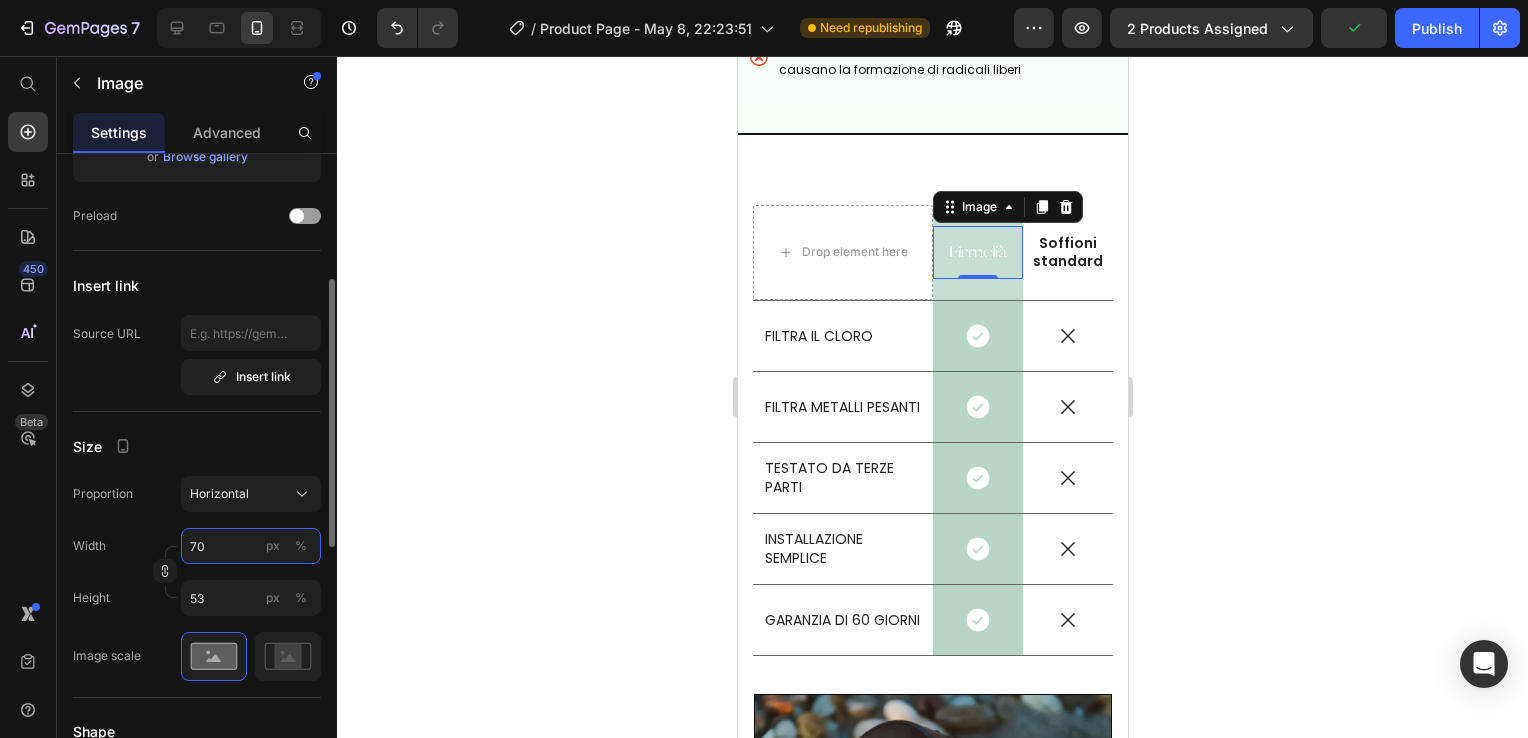 type 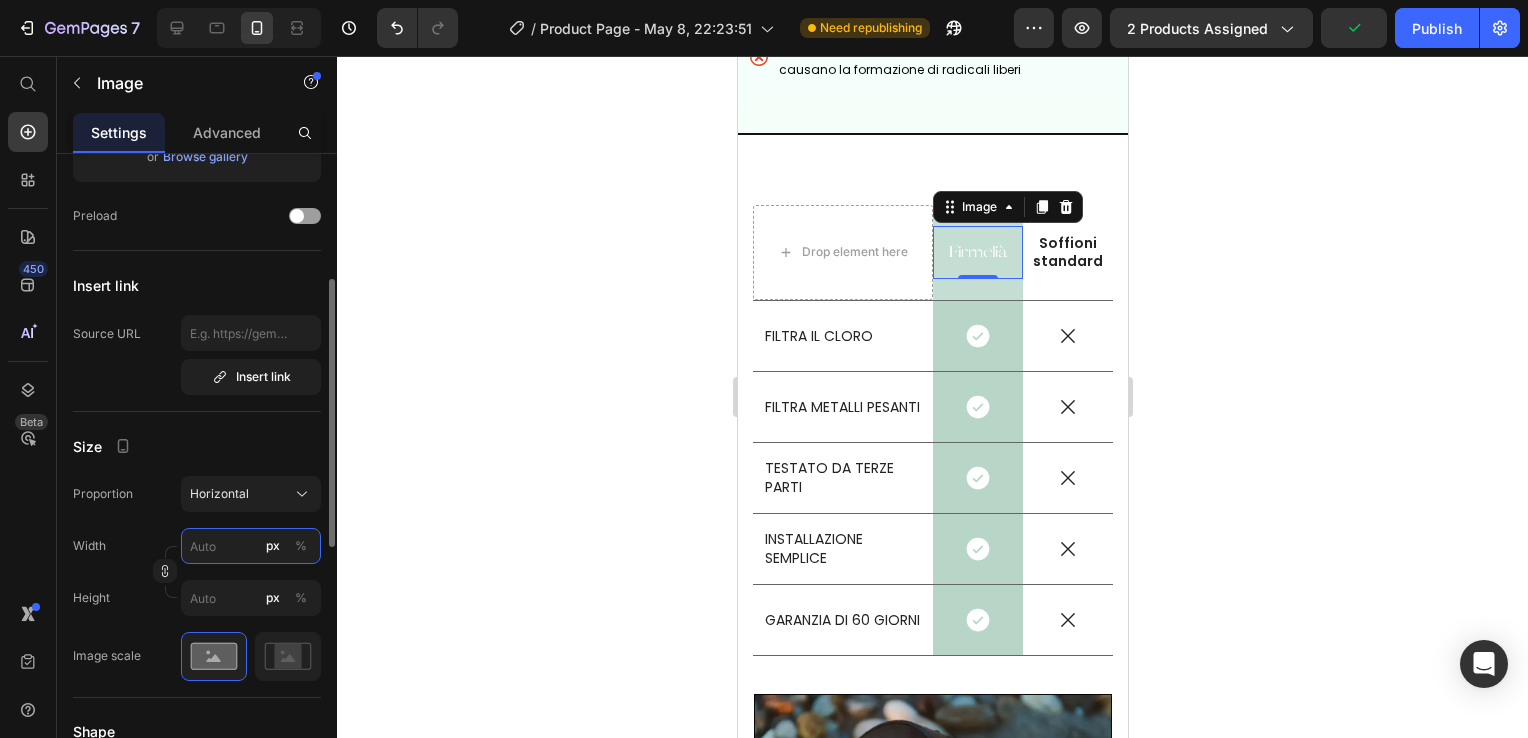 type on "70" 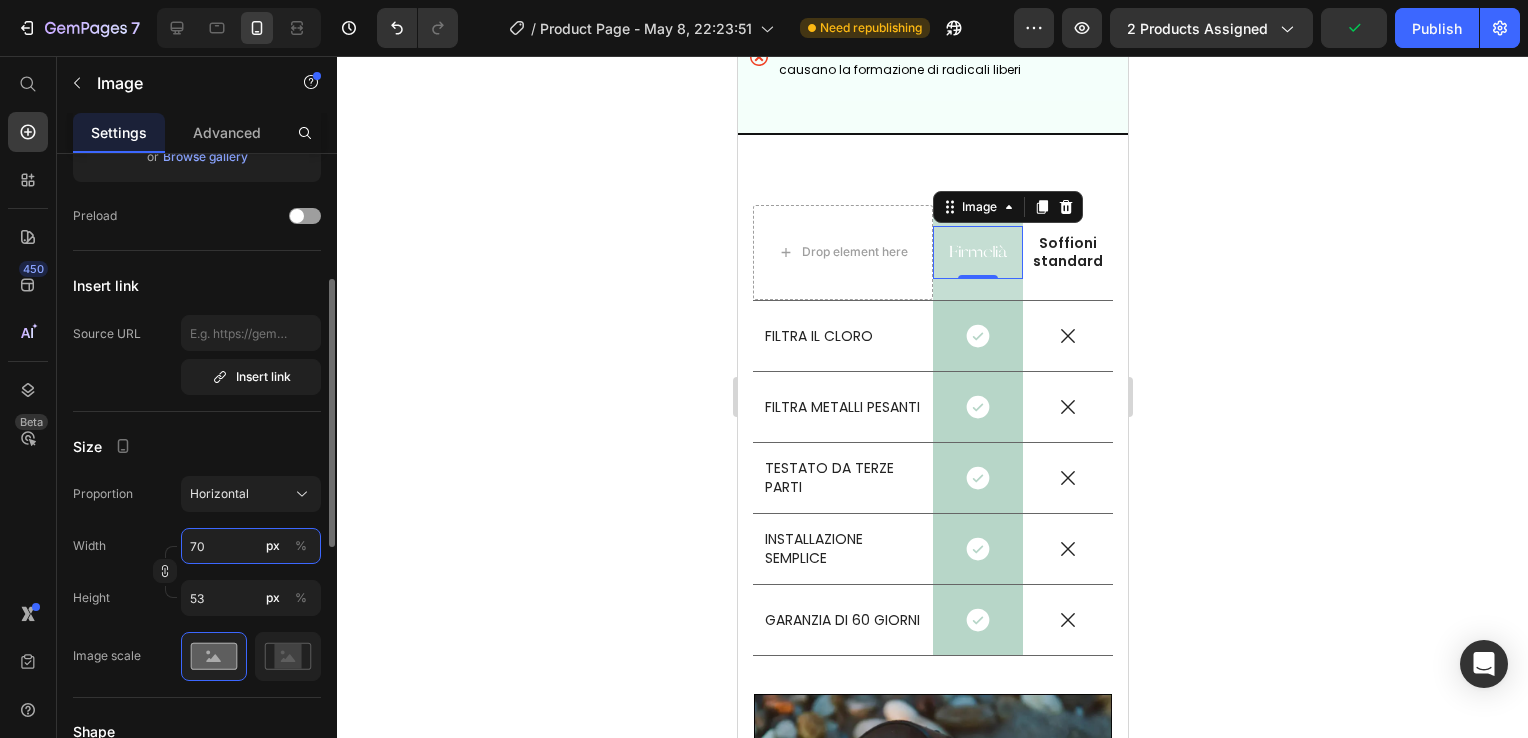 type on "70" 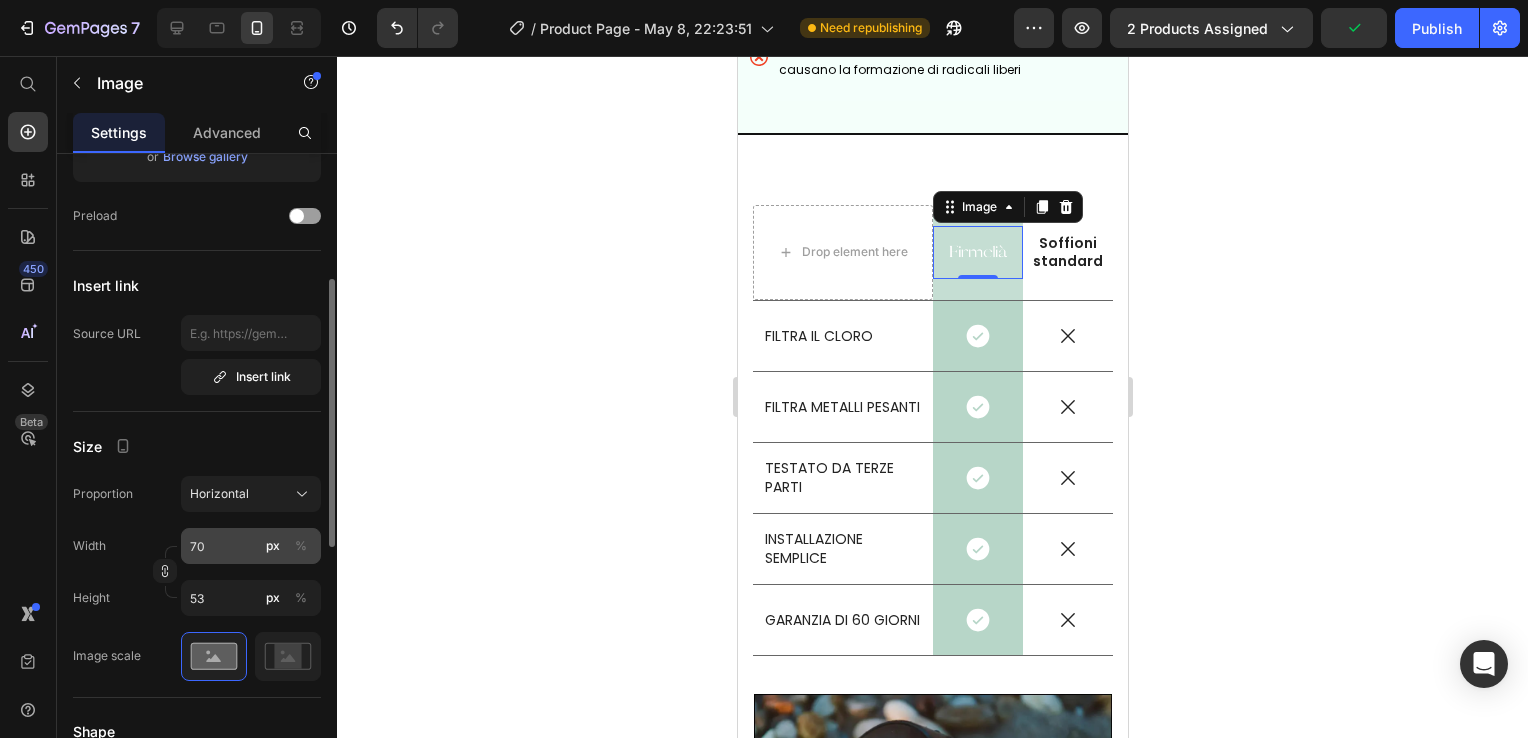 click on "%" at bounding box center [301, 546] 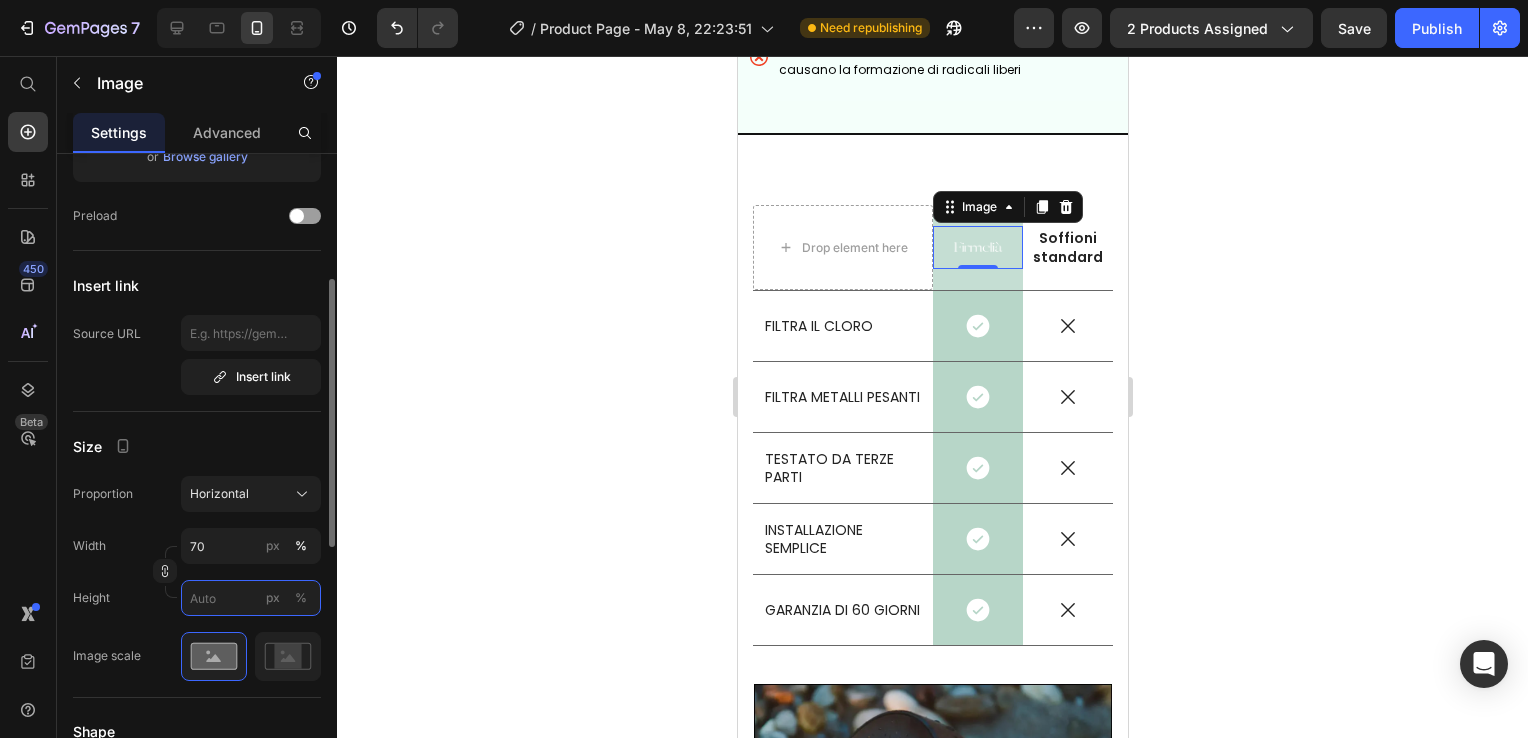 click on "px %" at bounding box center [251, 598] 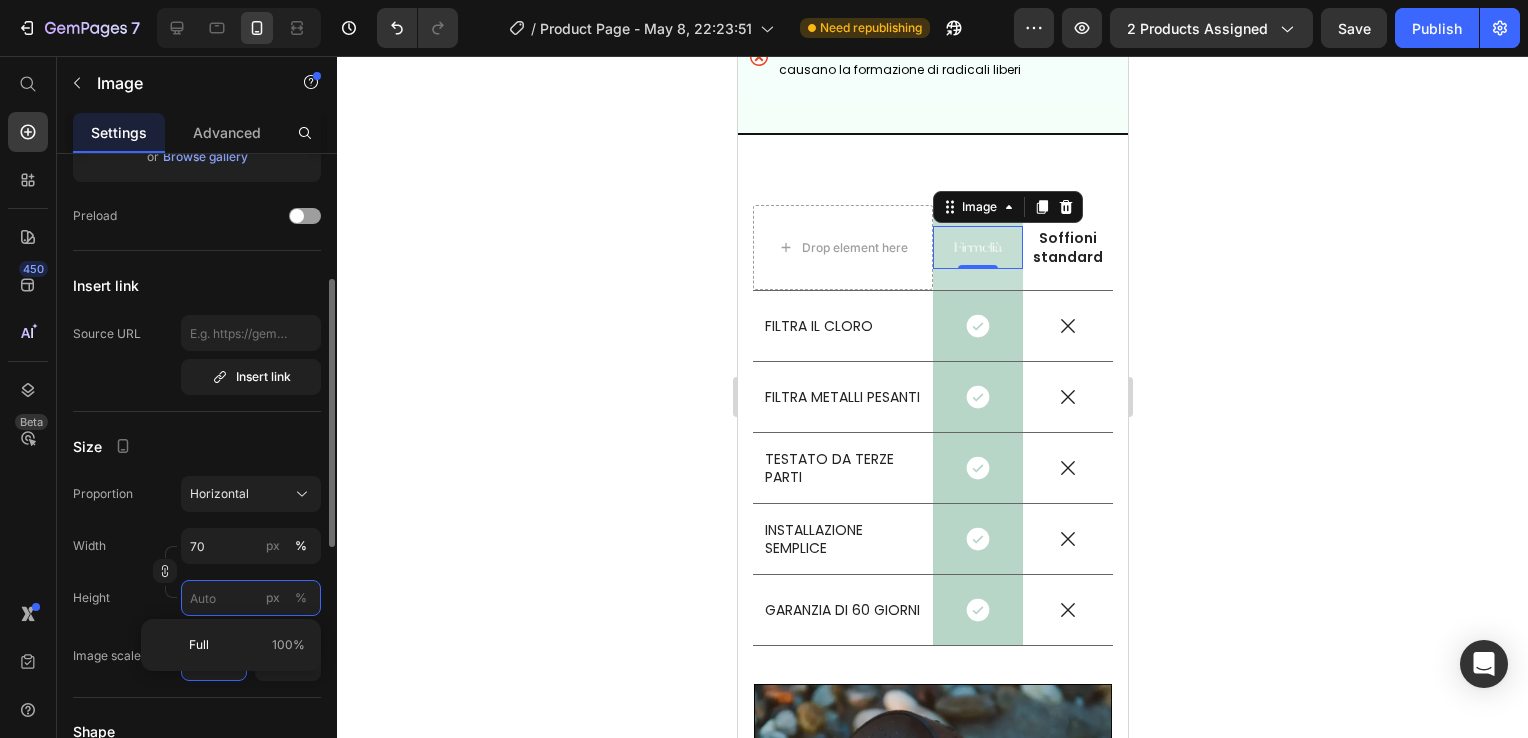 type on "9" 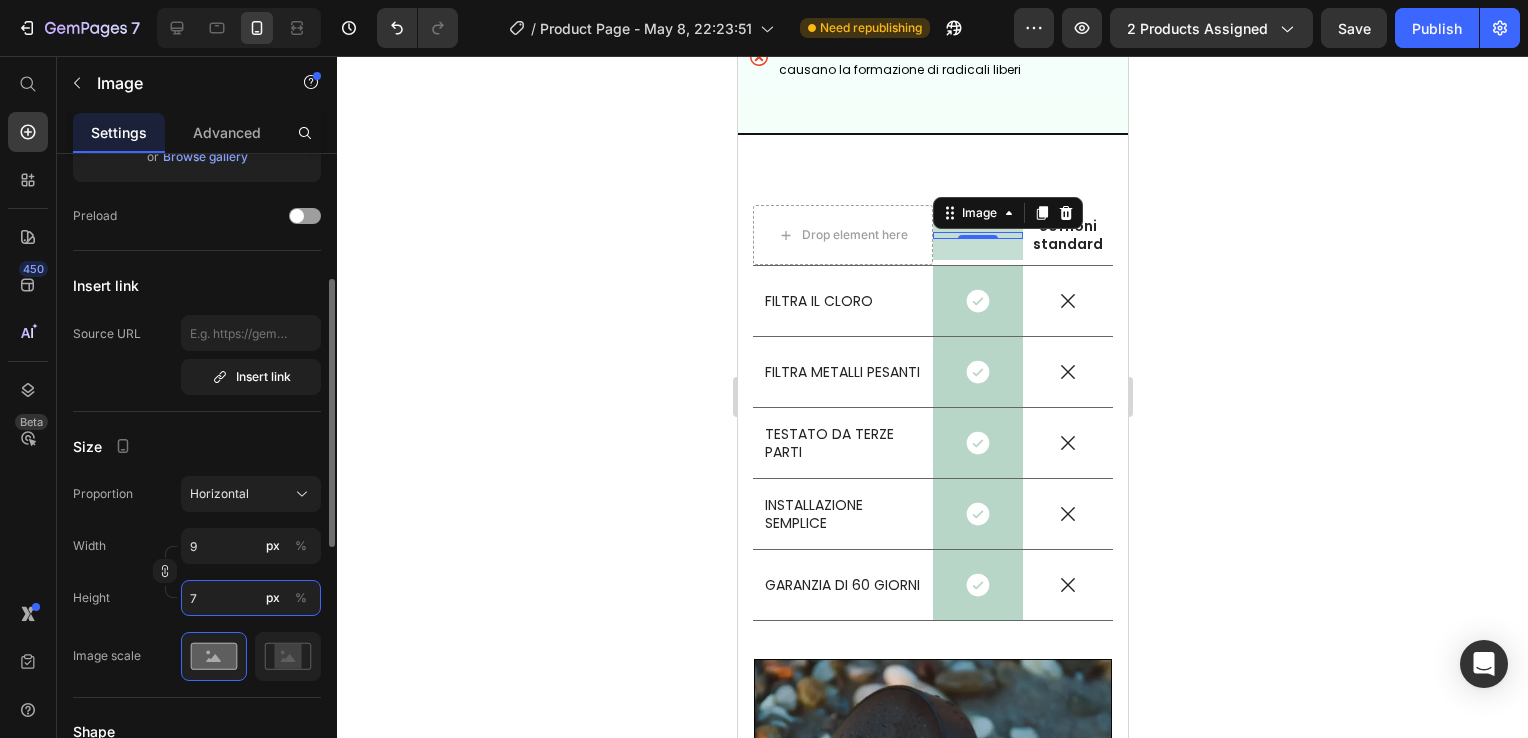 type on "93" 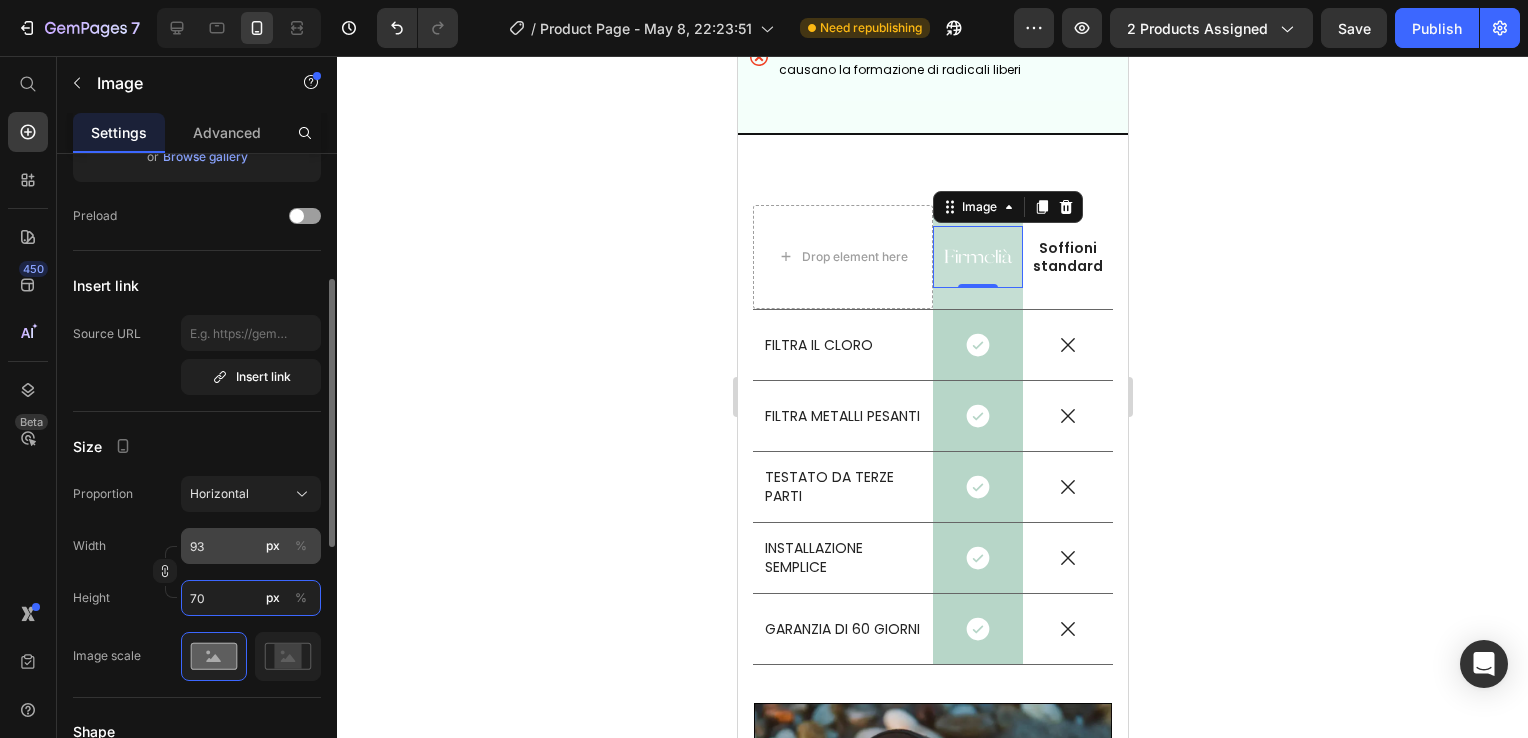 type on "70" 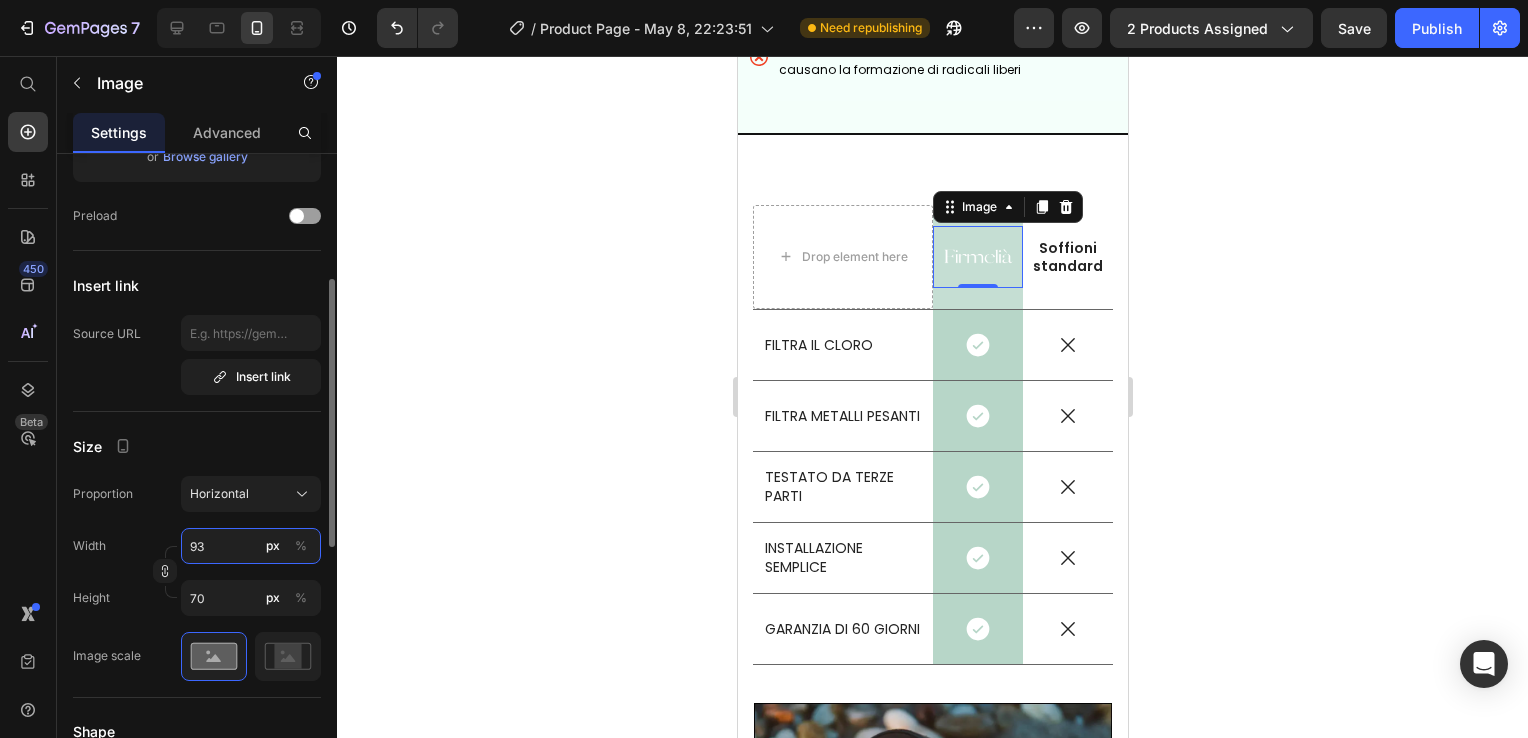 click on "93" at bounding box center (251, 546) 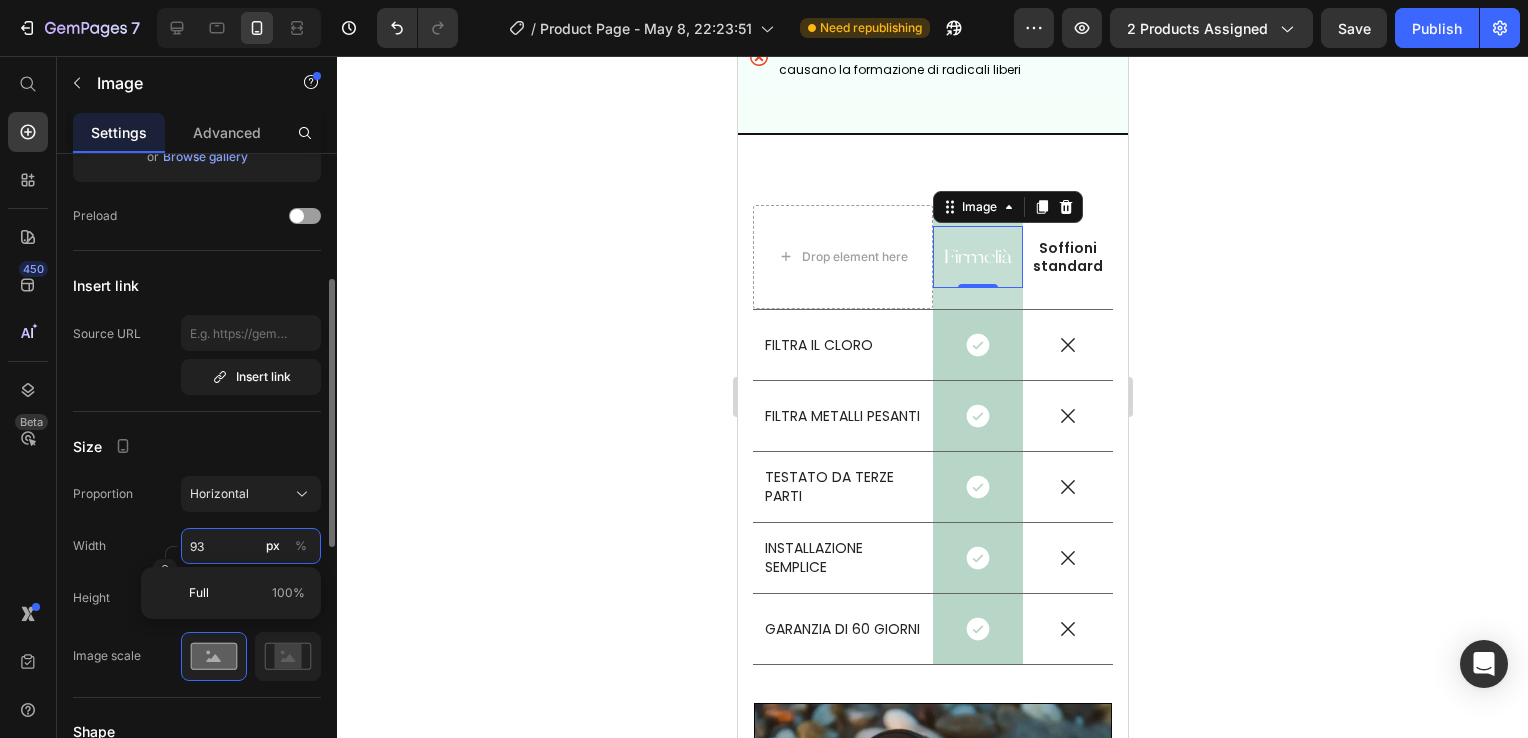 type on "7" 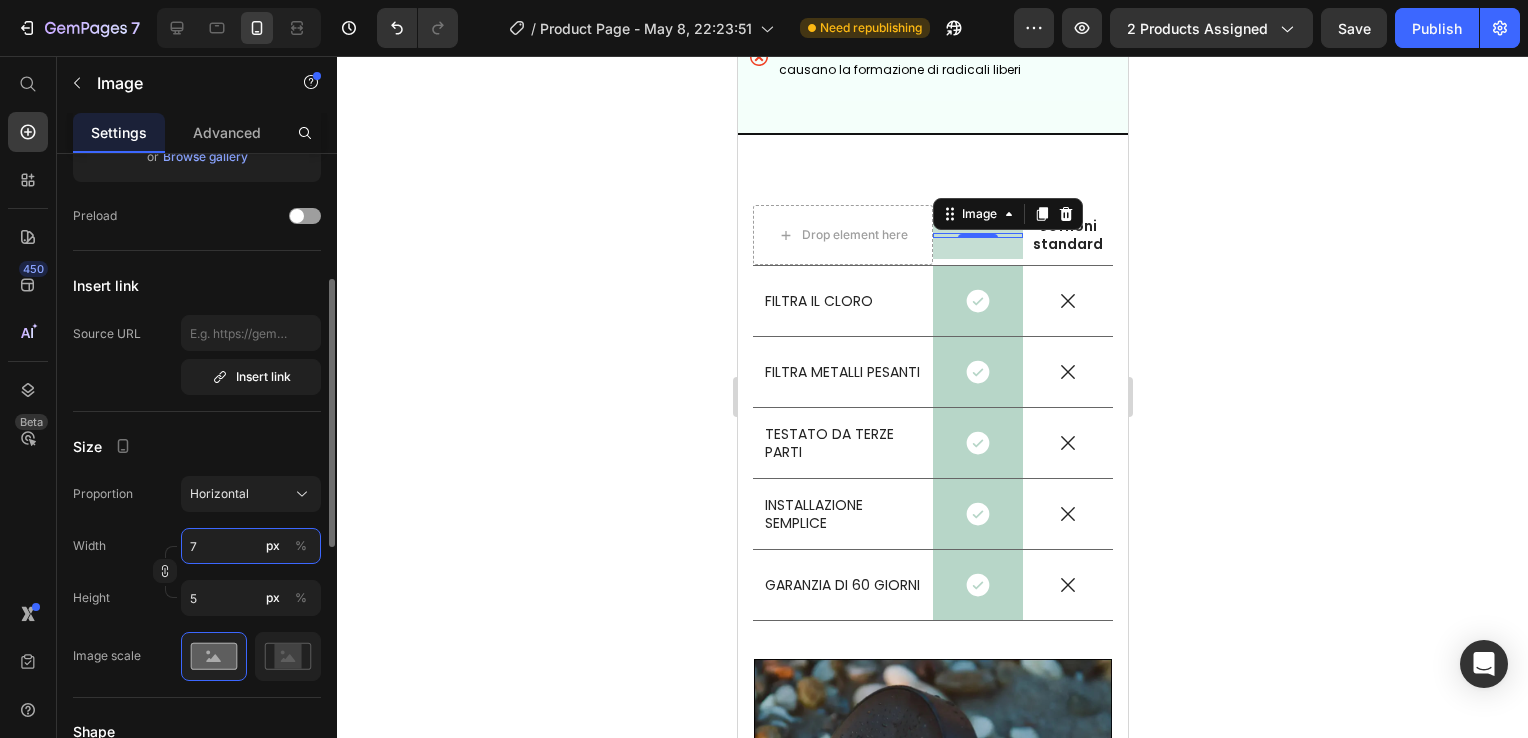 type on "70" 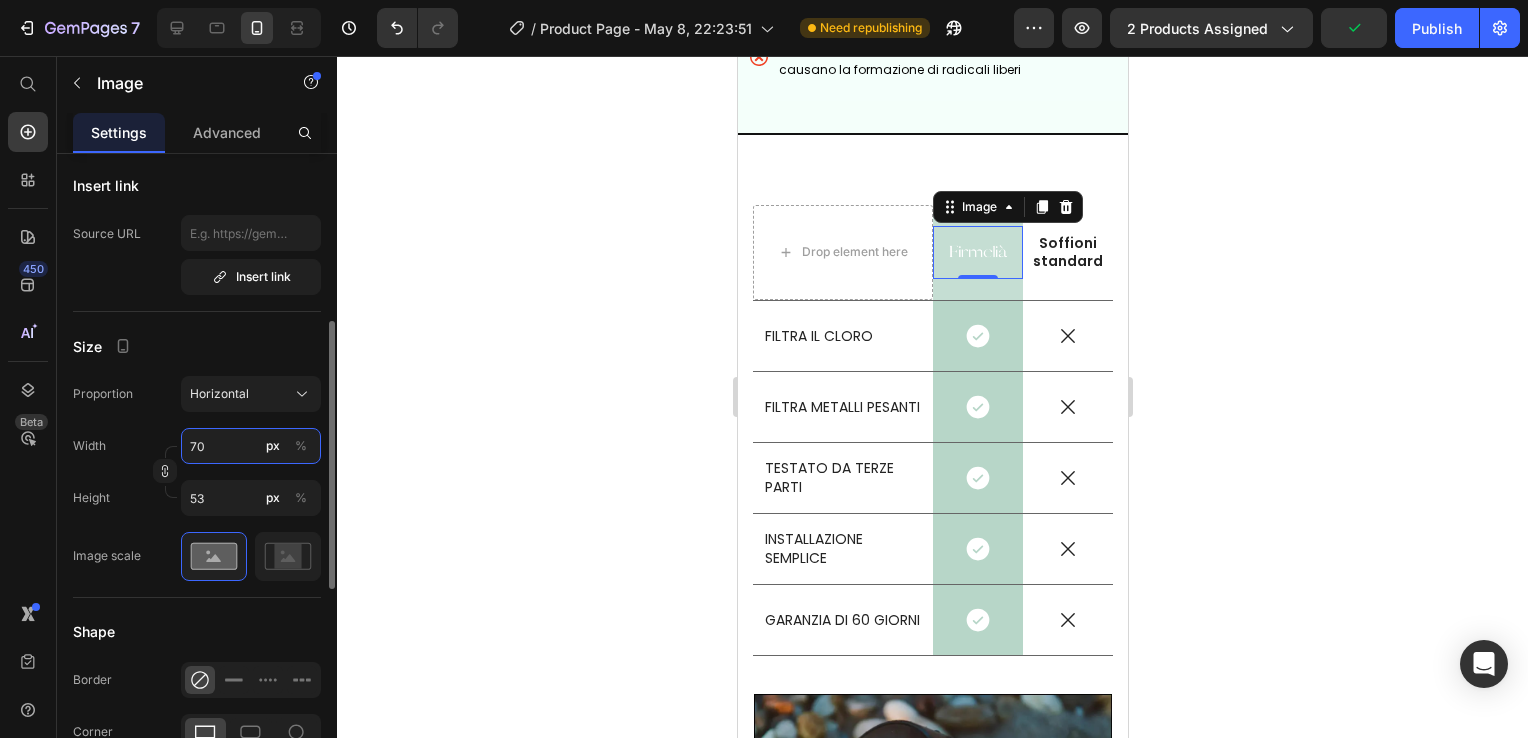 scroll, scrollTop: 500, scrollLeft: 0, axis: vertical 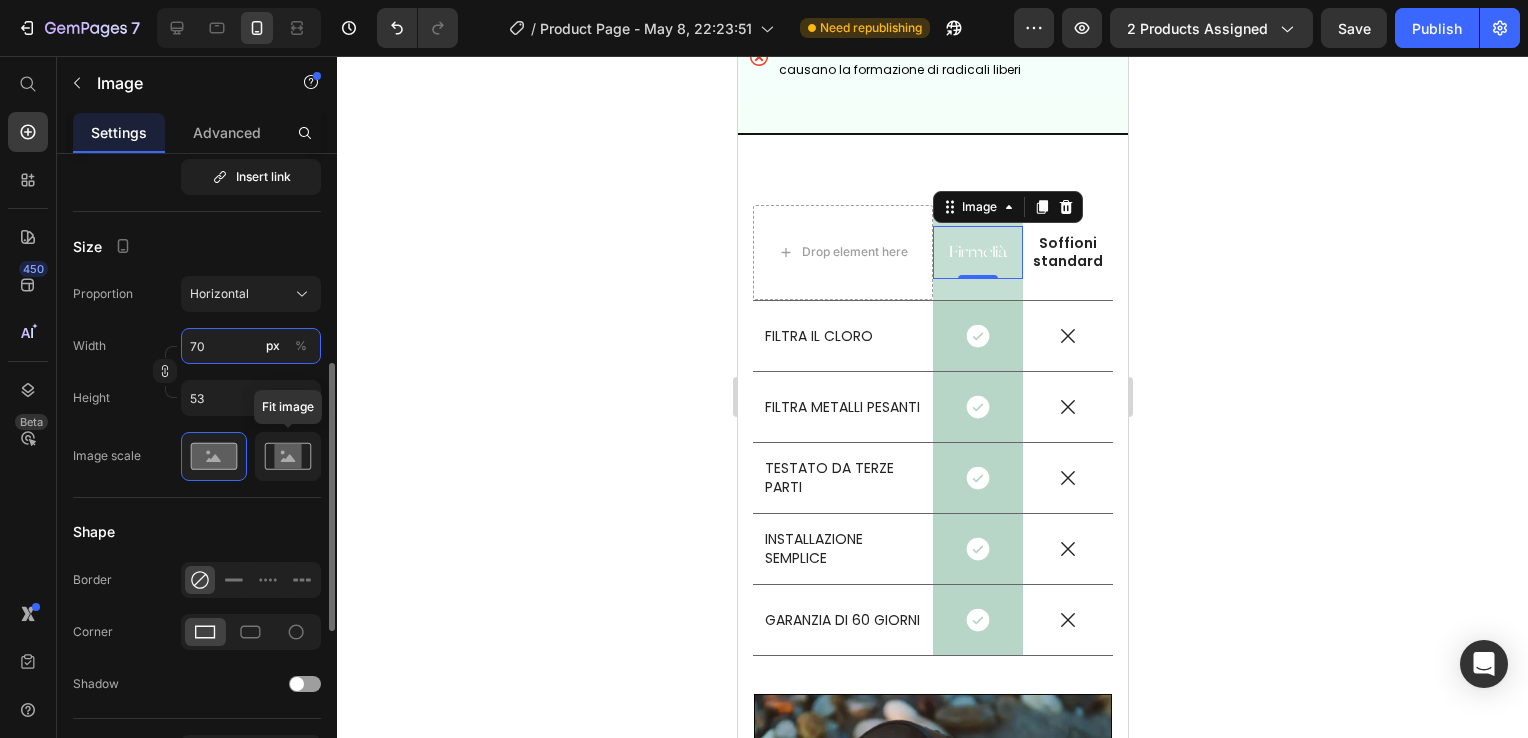 type on "70" 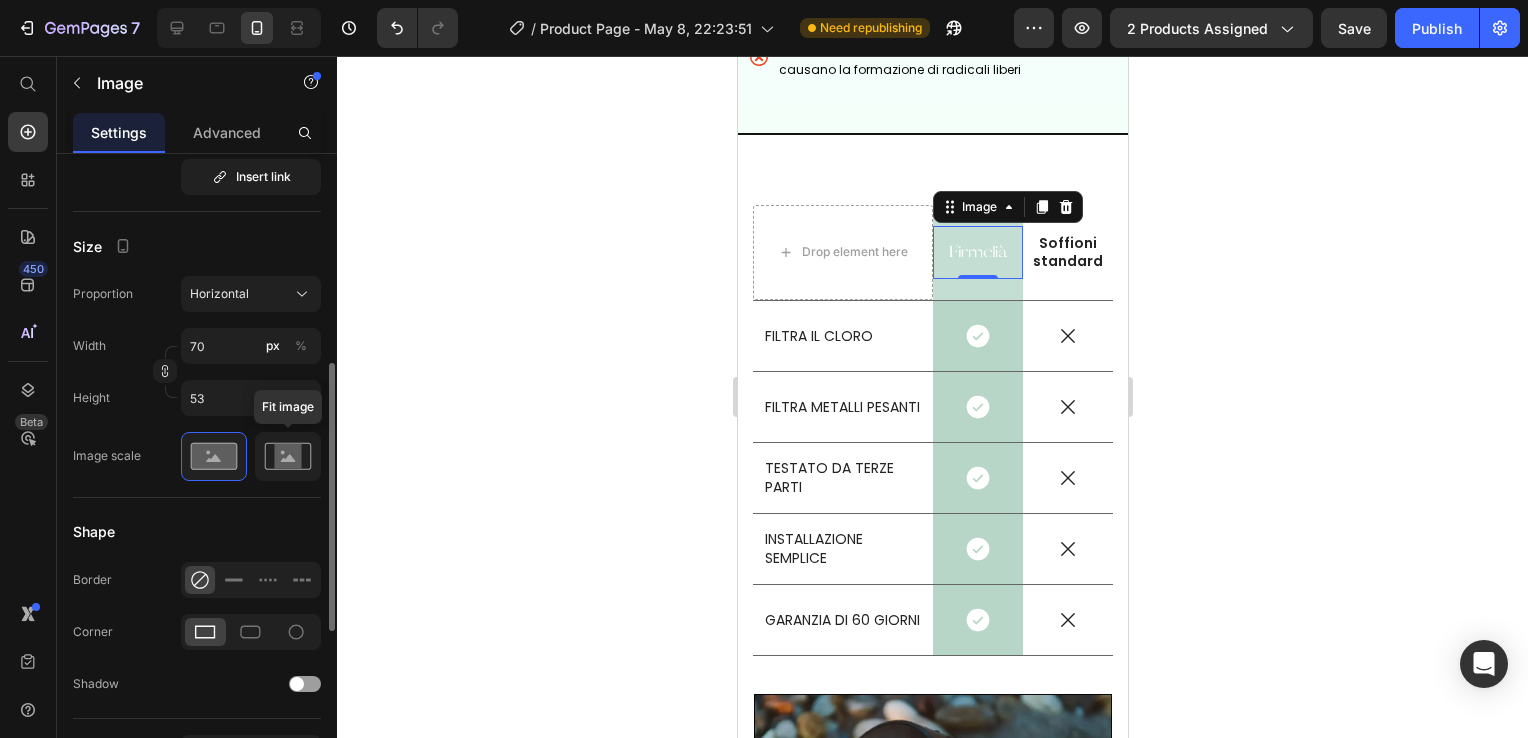 click 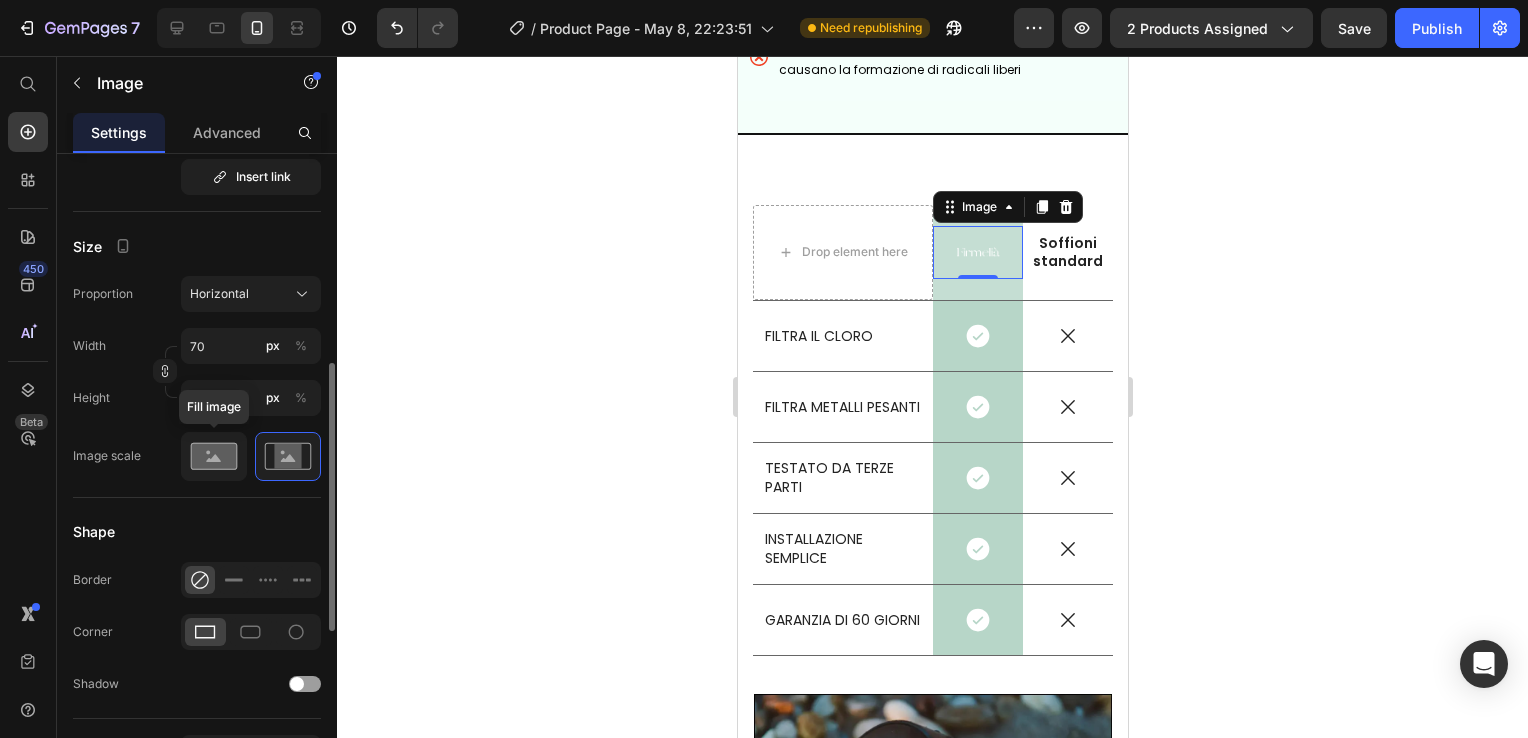 click 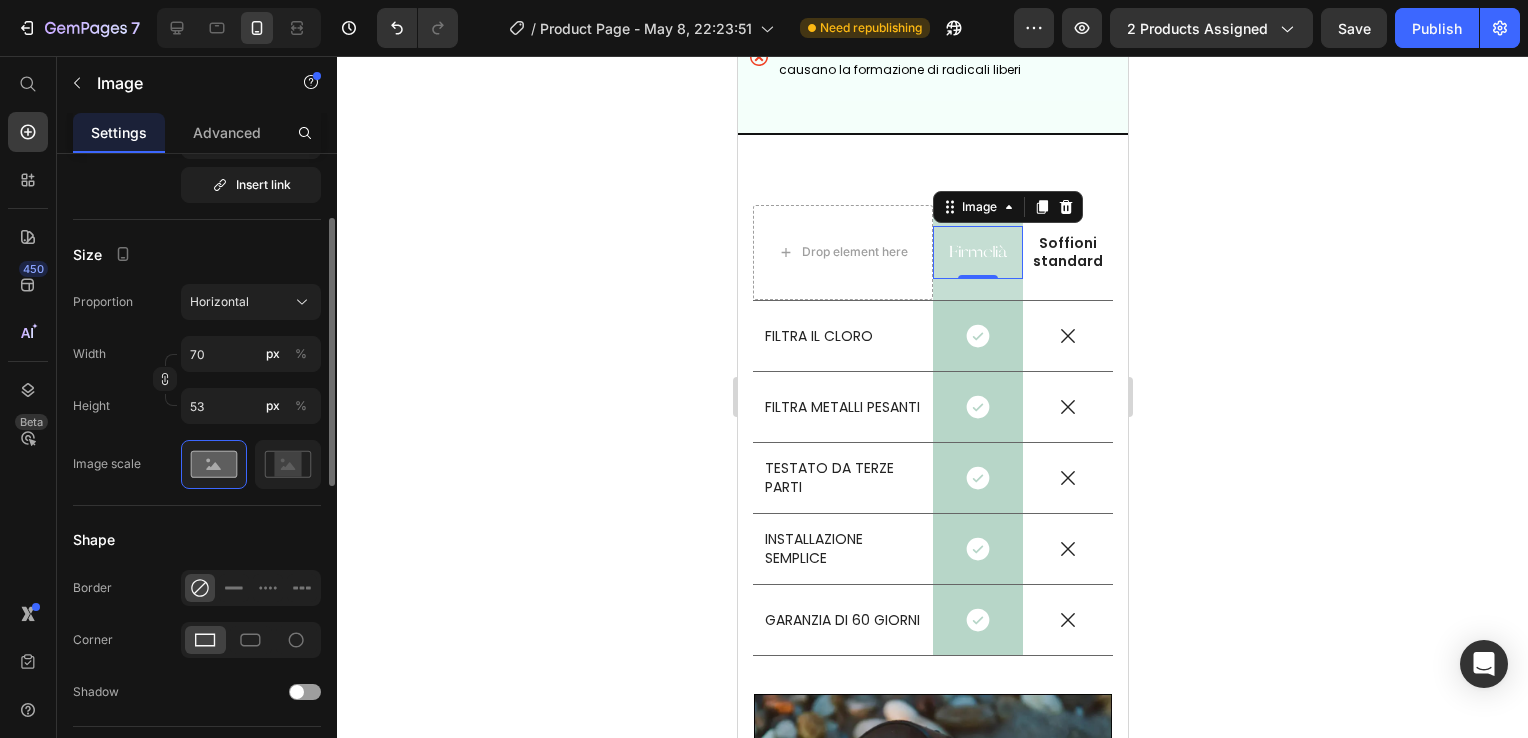 scroll, scrollTop: 292, scrollLeft: 0, axis: vertical 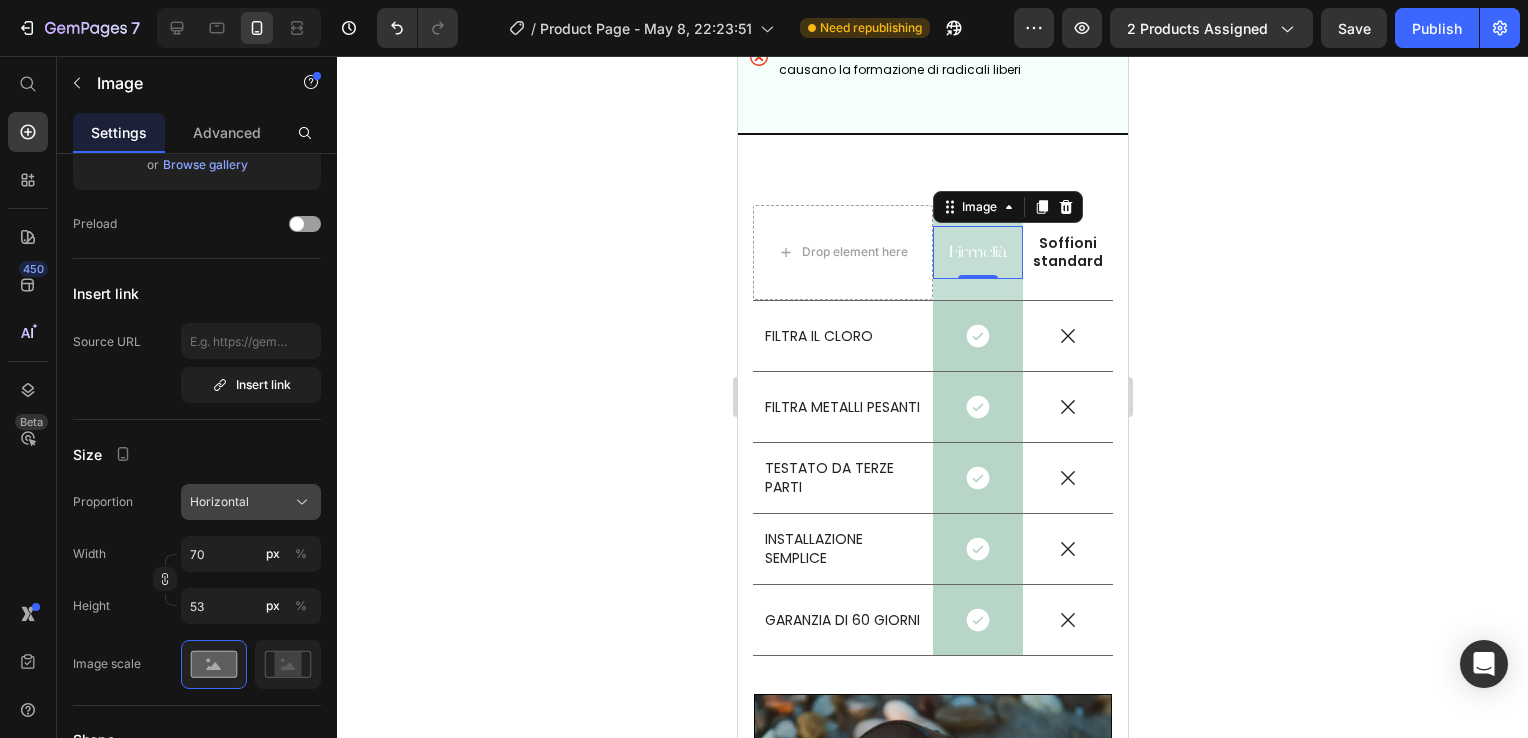 click on "Horizontal" 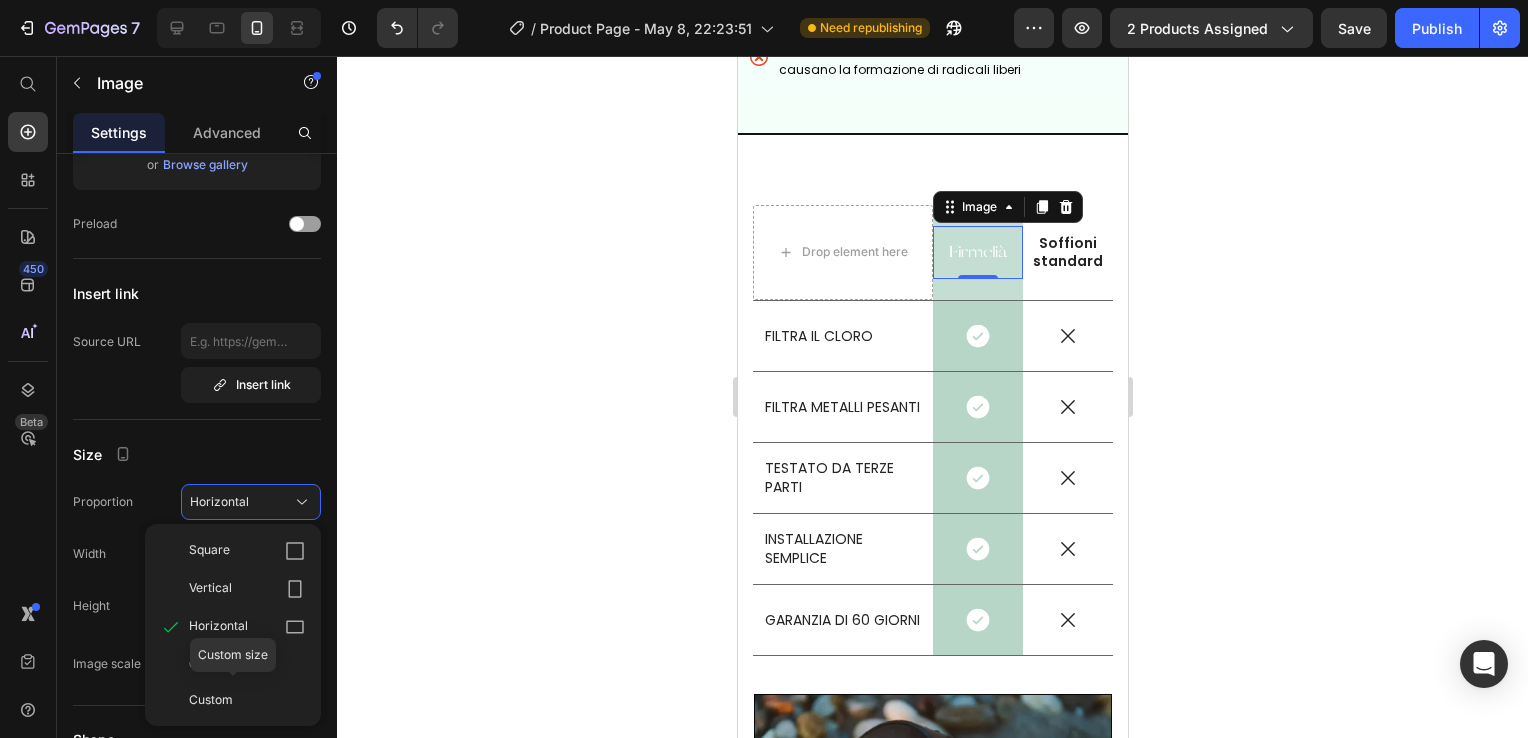 click on "Custom" at bounding box center [211, 700] 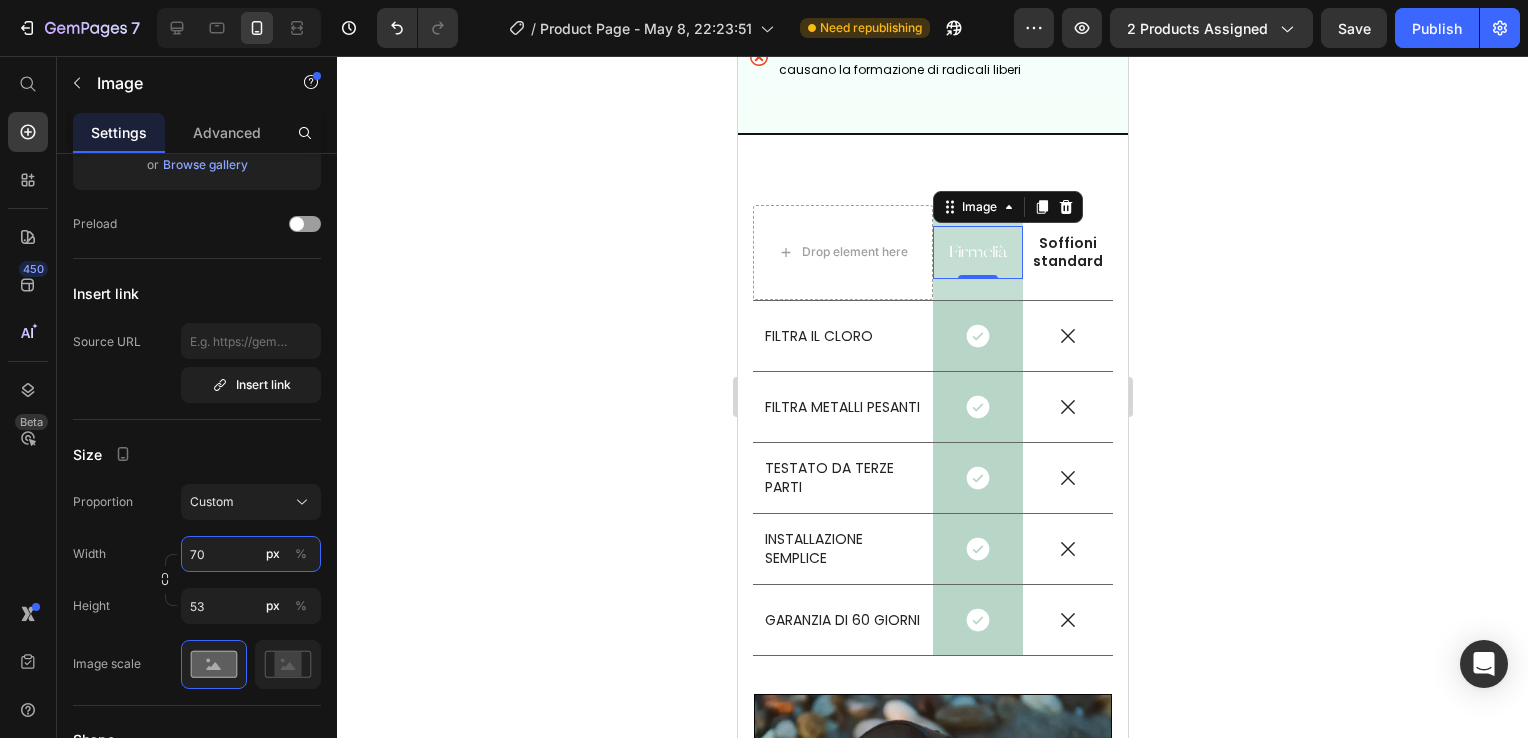 click on "70" at bounding box center (251, 554) 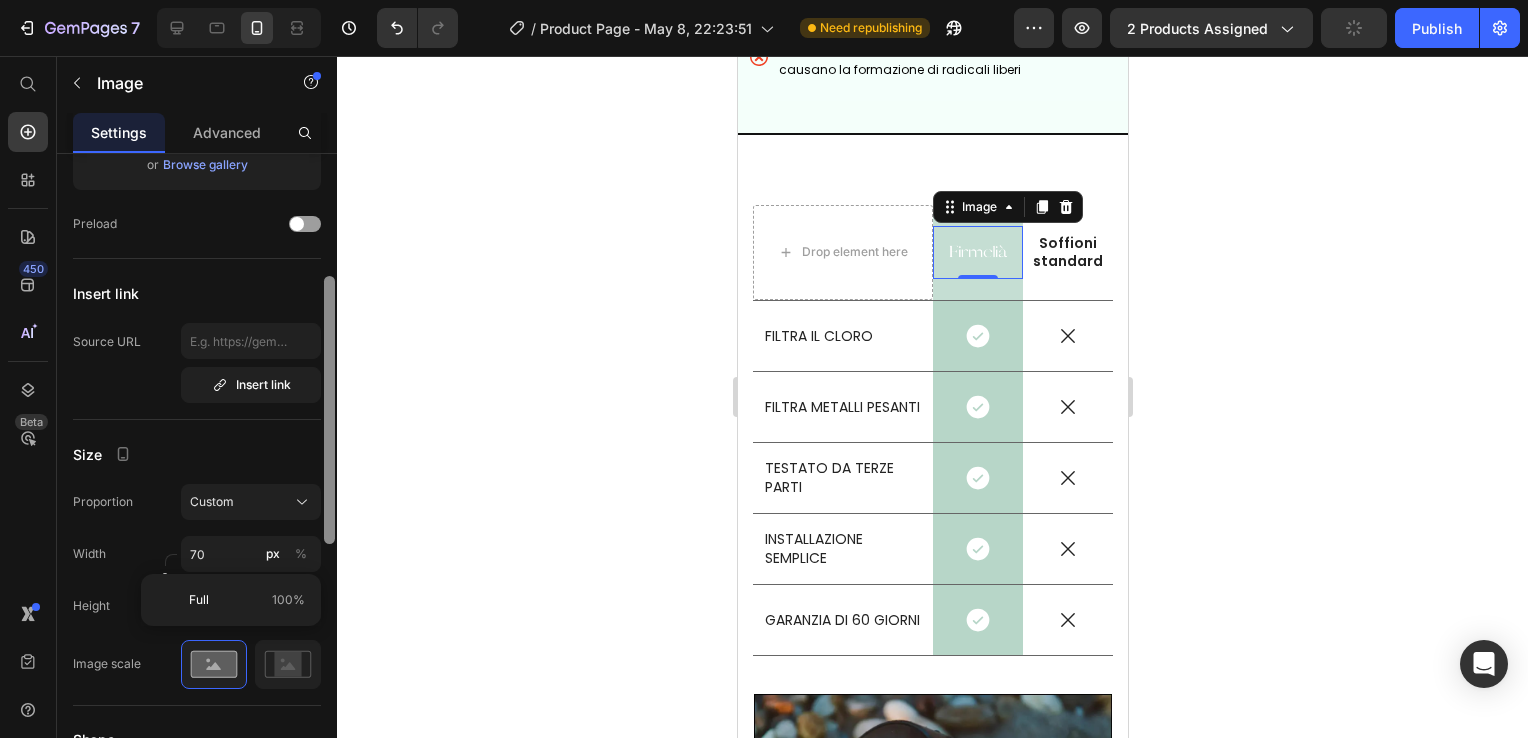 click at bounding box center [329, 475] 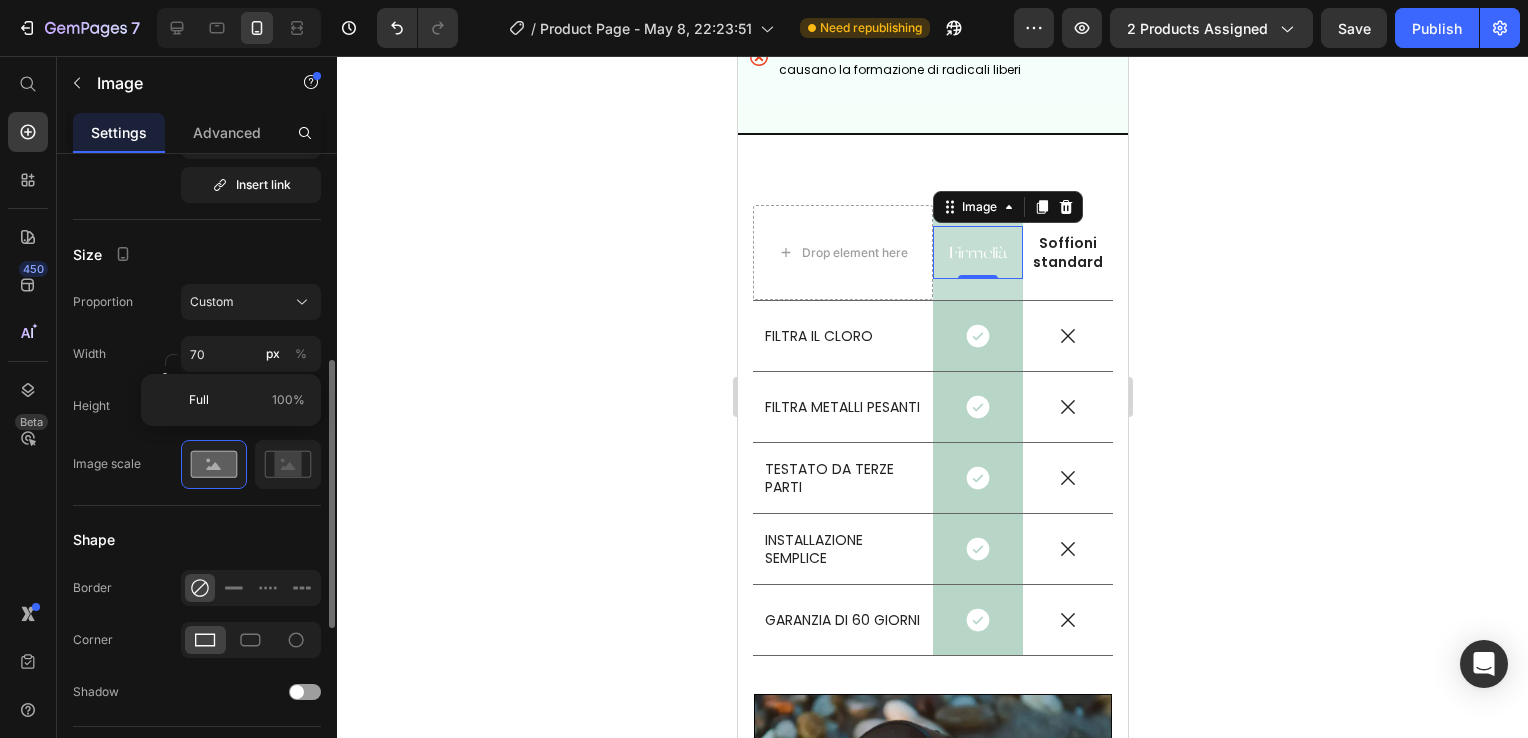 scroll, scrollTop: 292, scrollLeft: 0, axis: vertical 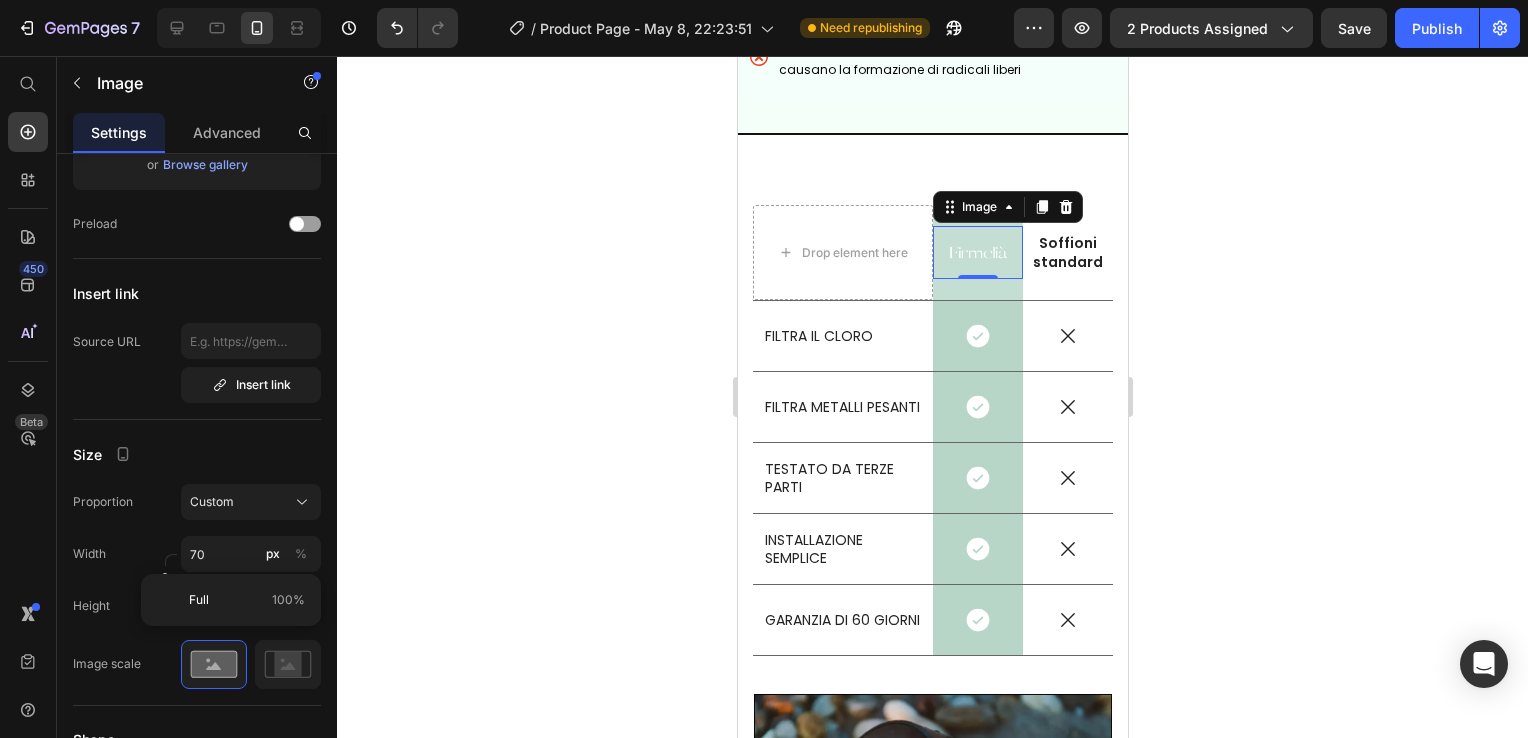 click on "Proportion" at bounding box center [103, 502] 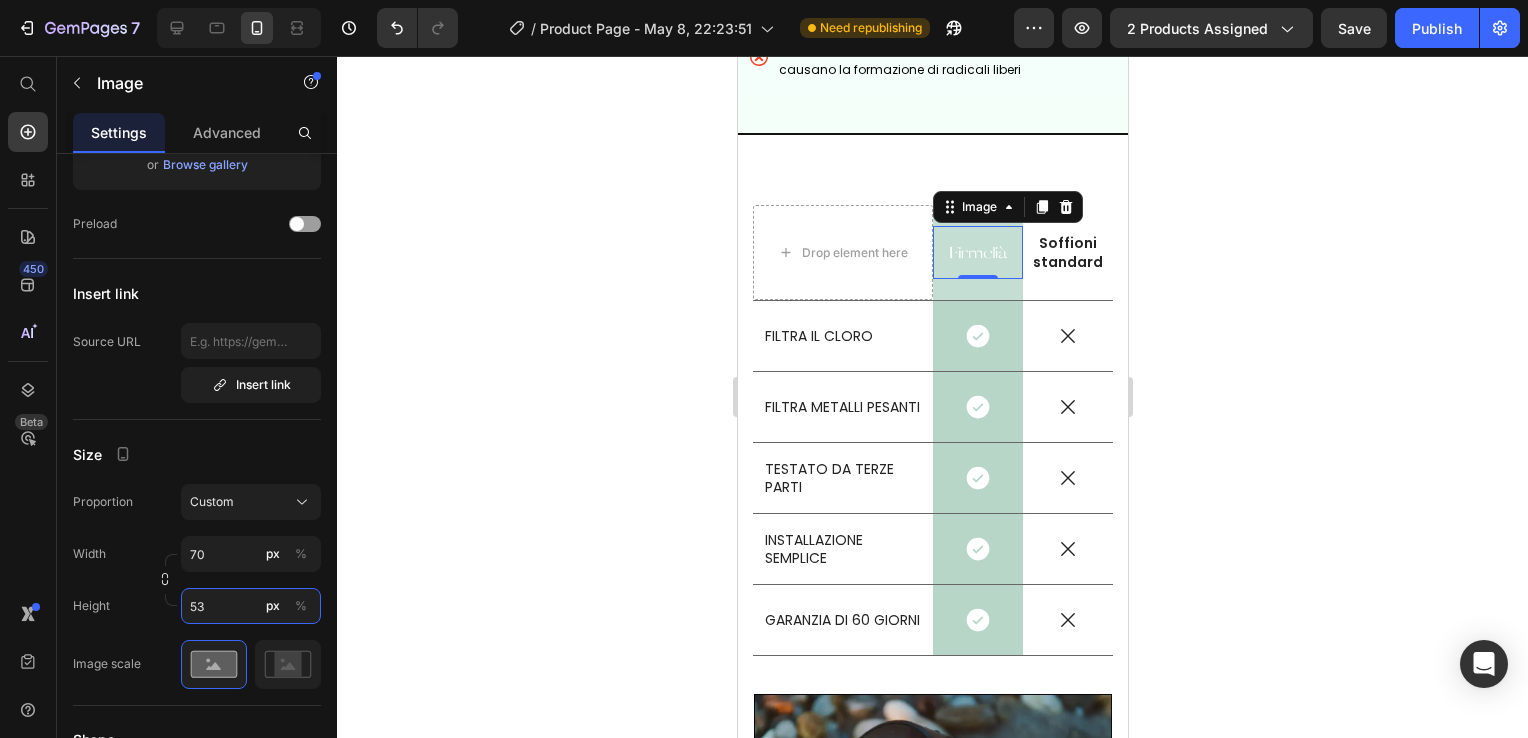 click on "53" at bounding box center [251, 606] 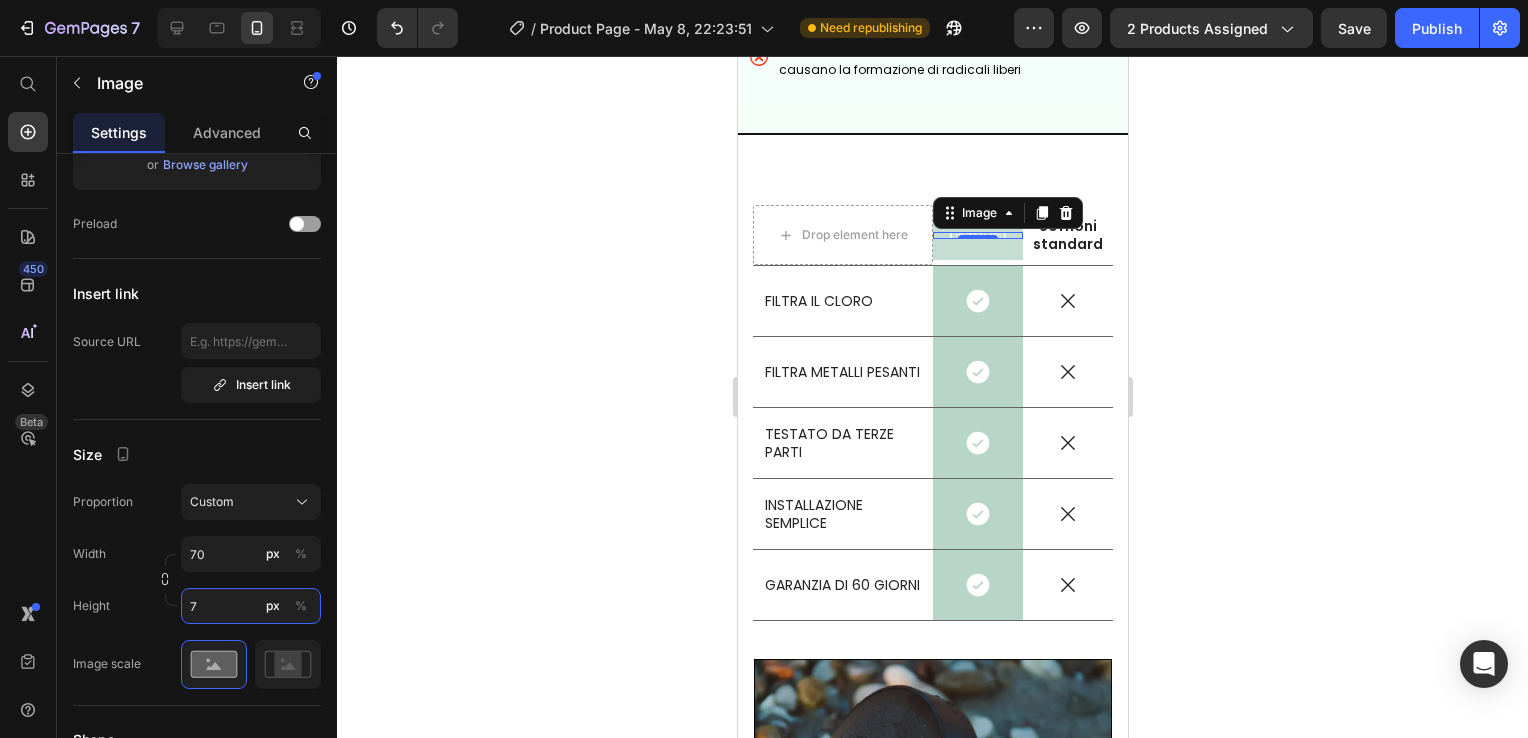 type on "70" 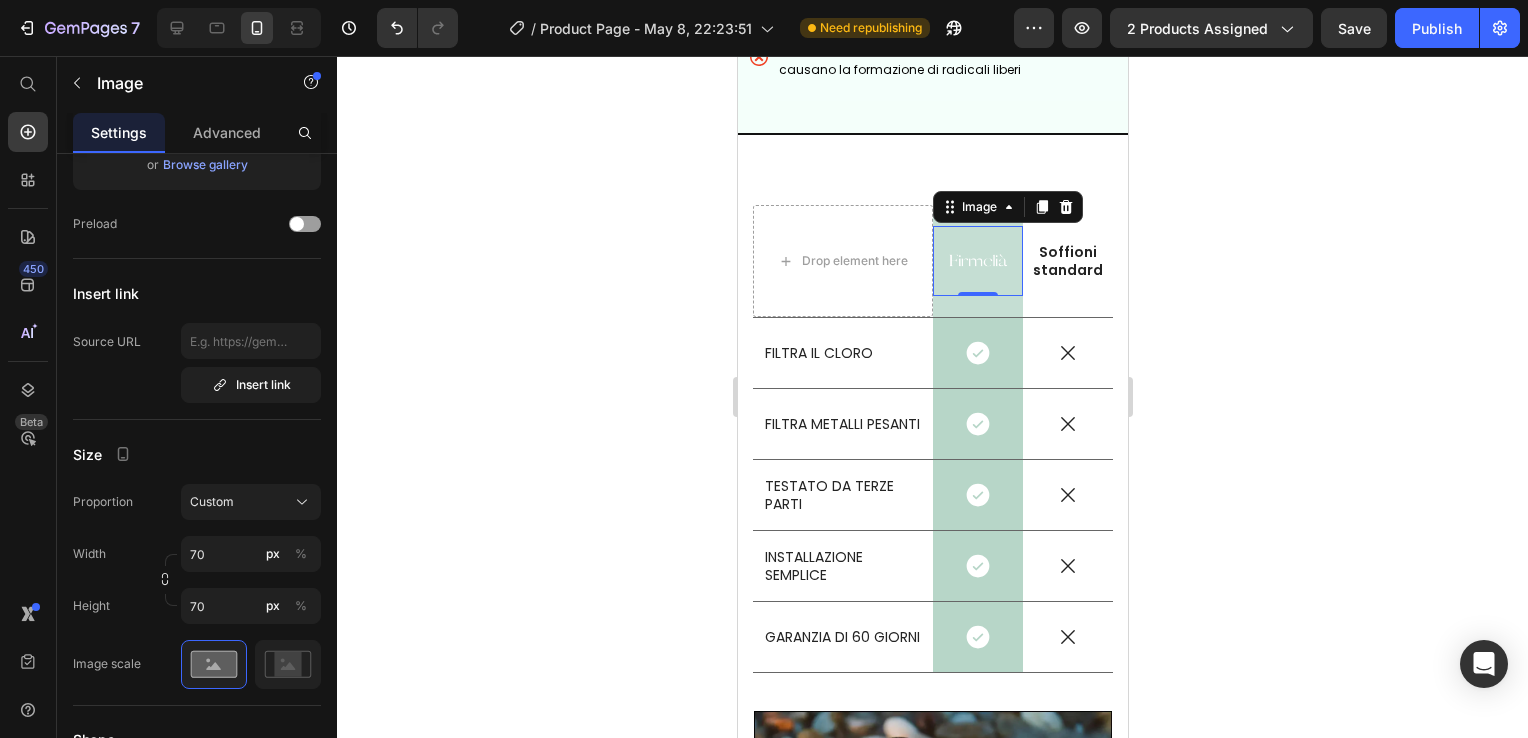 click 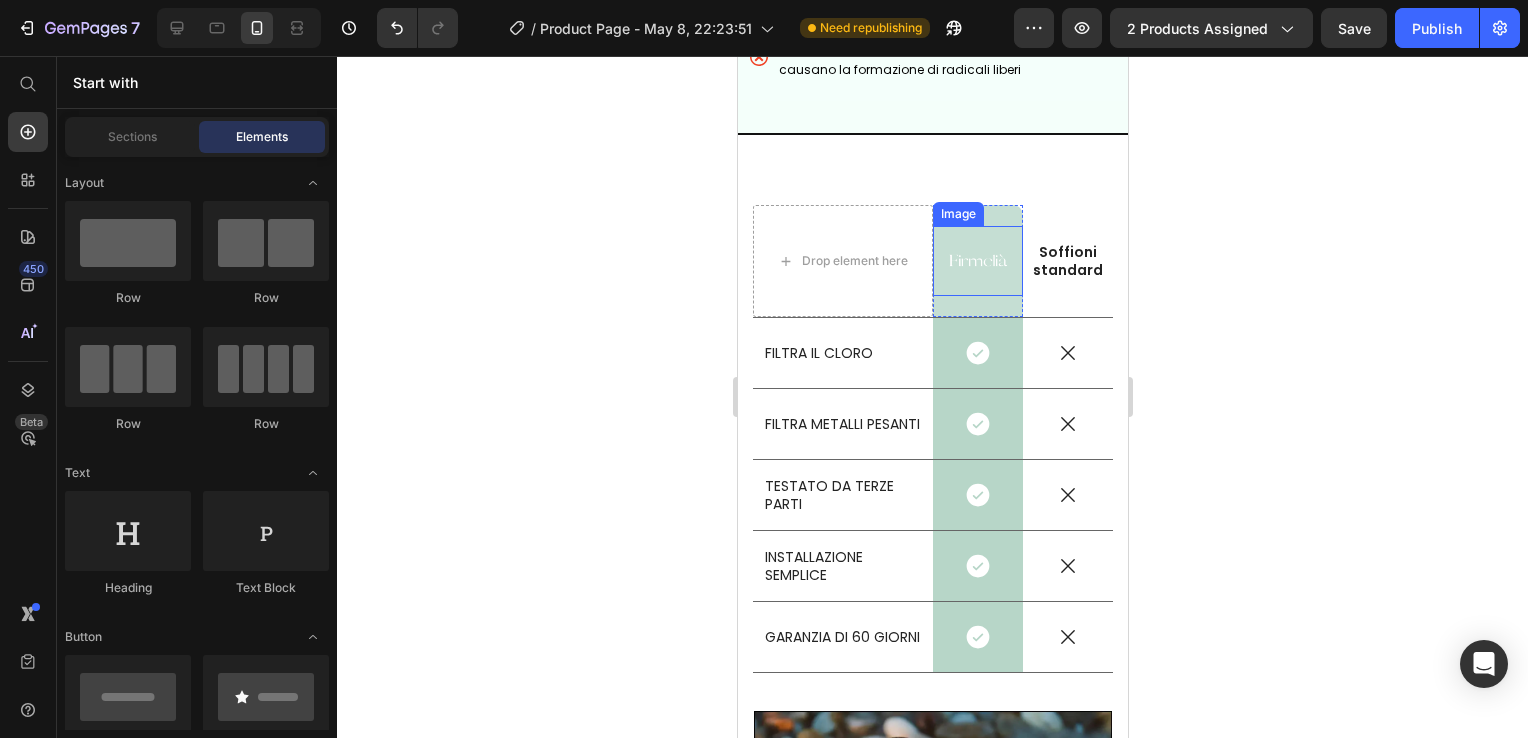 click at bounding box center [977, 261] 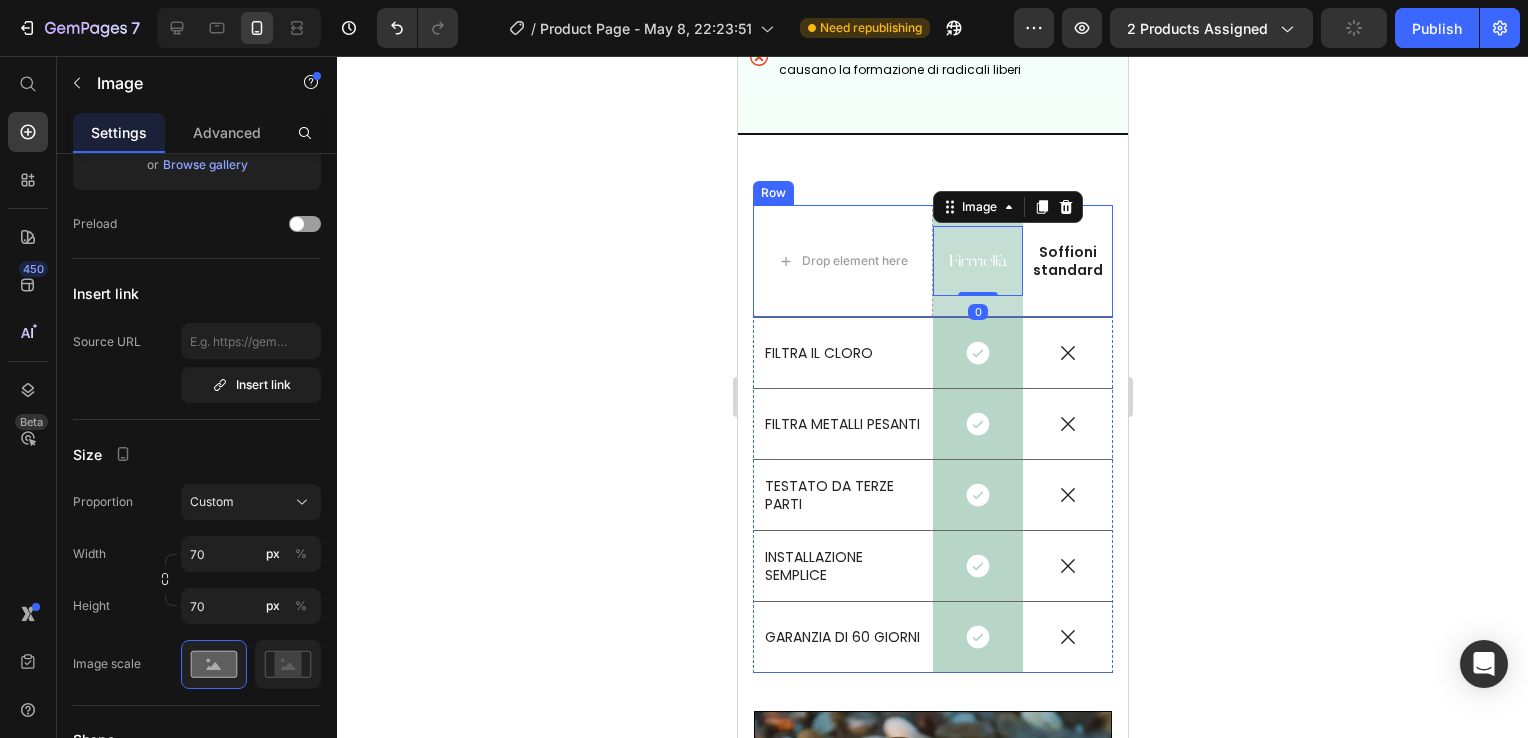 click 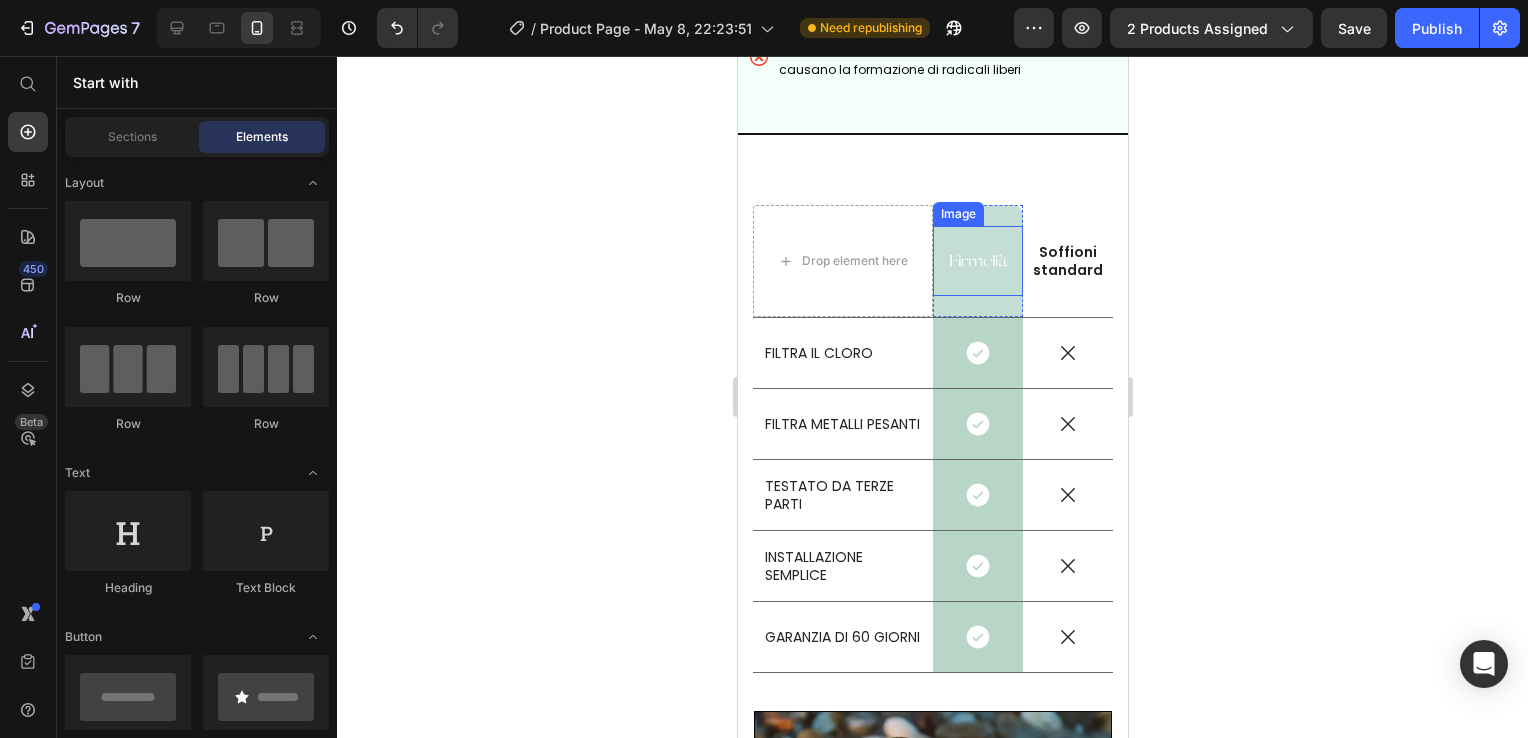 click at bounding box center (977, 261) 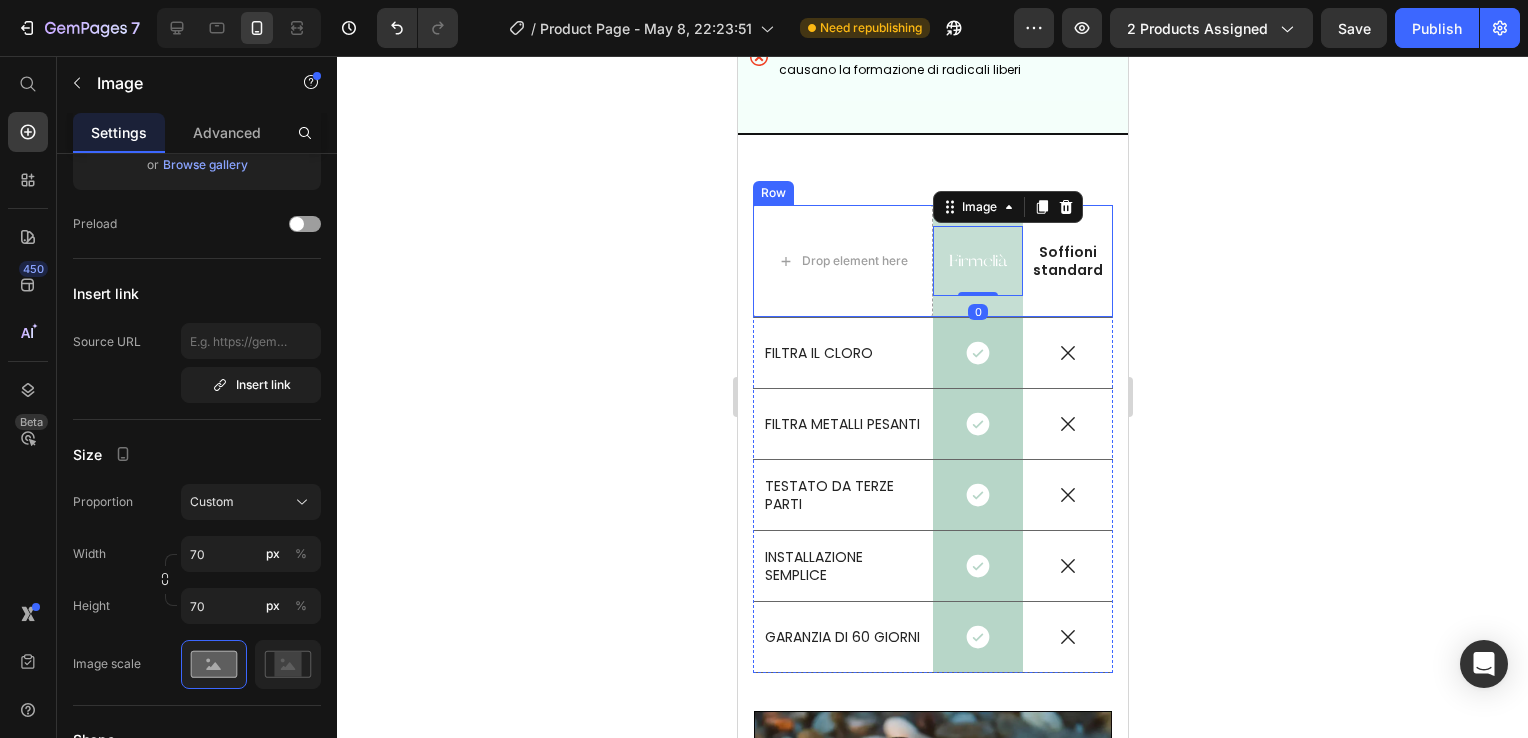 scroll, scrollTop: 0, scrollLeft: 0, axis: both 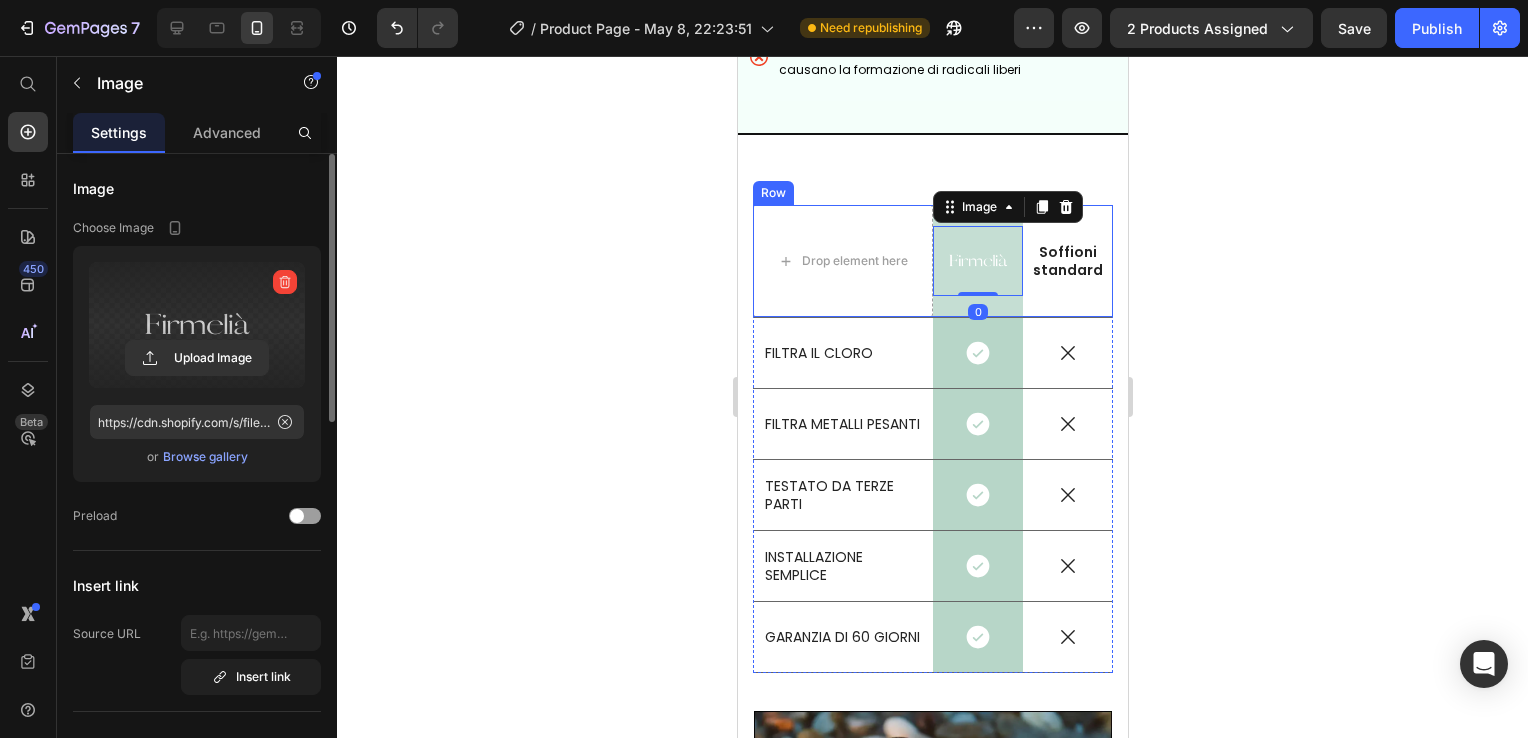 click at bounding box center (197, 325) 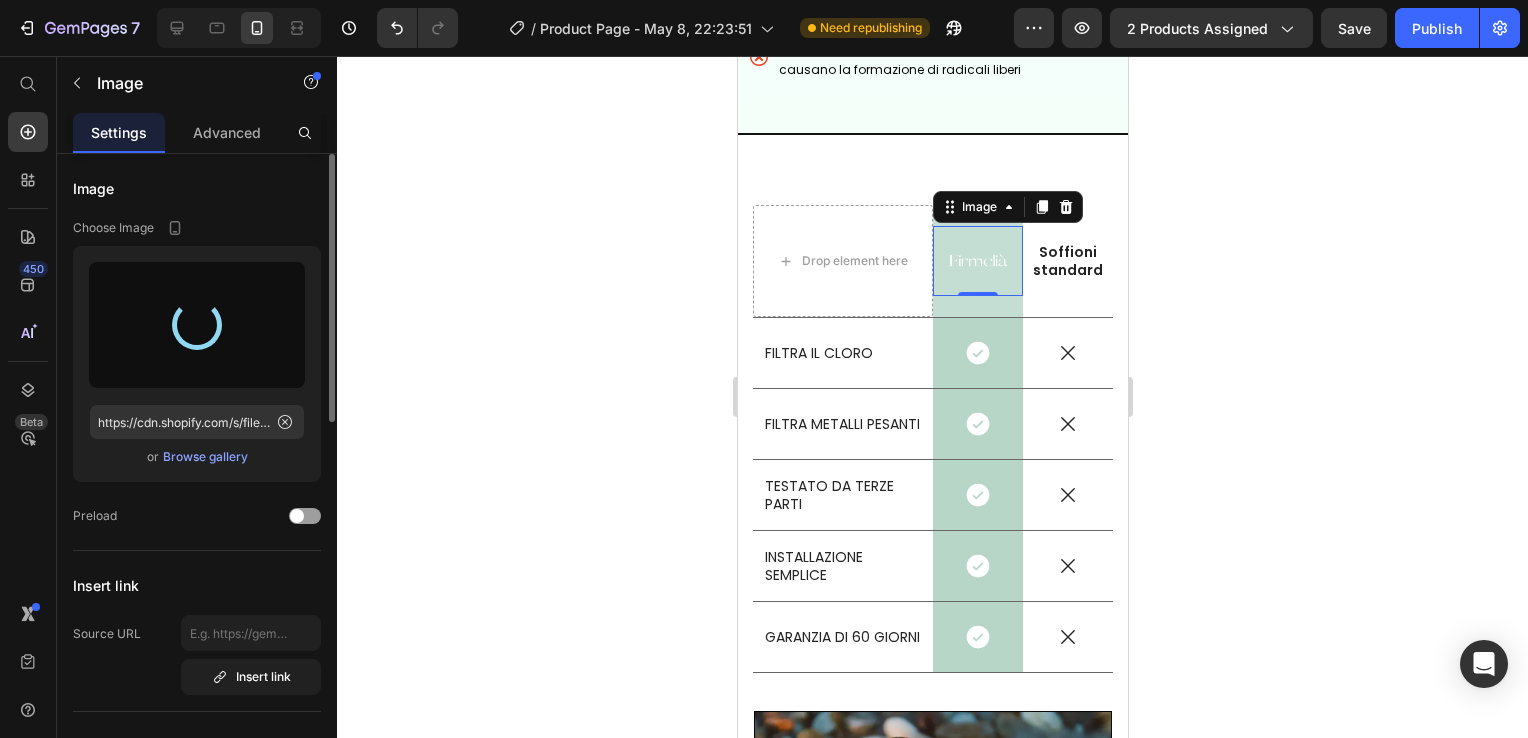type on "https://cdn.shopify.com/s/files/1/0916/4151/2310/files/gempages_563412296819279013-b415c38a-688e-4885-84c3-5ed3ac71a363.png" 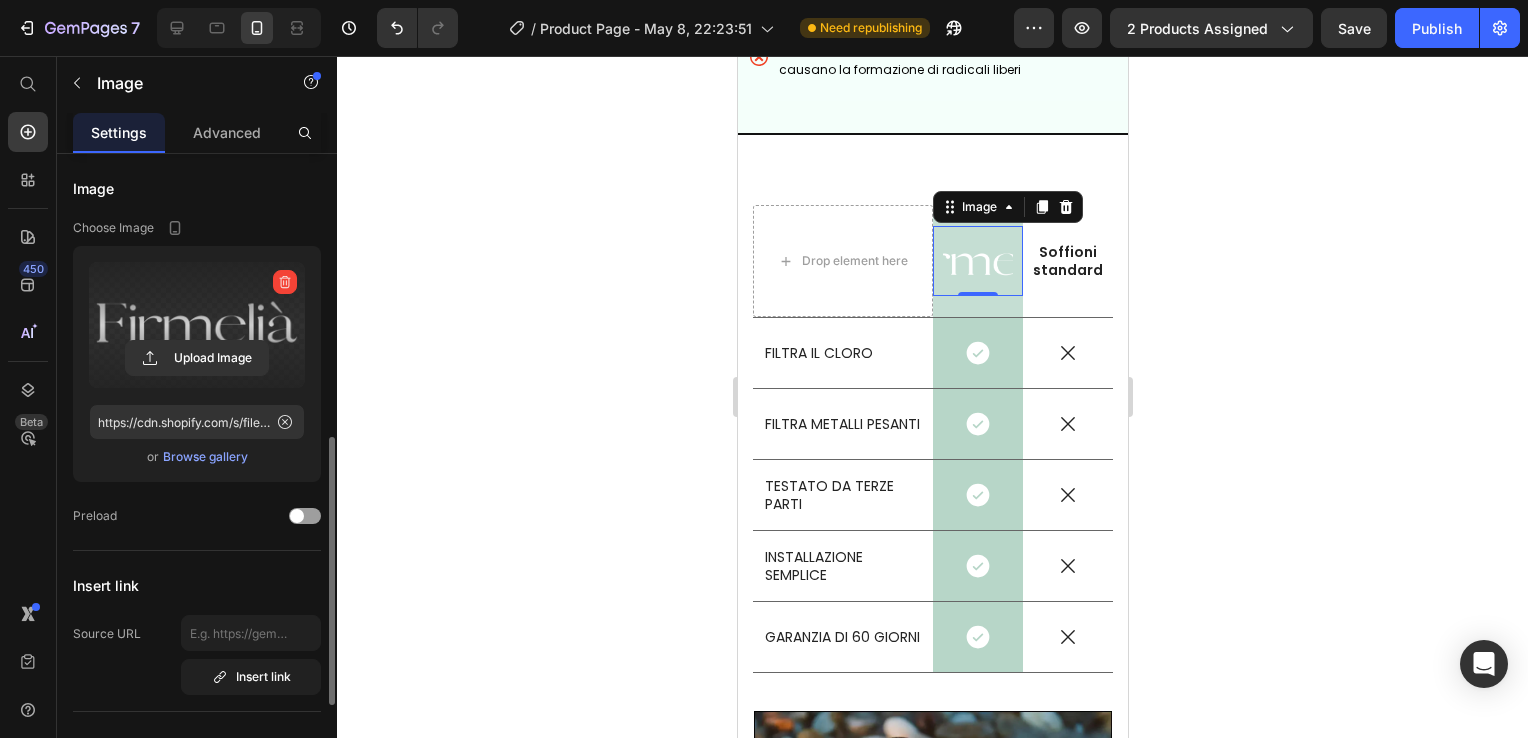 scroll, scrollTop: 300, scrollLeft: 0, axis: vertical 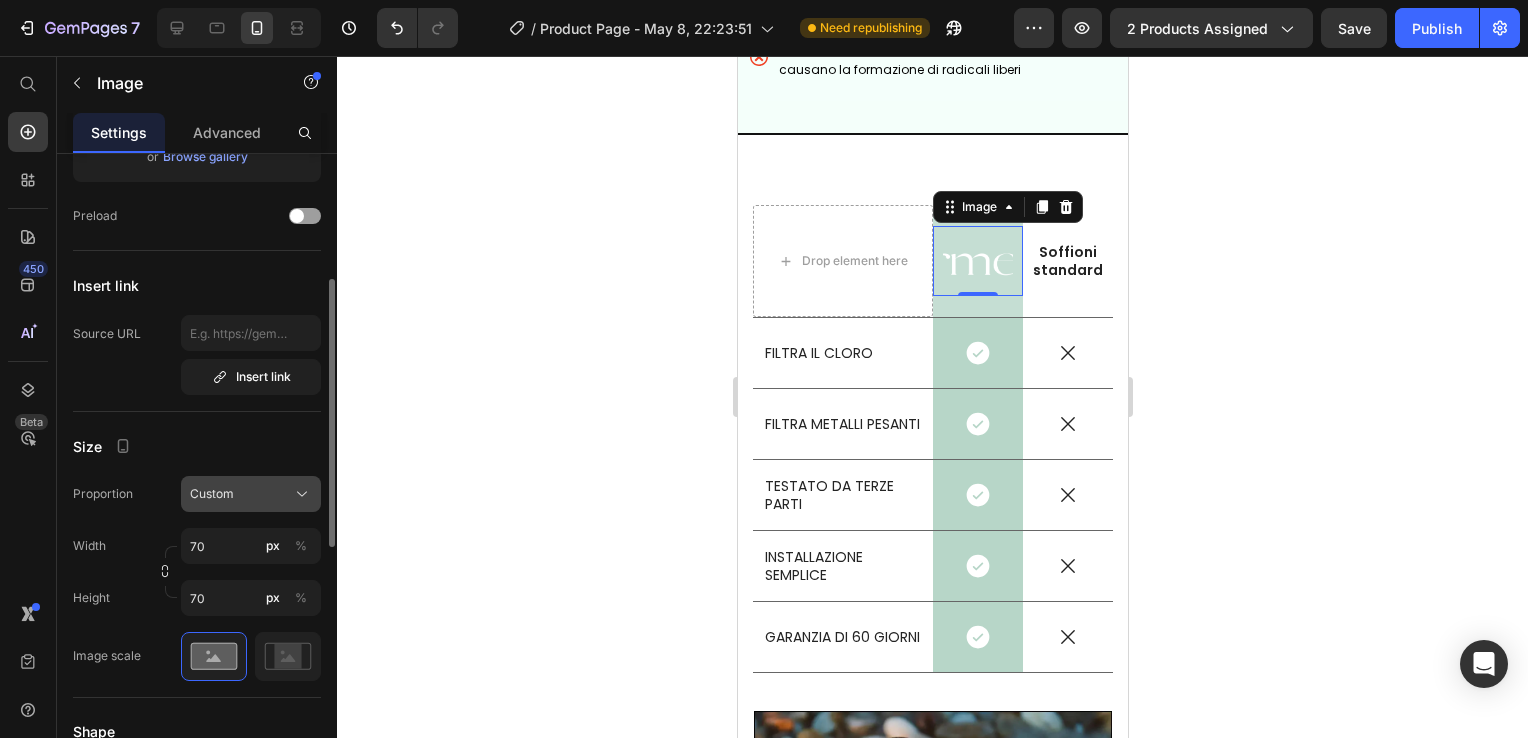 click on "Custom" 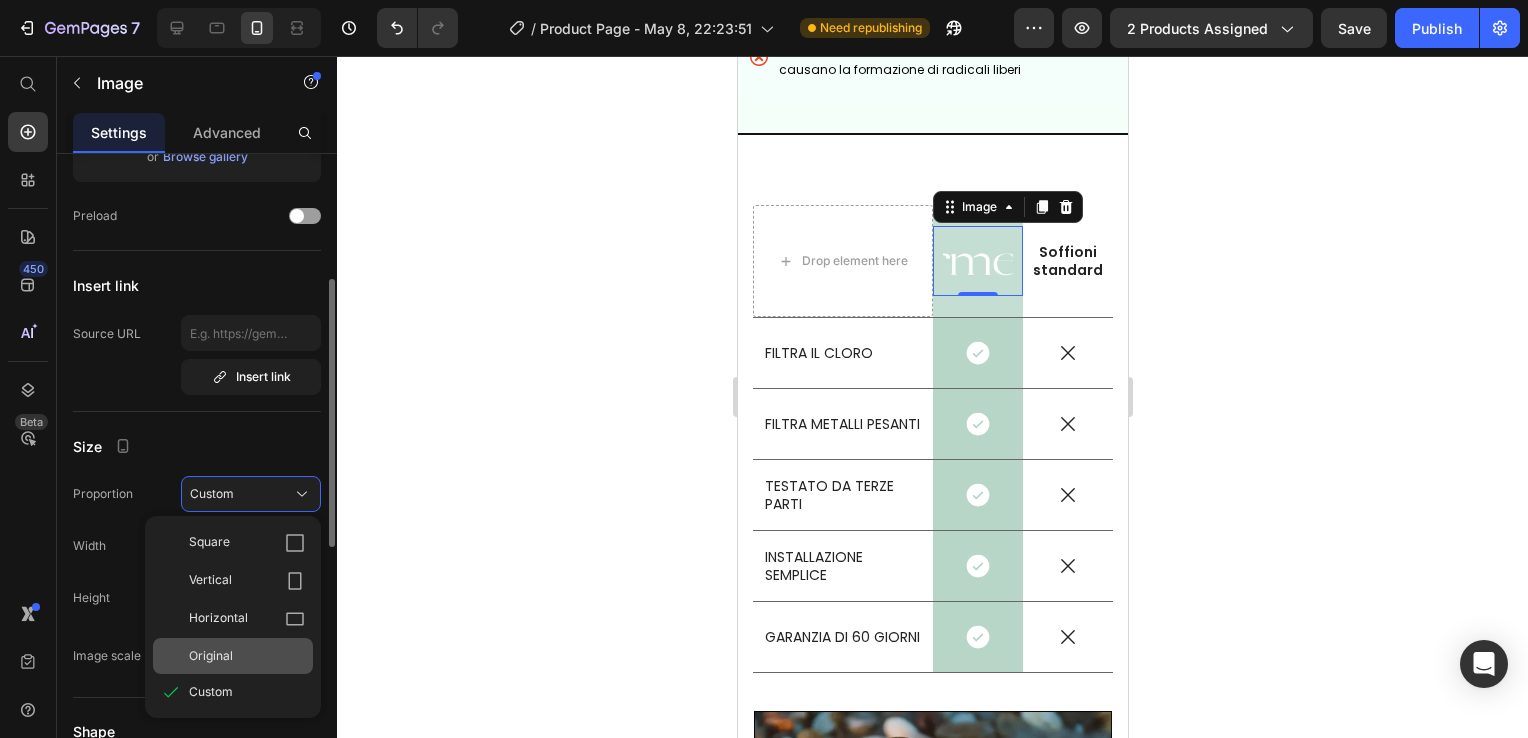 click on "Original" at bounding box center [247, 656] 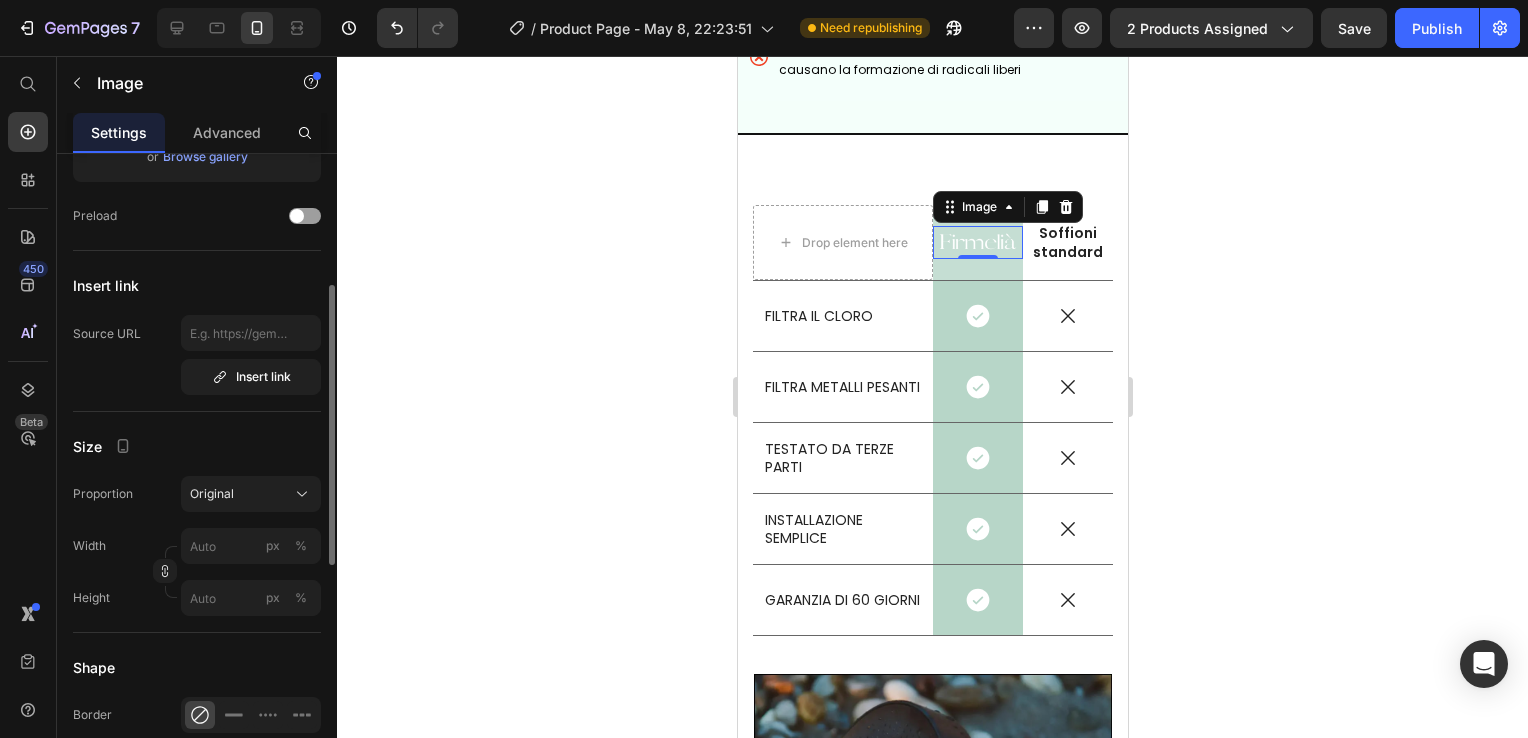 click 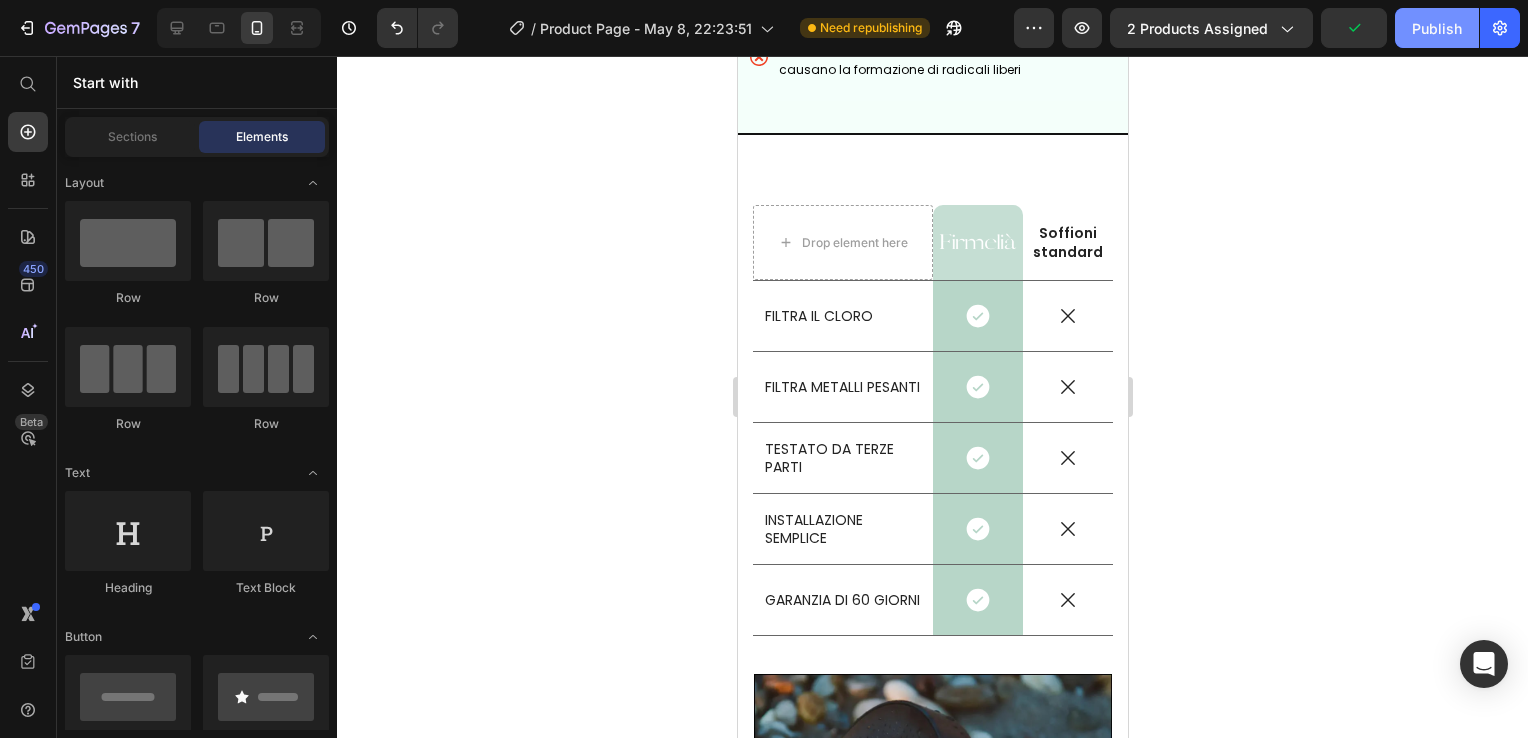click on "Publish" at bounding box center (1437, 28) 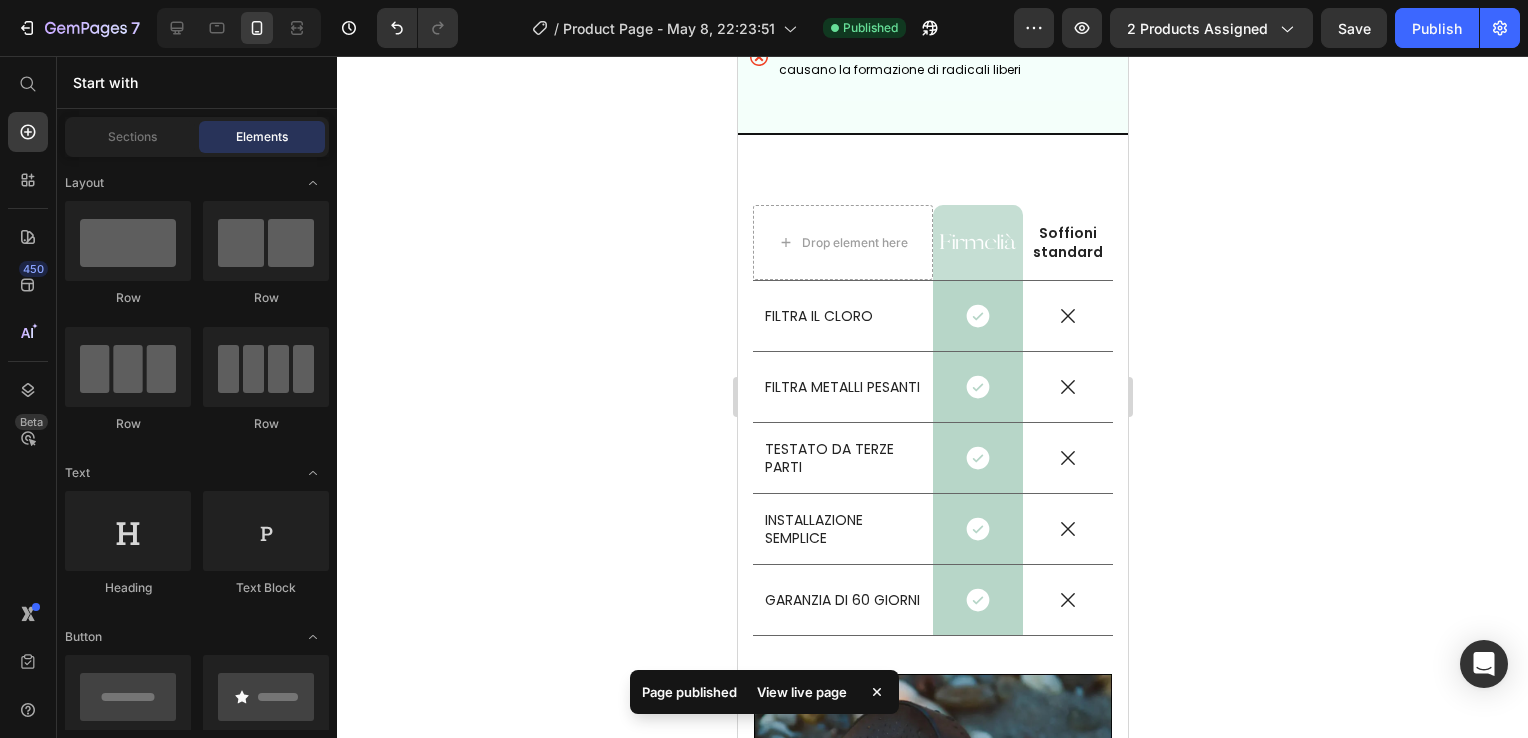 click on "7  Version history  /  Product Page - May 8, 22:23:51 Published Preview 2 products assigned  Save   Publish  450 Beta Start with Sections Elements Hero Section Product Detail Brands Trusted Badges Guarantee Product Breakdown How to use Testimonials Compare Bundle FAQs Social Proof Brand Story Product List Collection Blog List Contact Sticky Add to Cart Custom Footer Browse Library 450 Layout
Row
Row
Row
Row Text
Heading
Text Block Button
Button
Button
Sticky Back to top Media" at bounding box center (764, 0) 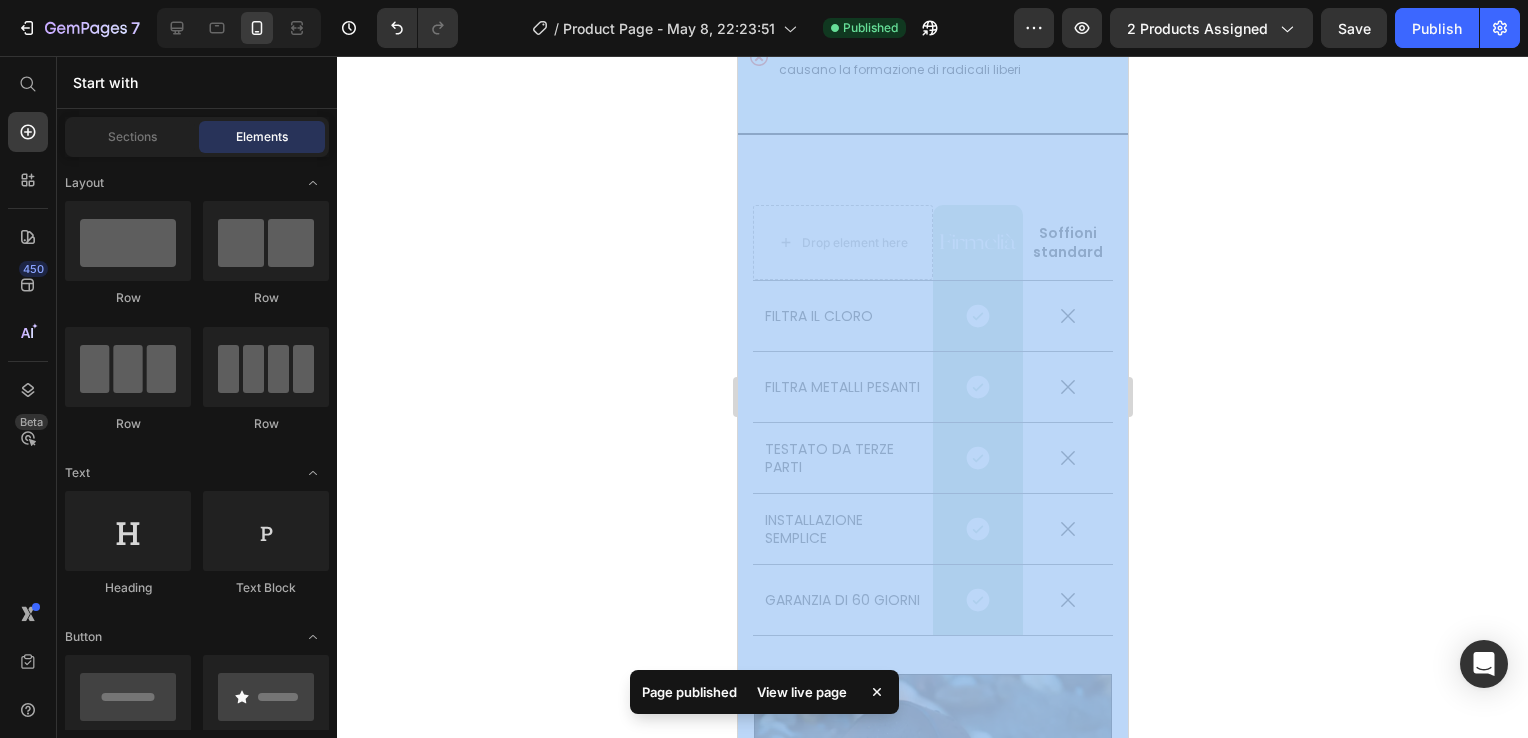 drag, startPoint x: 1527, startPoint y: 240, endPoint x: 1330, endPoint y: 210, distance: 199.27118 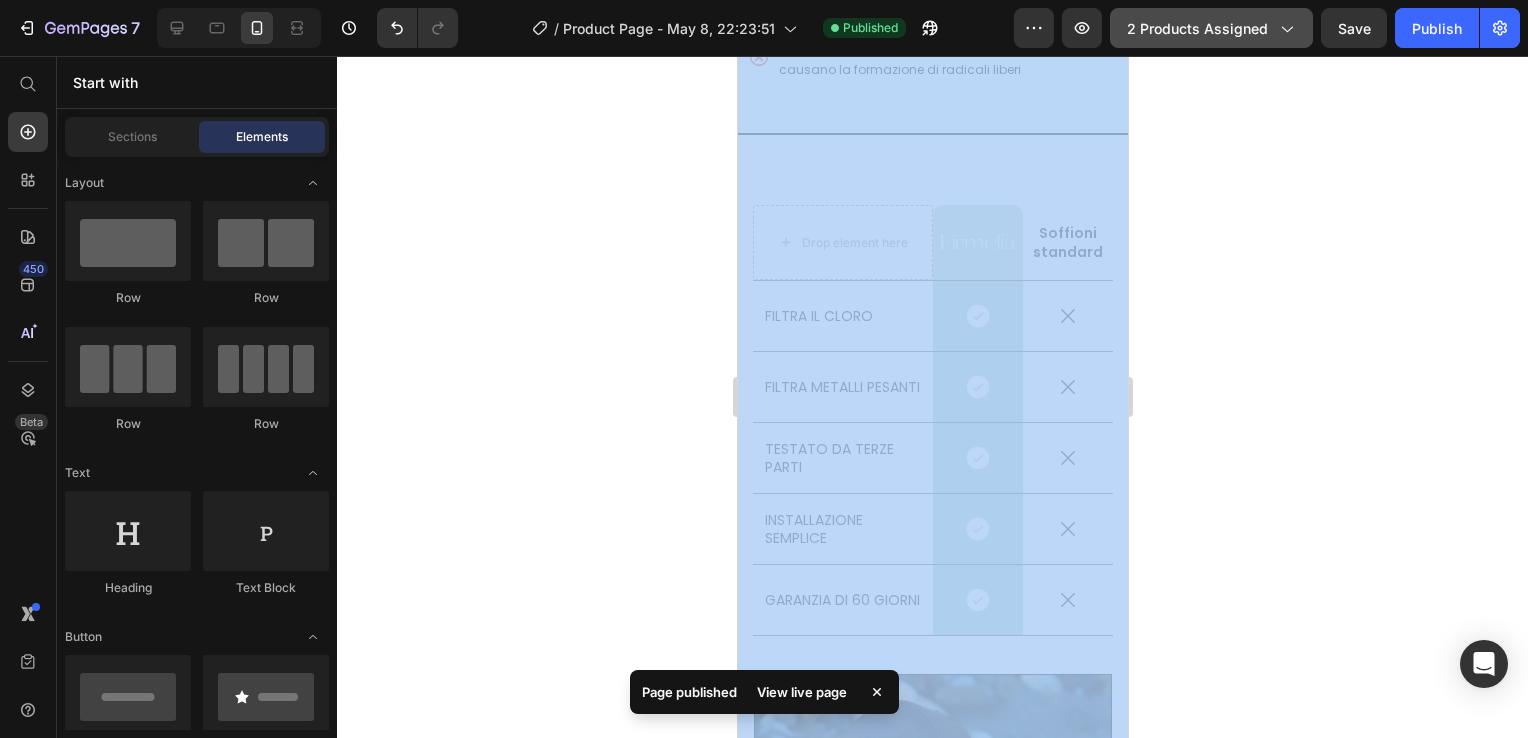 click on "2 products assigned" at bounding box center (1211, 28) 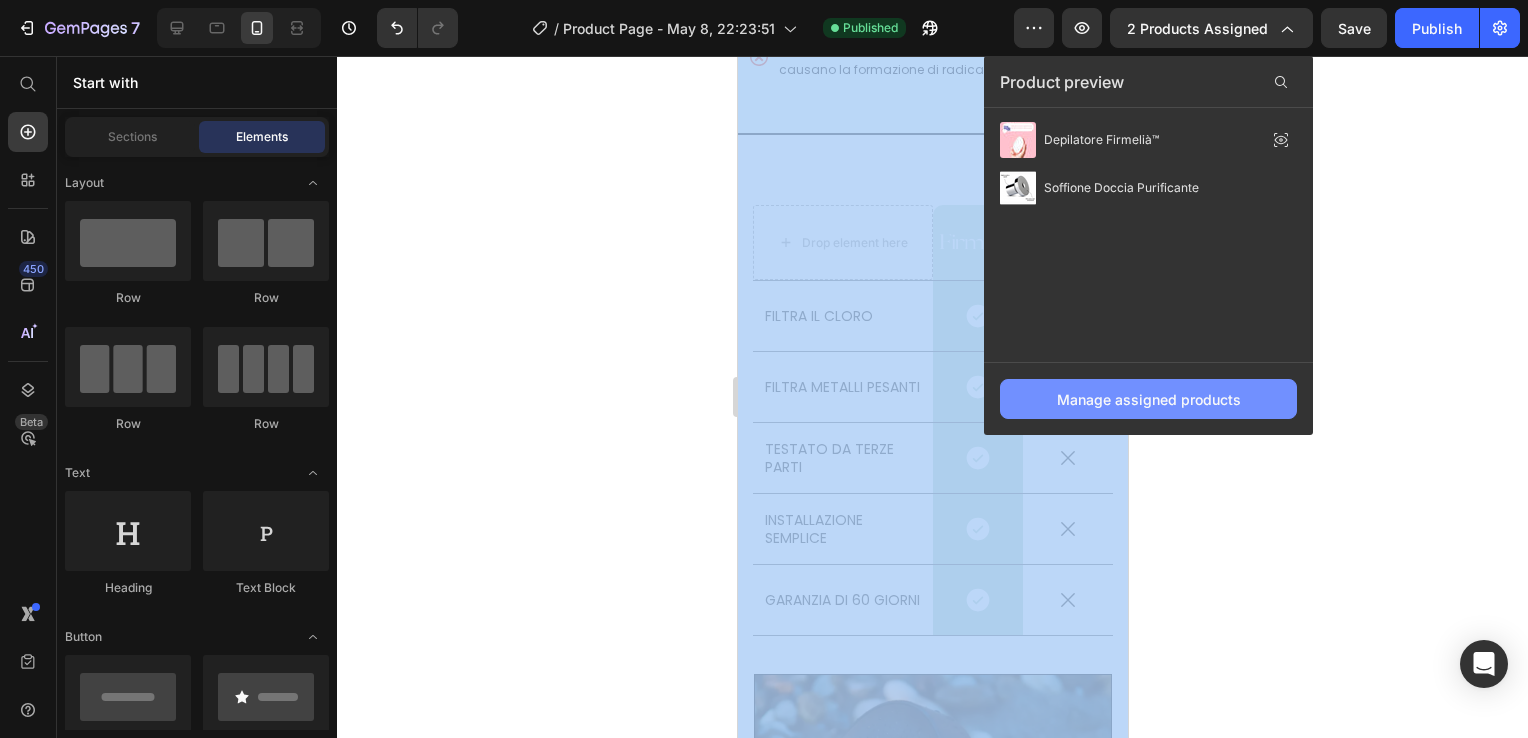 click on "Manage assigned products" at bounding box center (1148, 399) 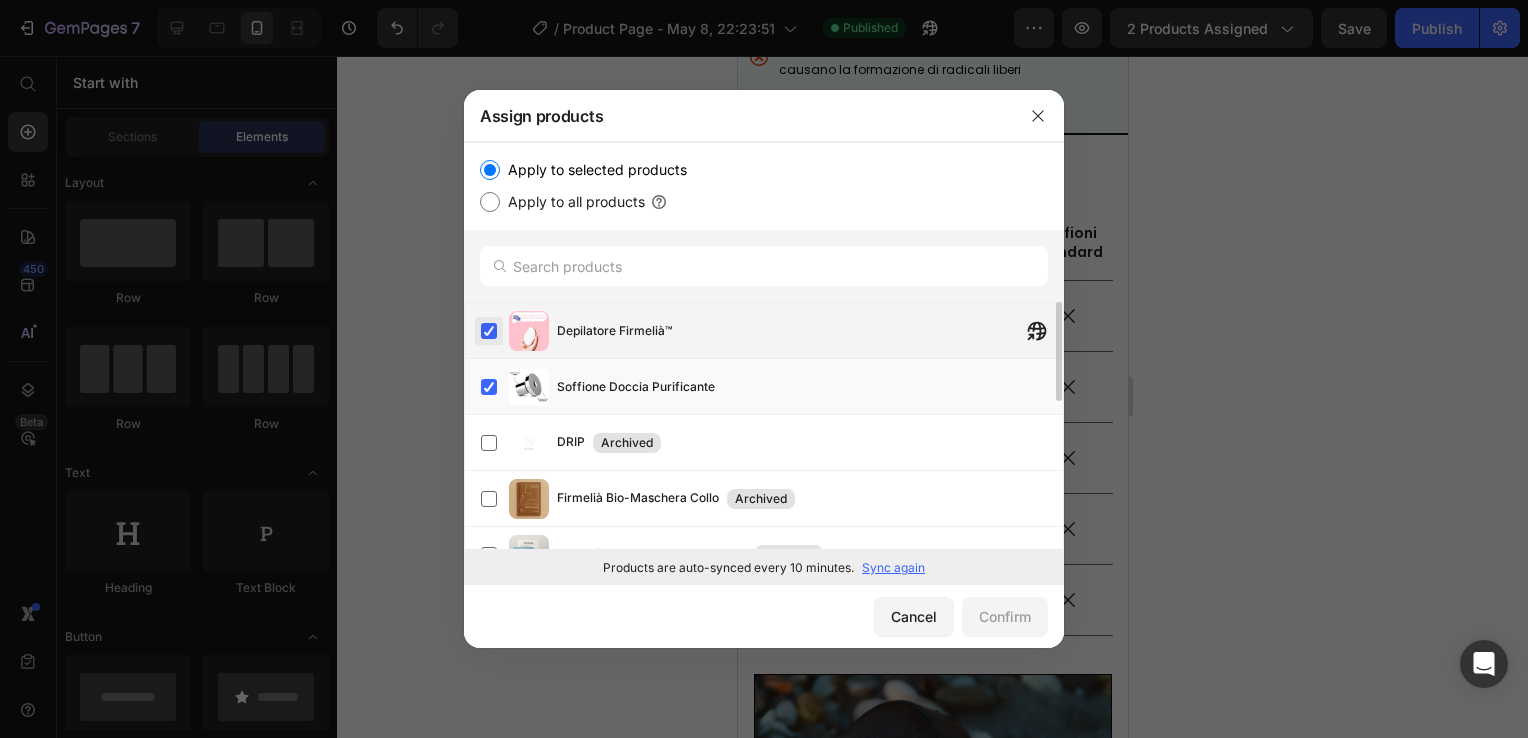 click at bounding box center (489, 331) 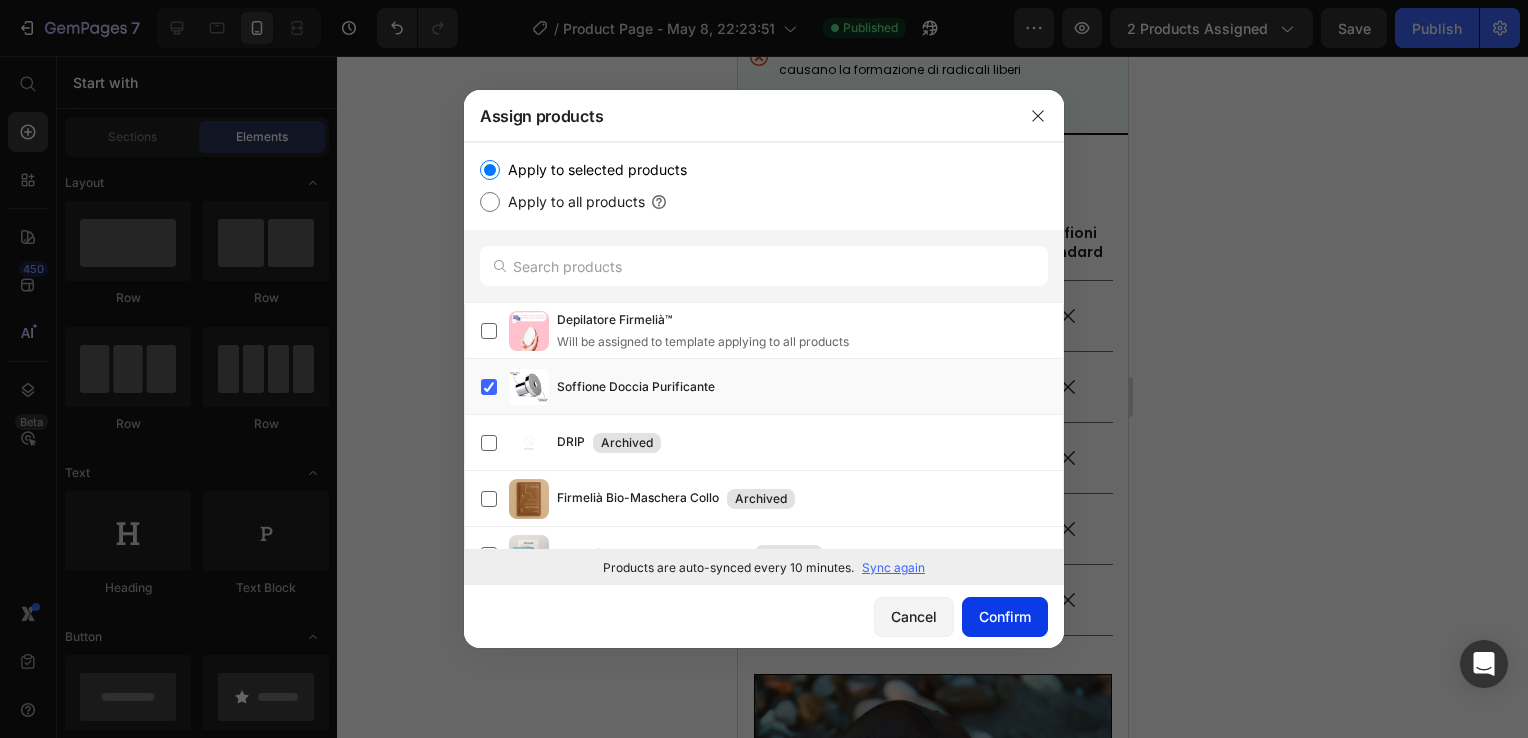 click on "Confirm" at bounding box center (1005, 616) 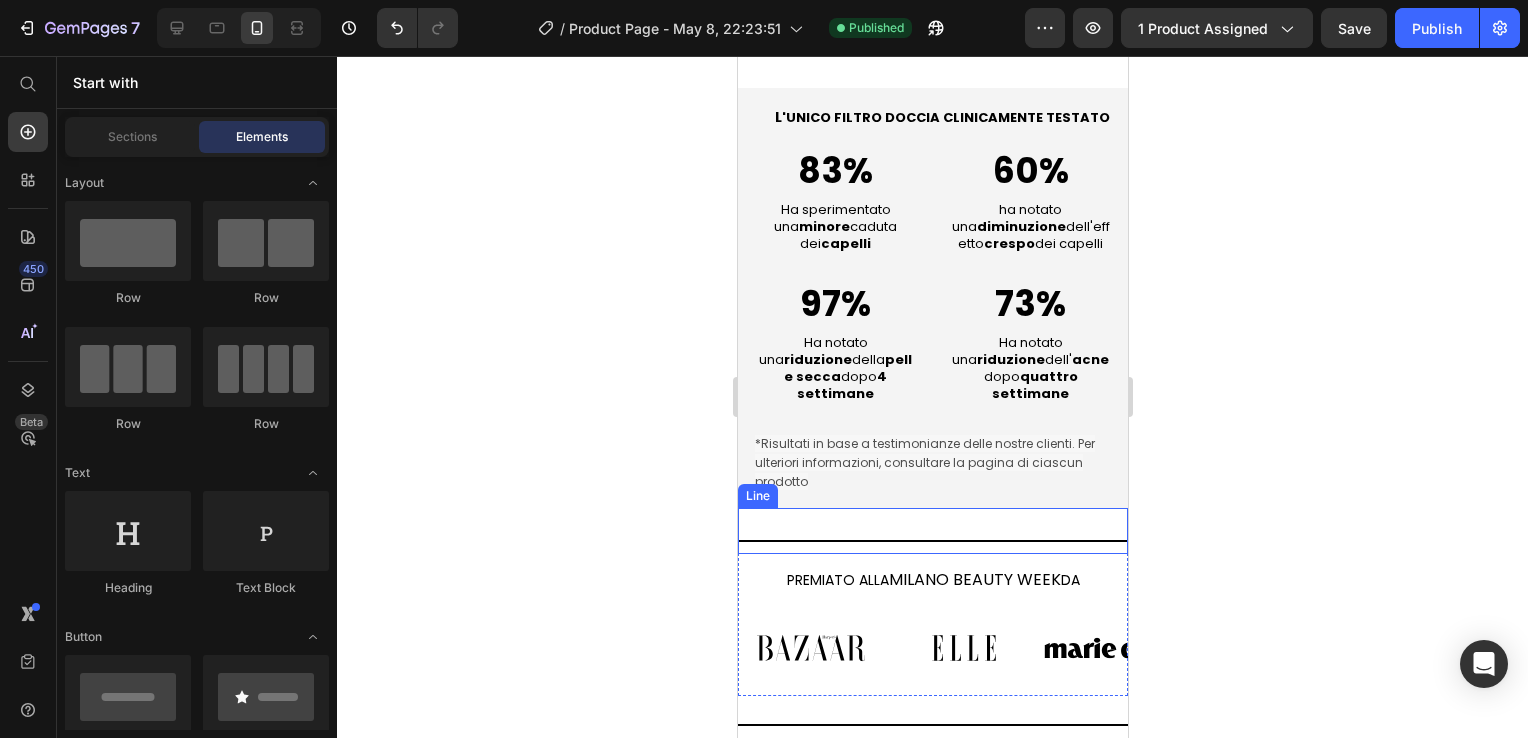 scroll, scrollTop: 988, scrollLeft: 0, axis: vertical 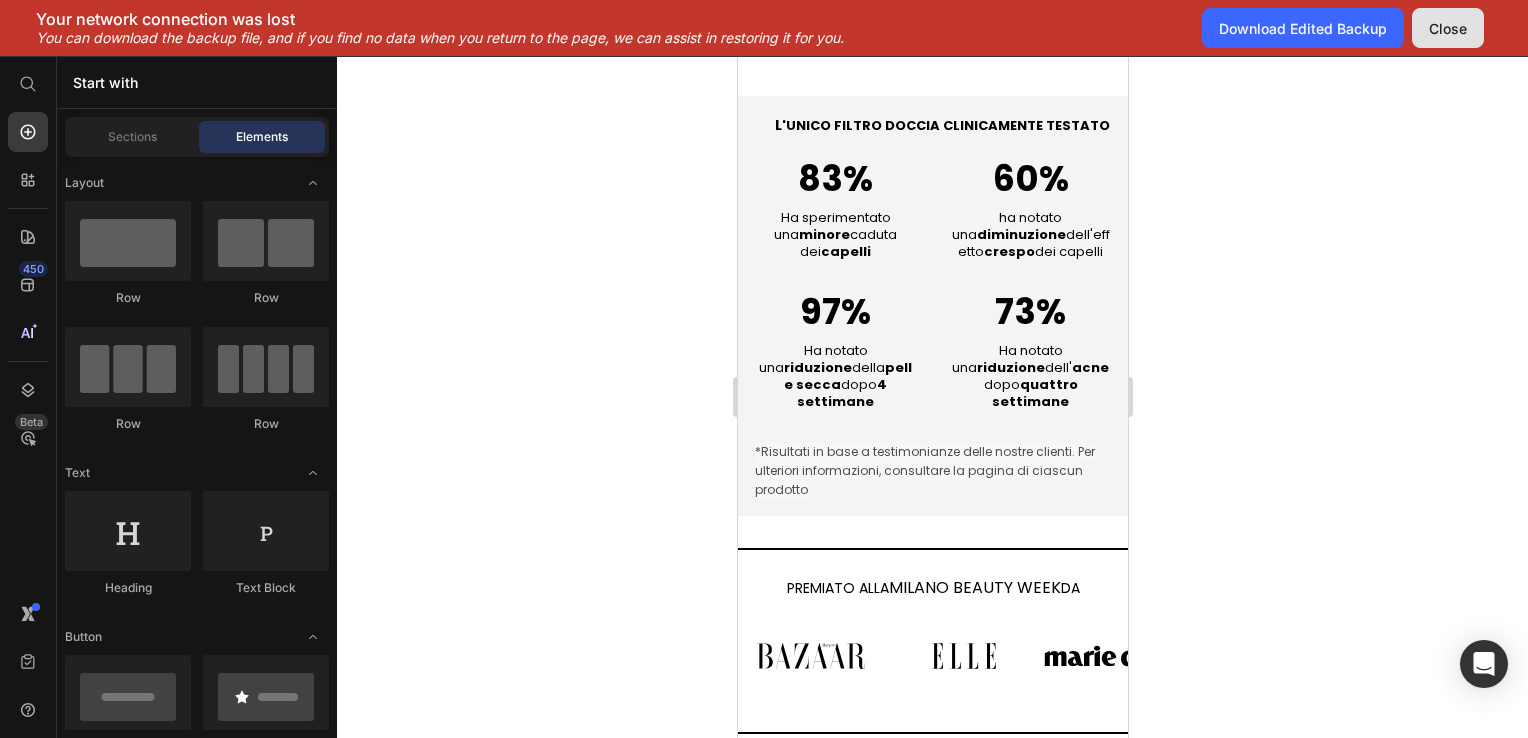 click on "Close" at bounding box center [1448, 28] 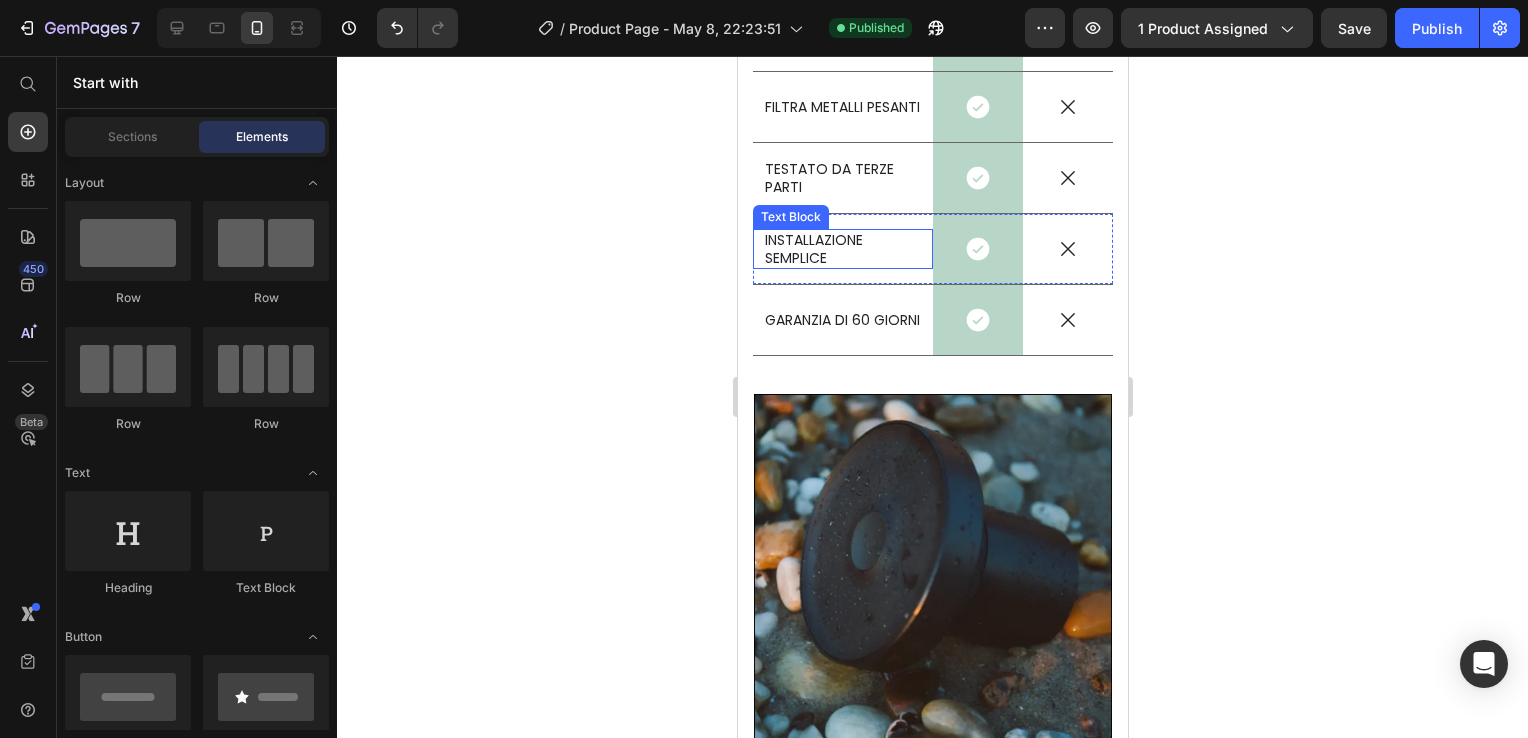 scroll, scrollTop: 5300, scrollLeft: 0, axis: vertical 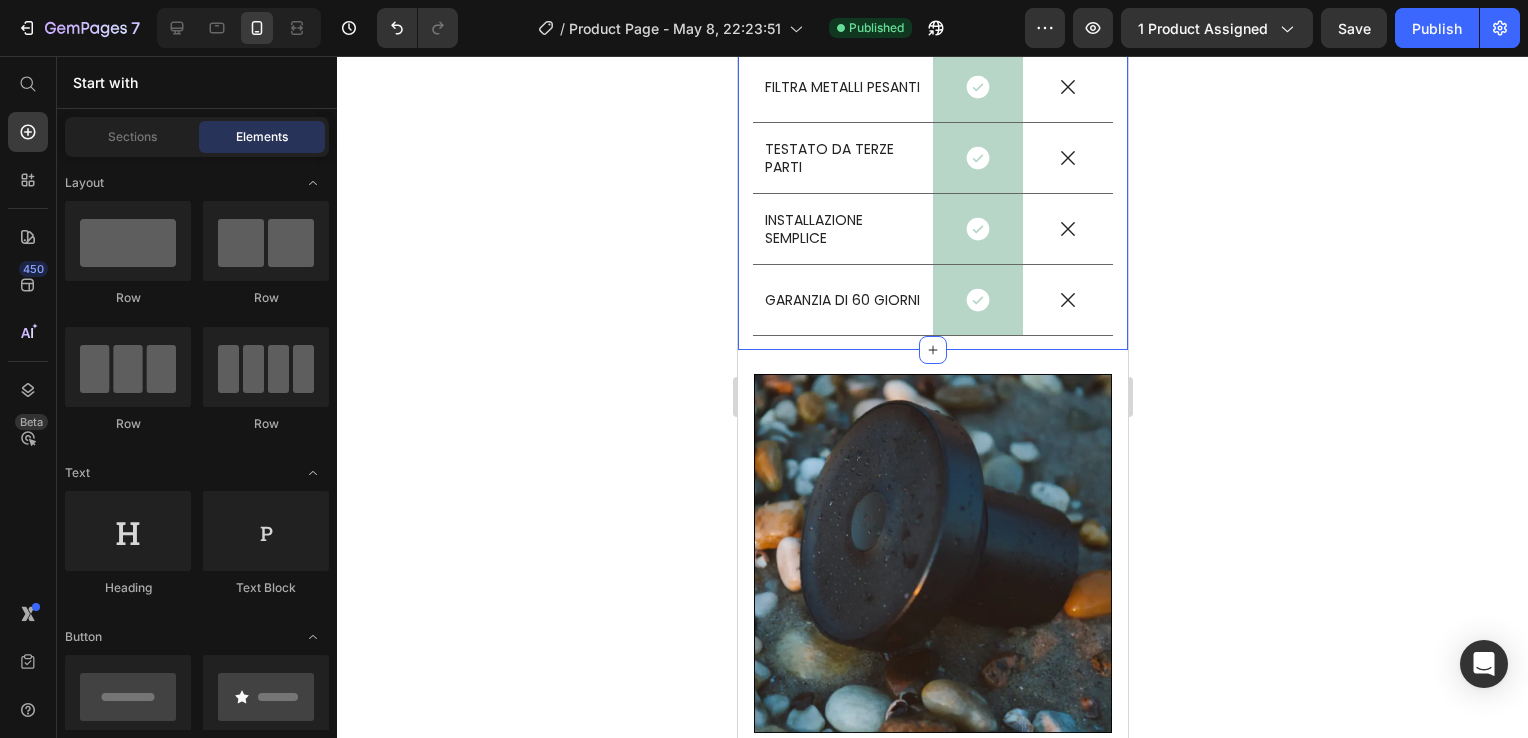 click on "Drop element here Image Row Soffioni standard Text Block Row FILTRA IL CLORO Text Block
Icon Row
Icon Row FILTRA METALLI PESANTI Text Block
Icon Row
Icon Row TESTATO DA TERZE PARTI Text Block
Icon Row
Icon Row INSTALLAZIONE SEMPLICE Text Block
Icon Row
Icon Row GARANZIA DI 60 GIORNI Text Block
Icon Row
Icon Row Row" at bounding box center [932, 127] 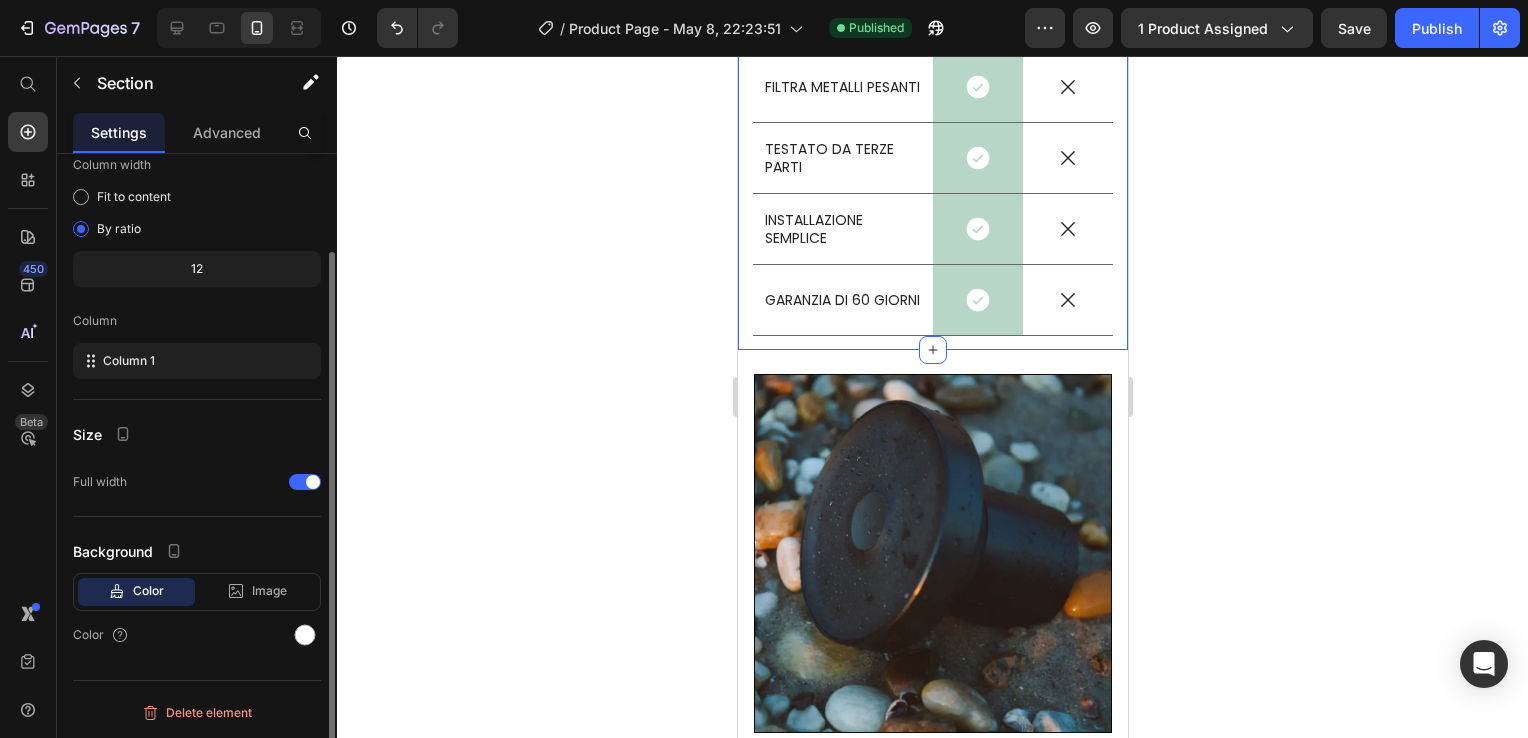 scroll, scrollTop: 0, scrollLeft: 0, axis: both 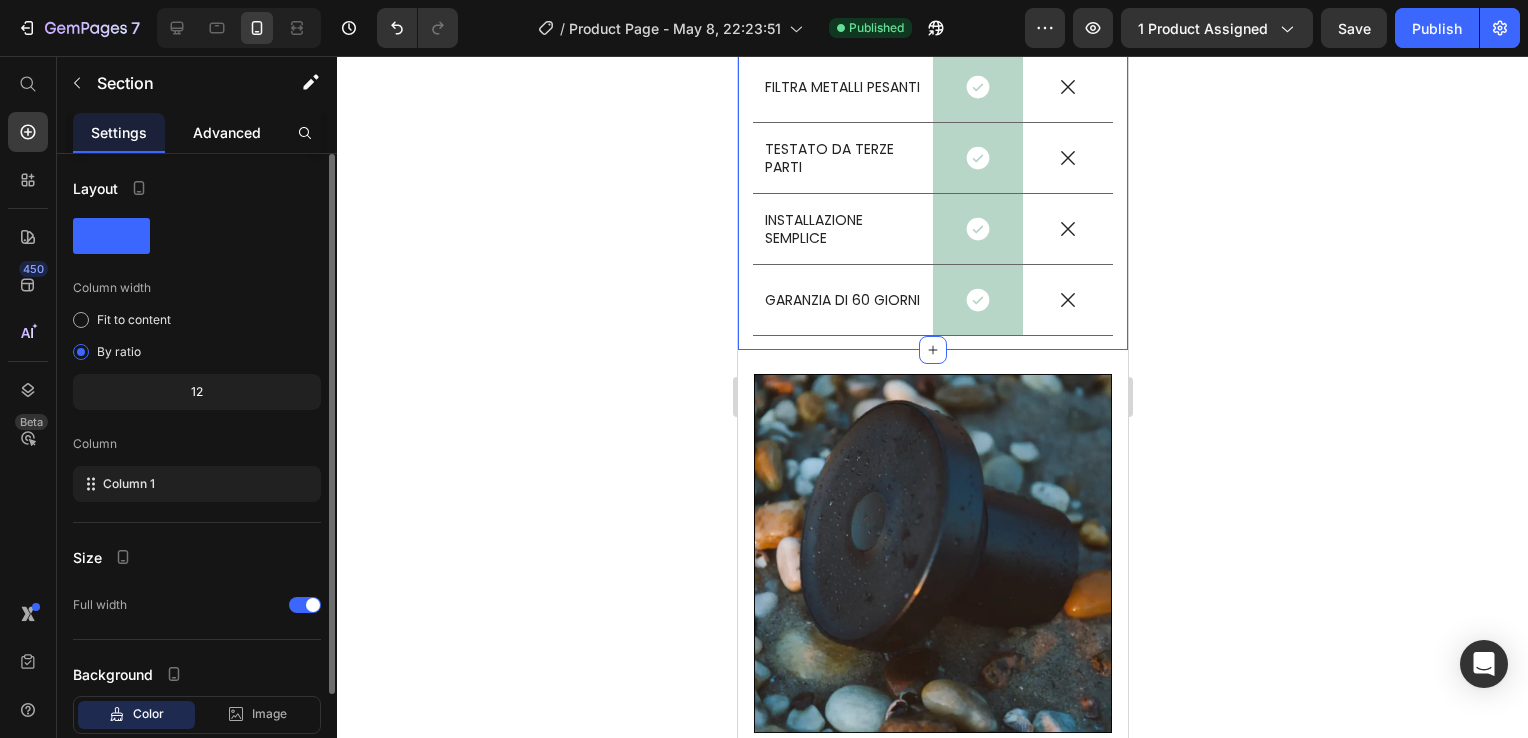 click on "Advanced" 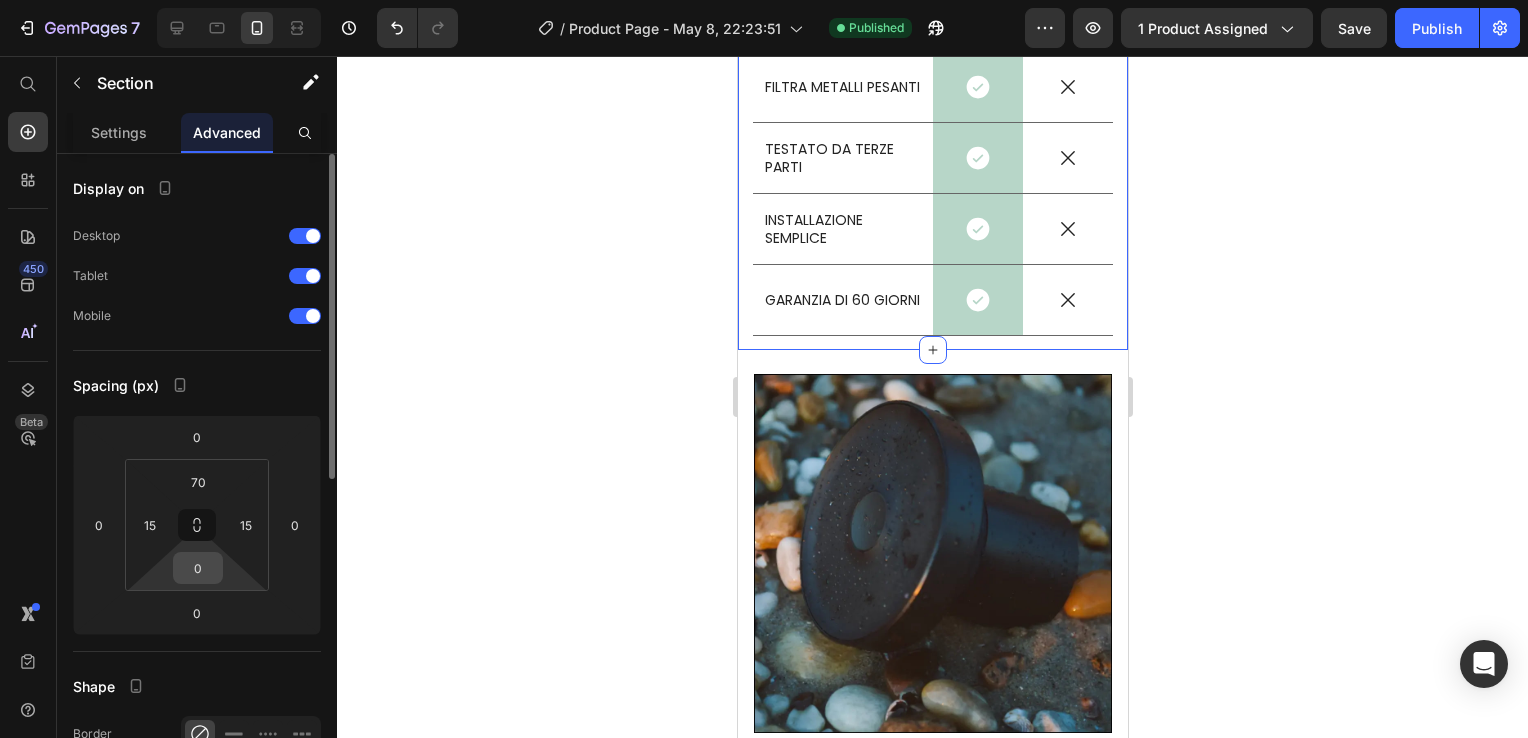 click on "0" at bounding box center [198, 568] 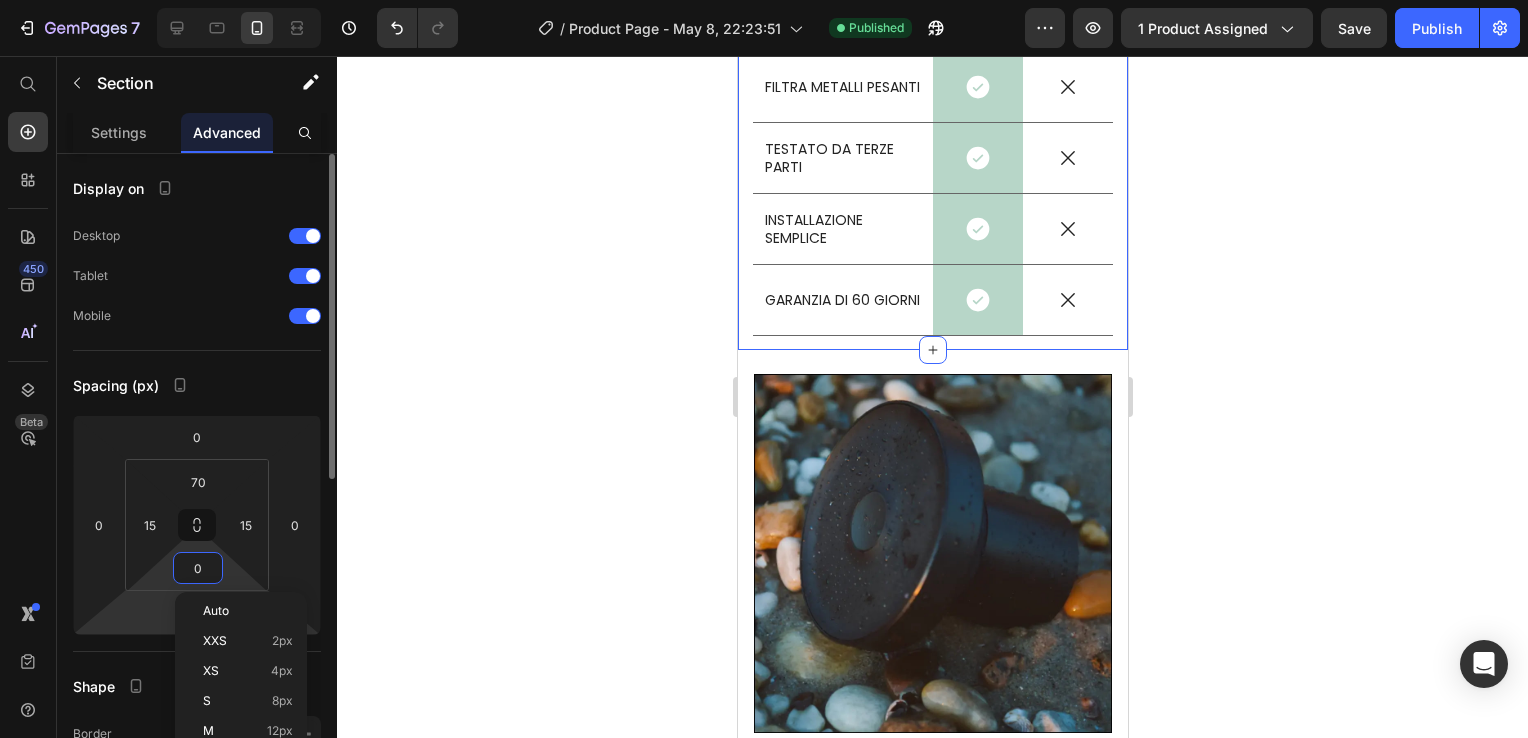 scroll, scrollTop: 300, scrollLeft: 0, axis: vertical 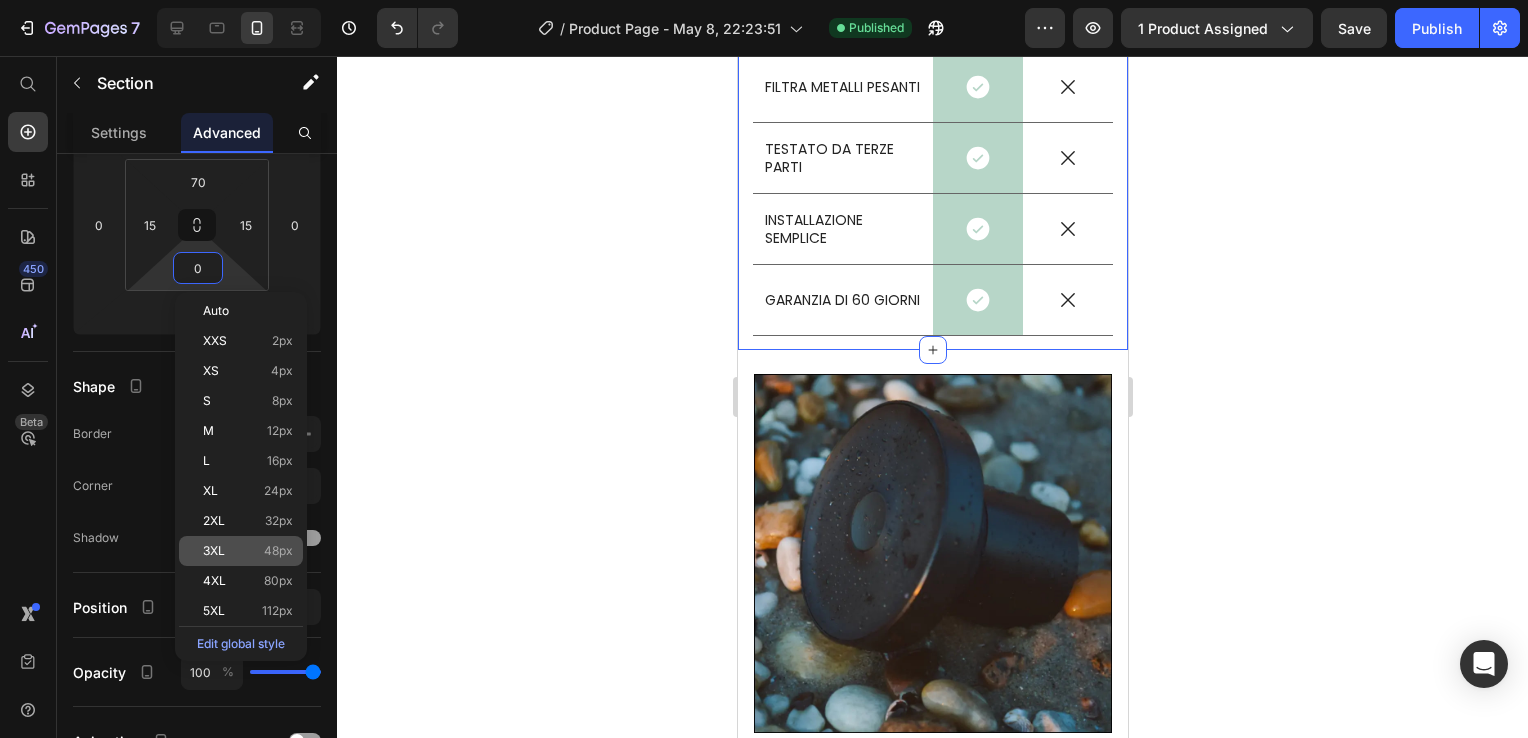 click on "3XL 48px" at bounding box center (248, 551) 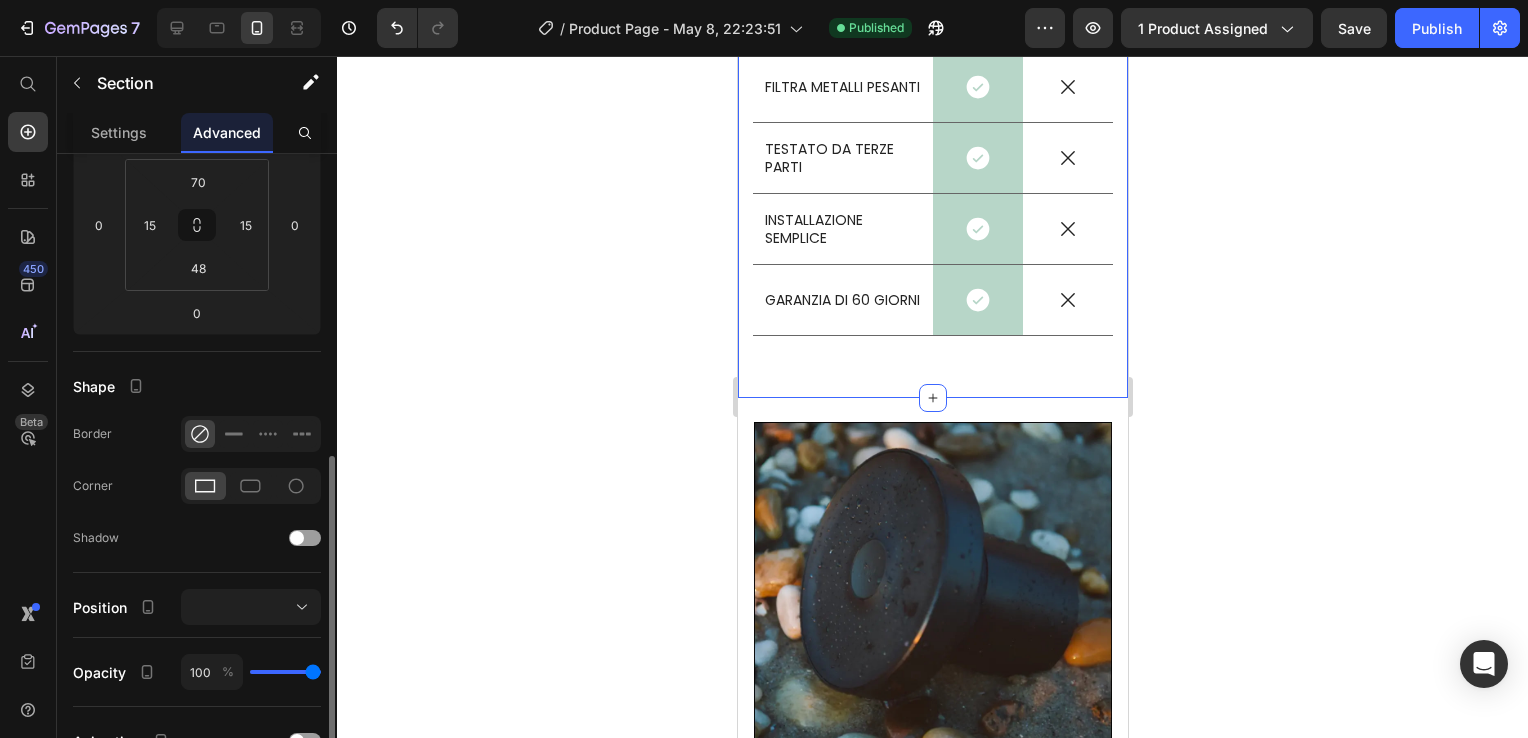 scroll, scrollTop: 500, scrollLeft: 0, axis: vertical 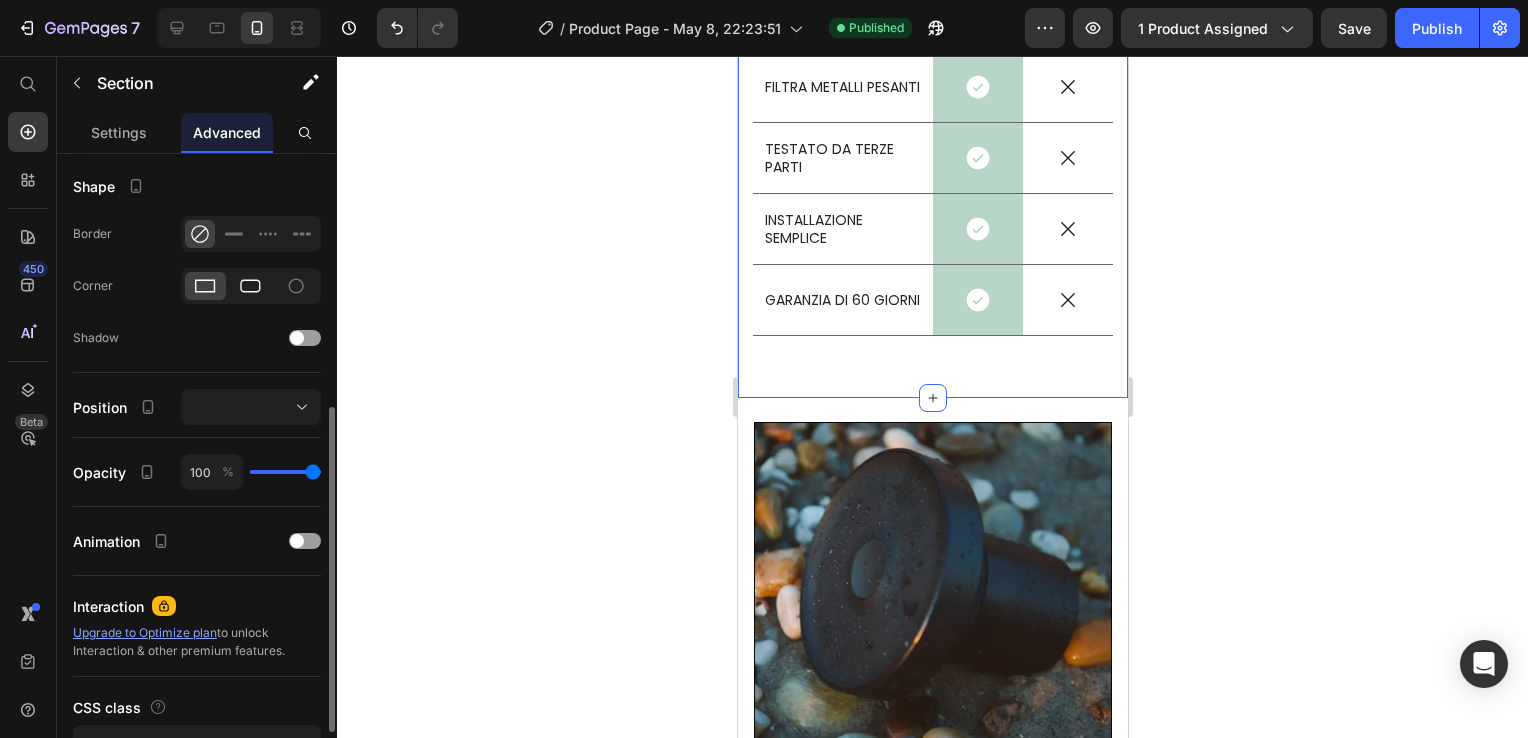 click 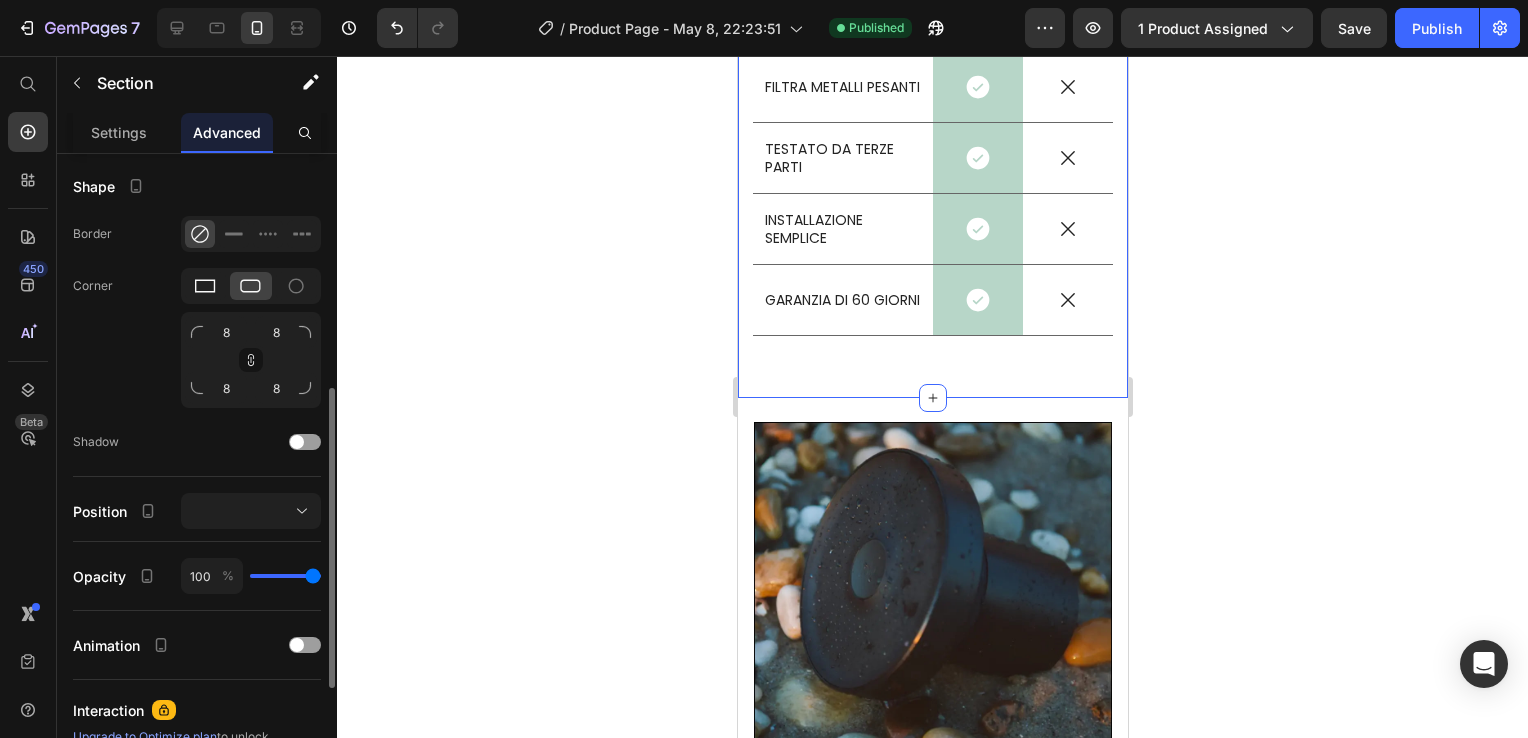 click 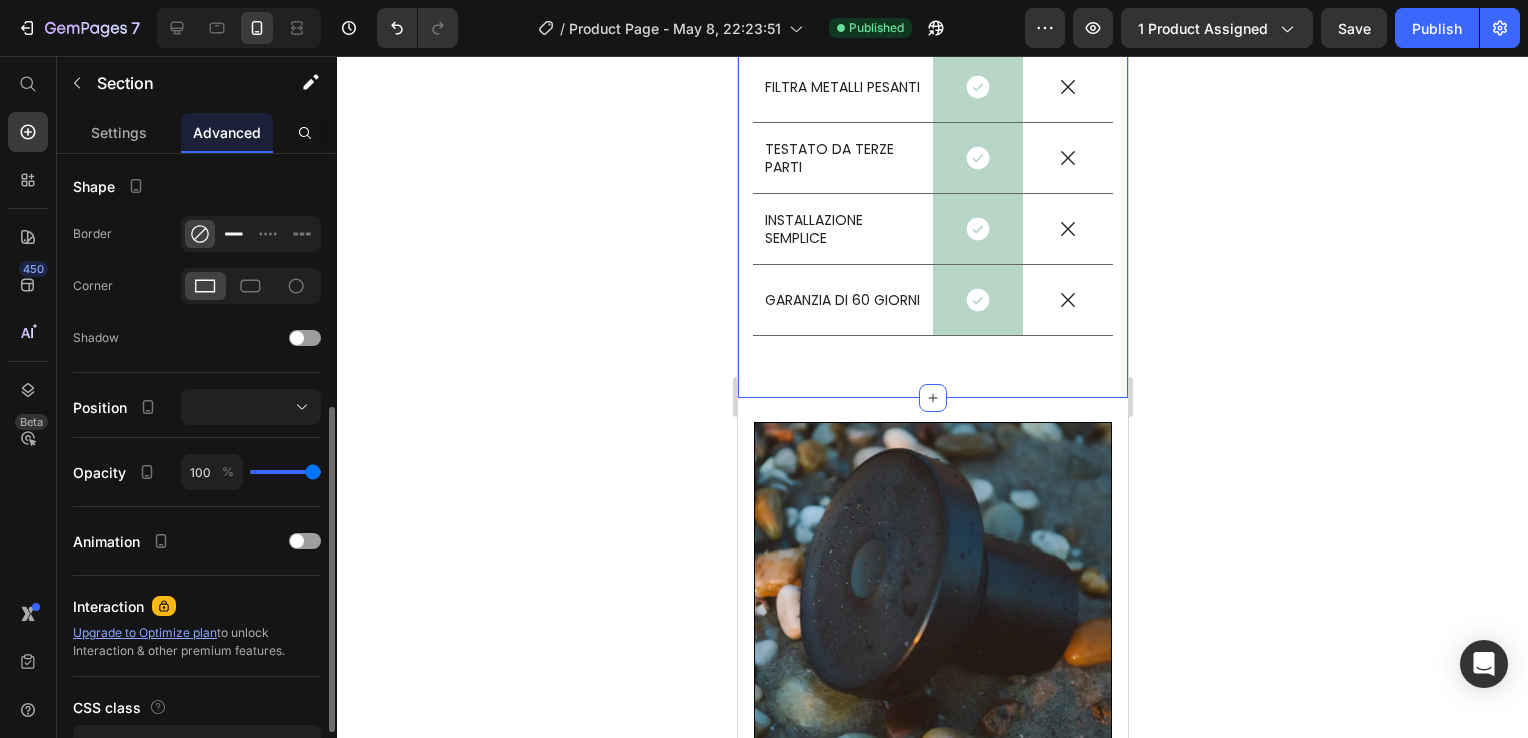 click 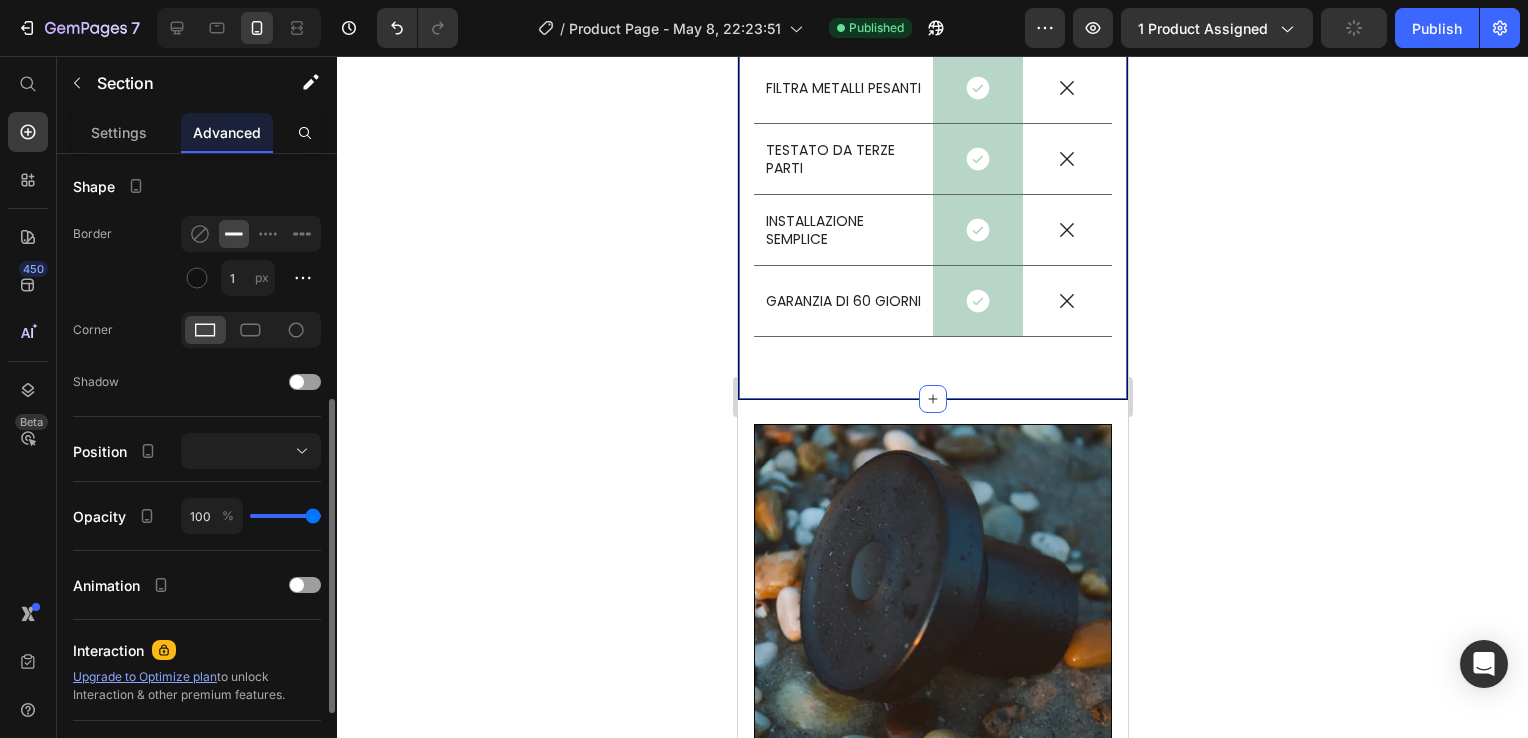 scroll, scrollTop: 5300, scrollLeft: 0, axis: vertical 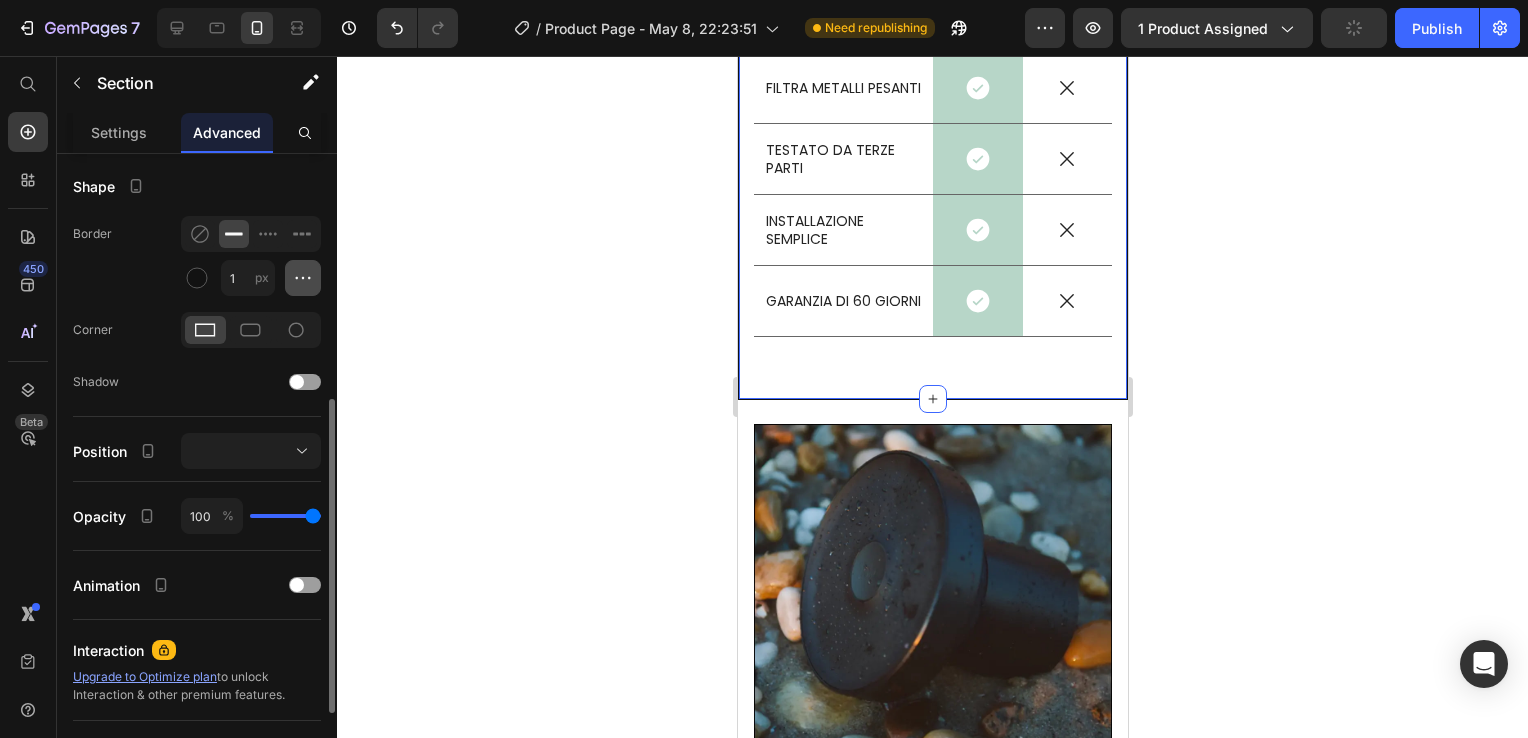 click 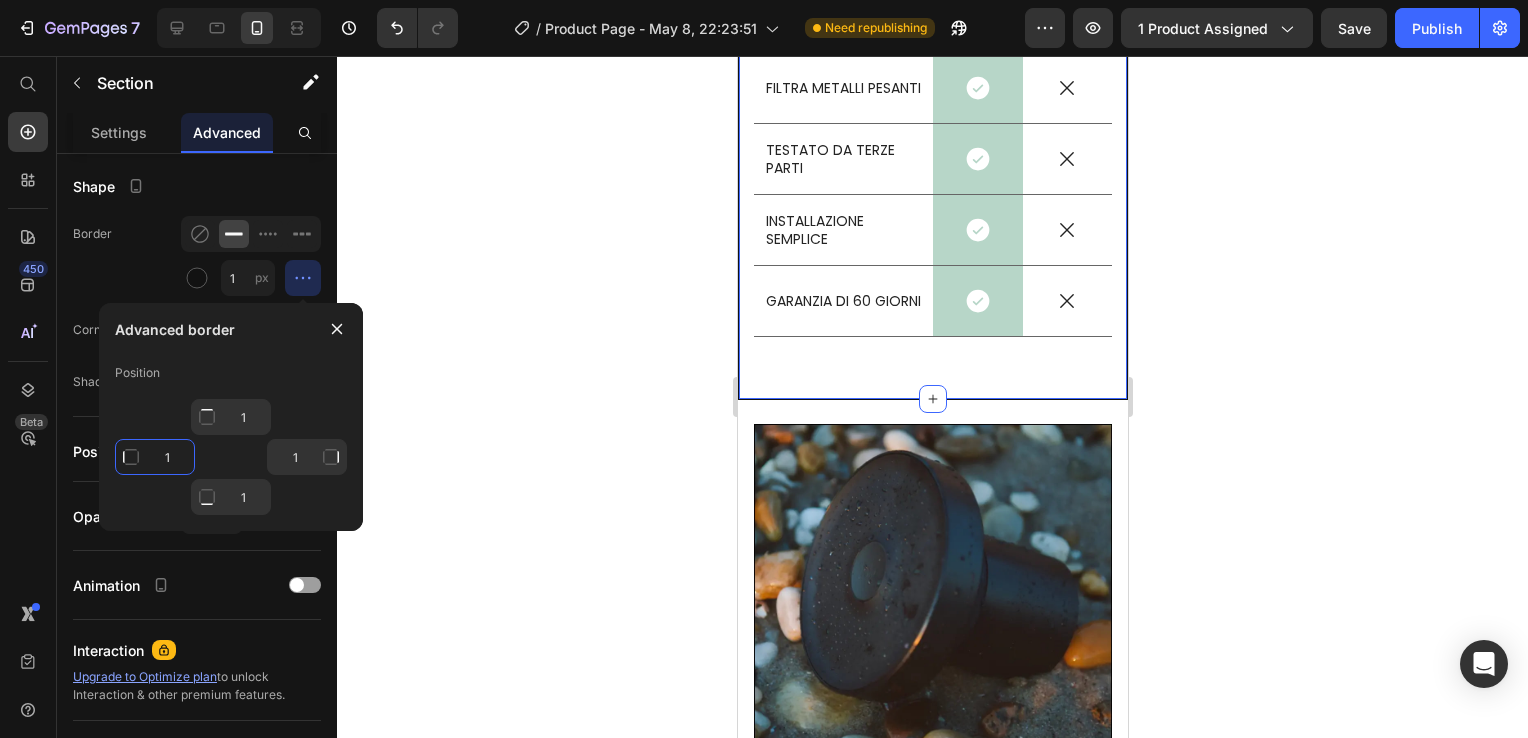 click on "1" 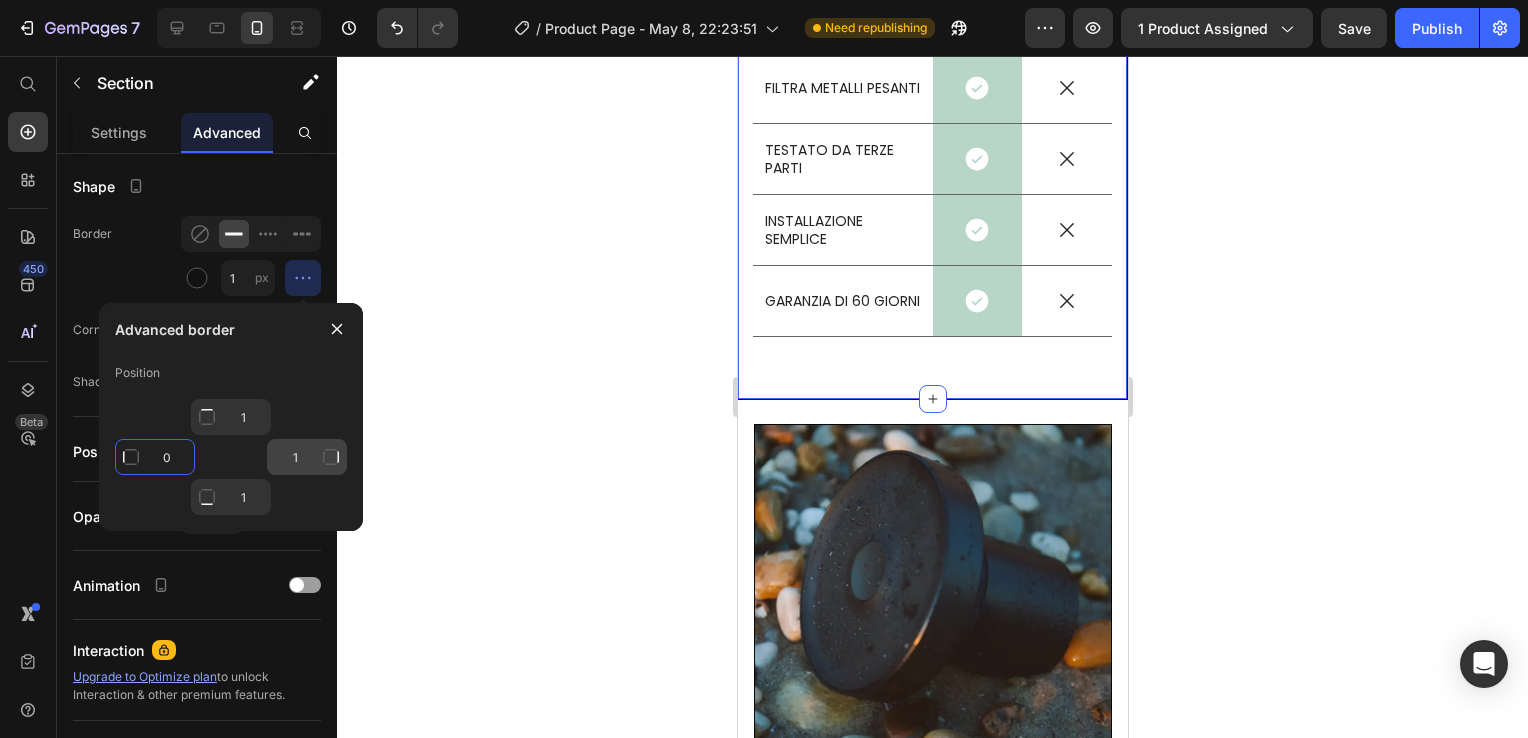 type on "0" 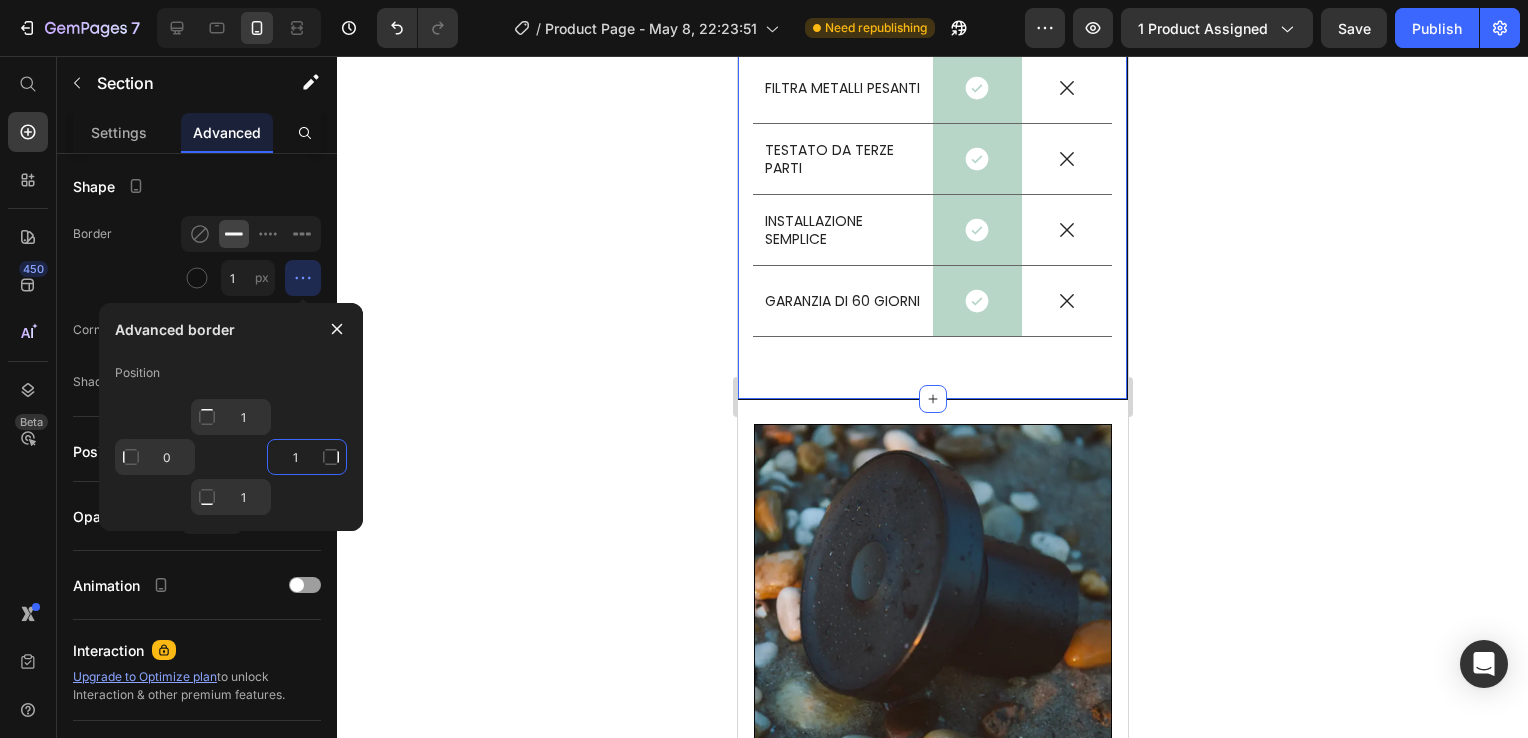 click on "1" 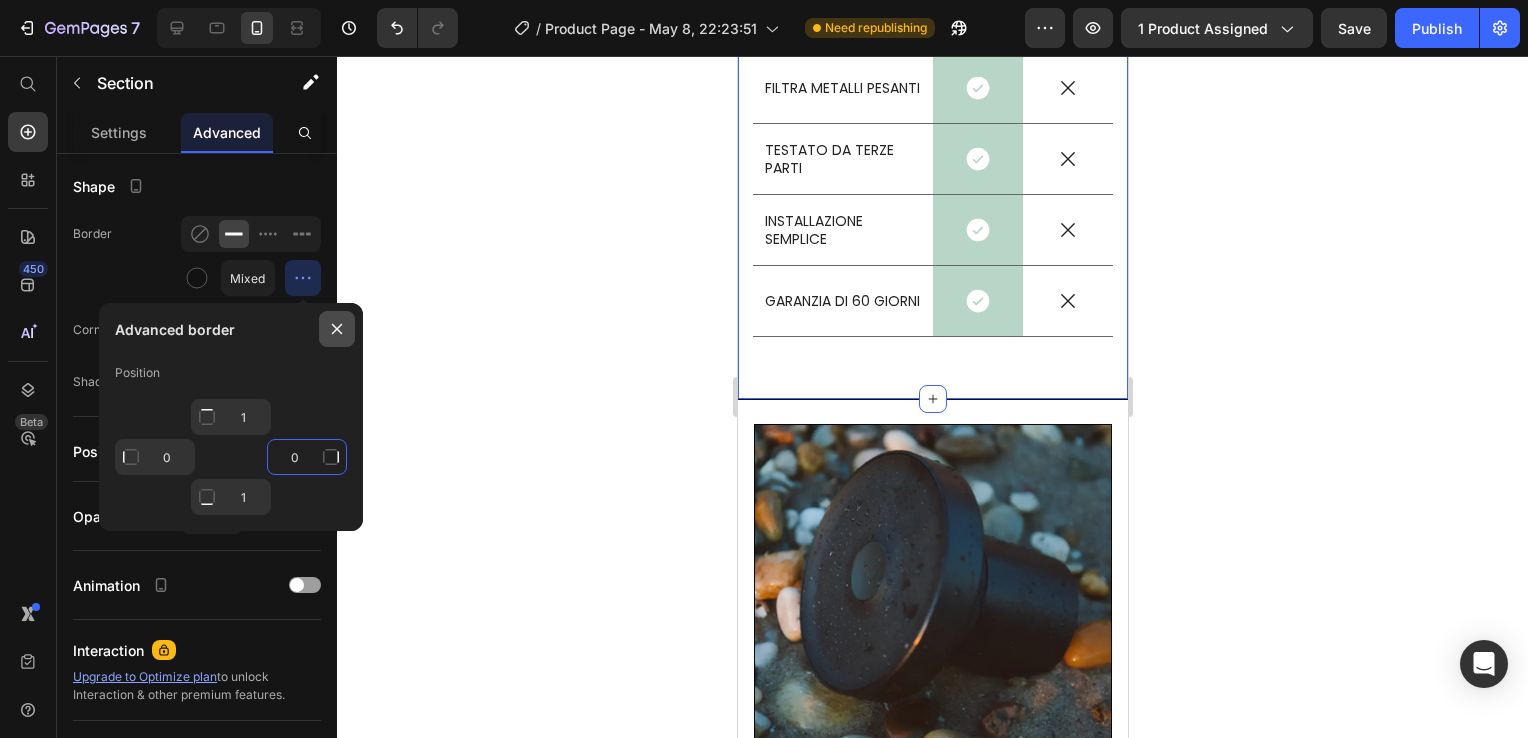 type on "0" 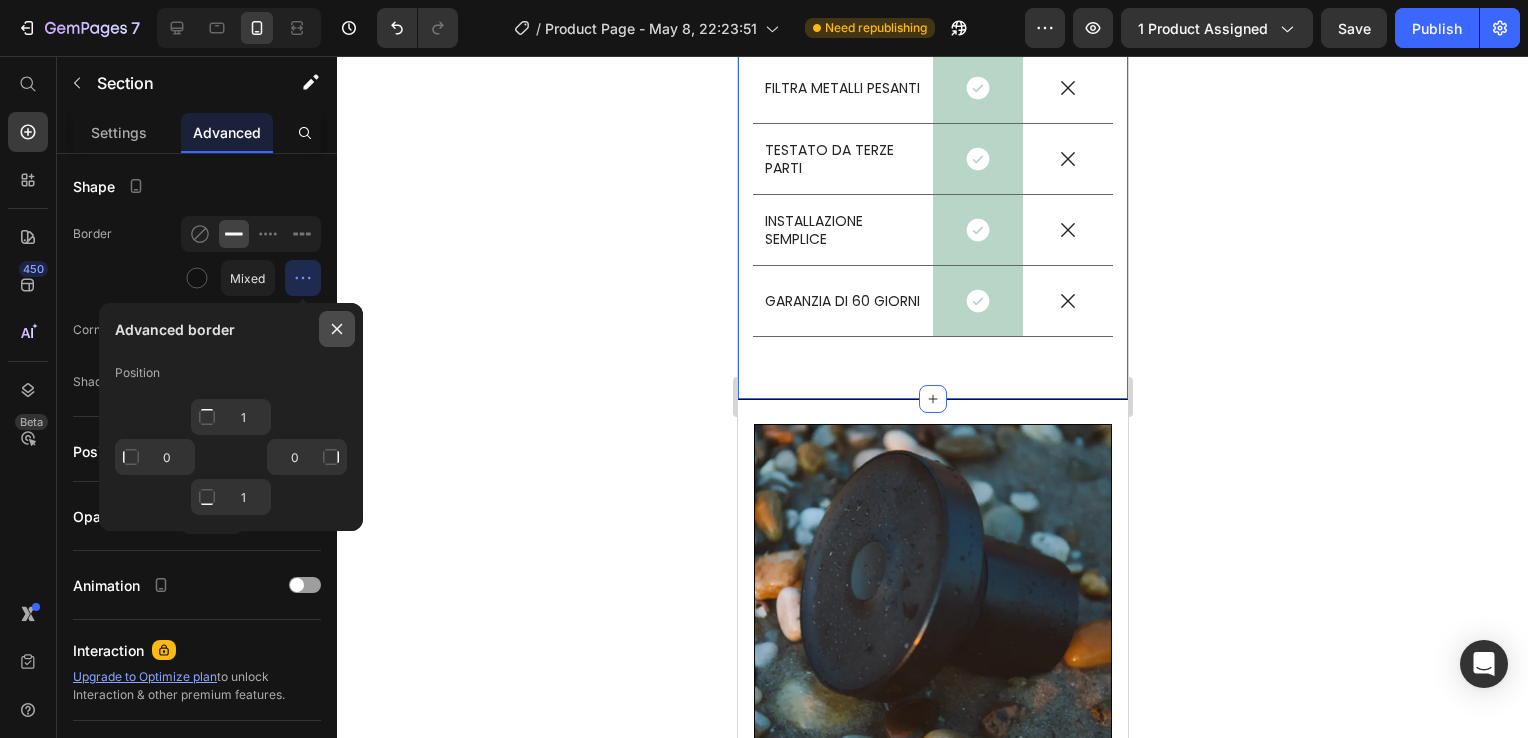 click 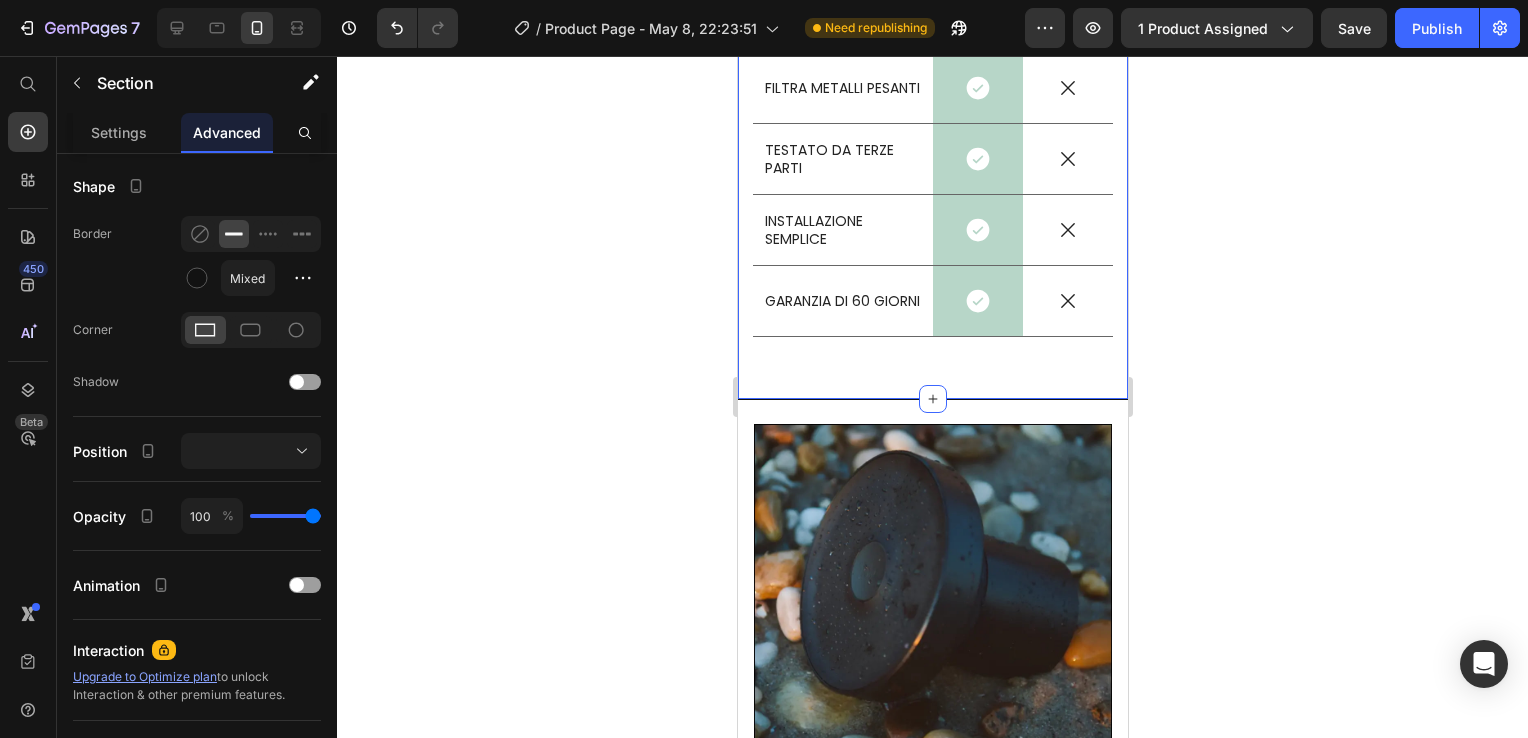 click 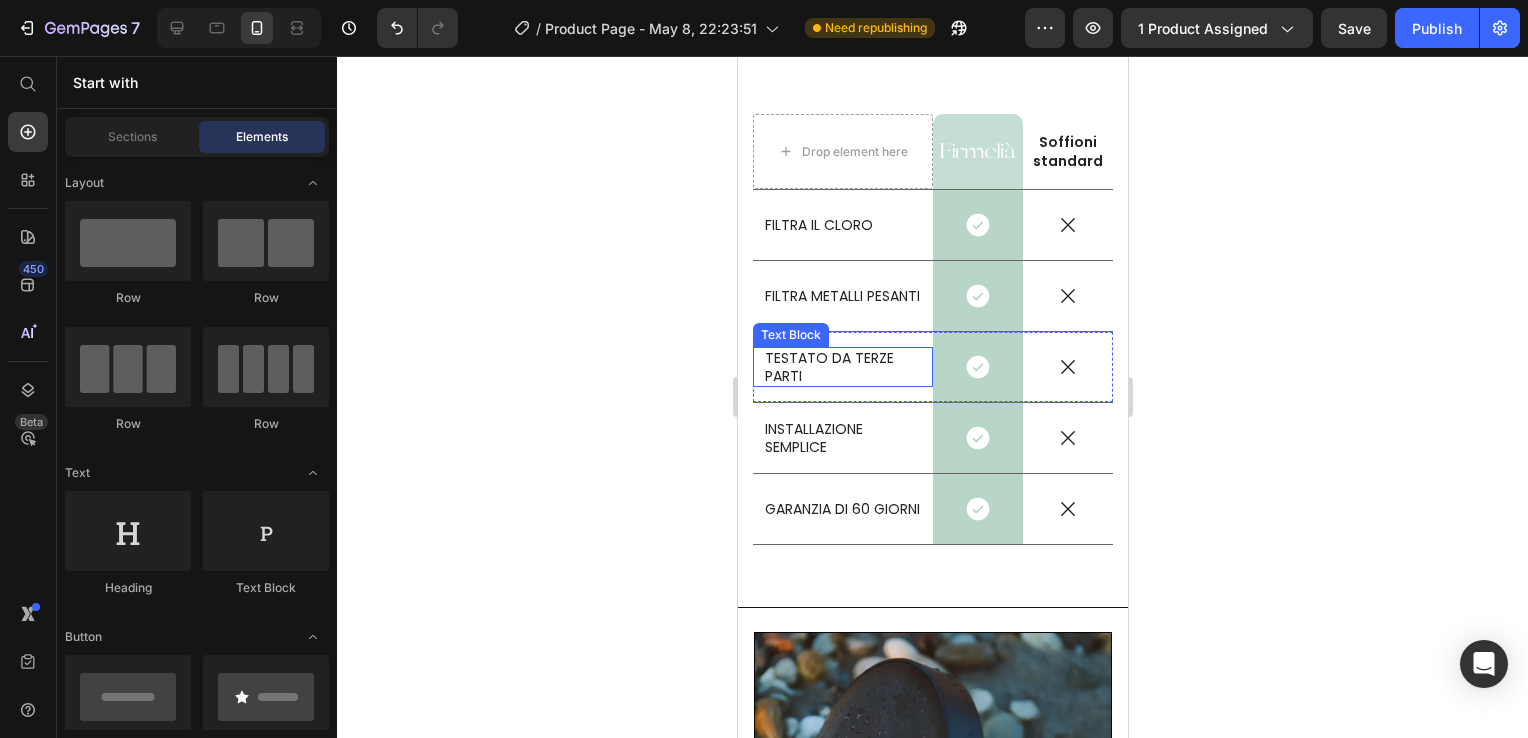 scroll, scrollTop: 5100, scrollLeft: 0, axis: vertical 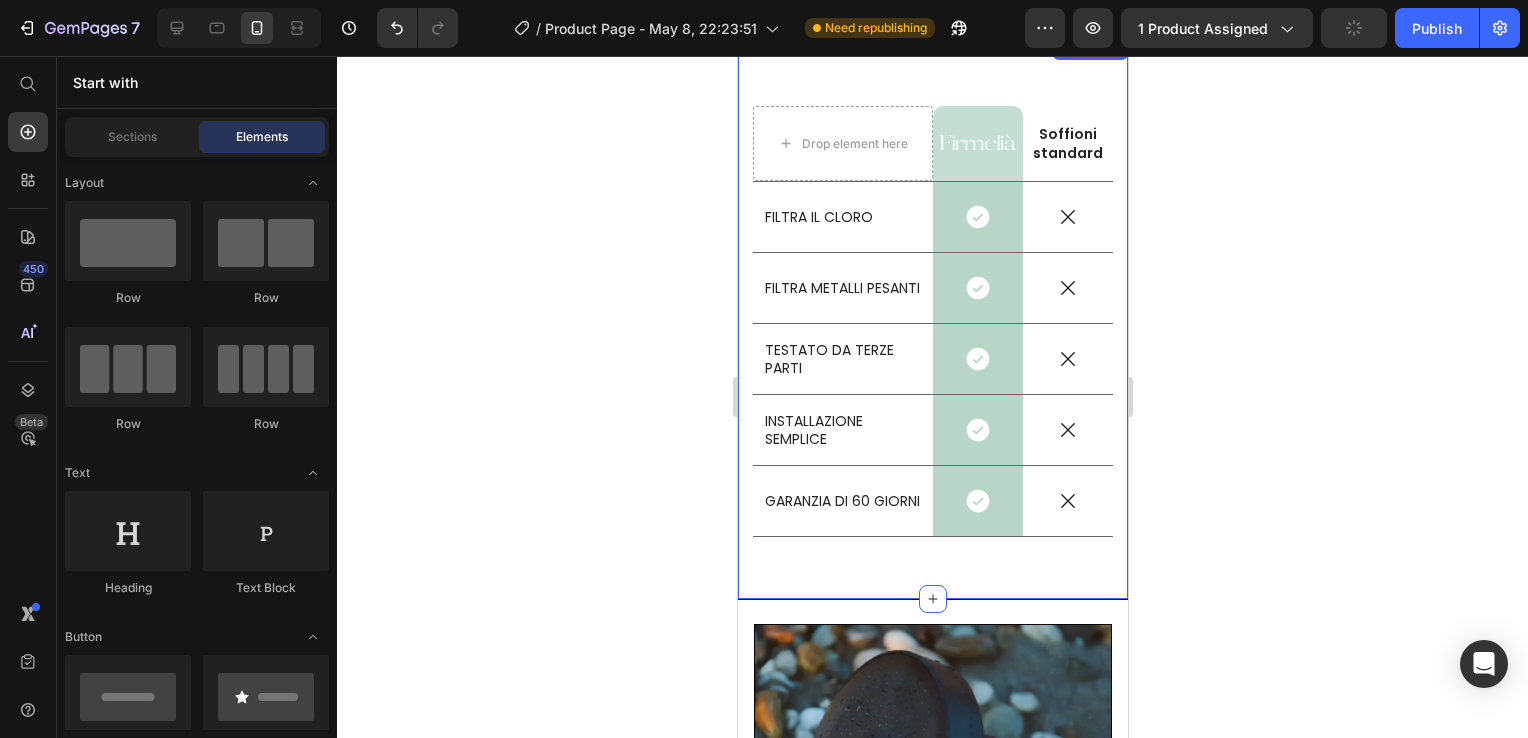 click on "Drop element here Image Row Soffioni standard Text Block Row FILTRA IL CLORO Text Block
Icon Row
Icon Row FILTRA METALLI PESANTI Text Block
Icon Row
Icon Row TESTATO DA TERZE PARTI Text Block
Icon Row
Icon Row INSTALLAZIONE SEMPLICE Text Block
Icon Row
Icon Row GARANZIA DI 60 GIORNI Text Block
Icon Row
Icon Row Row Section 10" at bounding box center (932, 317) 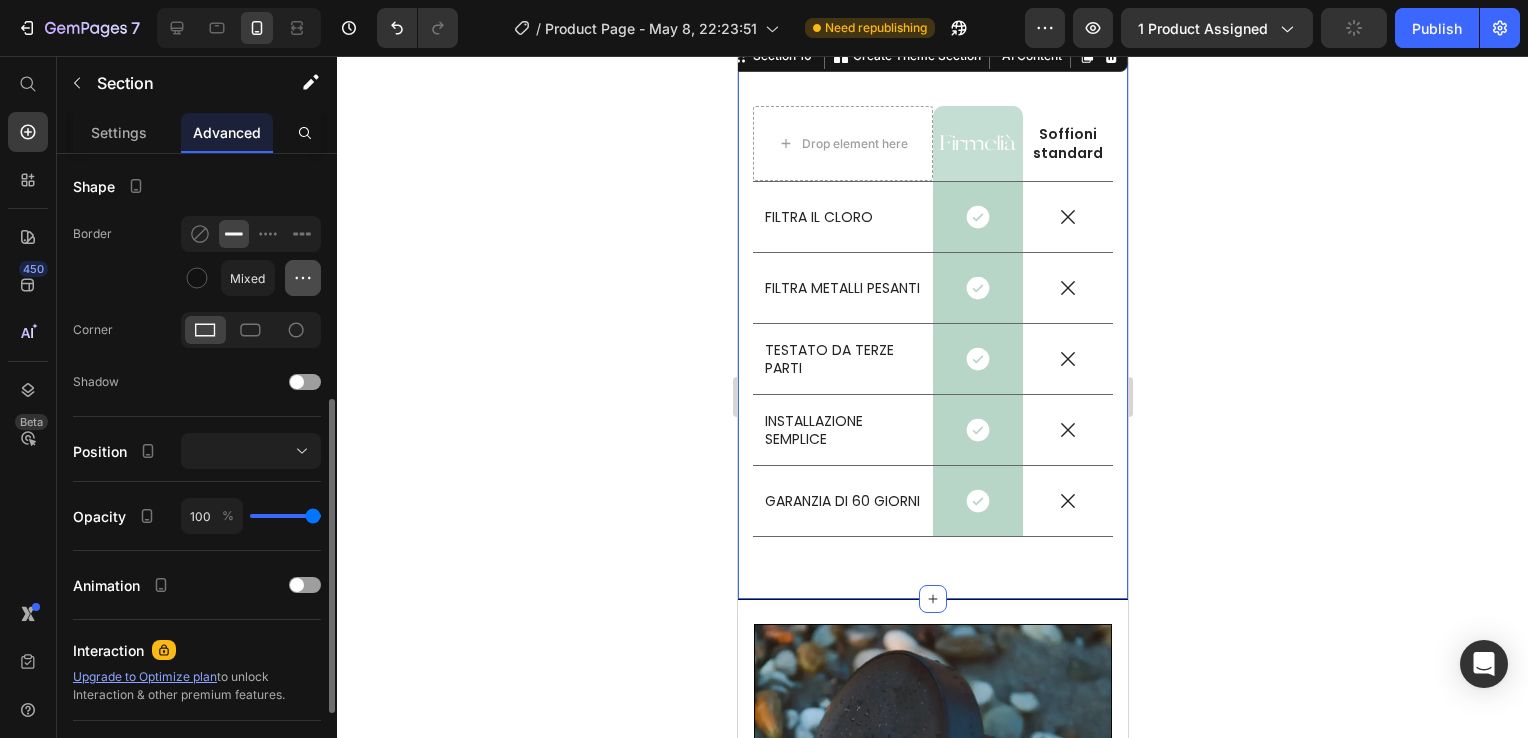 click 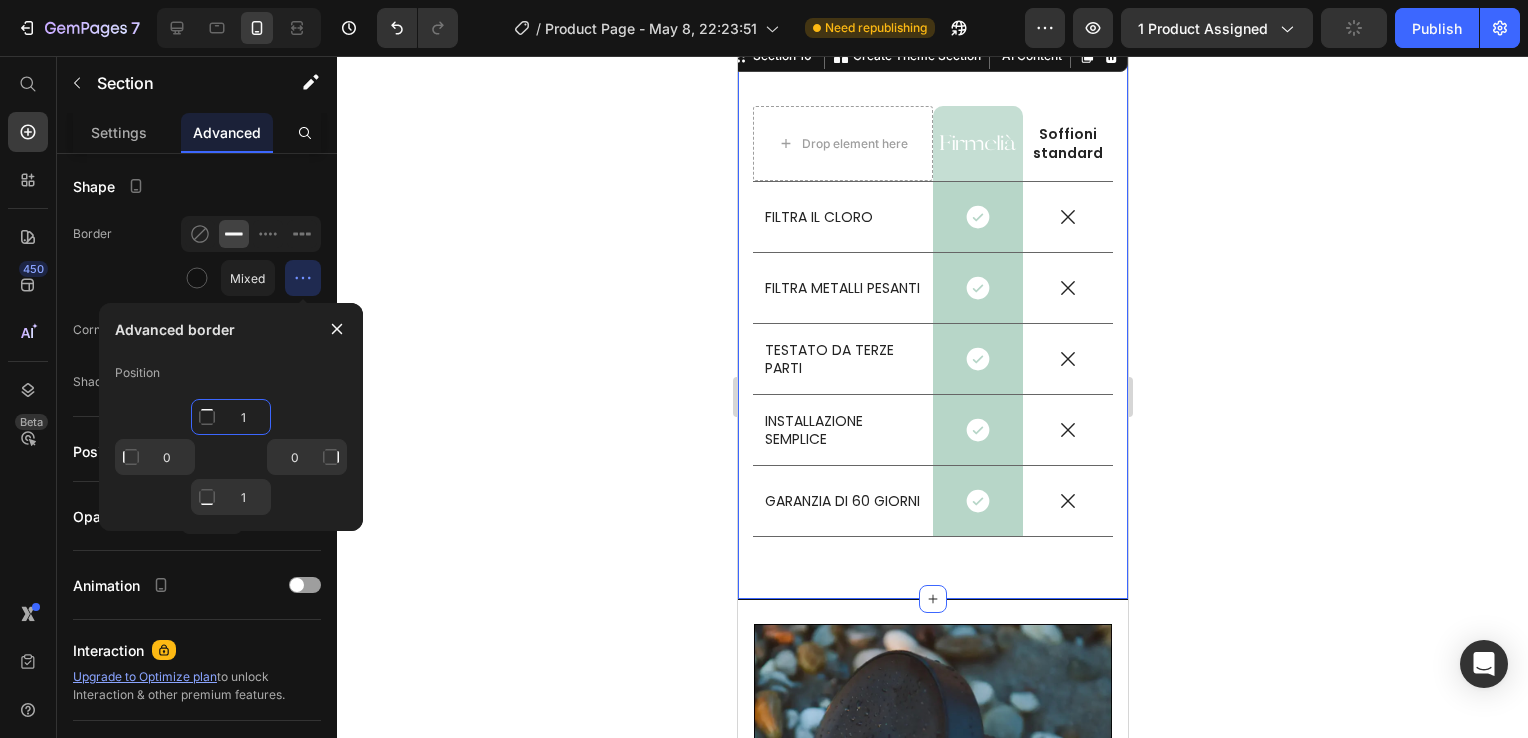 click on "1" 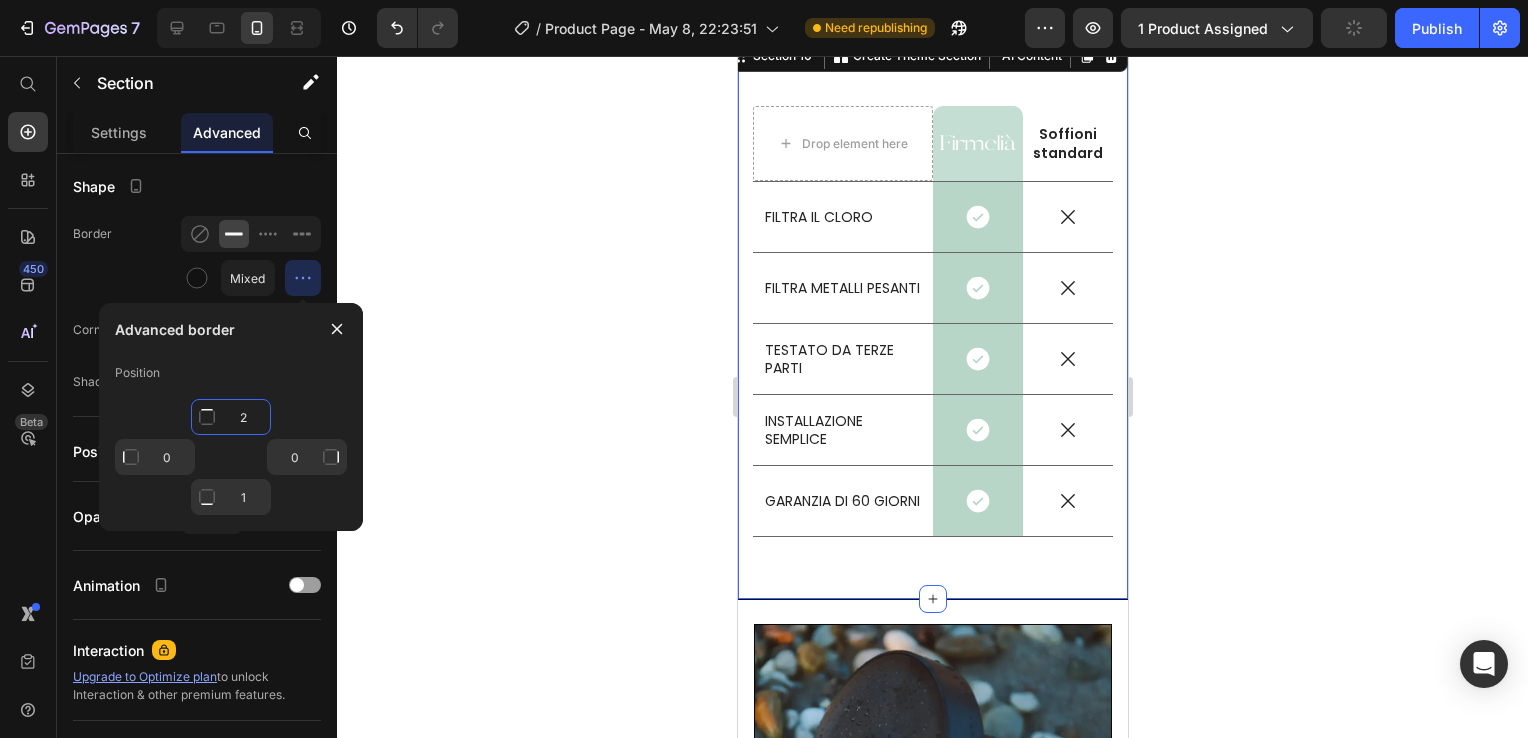 scroll, scrollTop: 5101, scrollLeft: 0, axis: vertical 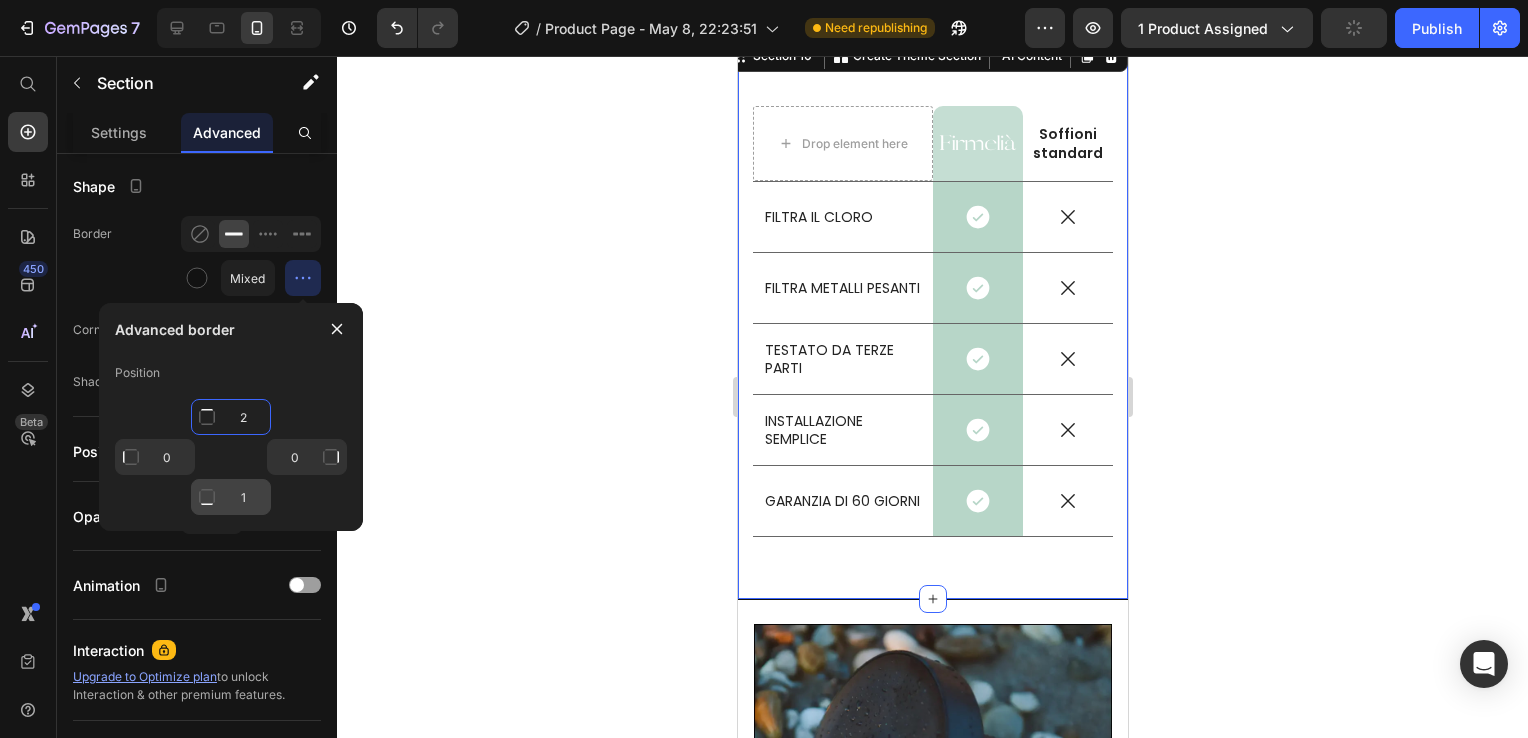 type on "2" 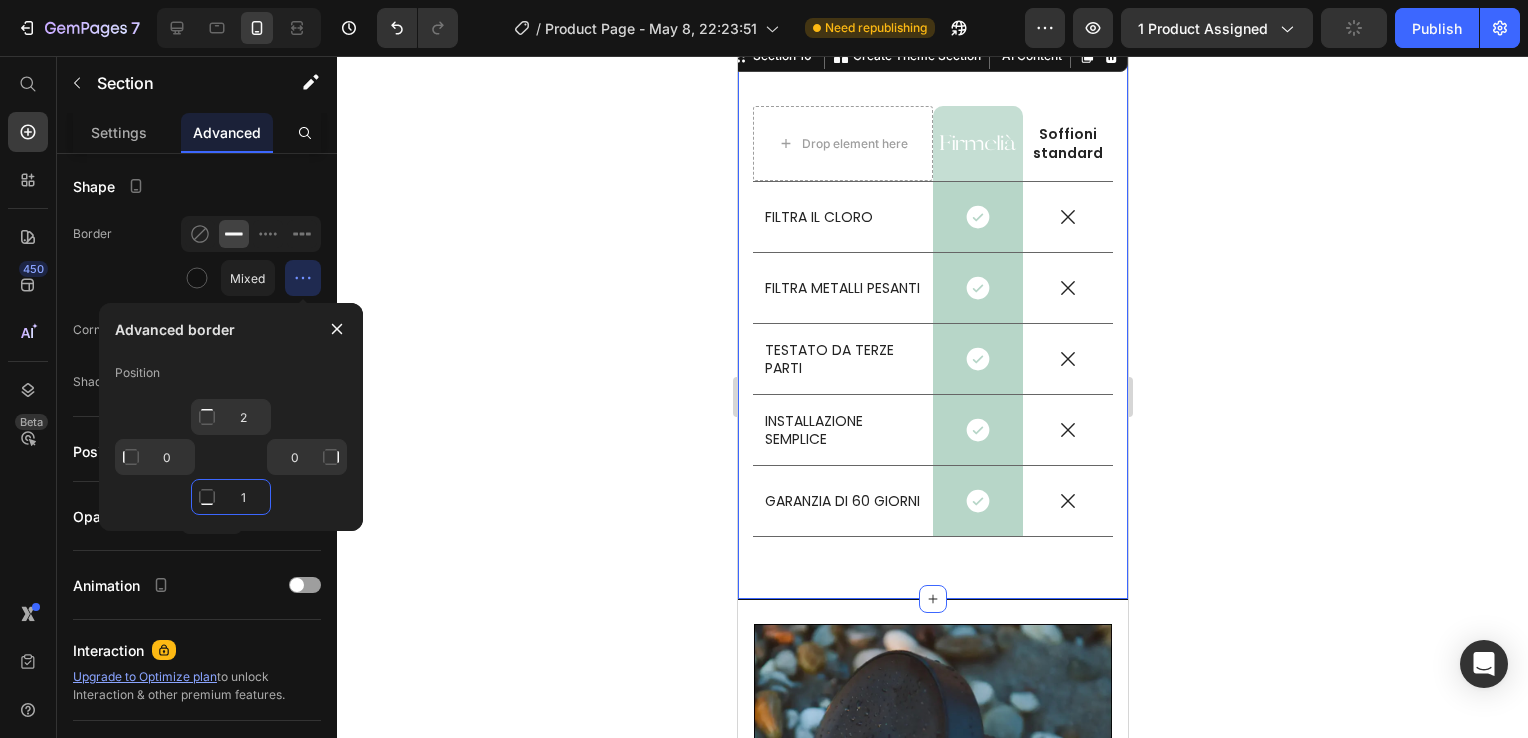 click on "1" 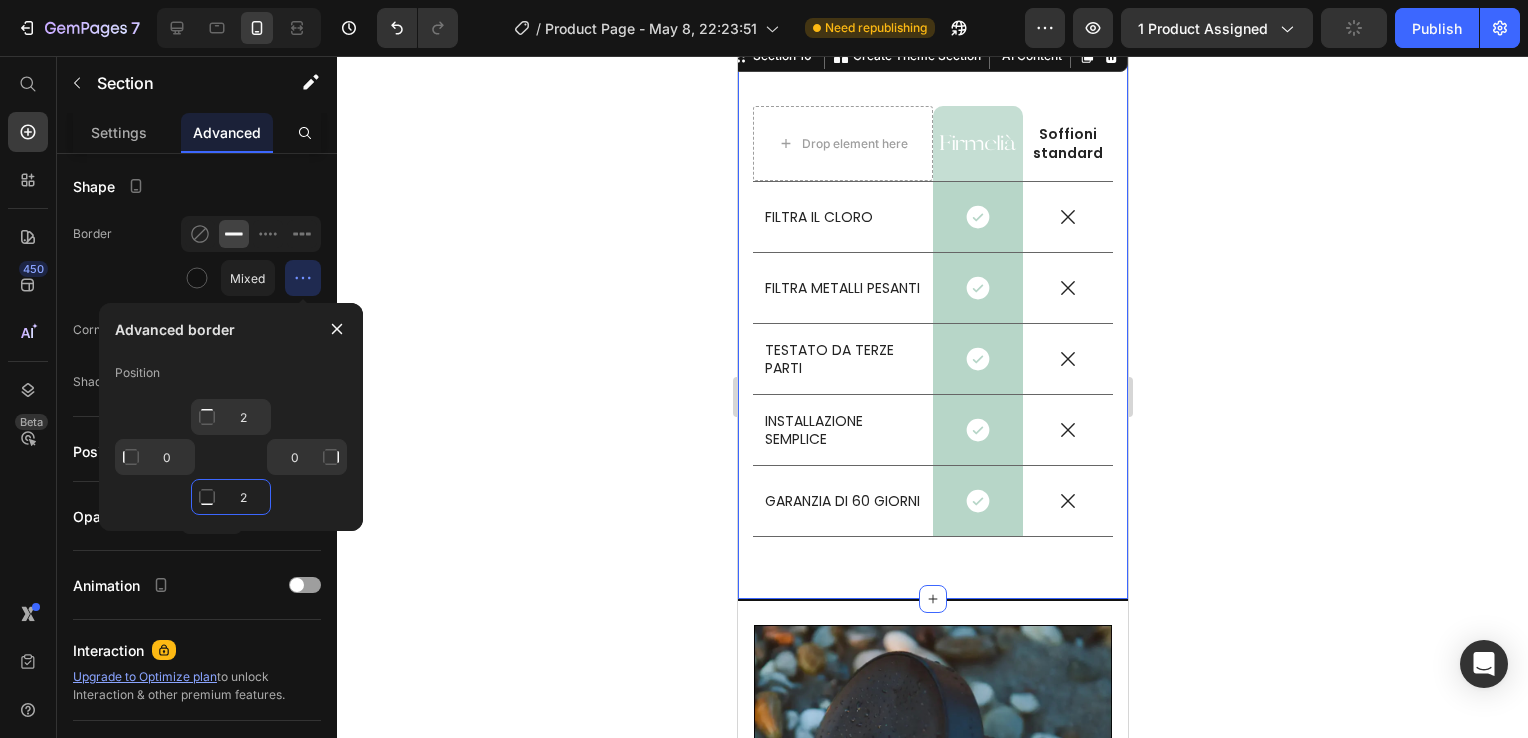 type on "1" 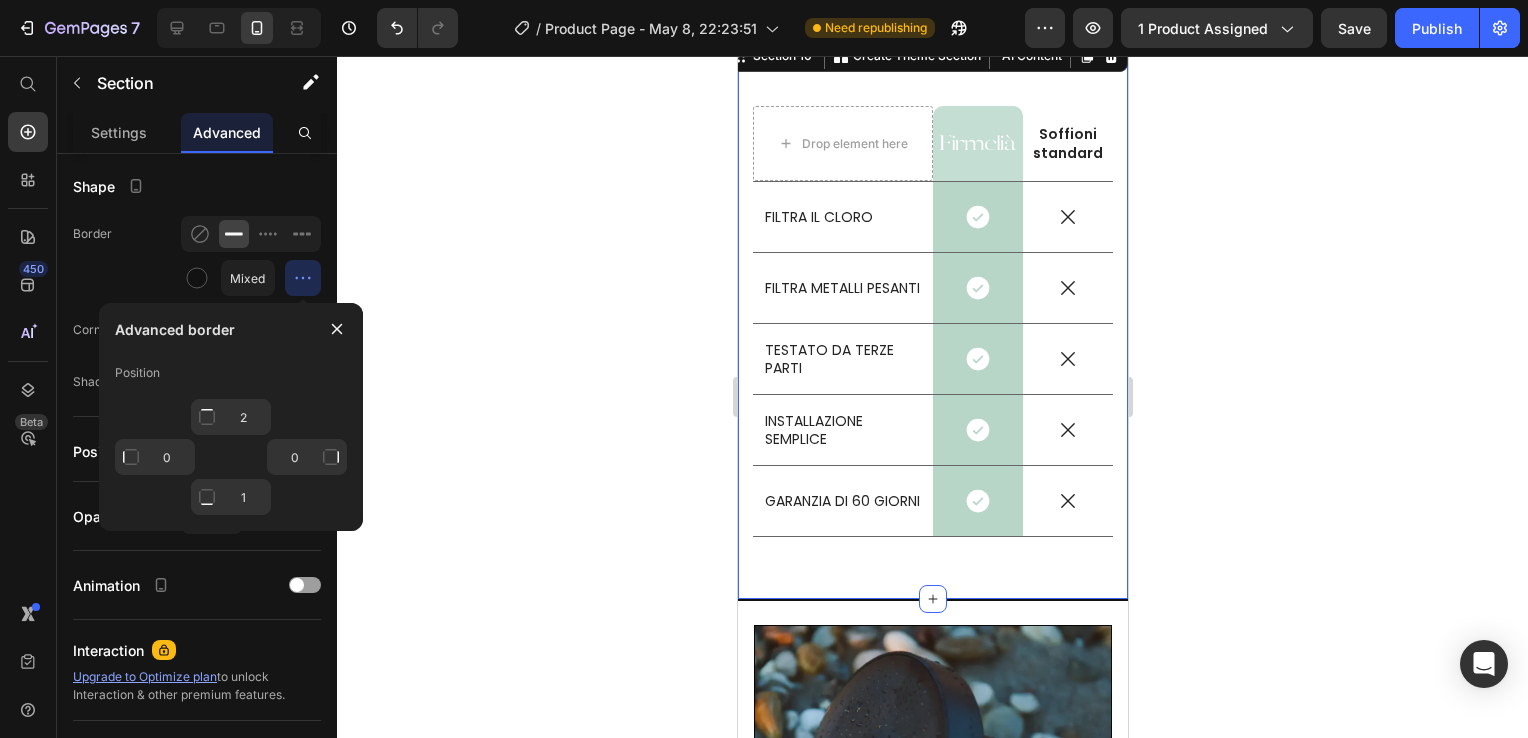 click 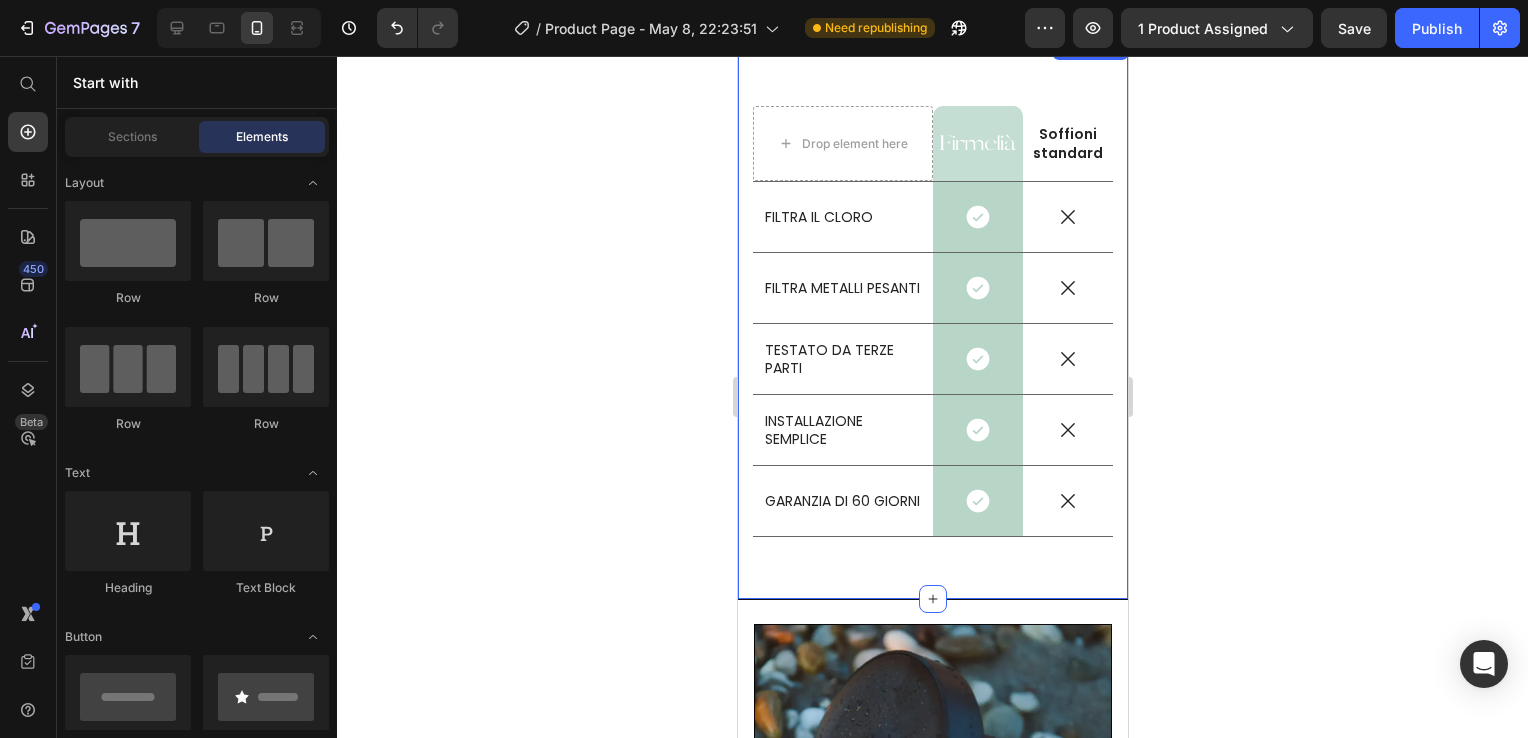 click on "Drop element here Image Row Soffioni standard Text Block Row FILTRA IL CLORO Text Block
Icon Row
Icon Row FILTRA METALLI PESANTI Text Block
Icon Row
Icon Row TESTATO DA TERZE PARTI Text Block
Icon Row
Icon Row INSTALLAZIONE SEMPLICE Text Block
Icon Row
Icon Row GARANZIA DI 60 GIORNI Text Block
Icon Row
Icon Row Row Section 10" at bounding box center [932, 317] 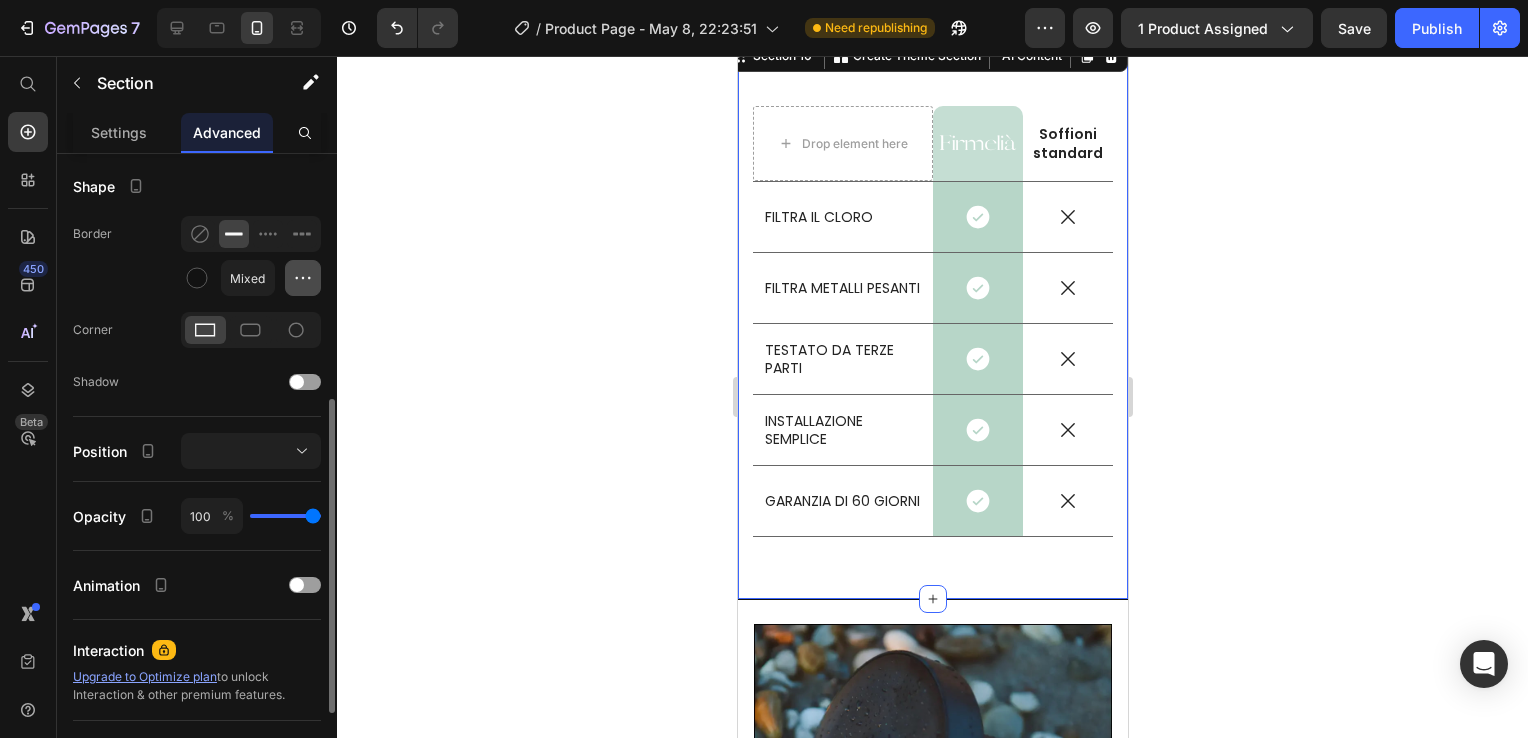 click 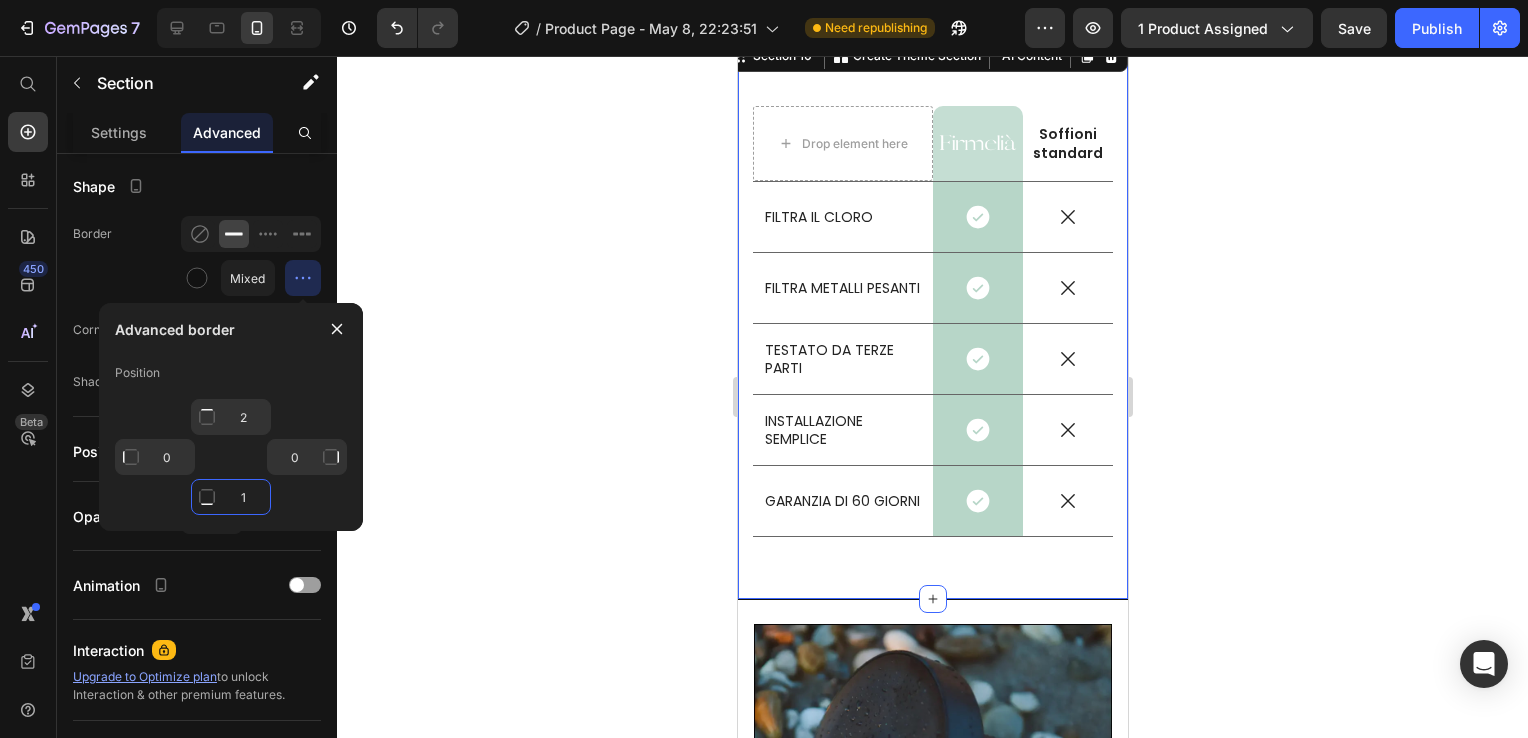 click on "1" 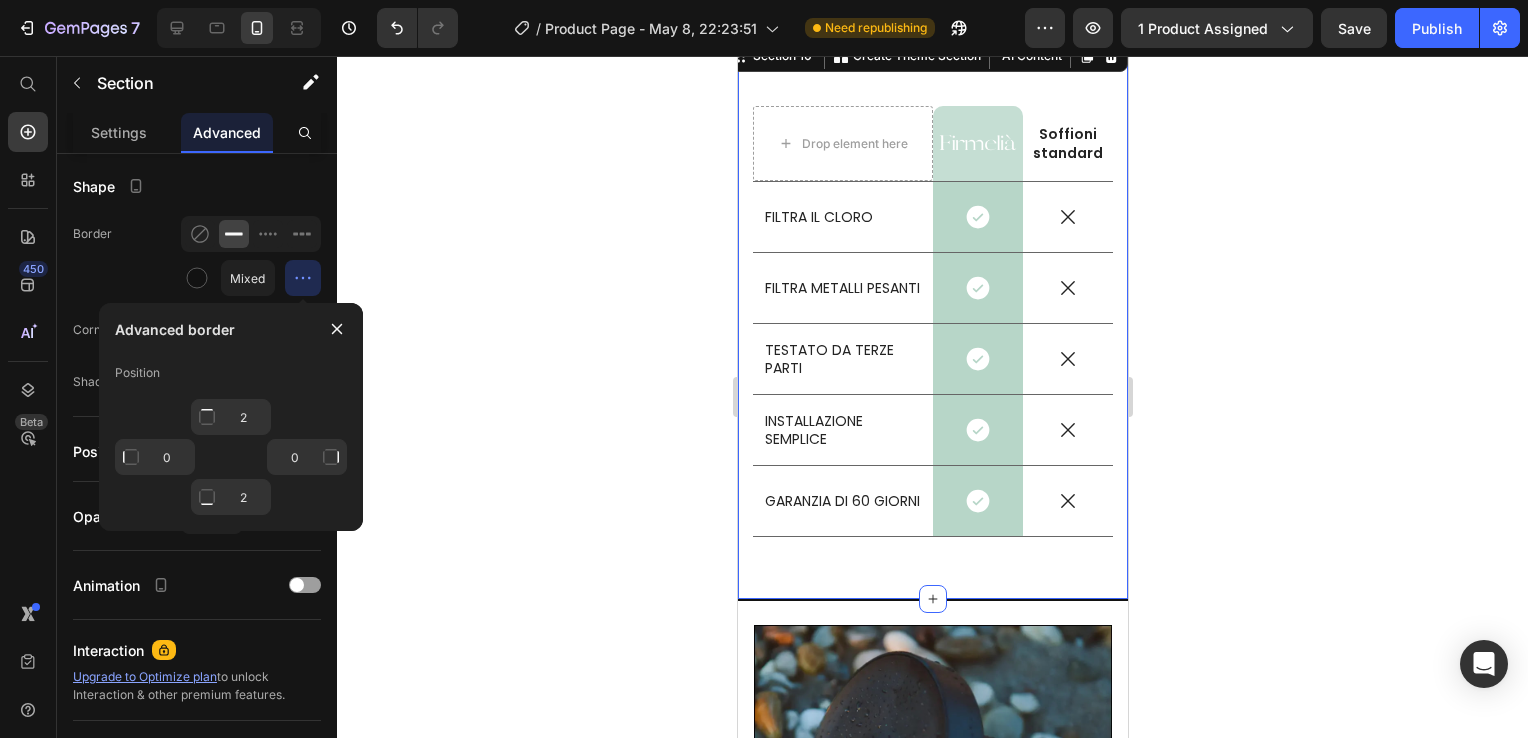 click 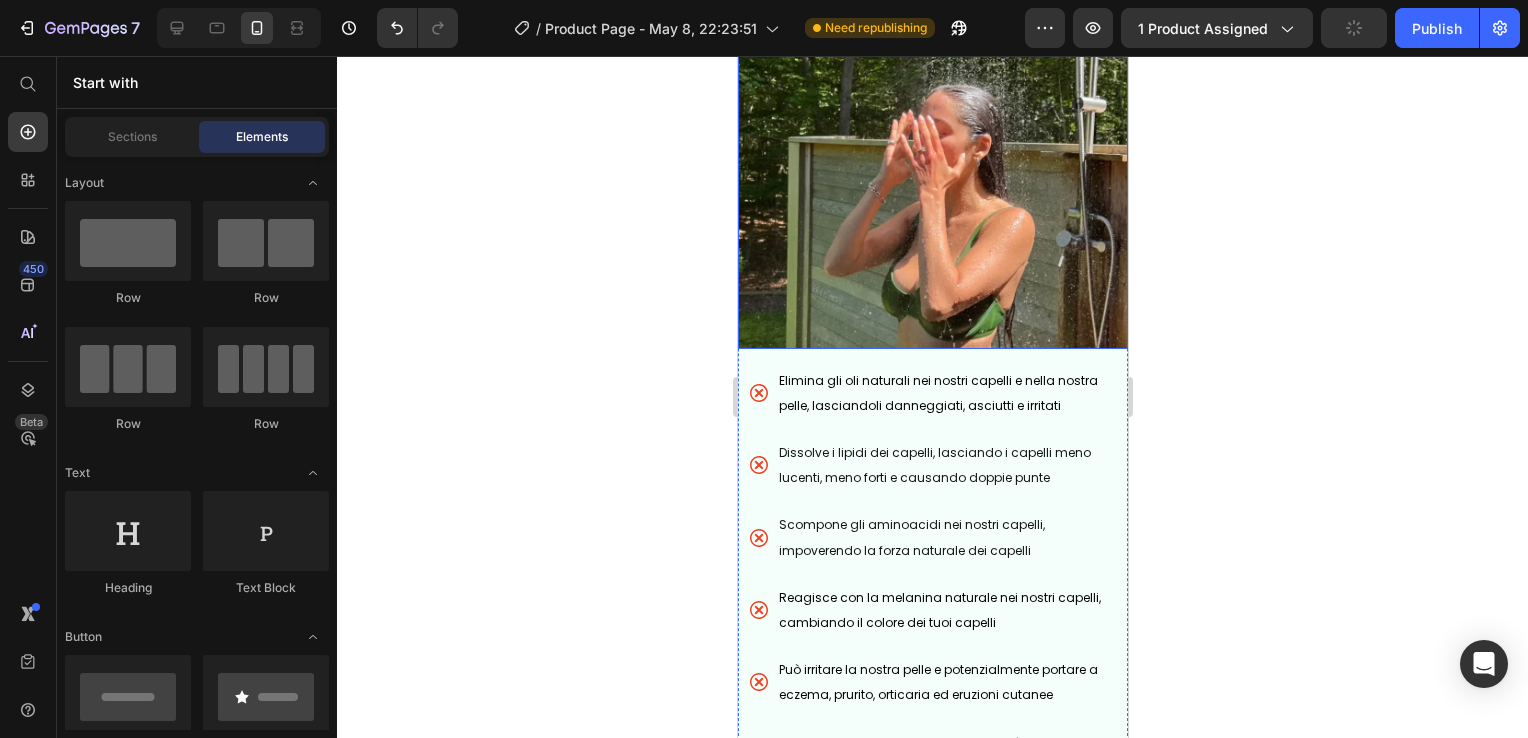 scroll, scrollTop: 4001, scrollLeft: 0, axis: vertical 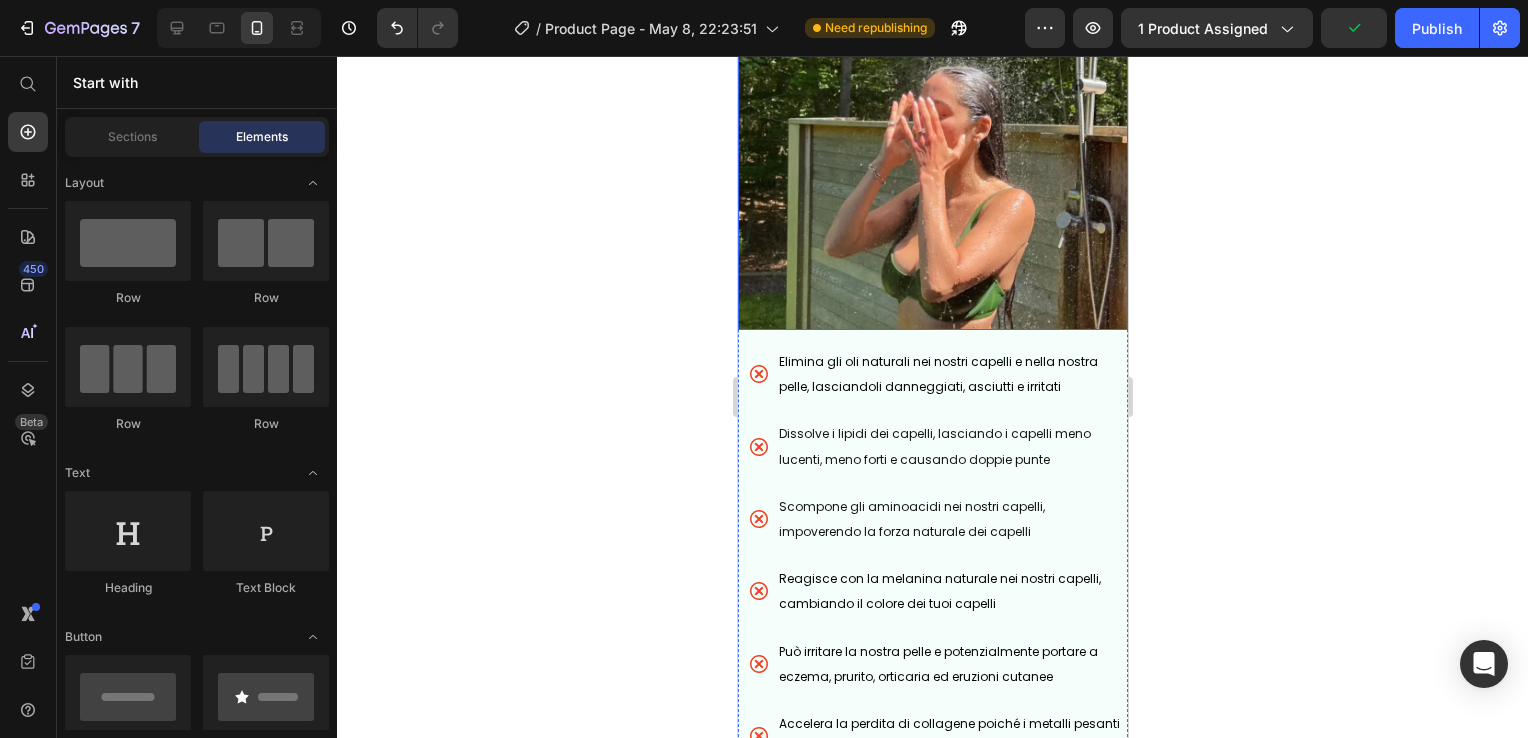 click at bounding box center [932, 119] 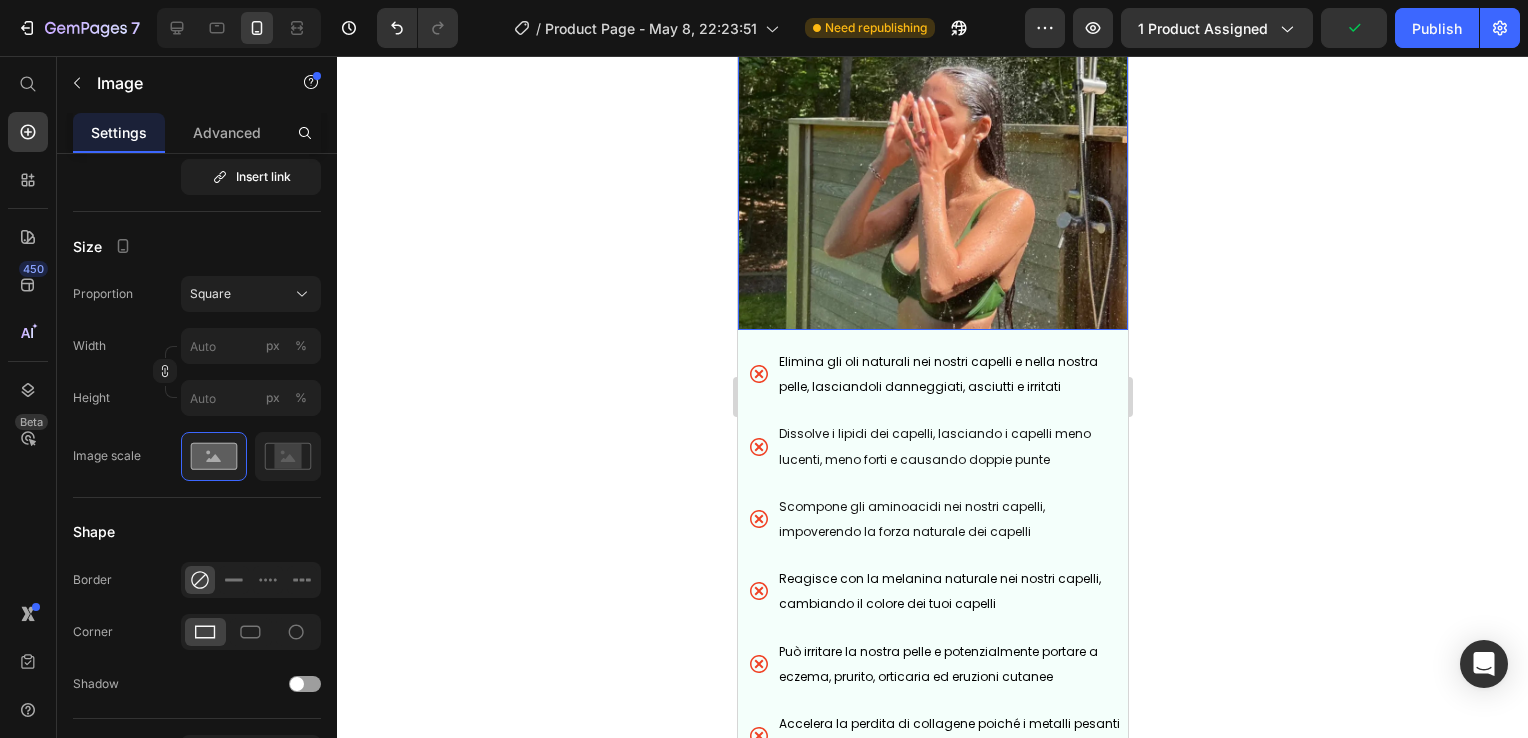 scroll, scrollTop: 0, scrollLeft: 0, axis: both 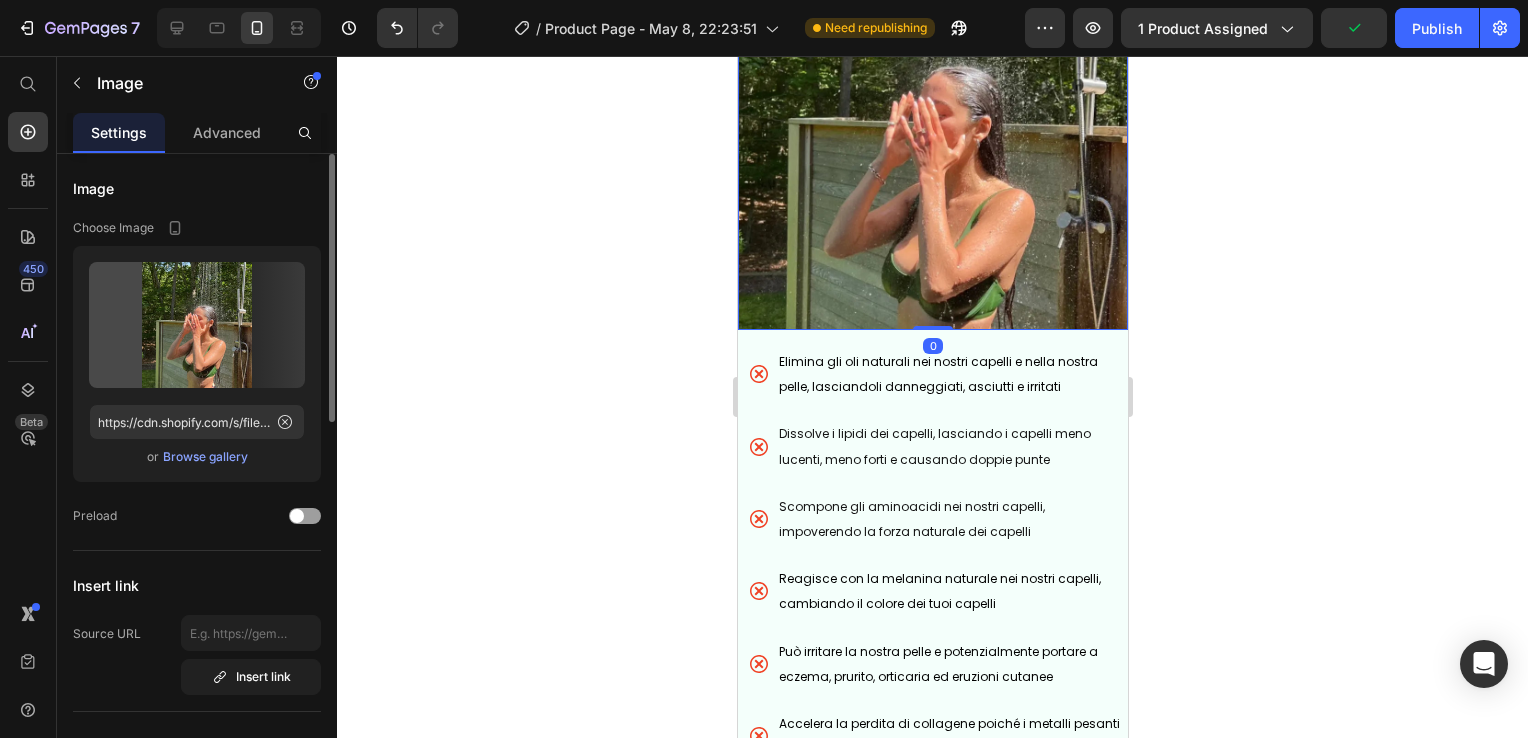 click 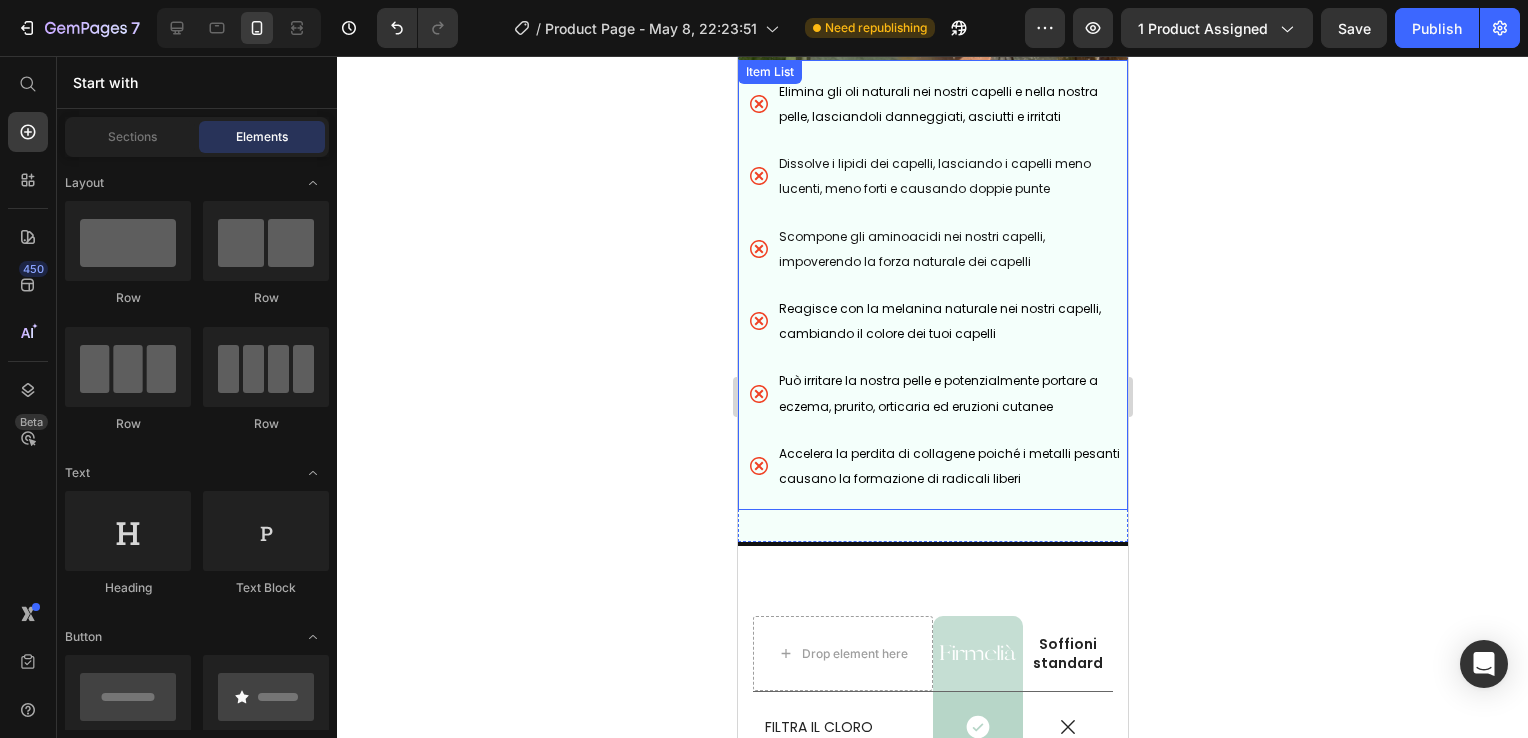 scroll, scrollTop: 4601, scrollLeft: 0, axis: vertical 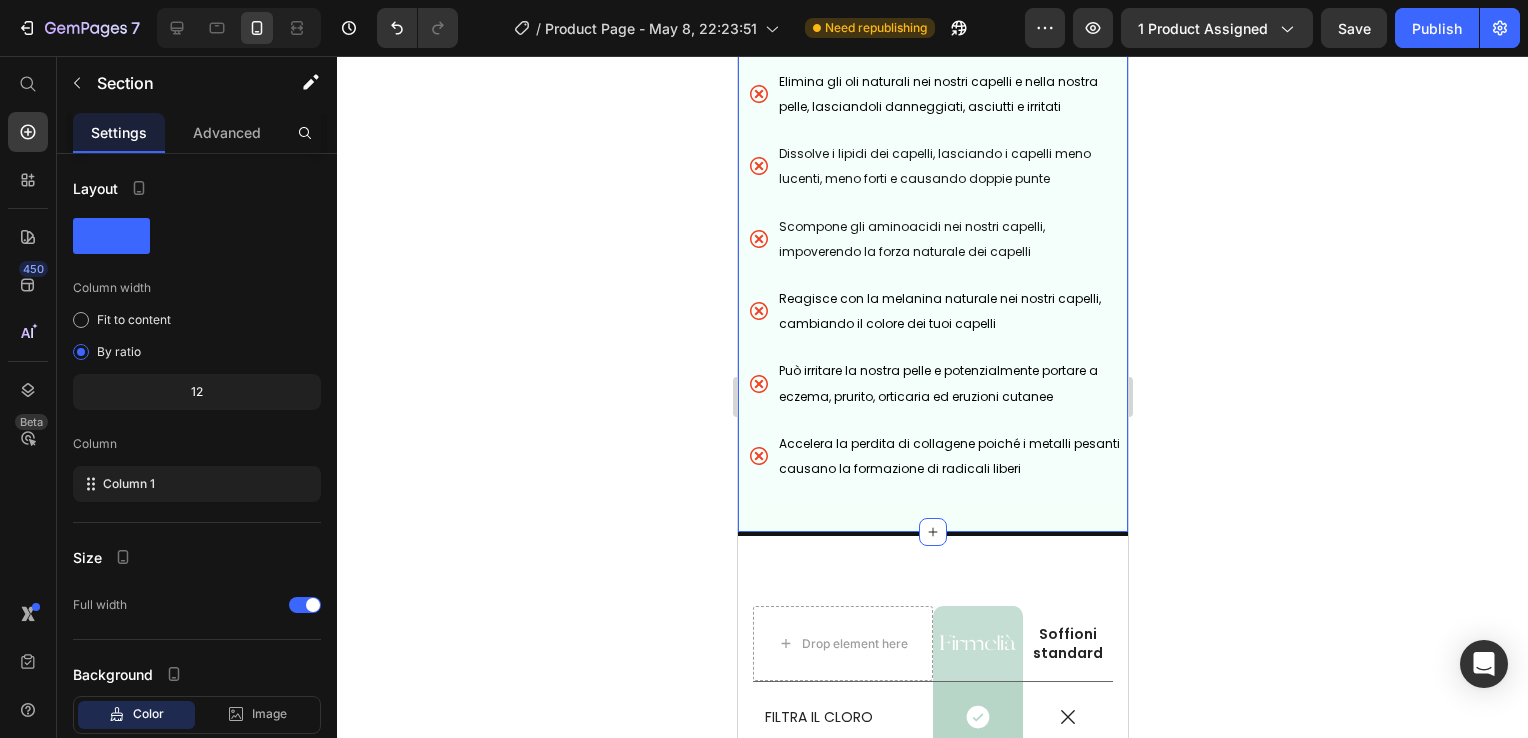 click on "PERCHE' E' NECESSARIO RIMUOVERE IL CLORO E ALTRI CONTAMINANTI  Heading Image Elimina gli oli naturali nei nostri capelli e nella nostra pelle, lasciandoli danneggiati, asciutti e irritati Dissolve i lipidi dei capelli, lasciando i capelli meno lucenti, meno forti e causando doppie punte Scompone gli aminoacidi nei nostri capelli, impoverendo la forza naturale dei capelli Reagisce con la melanina naturale nei nostri capelli, cambiando il colore dei tuoi capelli Può irritare la nostra pelle e potenzialmente portare a eczema, prurito, orticaria ed eruzioni cutanee Accelera la perdita di collagene poiché i metalli pesanti causano la formazione di radicali liberi Item List Section 9" at bounding box center [932, 16] 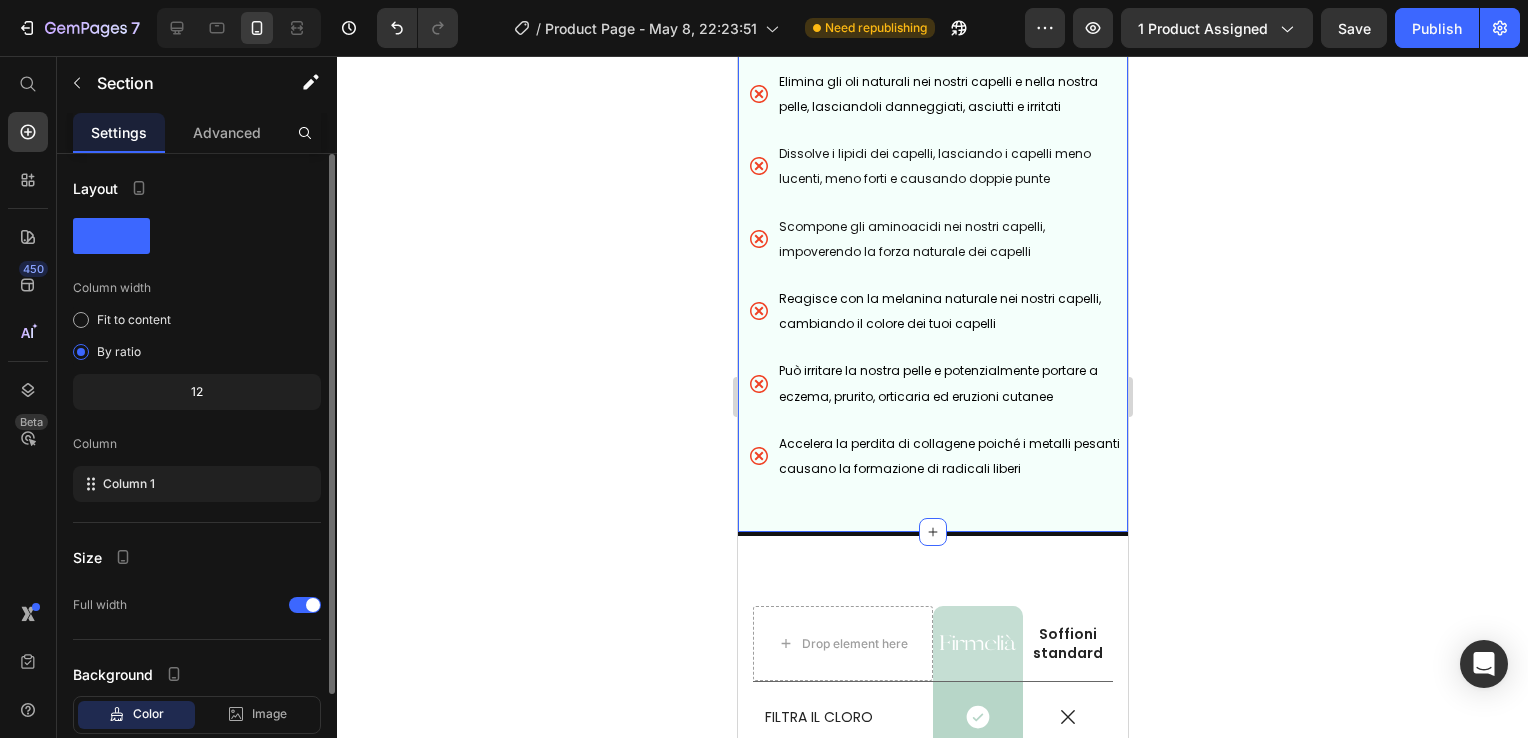 scroll, scrollTop: 120, scrollLeft: 0, axis: vertical 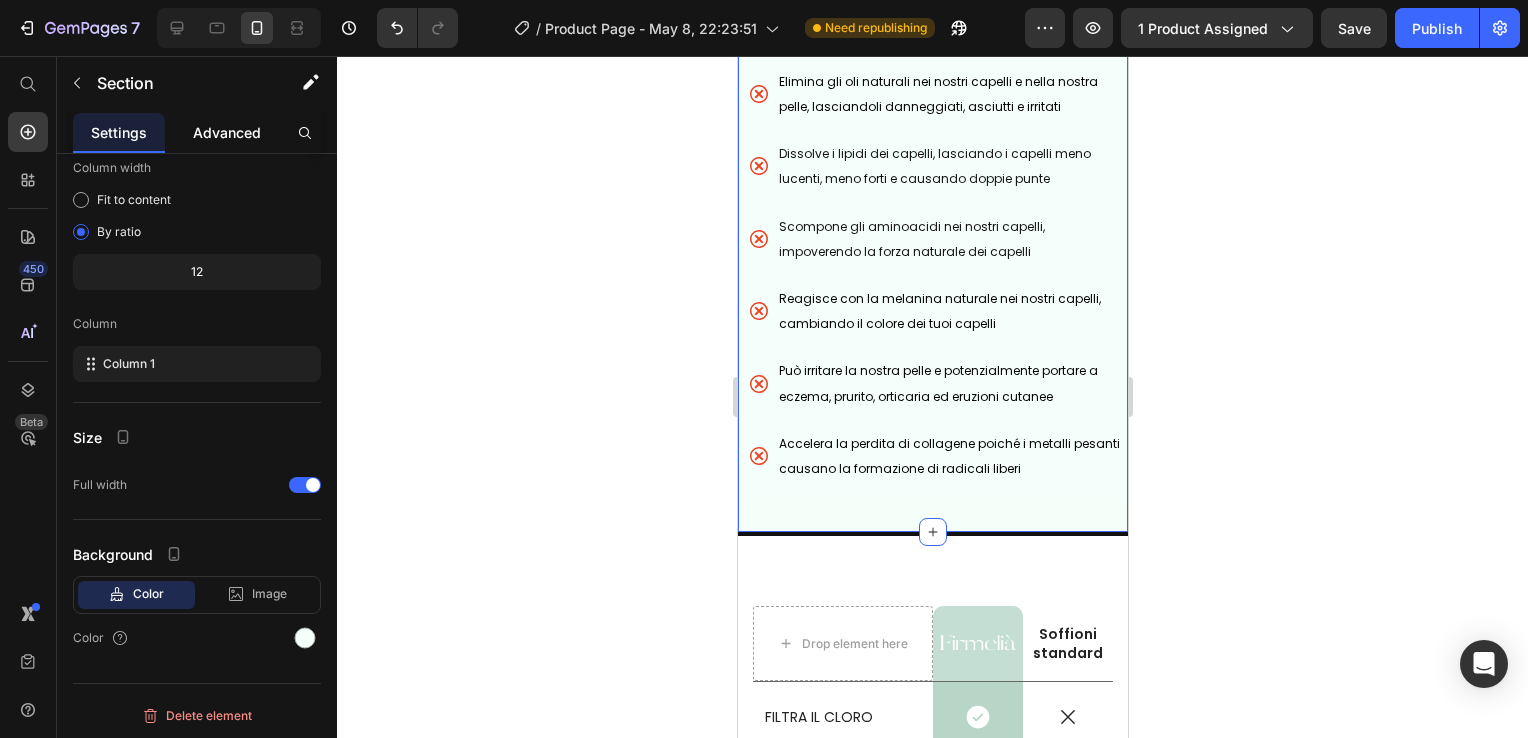 click on "Advanced" at bounding box center [227, 132] 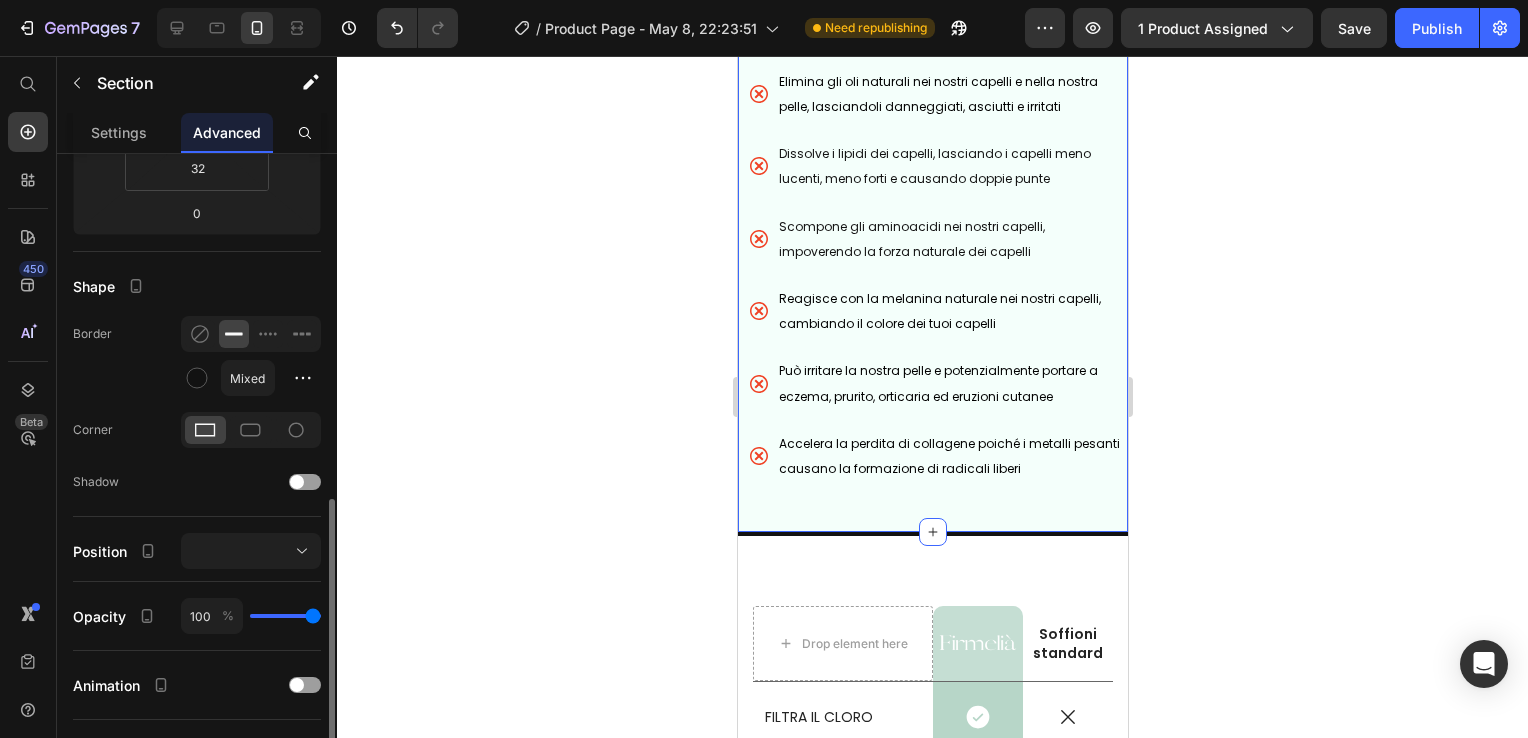 scroll, scrollTop: 500, scrollLeft: 0, axis: vertical 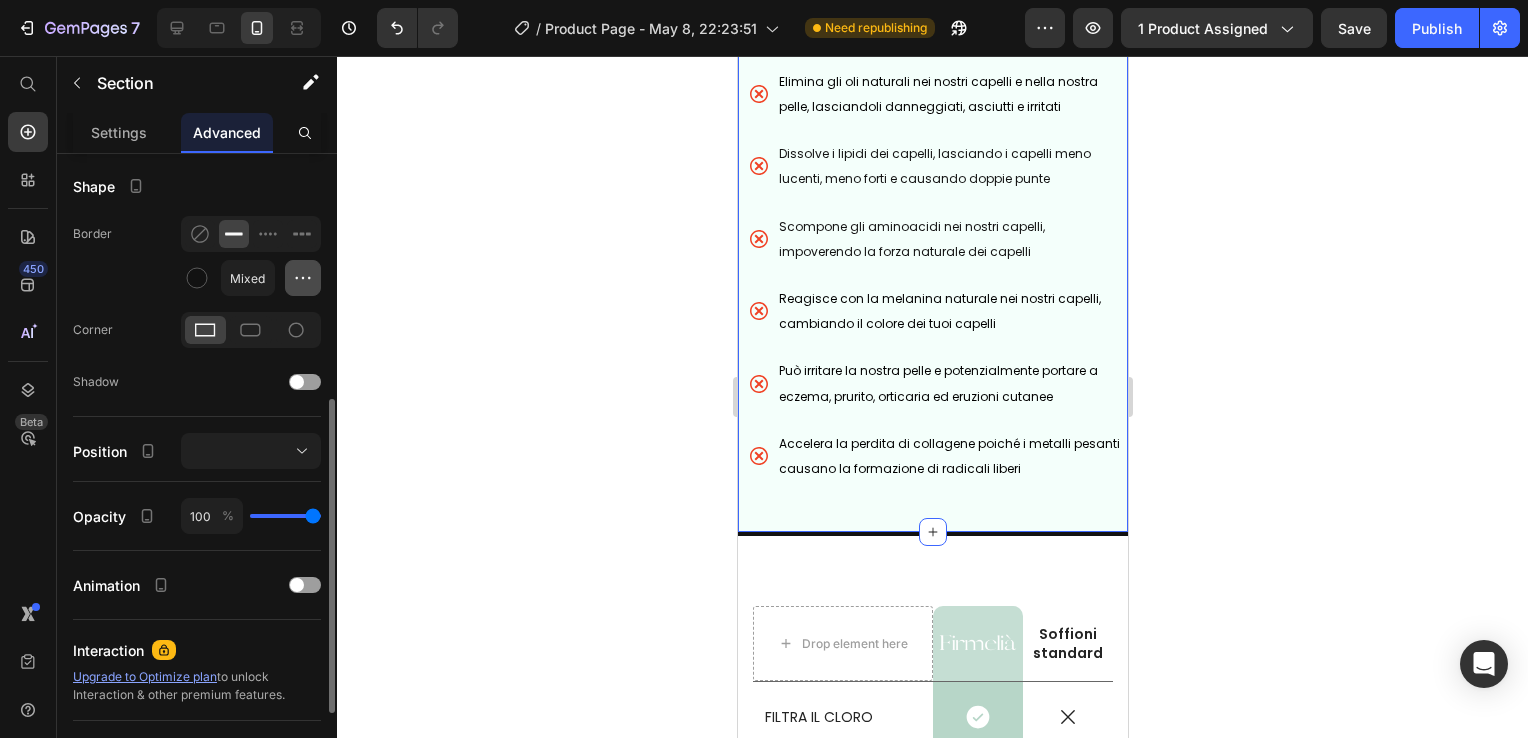 click 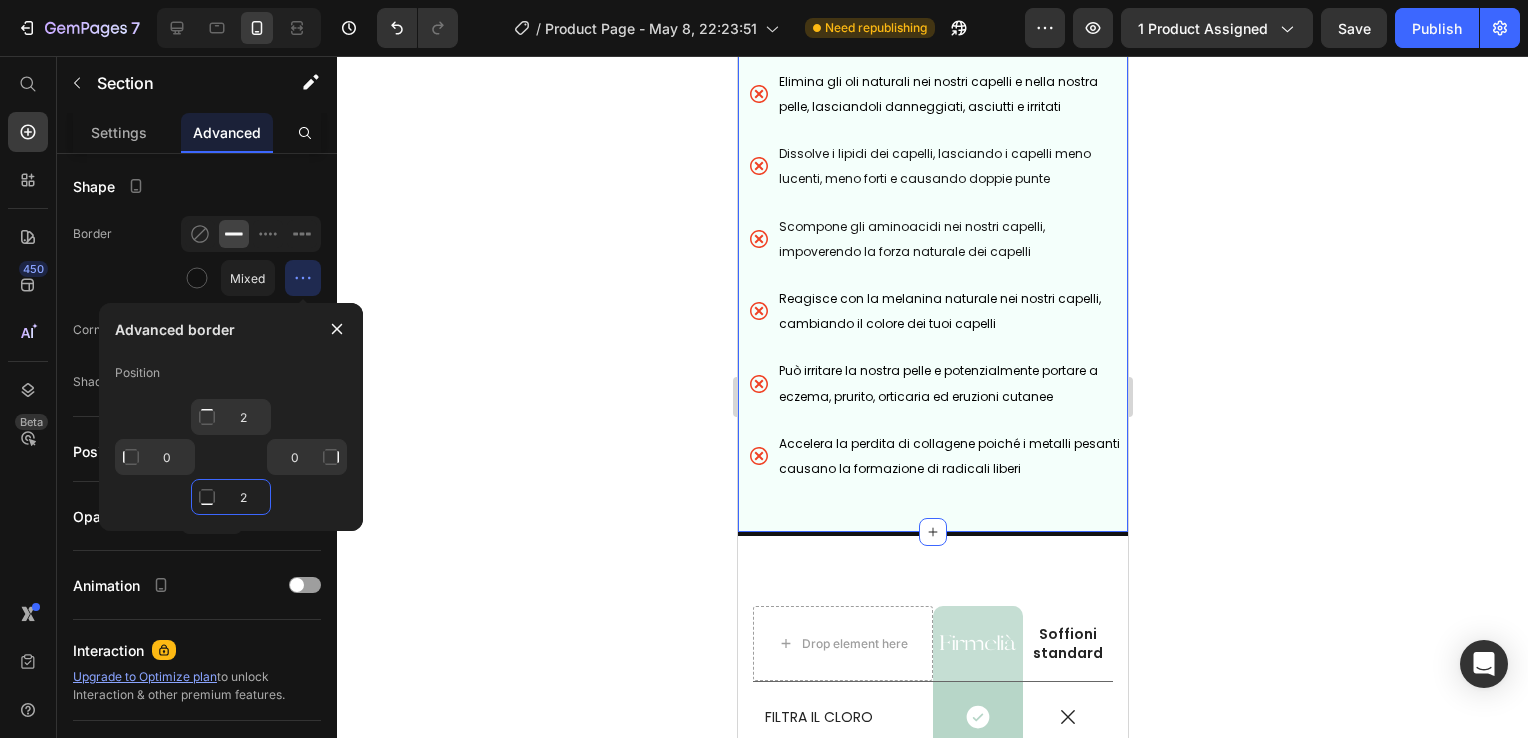 click on "2" 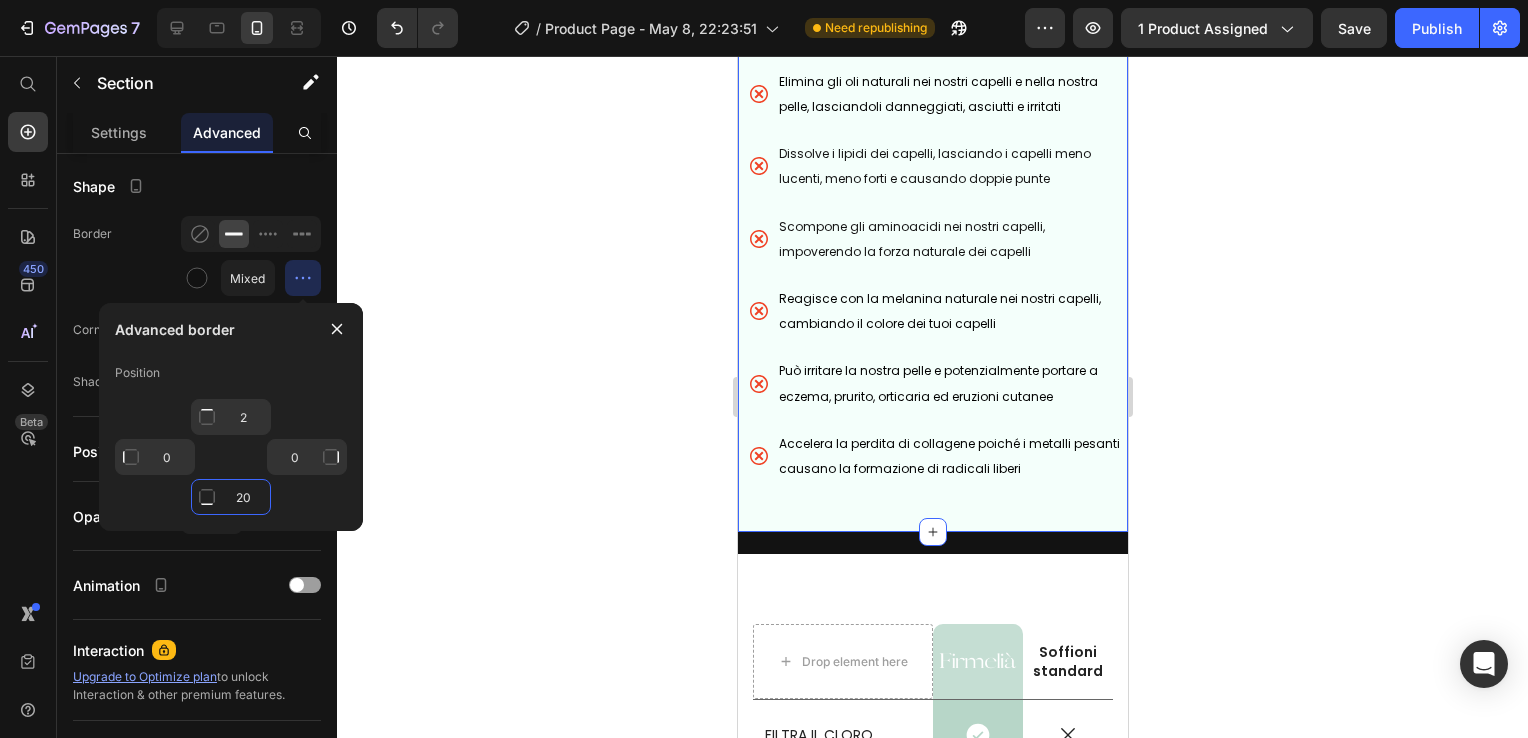type on "2" 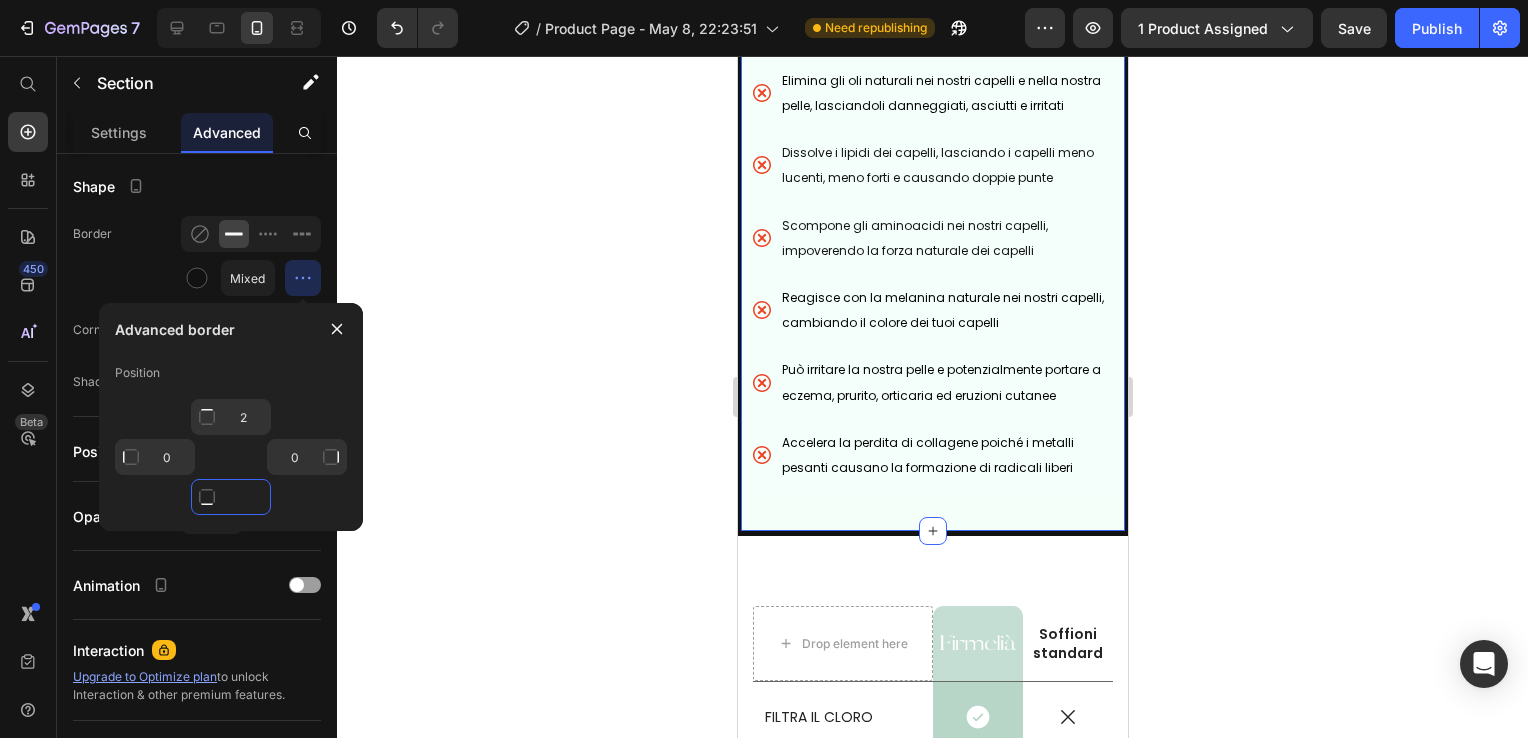 type on "0" 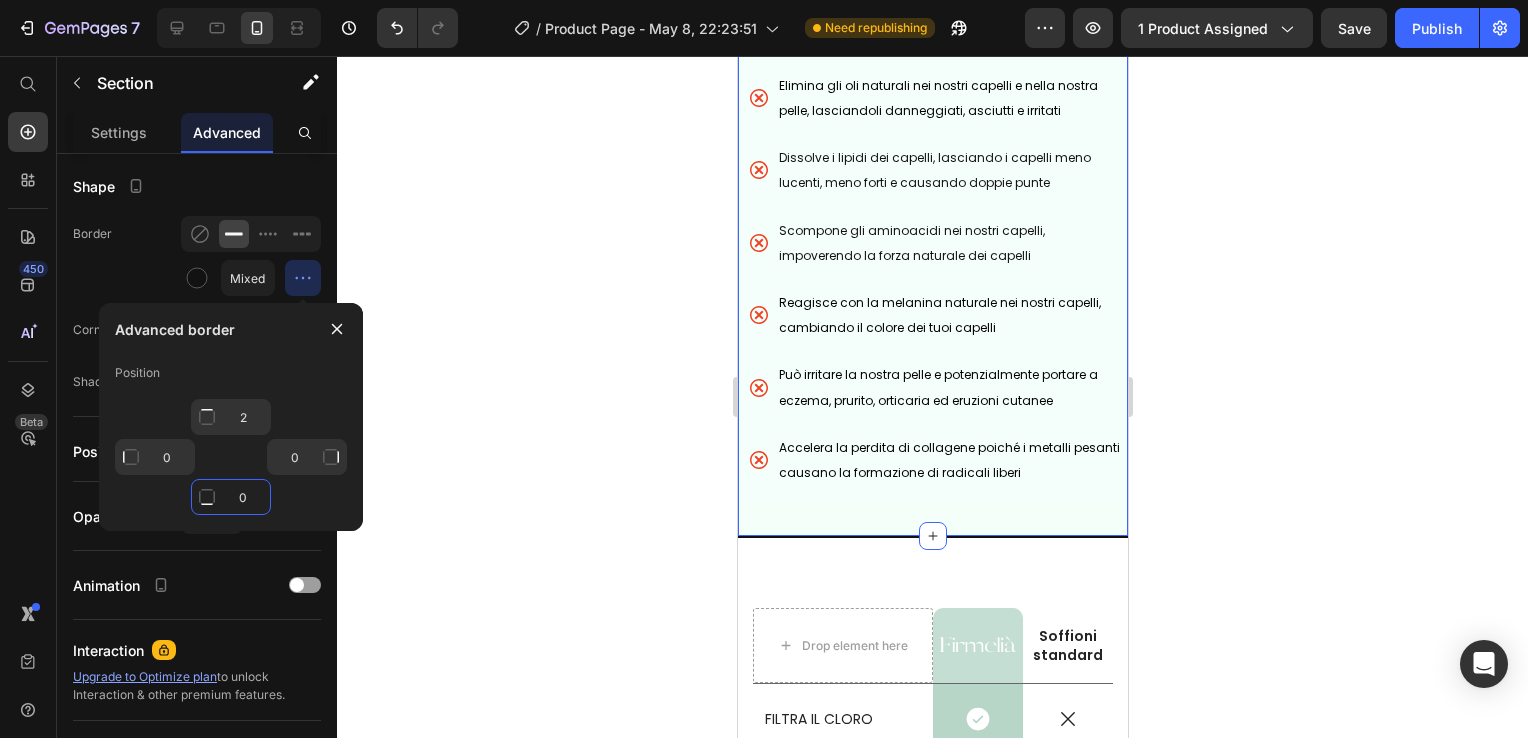 scroll, scrollTop: 4601, scrollLeft: 0, axis: vertical 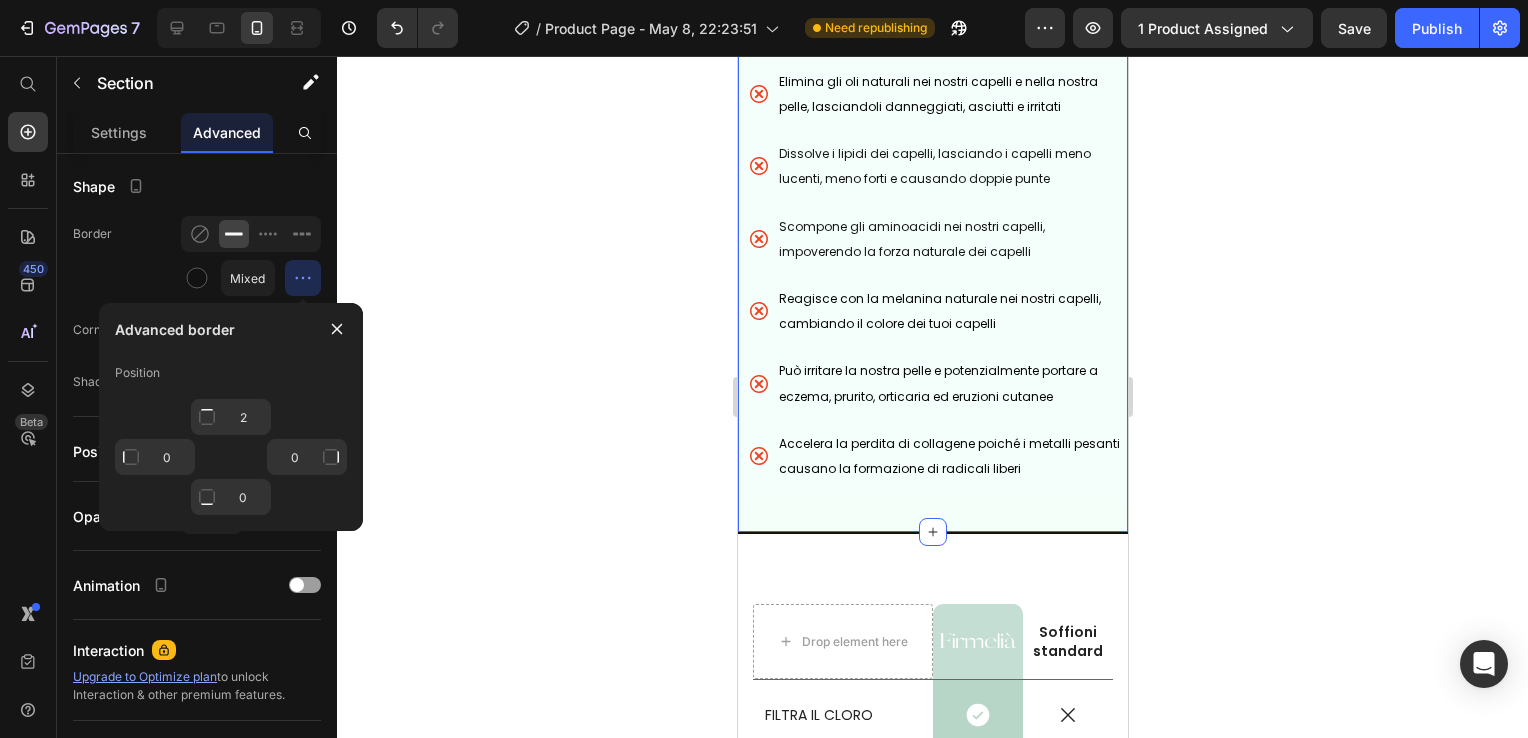 click 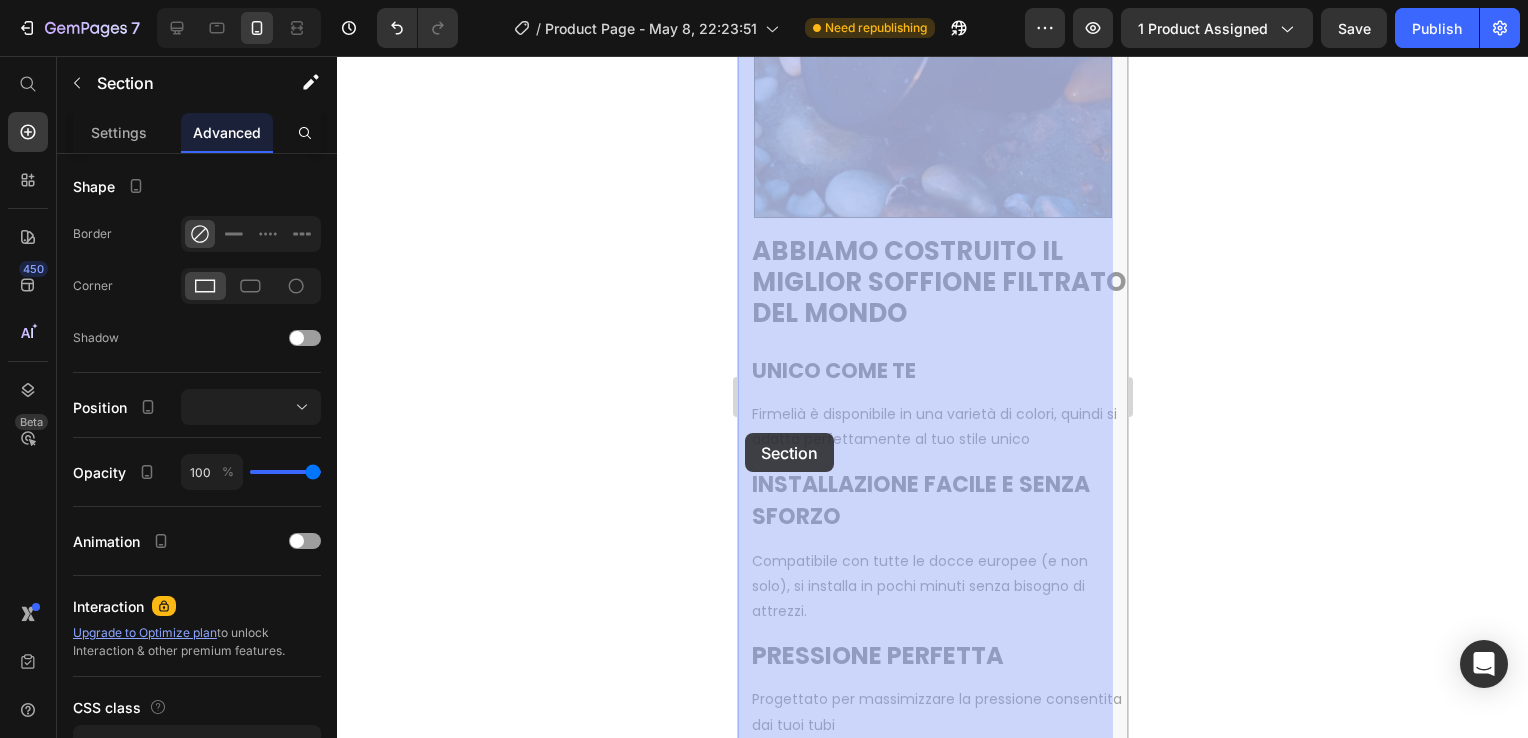 scroll, scrollTop: 5702, scrollLeft: 0, axis: vertical 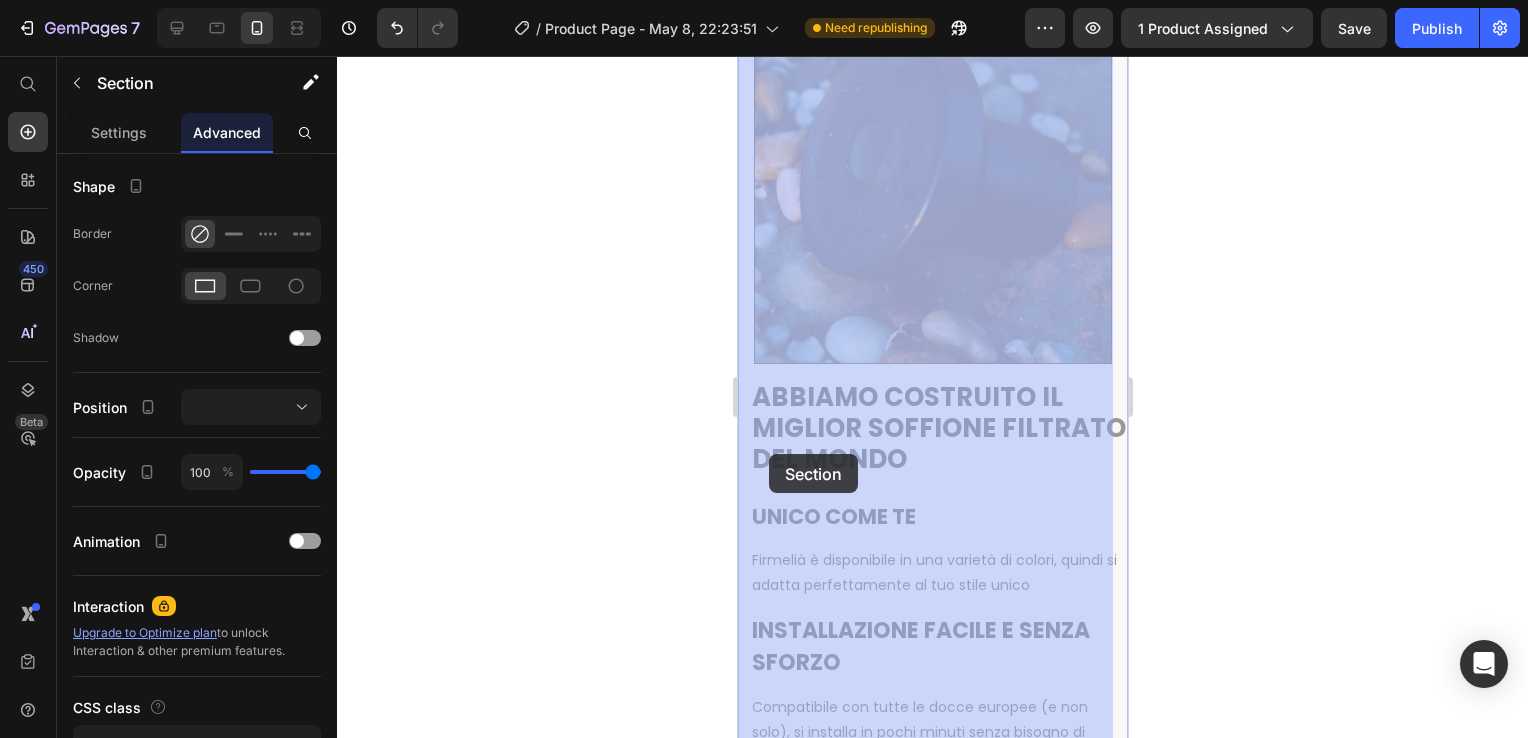 drag, startPoint x: 745, startPoint y: 466, endPoint x: 769, endPoint y: 456, distance: 26 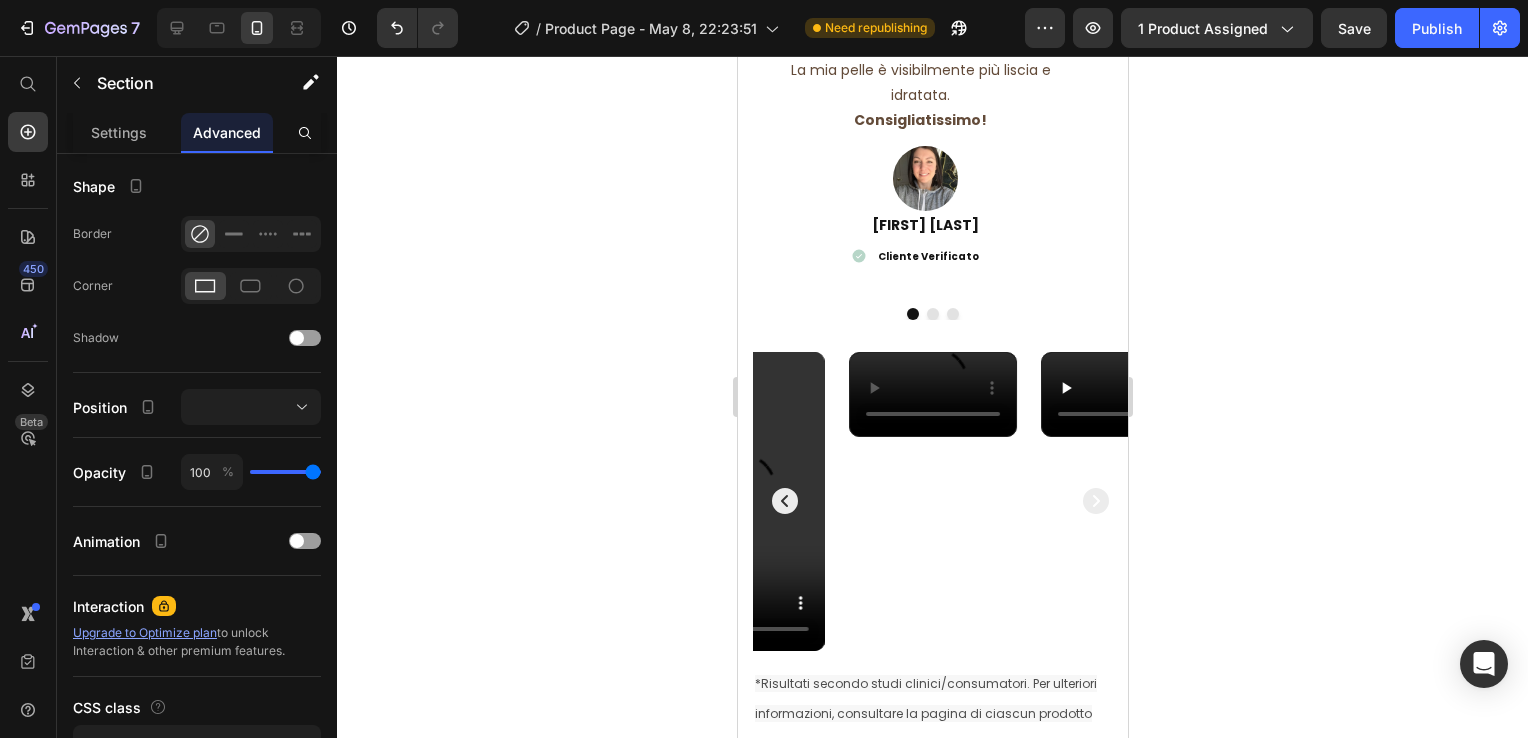 scroll, scrollTop: 3300, scrollLeft: 0, axis: vertical 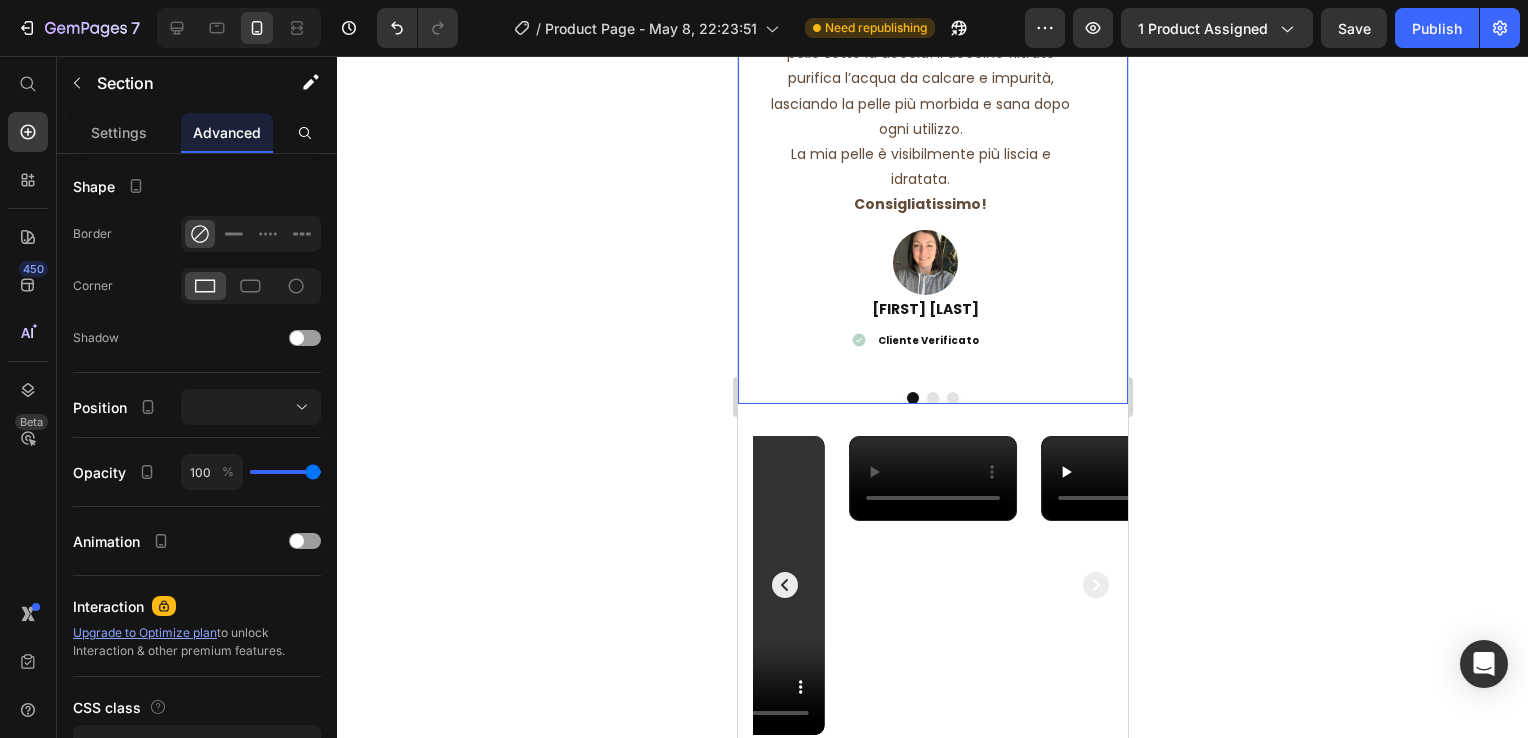 click at bounding box center [932, 398] 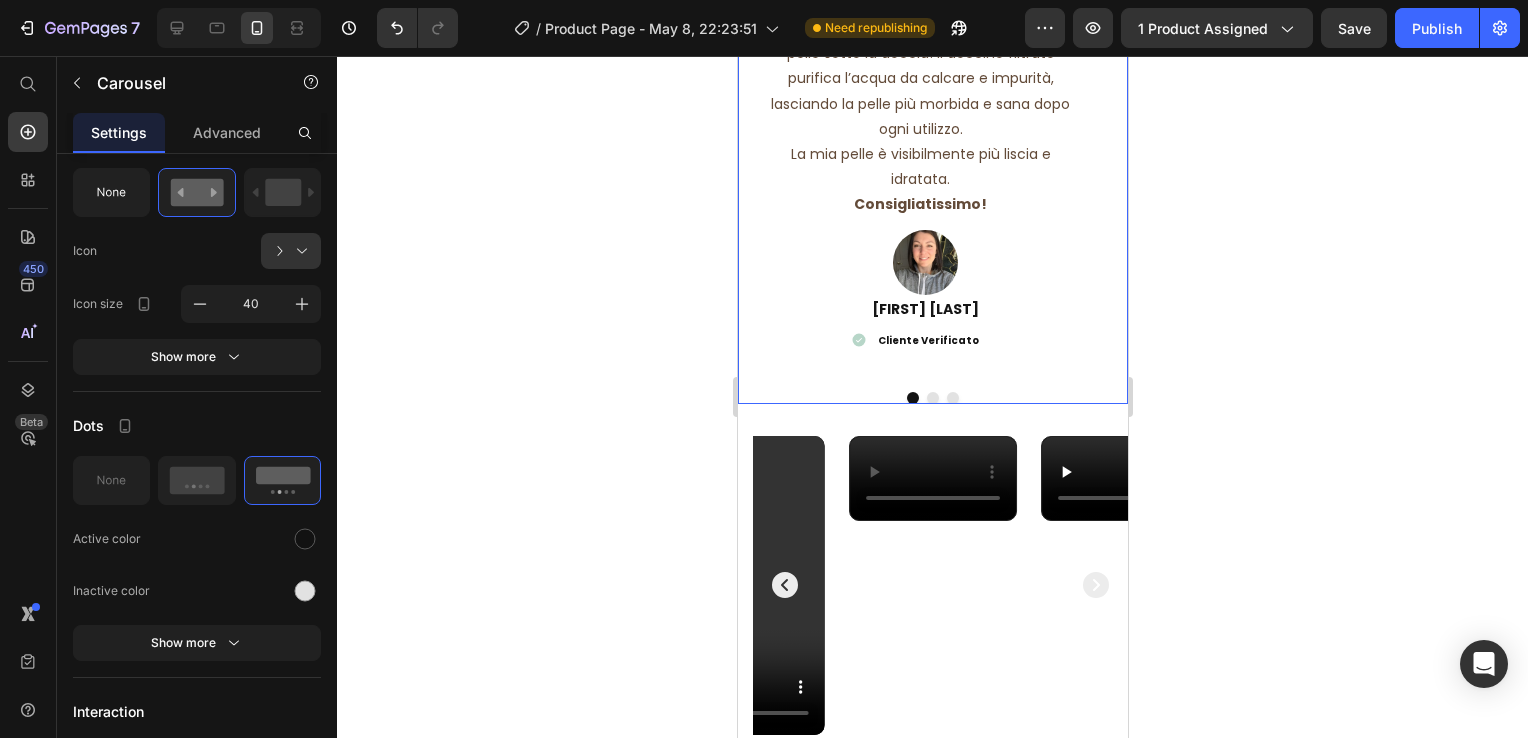 scroll, scrollTop: 0, scrollLeft: 0, axis: both 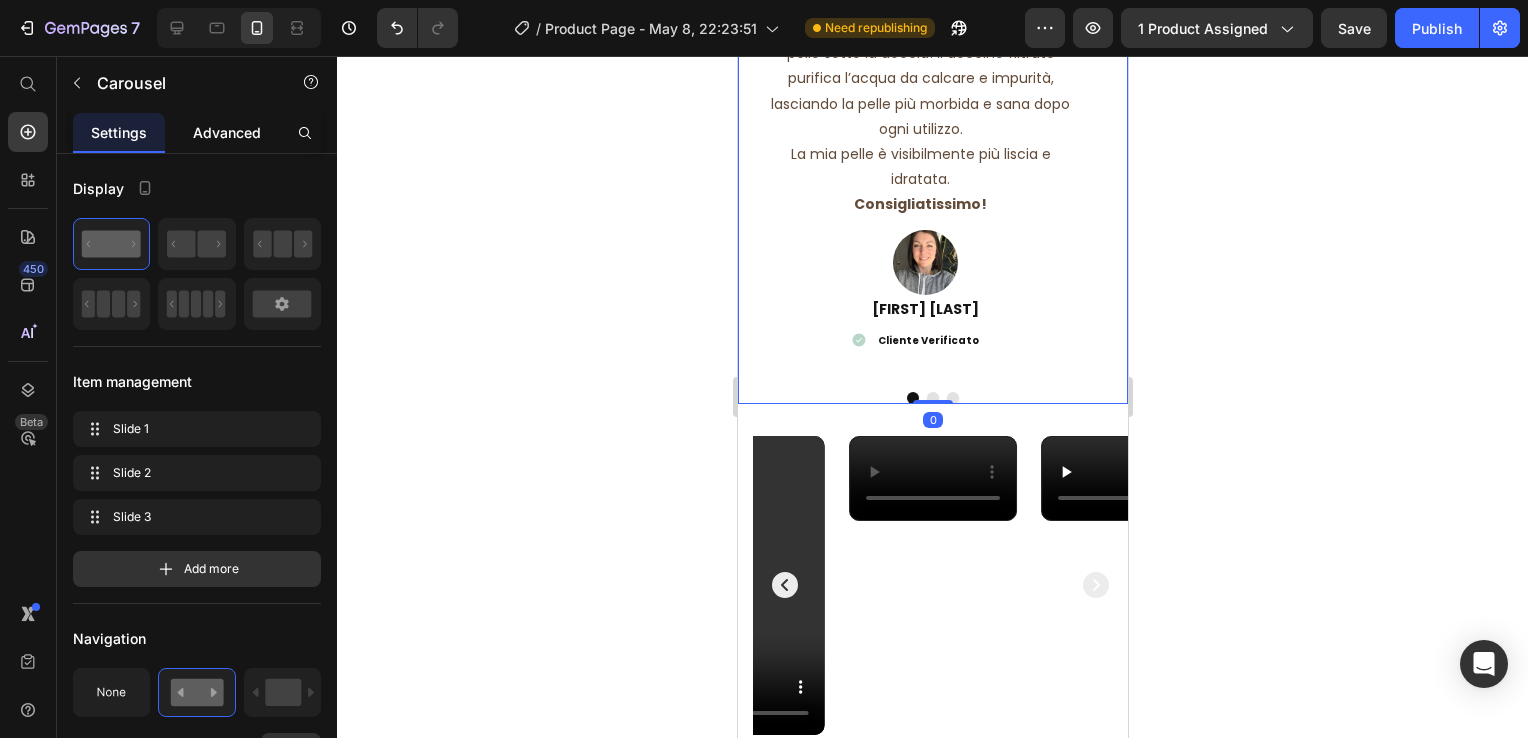 click on "Advanced" 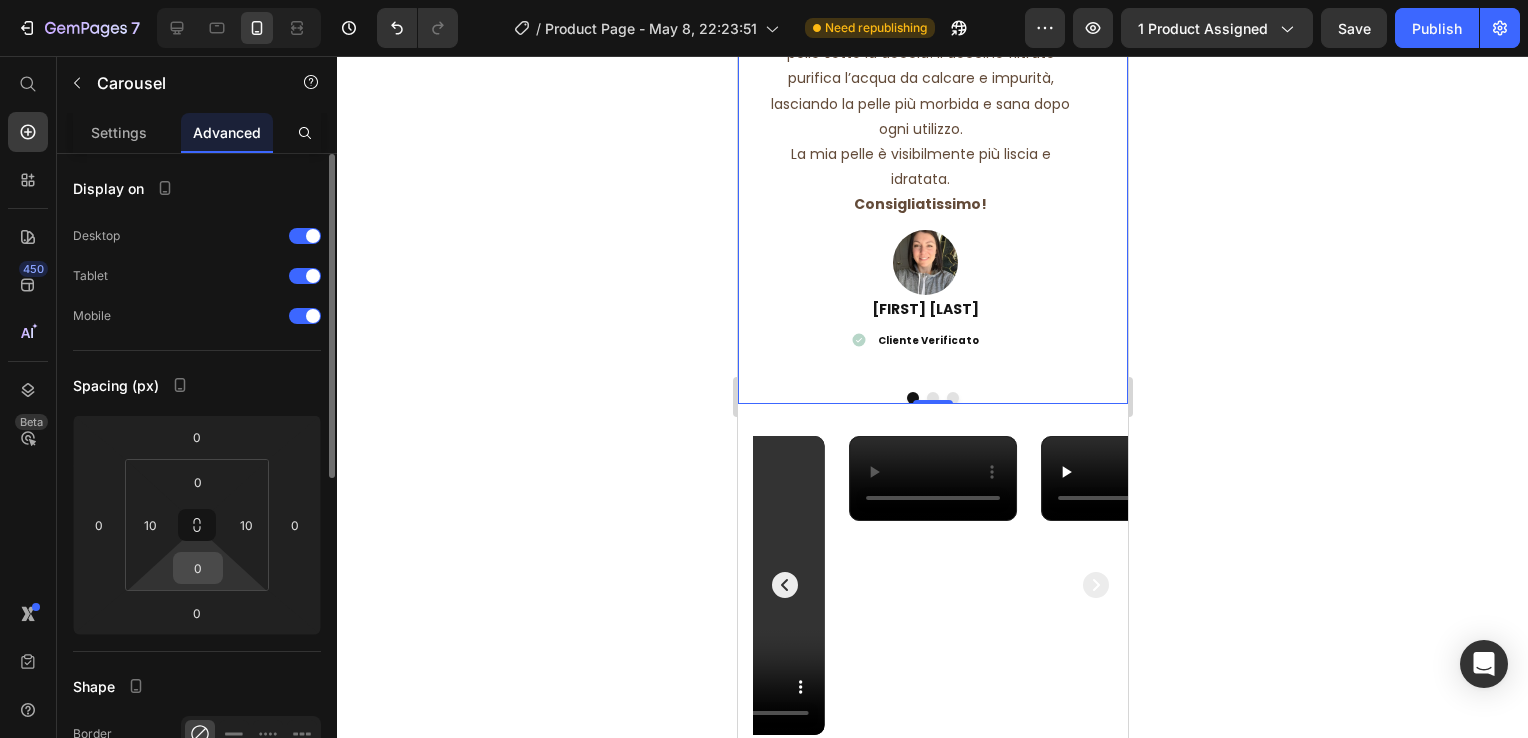 click on "0" at bounding box center [198, 568] 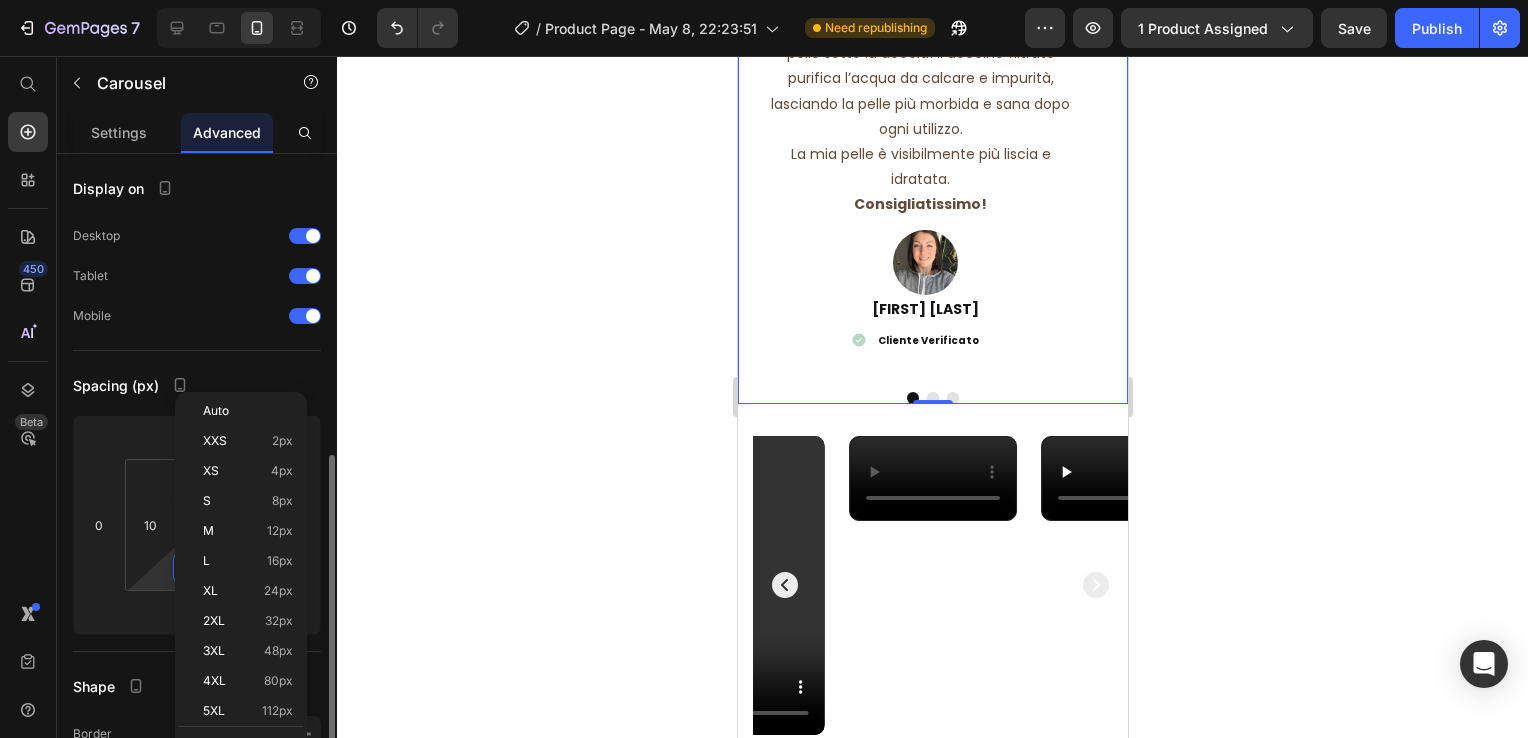 scroll, scrollTop: 300, scrollLeft: 0, axis: vertical 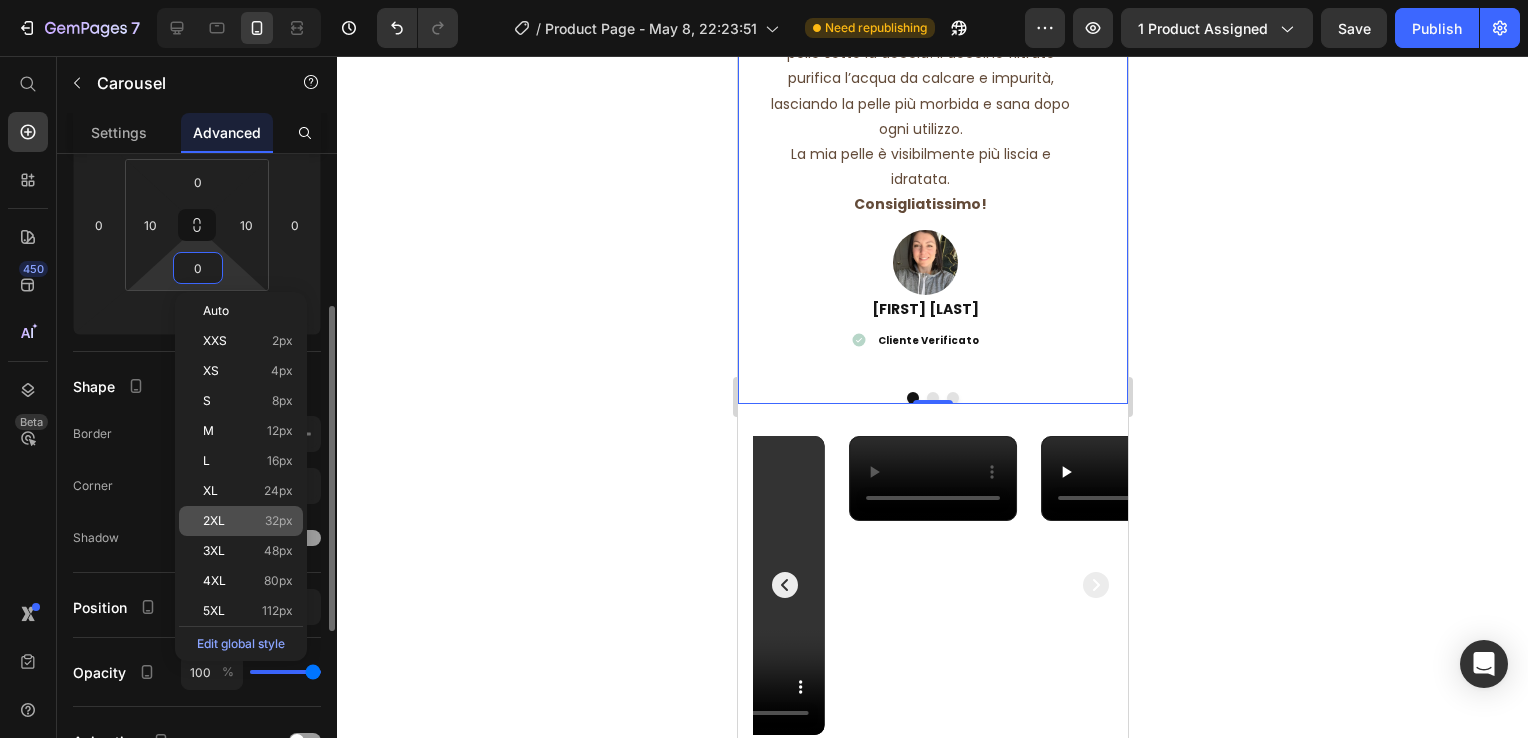 click on "2XL 32px" 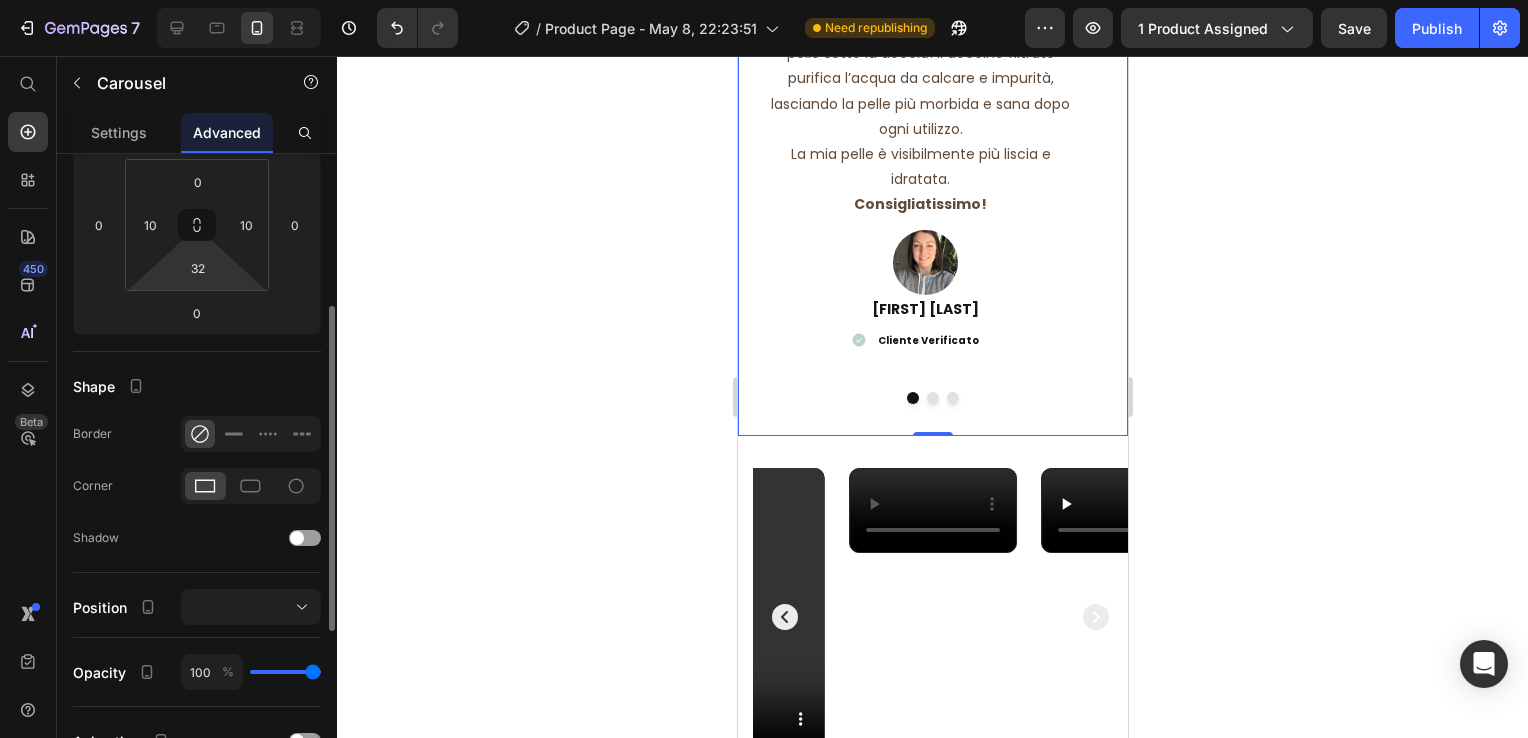 scroll, scrollTop: 500, scrollLeft: 0, axis: vertical 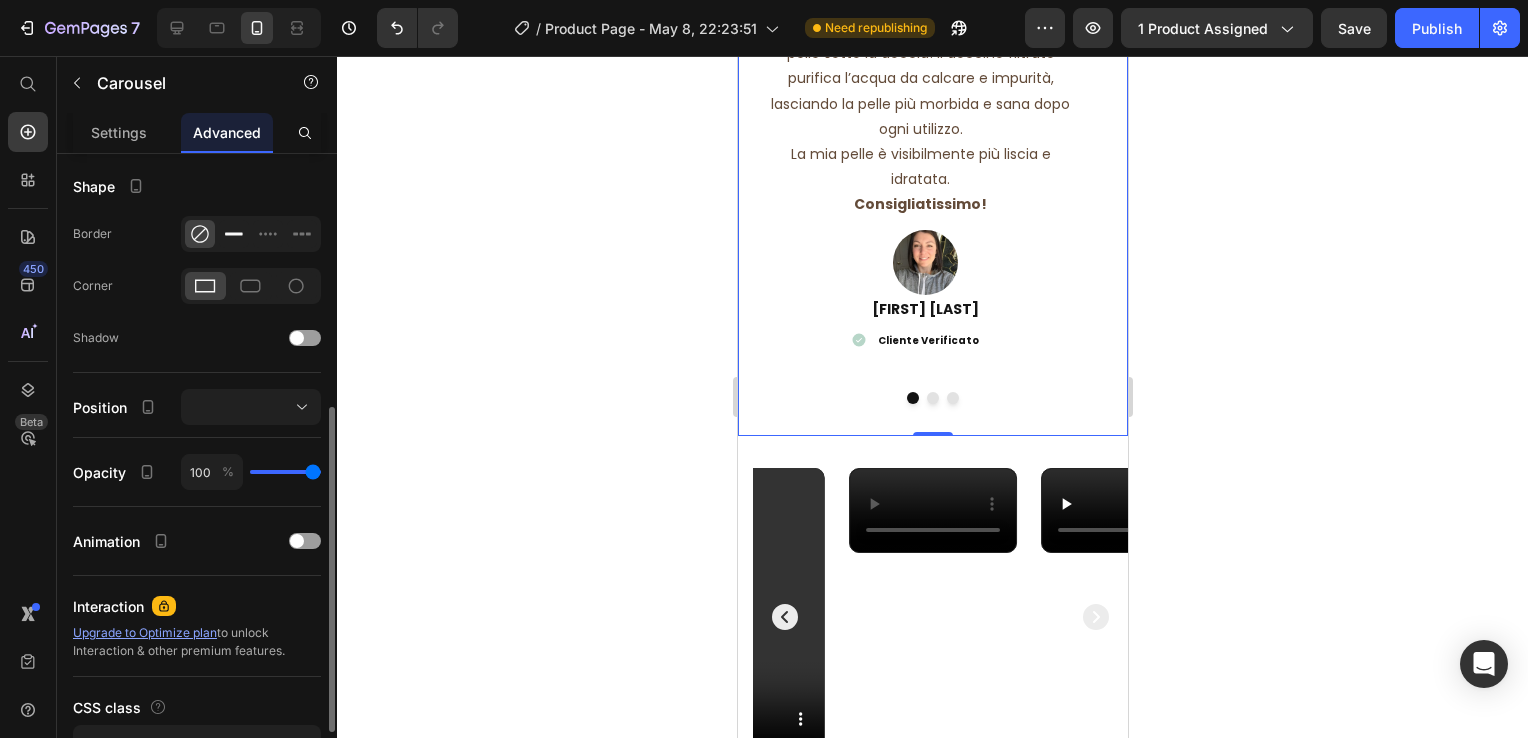 click 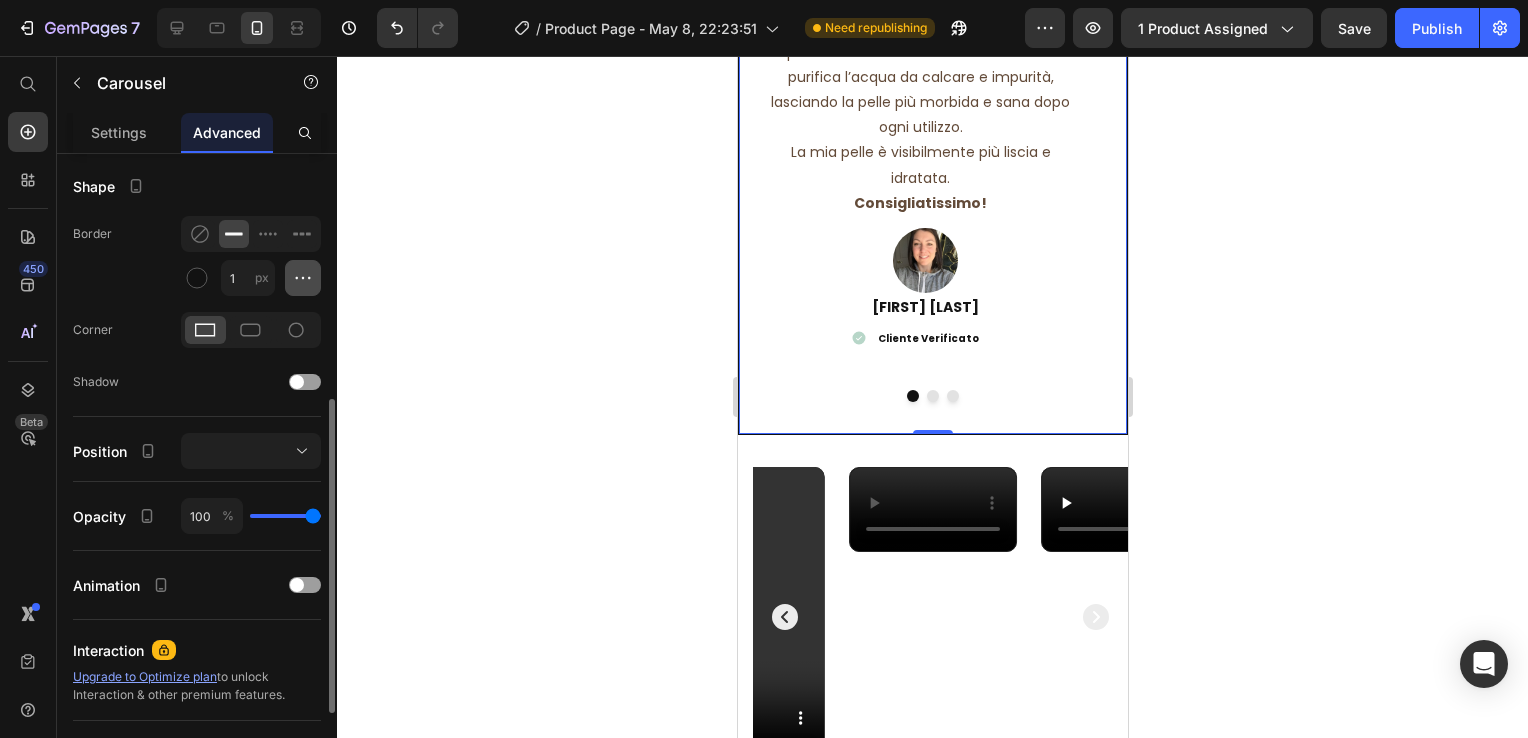 click 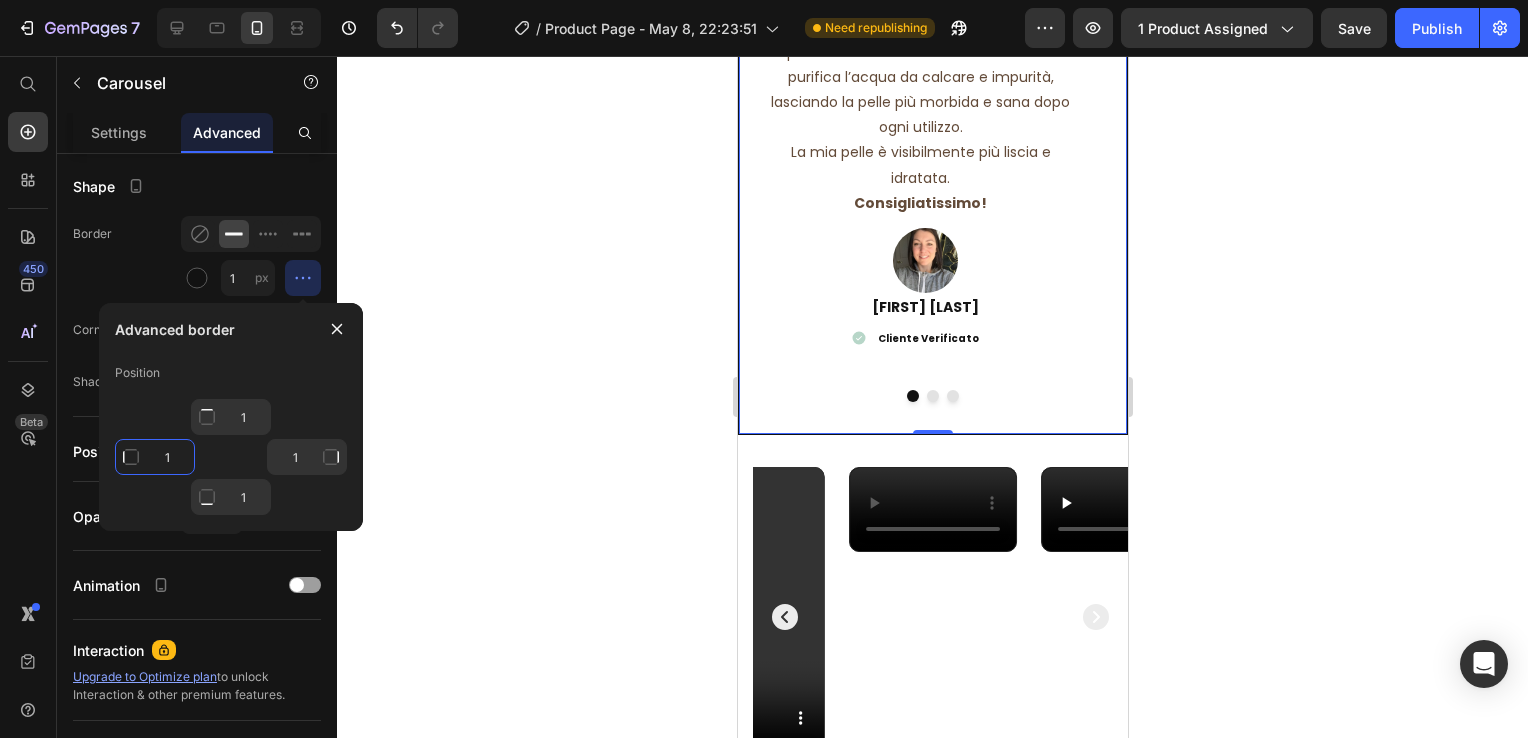click on "1" 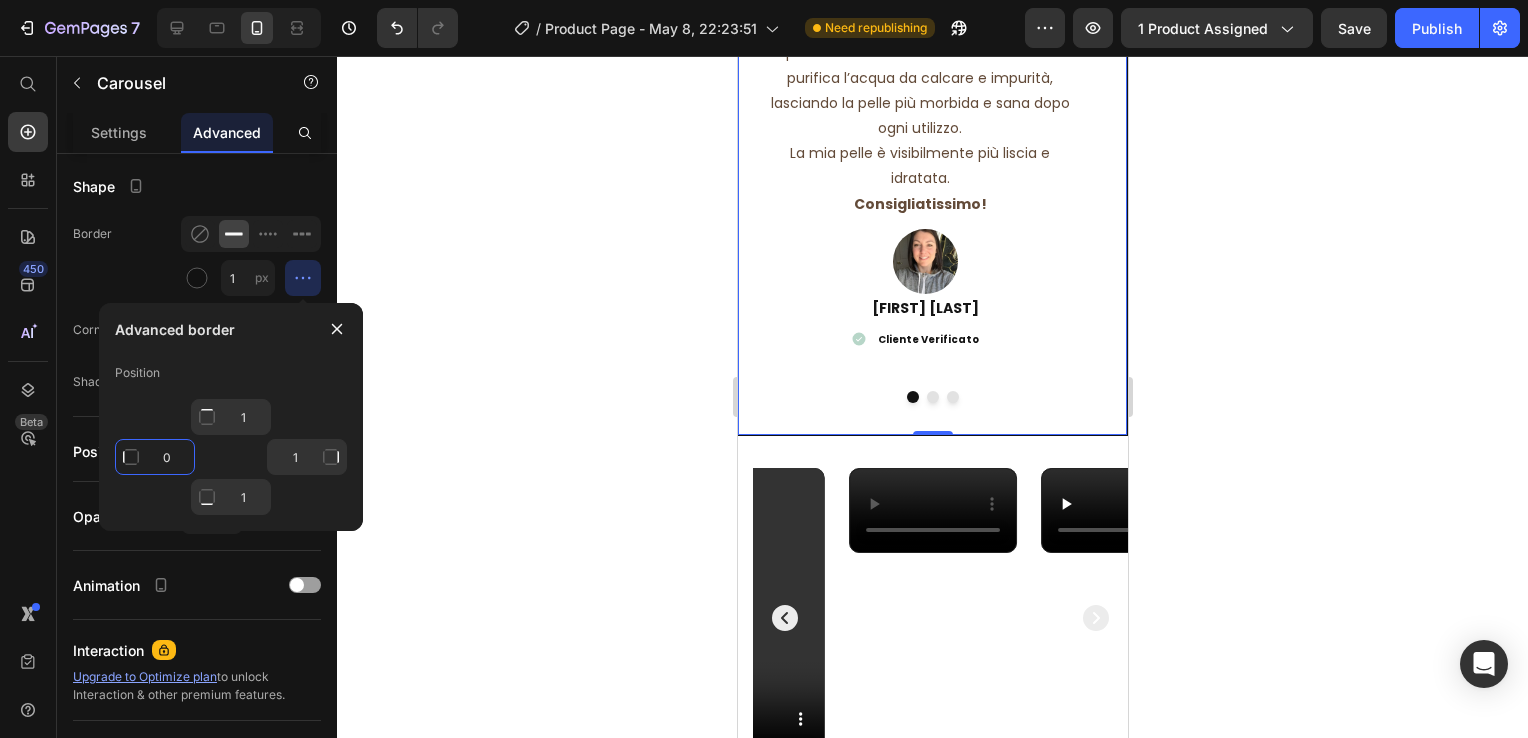 type on "0" 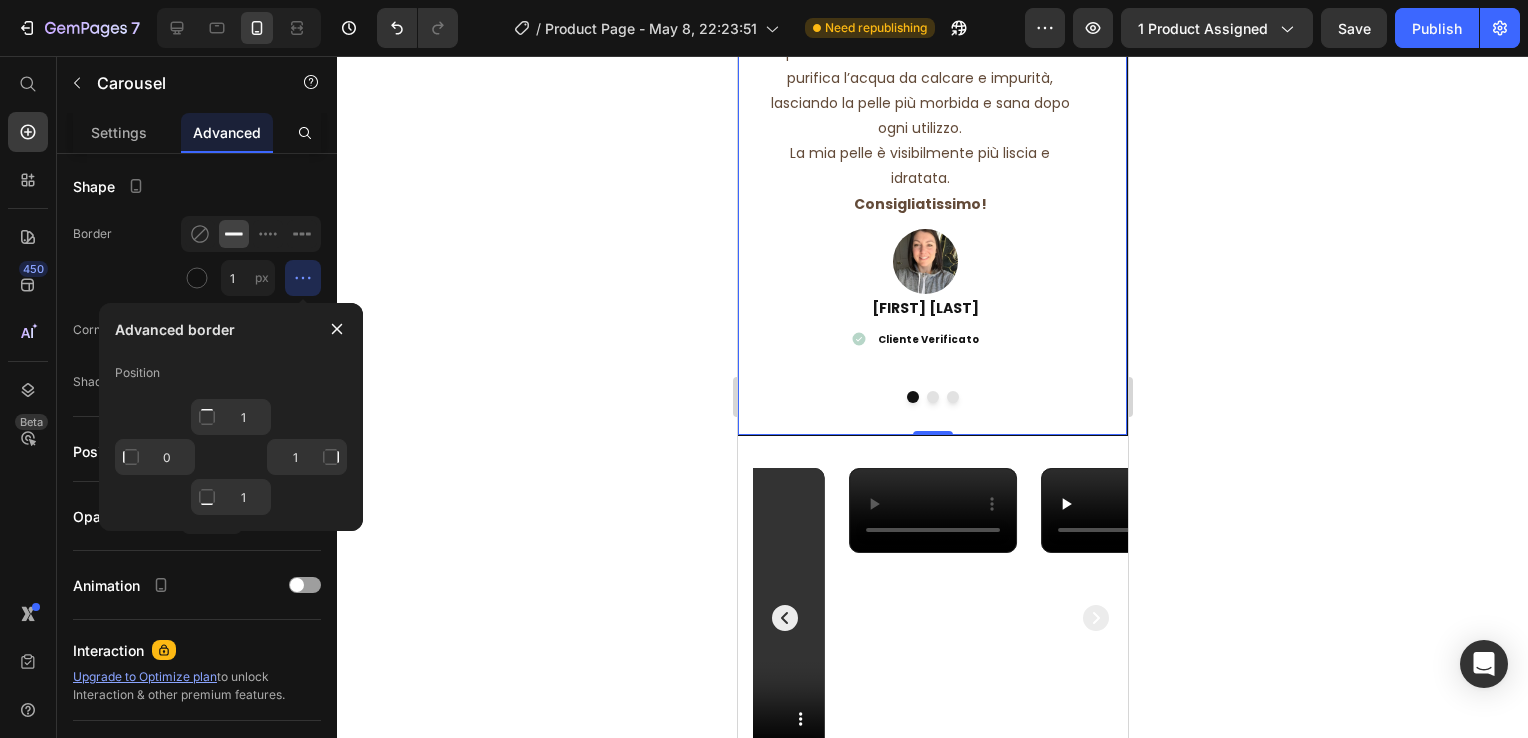 click at bounding box center (331, 457) 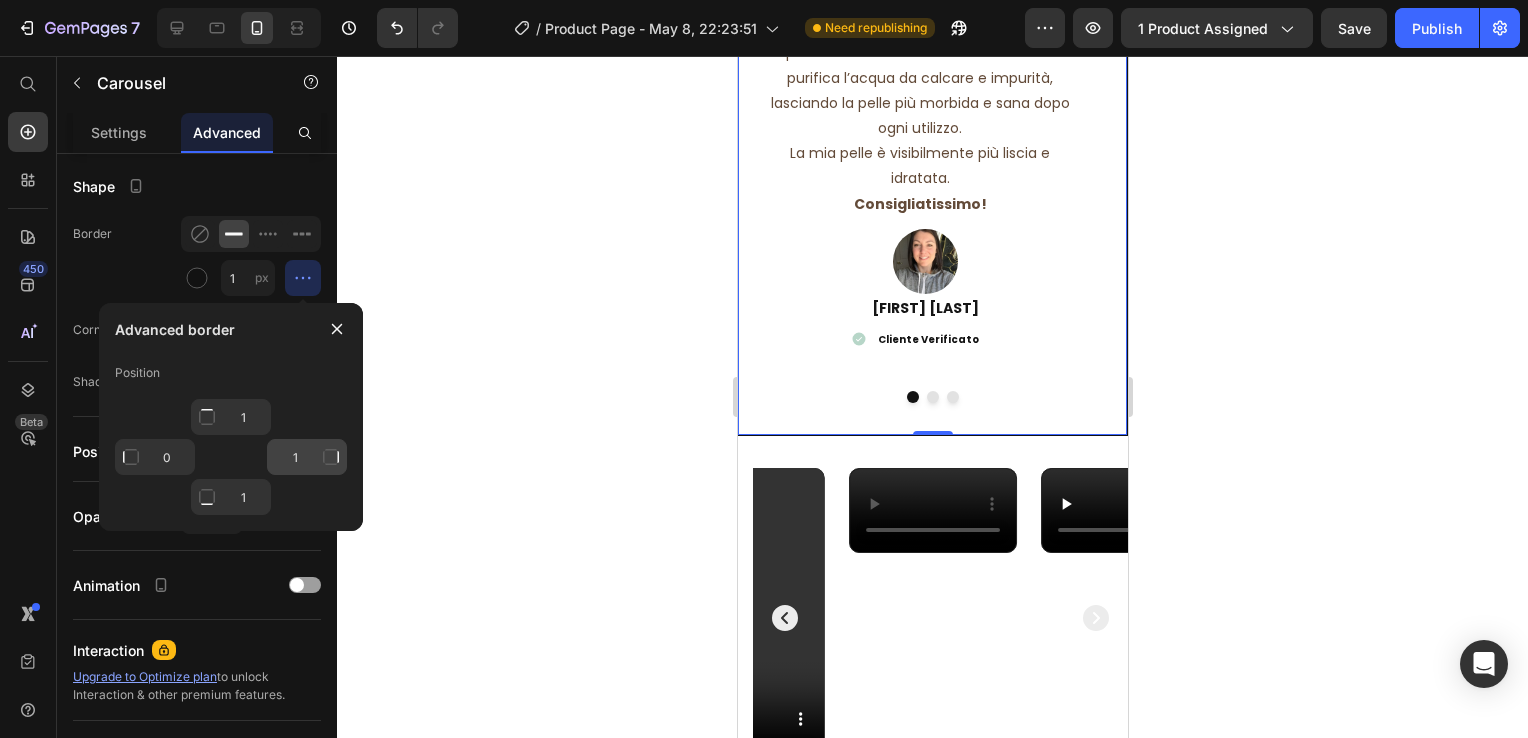 type on "Mixed" 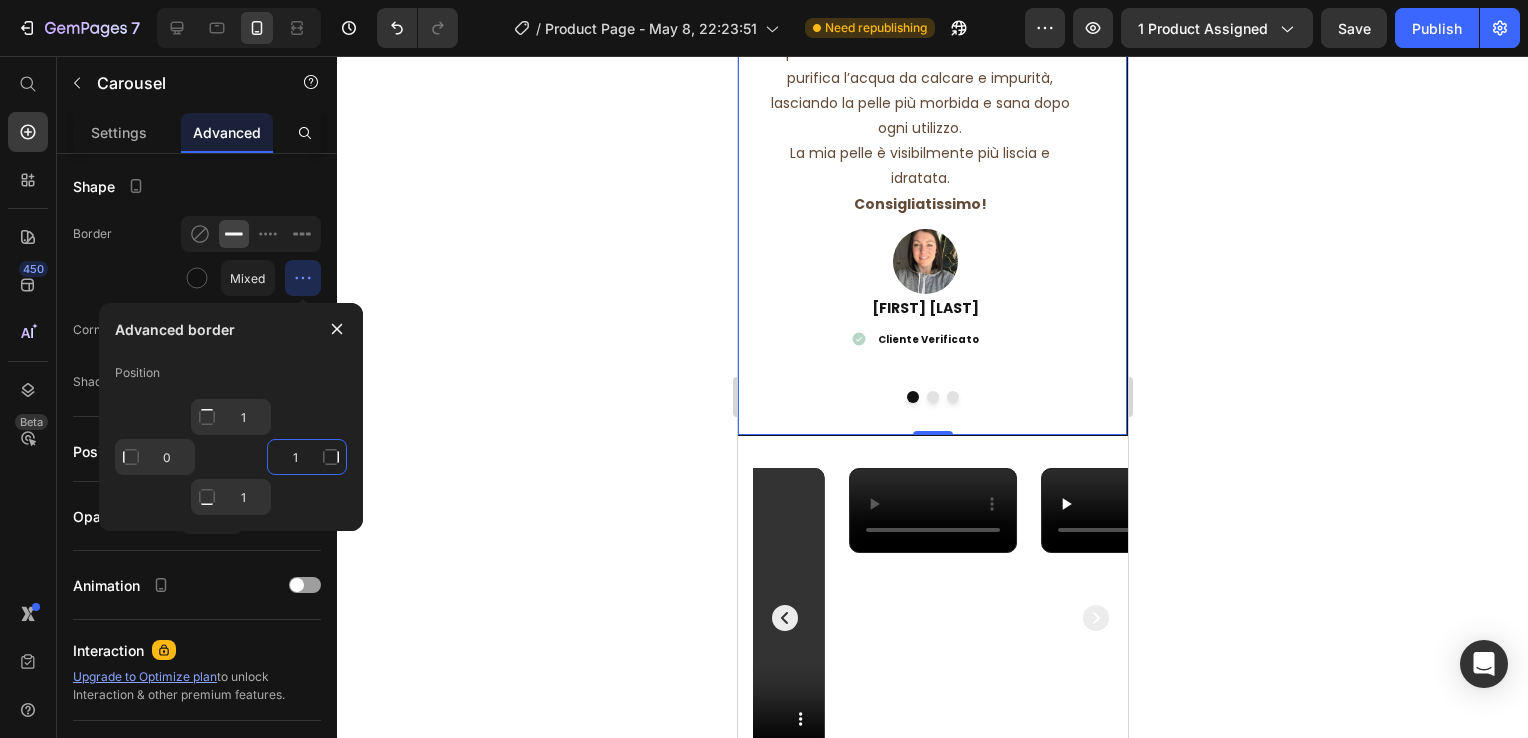 click on "1" 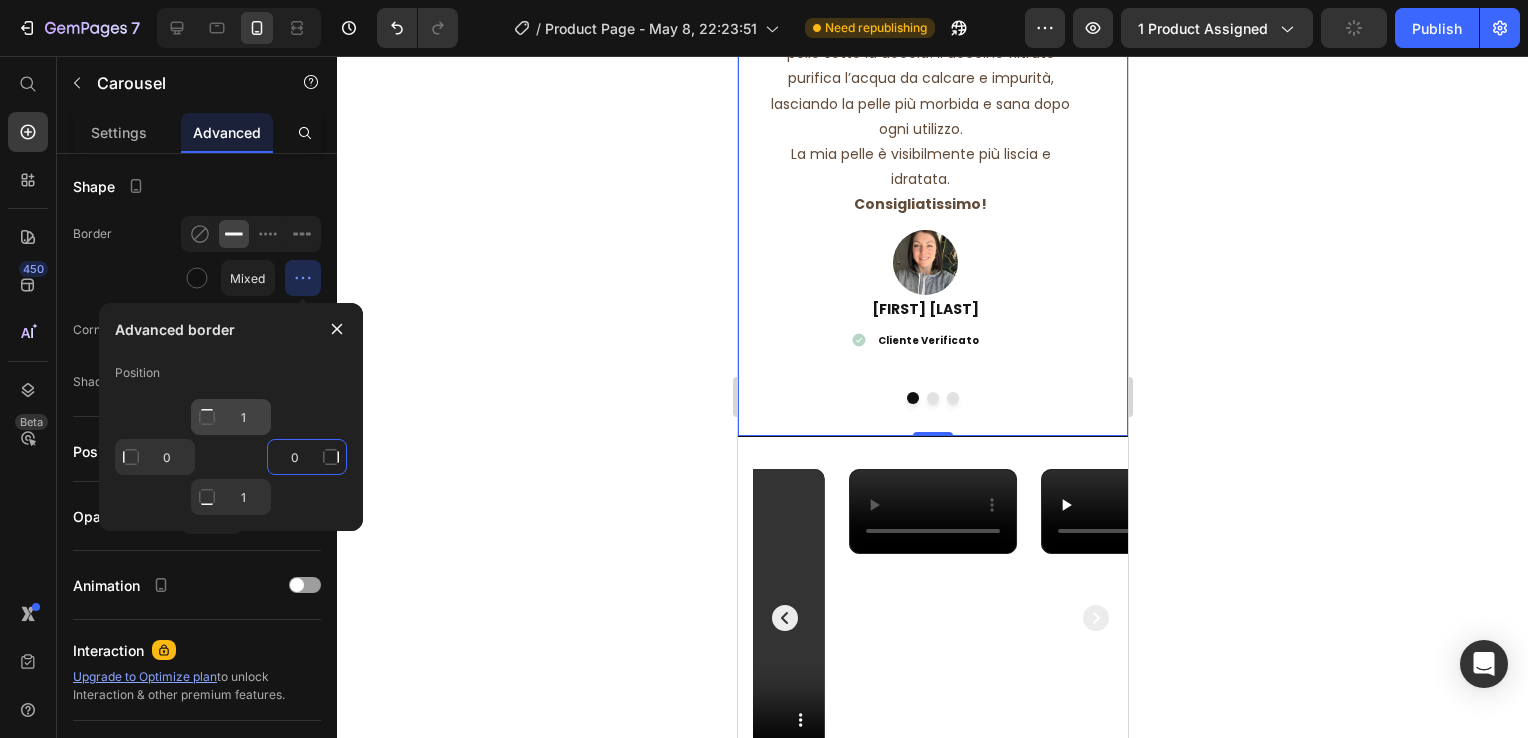 type on "0" 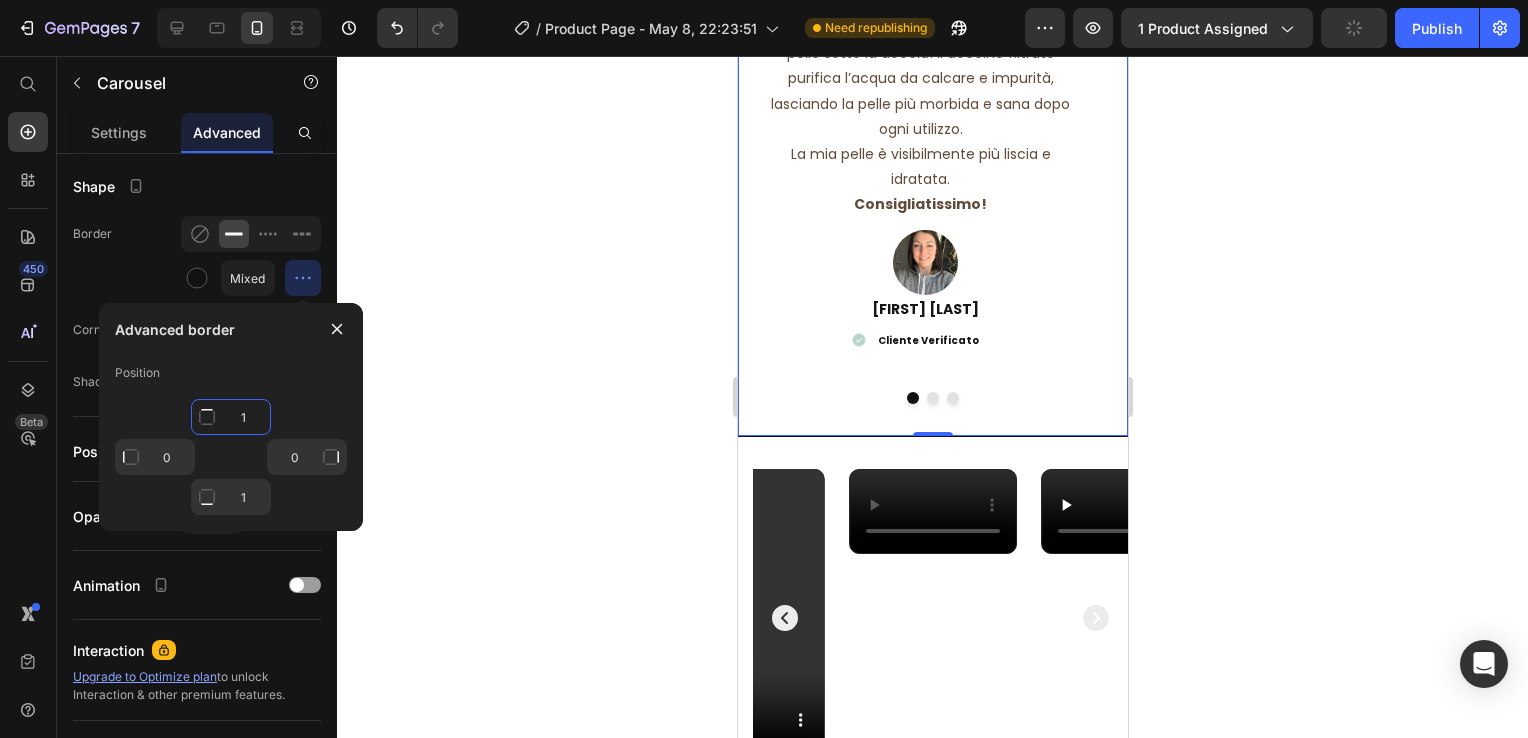 click on "1" 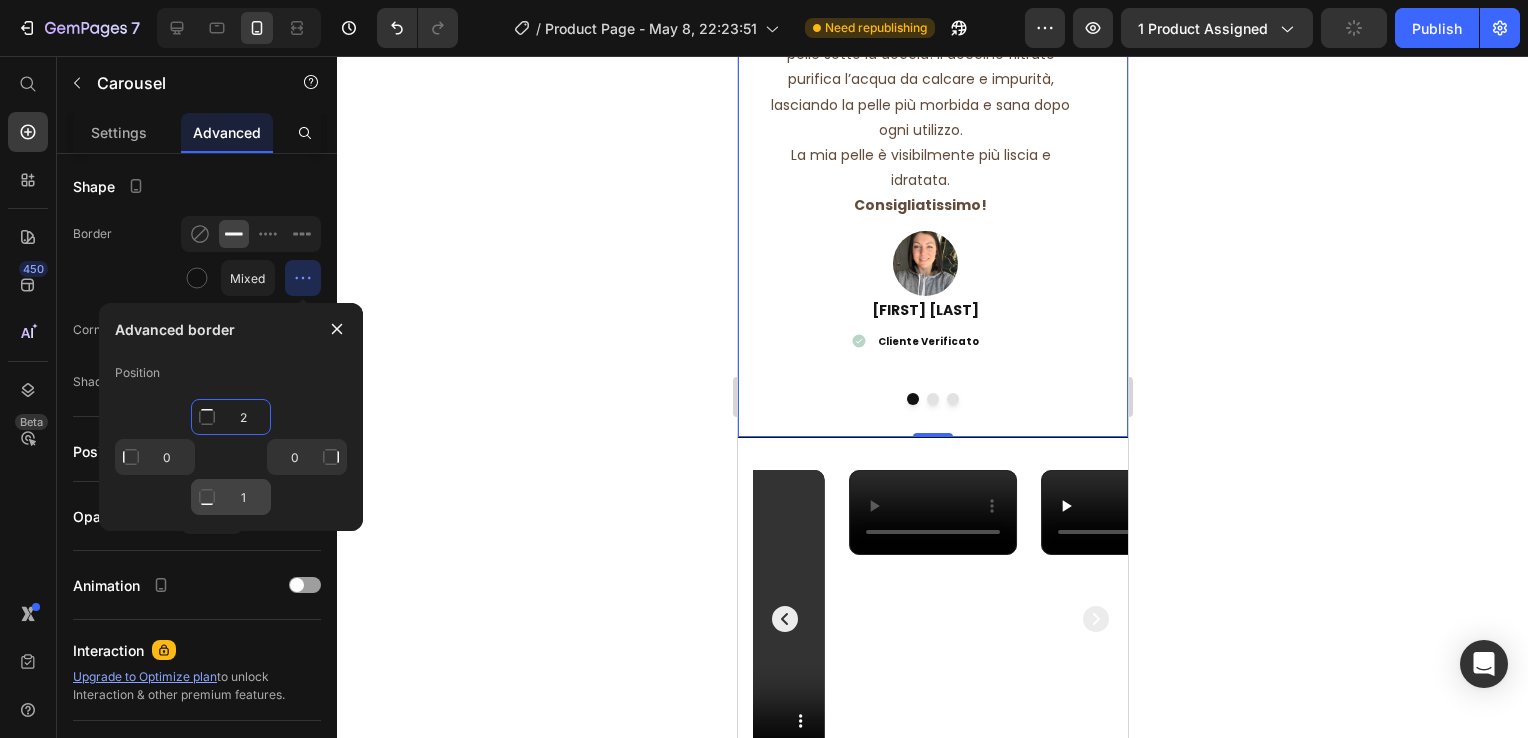 type on "1" 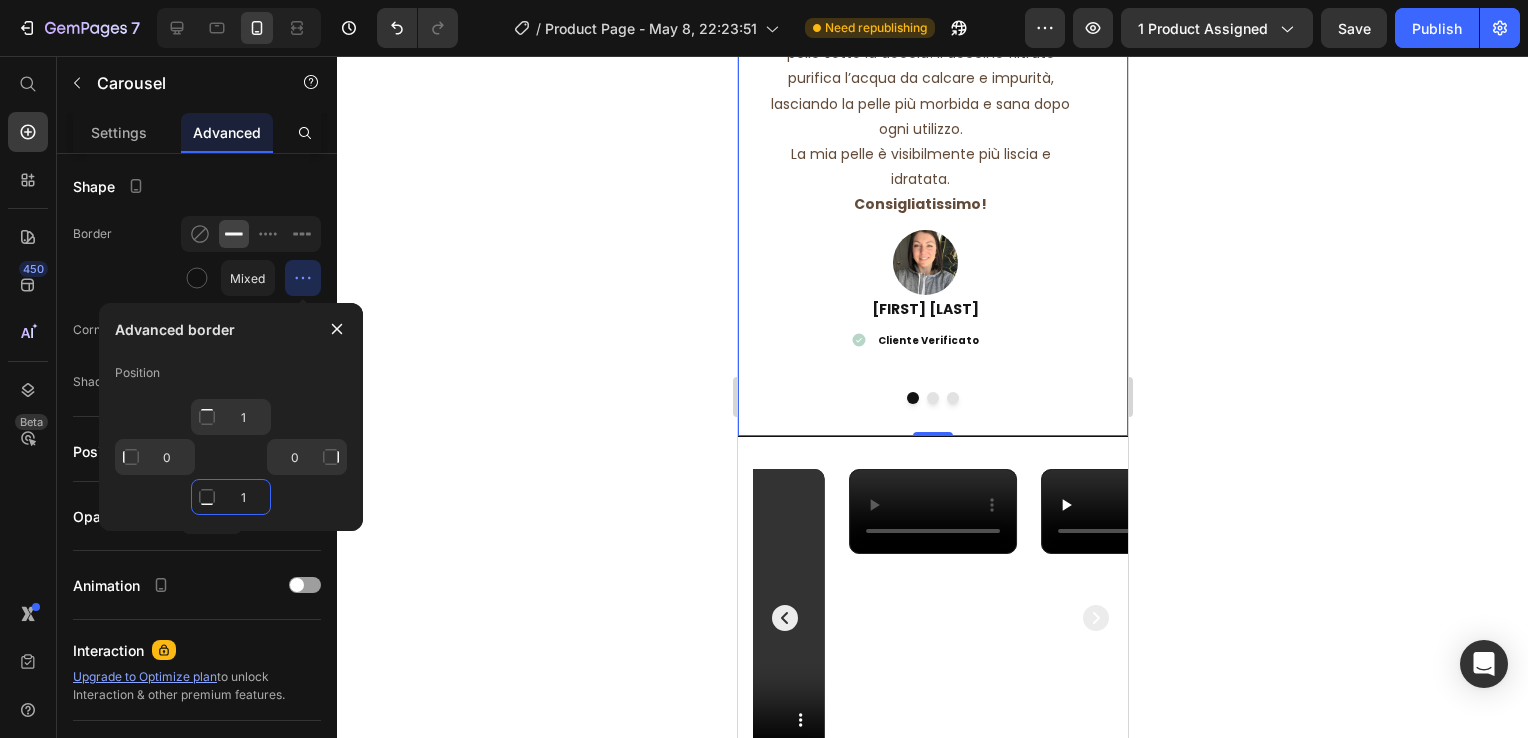 click on "1" 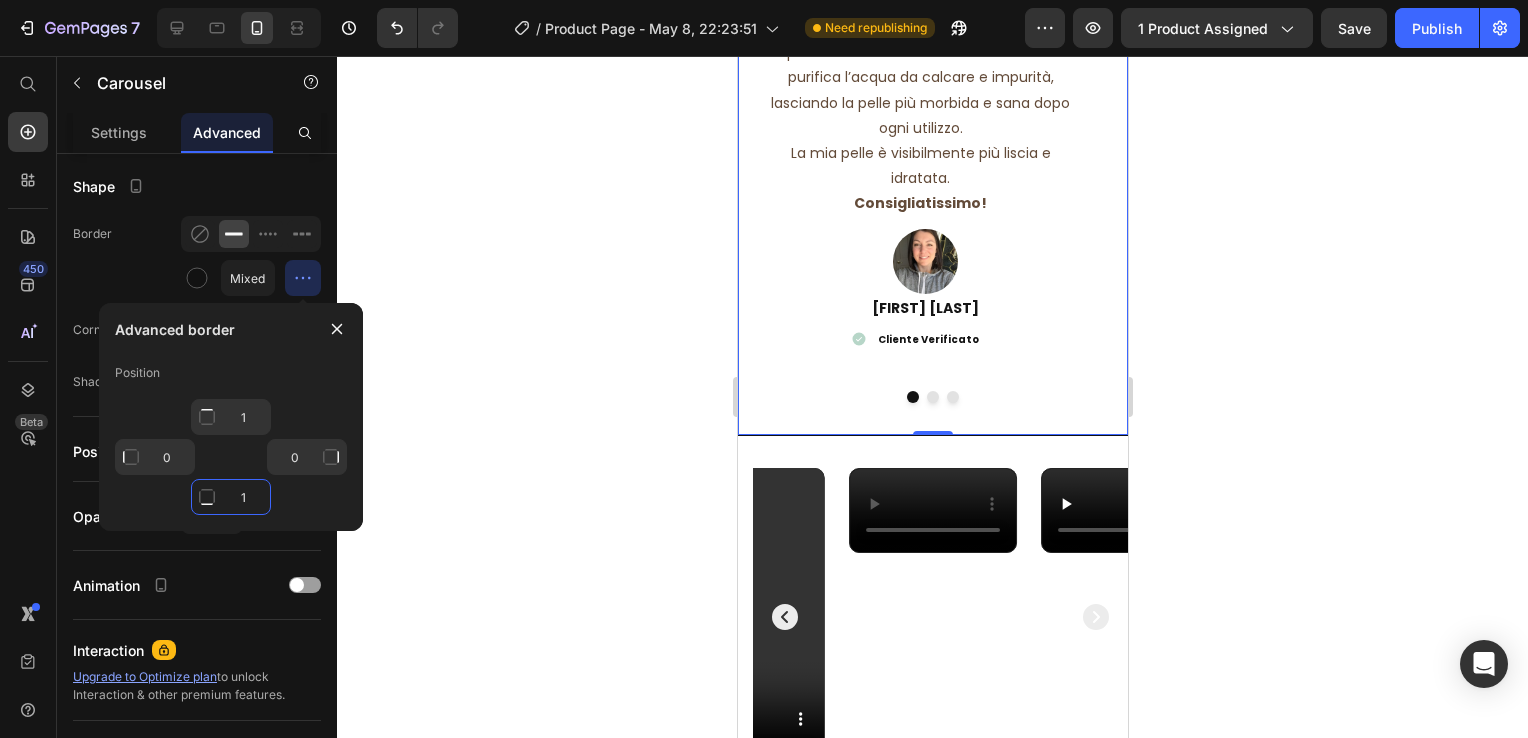 scroll, scrollTop: 3301, scrollLeft: 0, axis: vertical 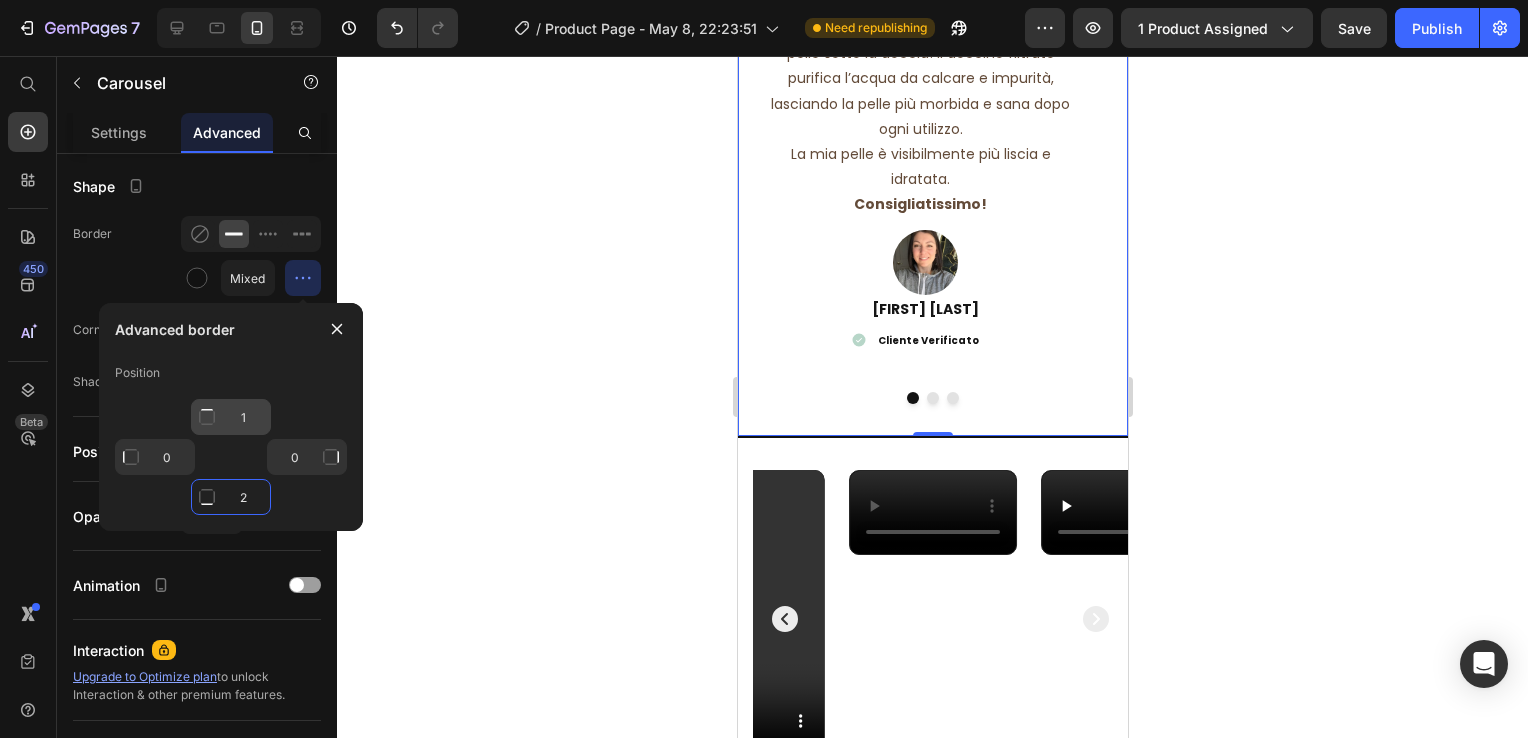 type on "2" 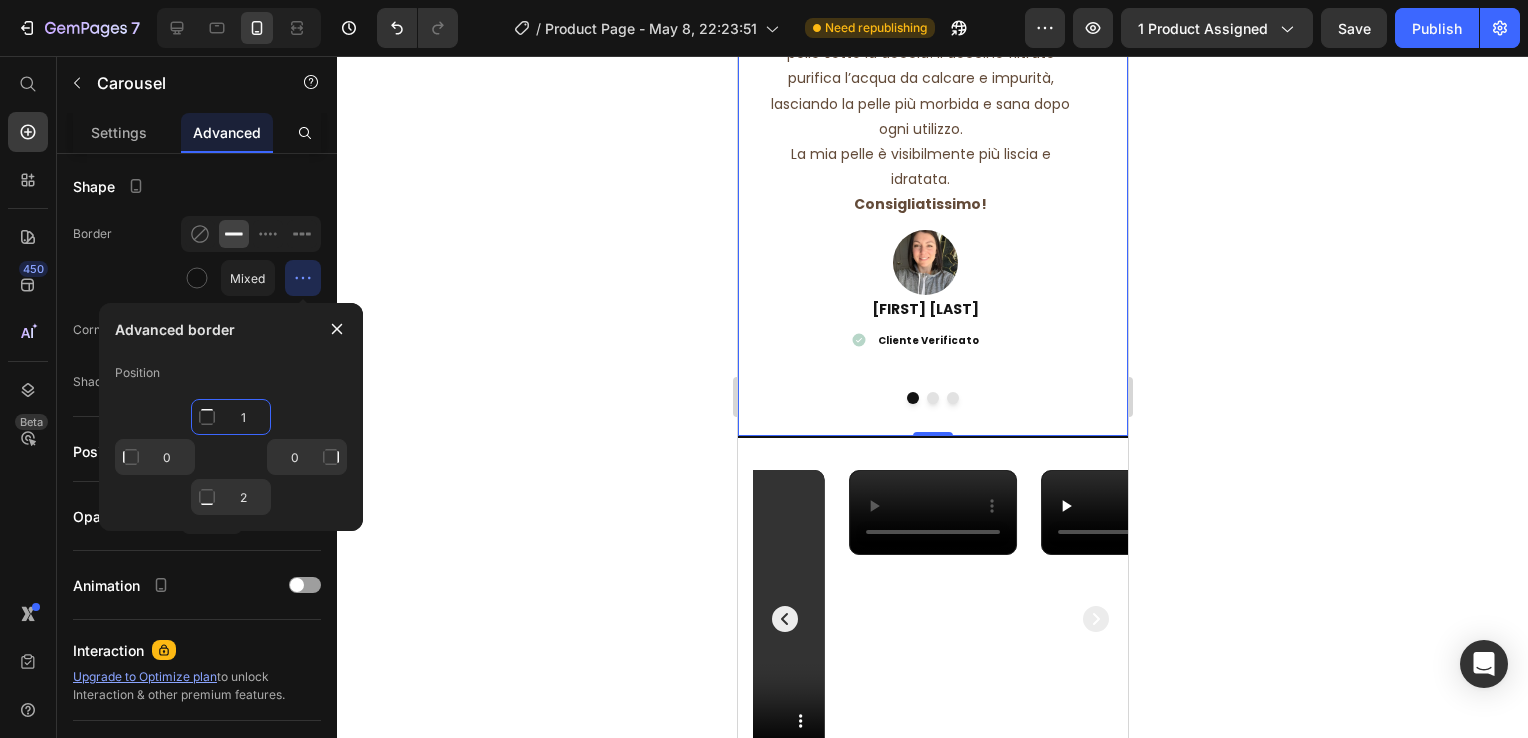 click on "1" 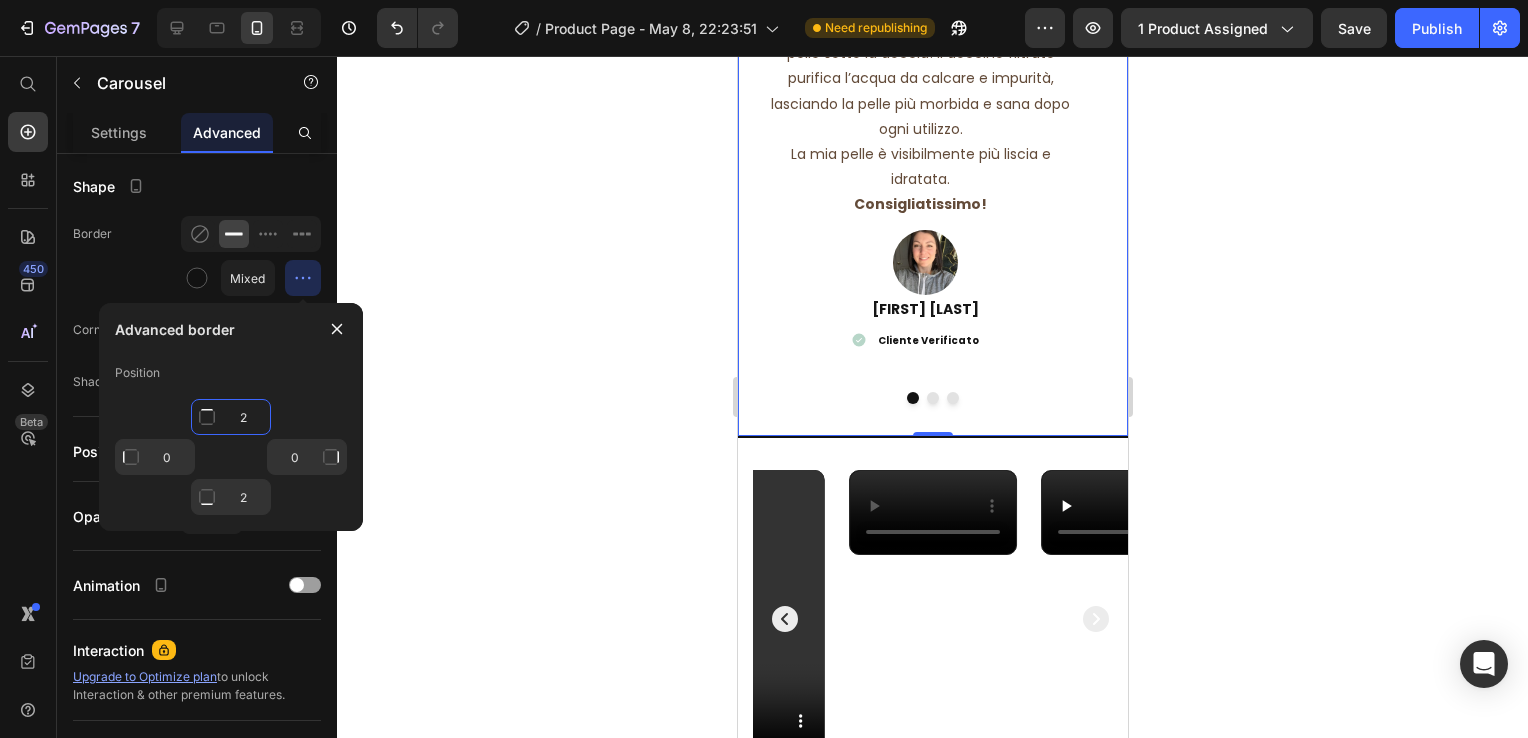 scroll, scrollTop: 3302, scrollLeft: 0, axis: vertical 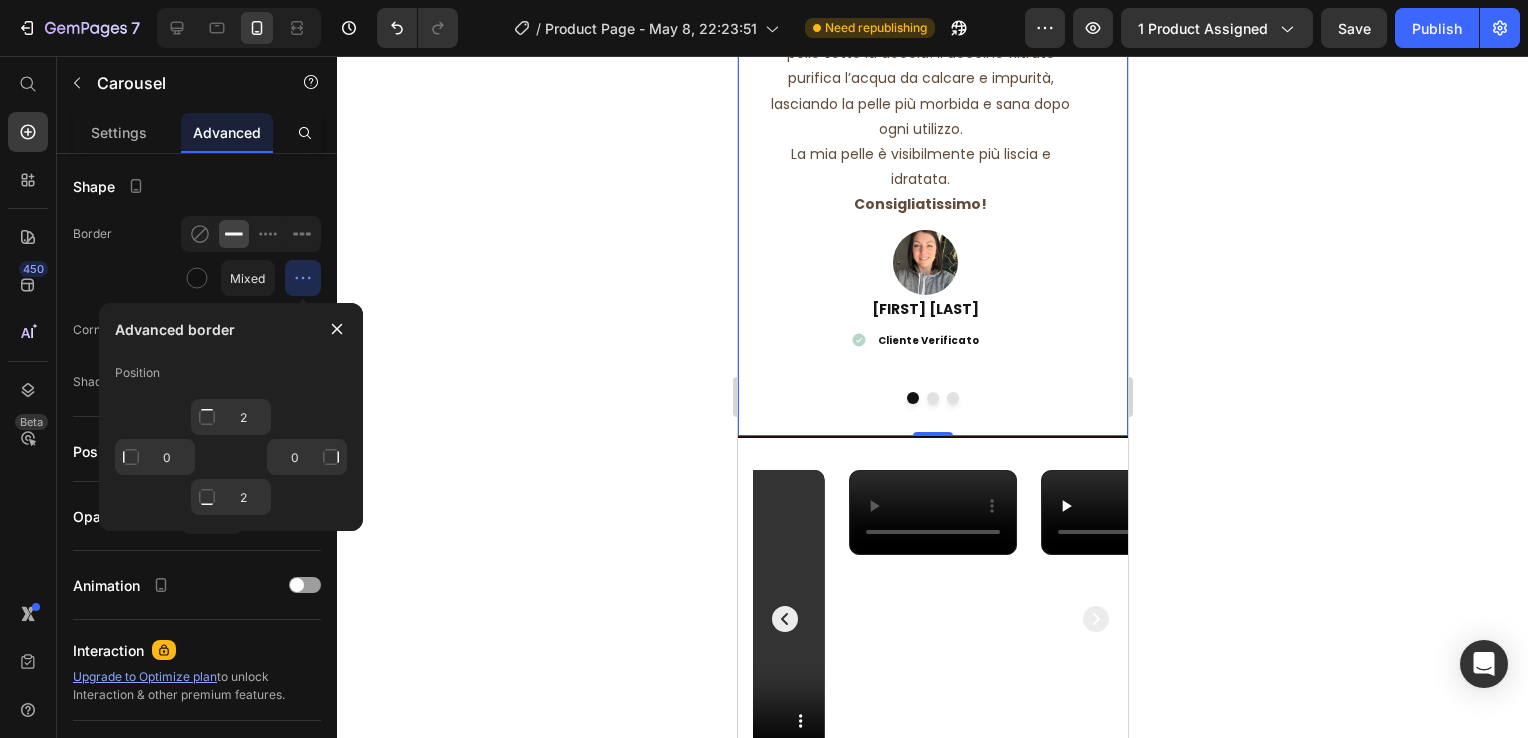 click 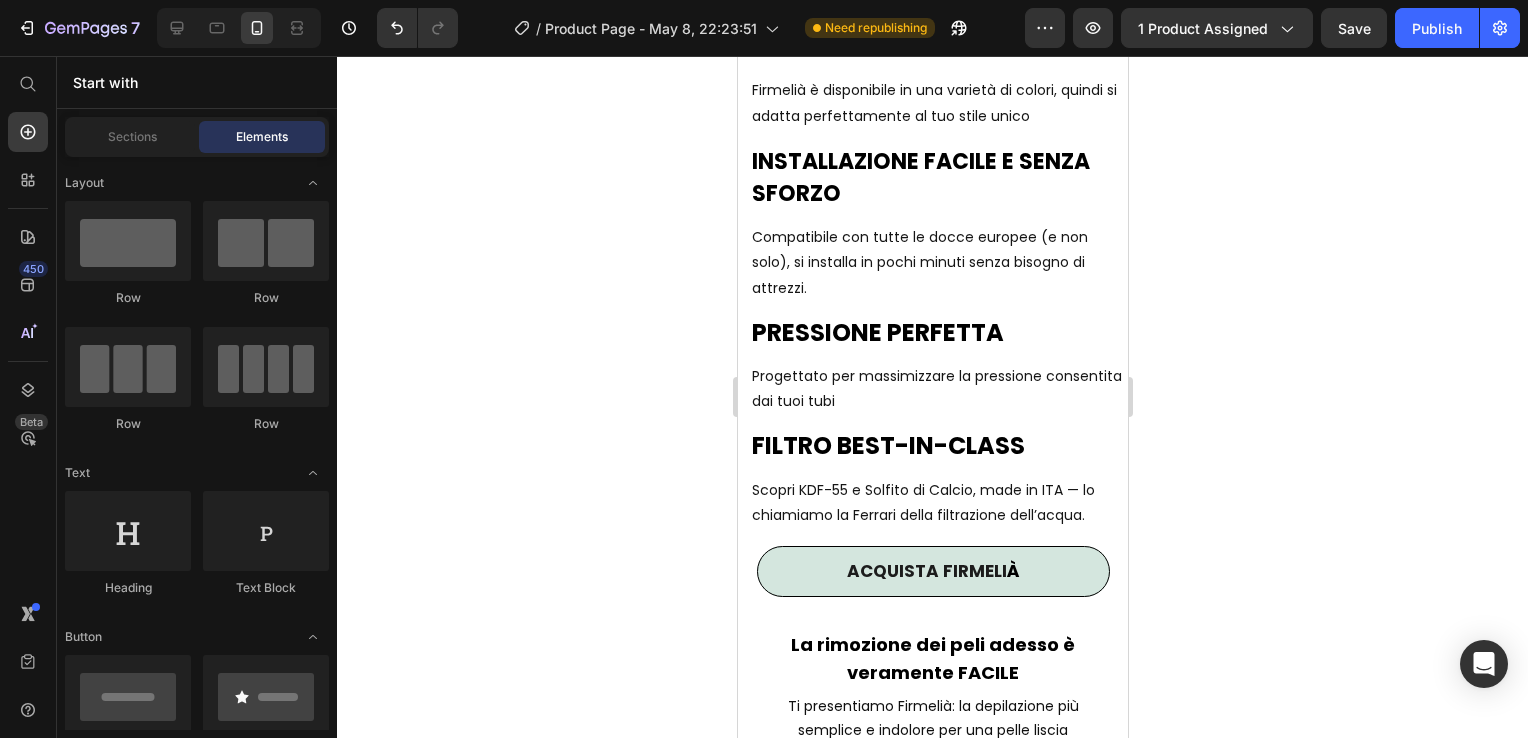 scroll, scrollTop: 6507, scrollLeft: 0, axis: vertical 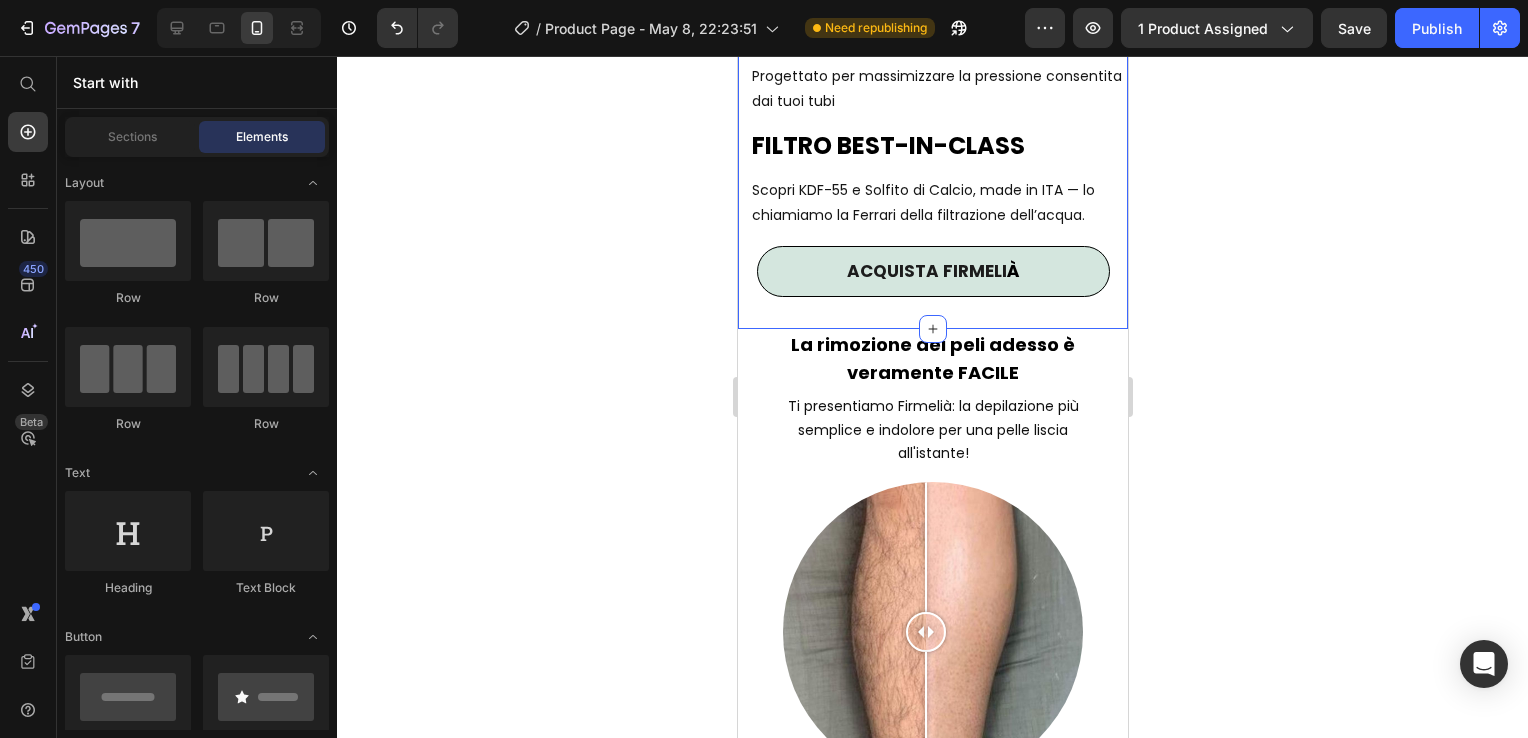click on "Image ABBIAMO COSTRUITO IL MIGLIOR SOFFIONE FILTRATO DEL MONDO Heading UNICO COME TE Text Block Firmelià è disponibile in una varietà di colori, quindi si adatta perfettamente al tuo stile unico Text Block INSTALLAZIONE FACILE E SENZA SFORZO Heading Compatibile con tutte le docce europee (e non solo), si installa in pochi minuti senza bisogno di attrezzi. Text Block PRESSIONE PERFETTA Heading Progettato per massimizzare la pressione consentita dai tuoi tubi Text Block FILTRO BEST-IN-CLASS Heading Scopri KDF-55 e Solfito di Calcio, made in ITA — lo chiamiamo la Ferrari della filtrazione dell’acqua. Text Block ACQUISTA FIRMELI À Button Section 11" at bounding box center [932, -230] 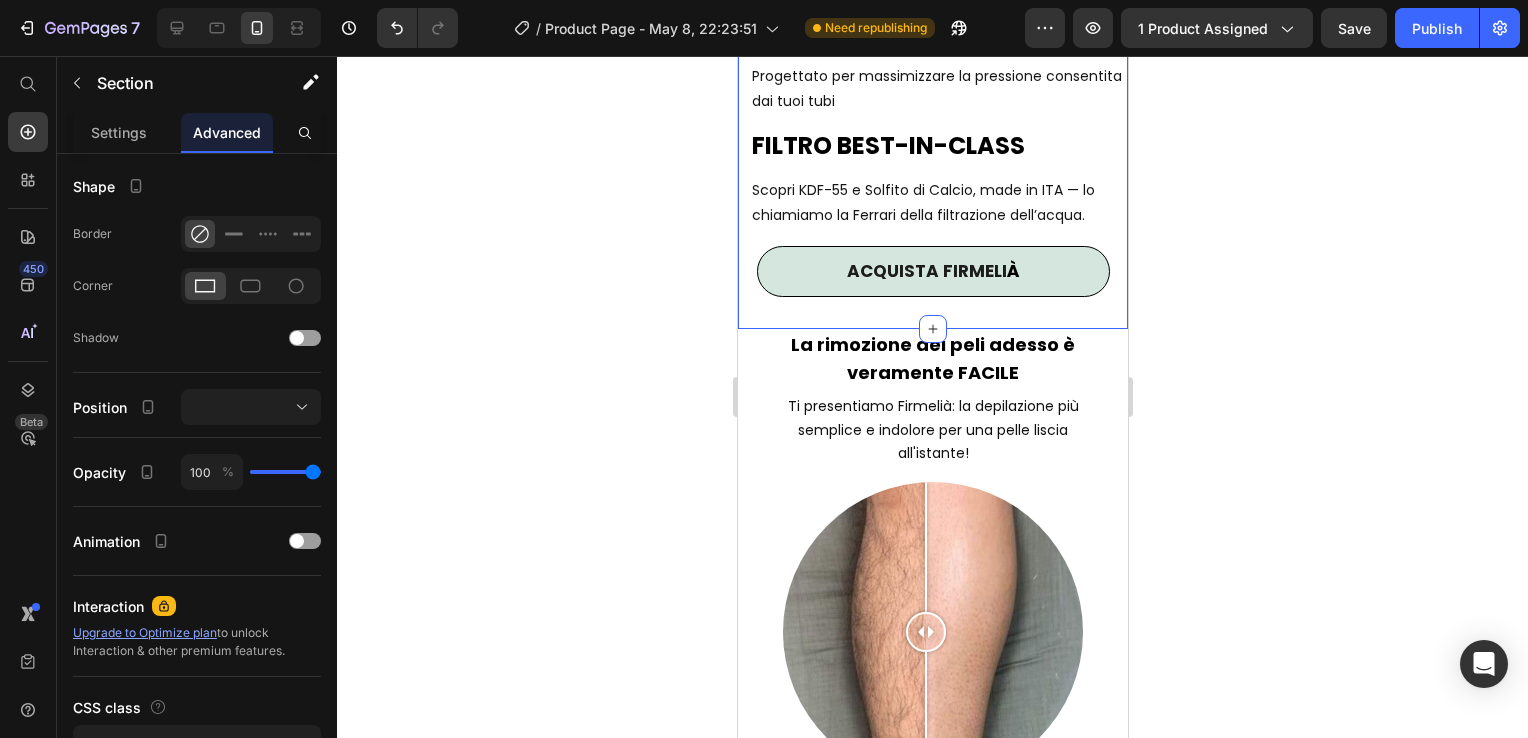 scroll, scrollTop: 0, scrollLeft: 0, axis: both 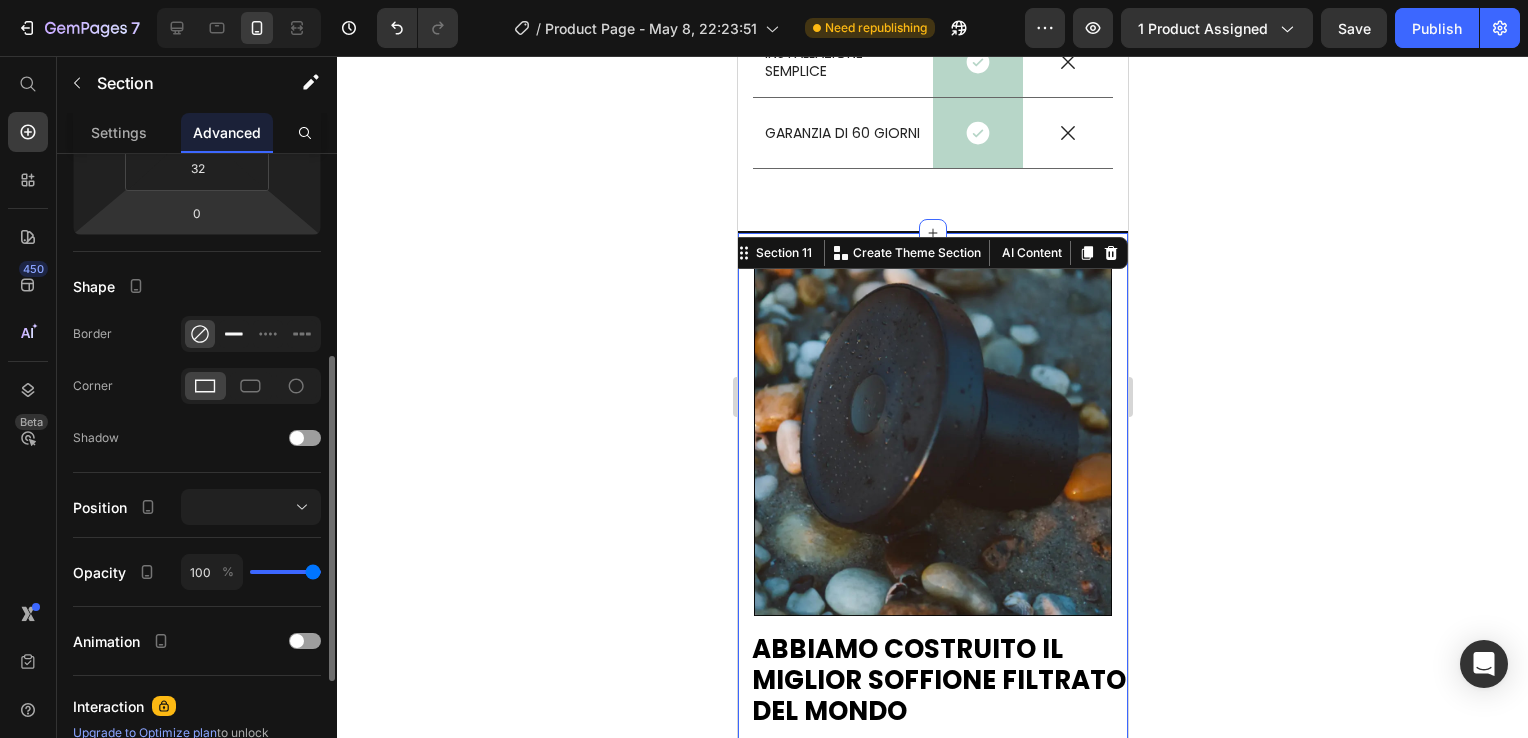 click 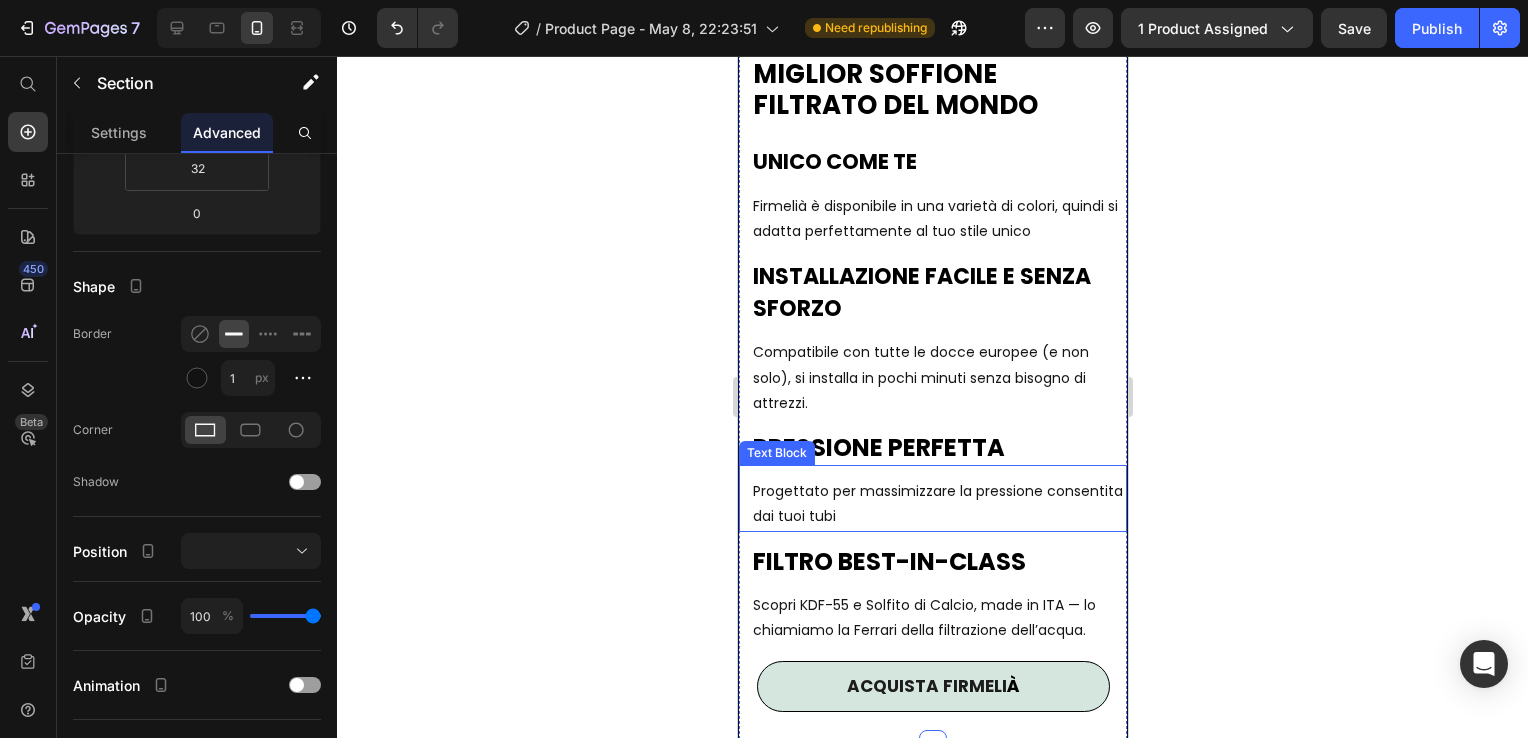 scroll, scrollTop: 6207, scrollLeft: 0, axis: vertical 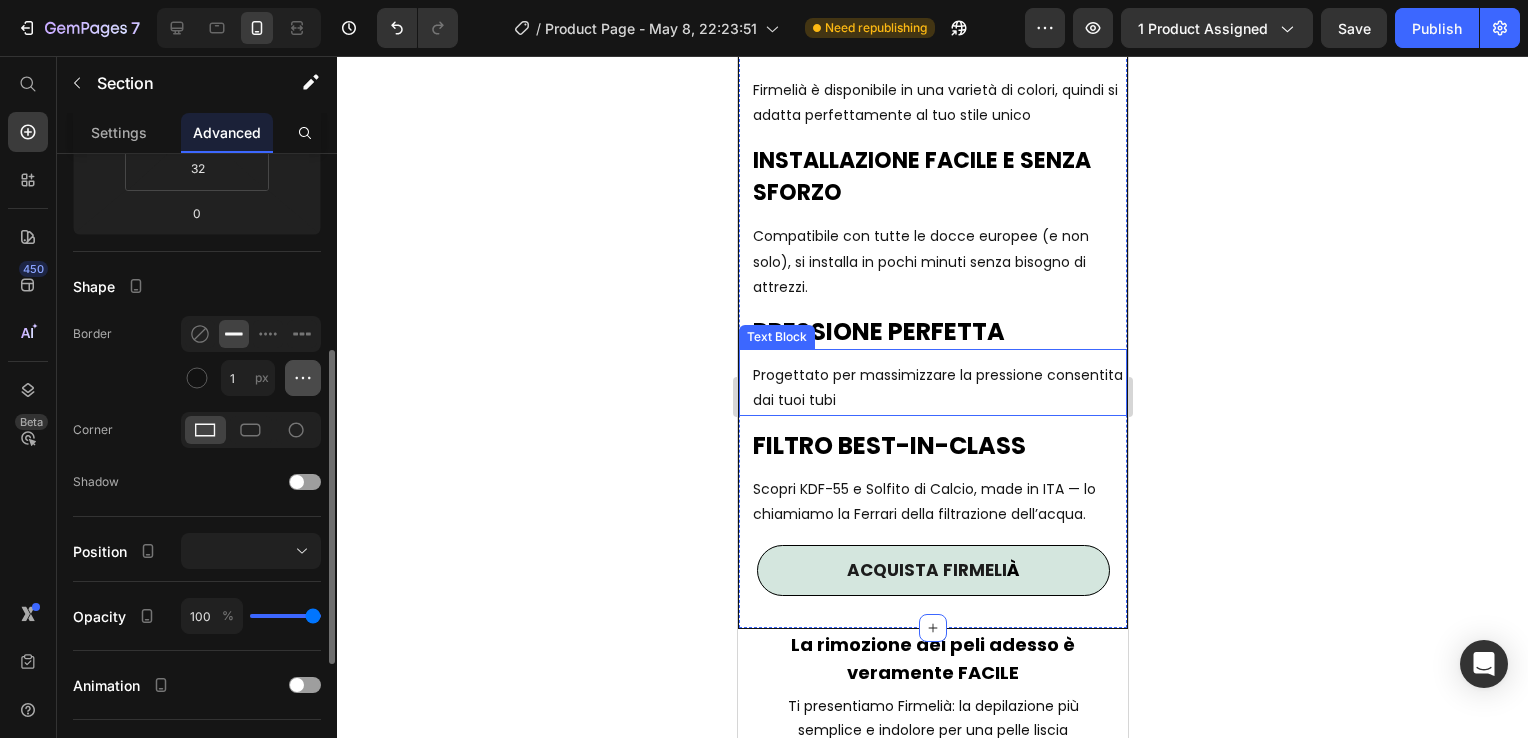 click 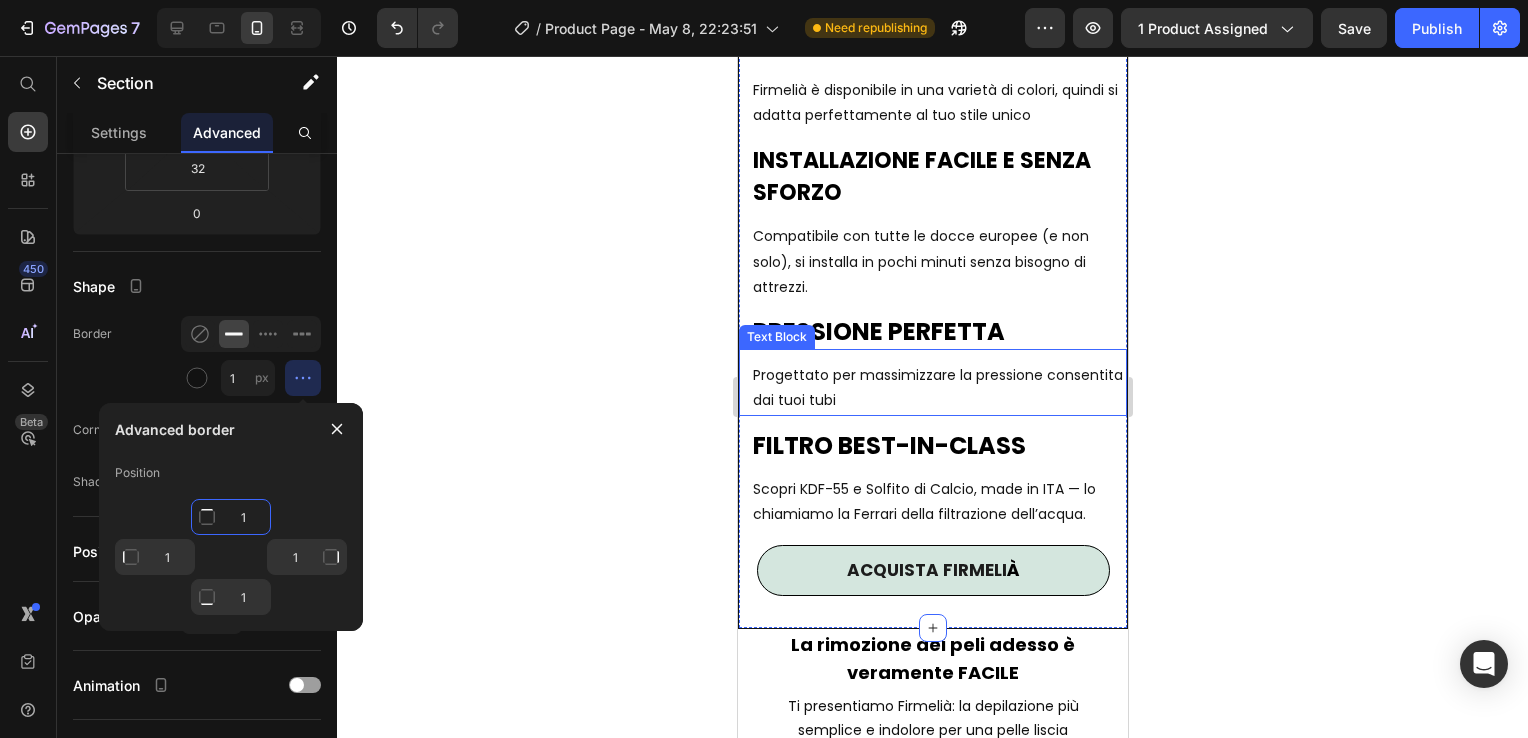 click on "1" 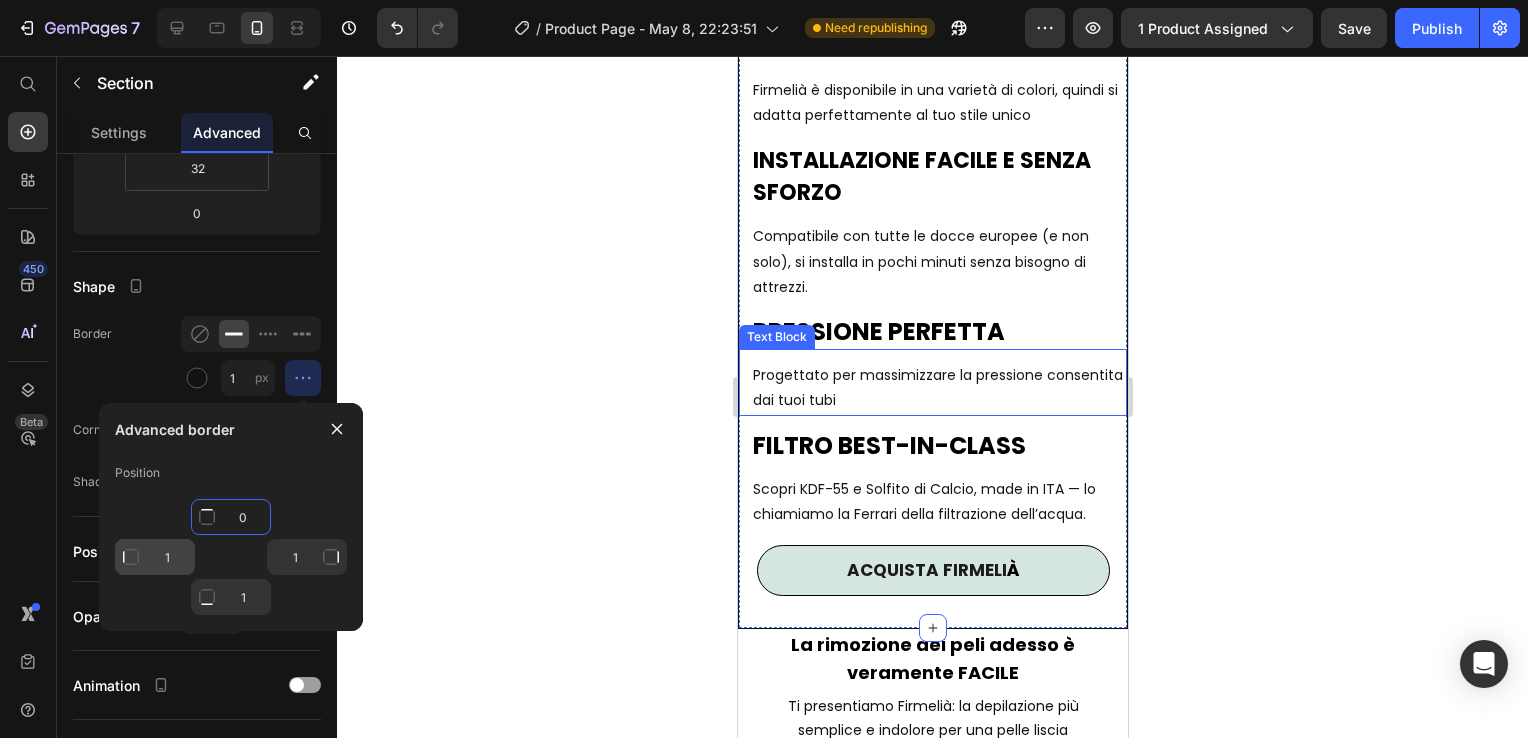 type on "0" 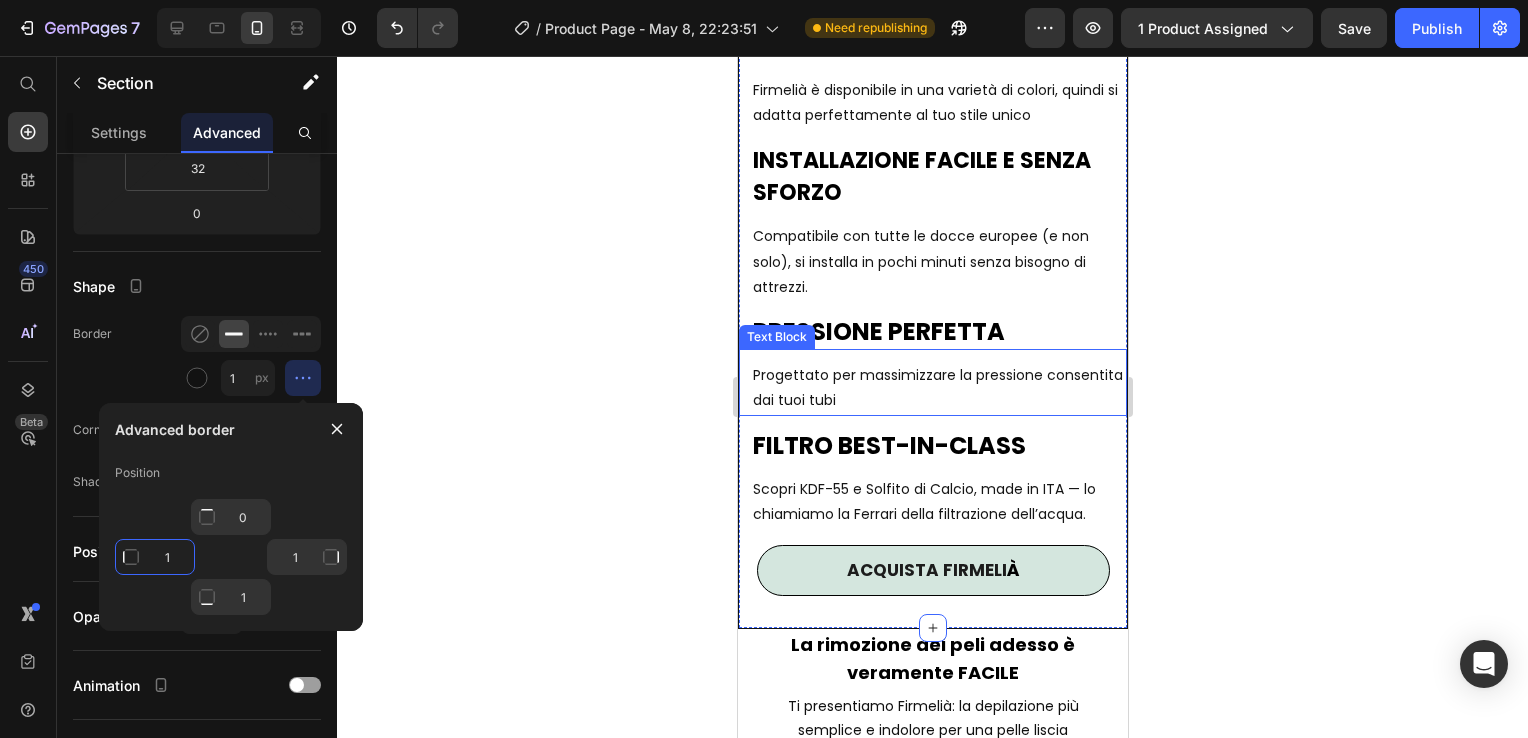 type on "Mixed" 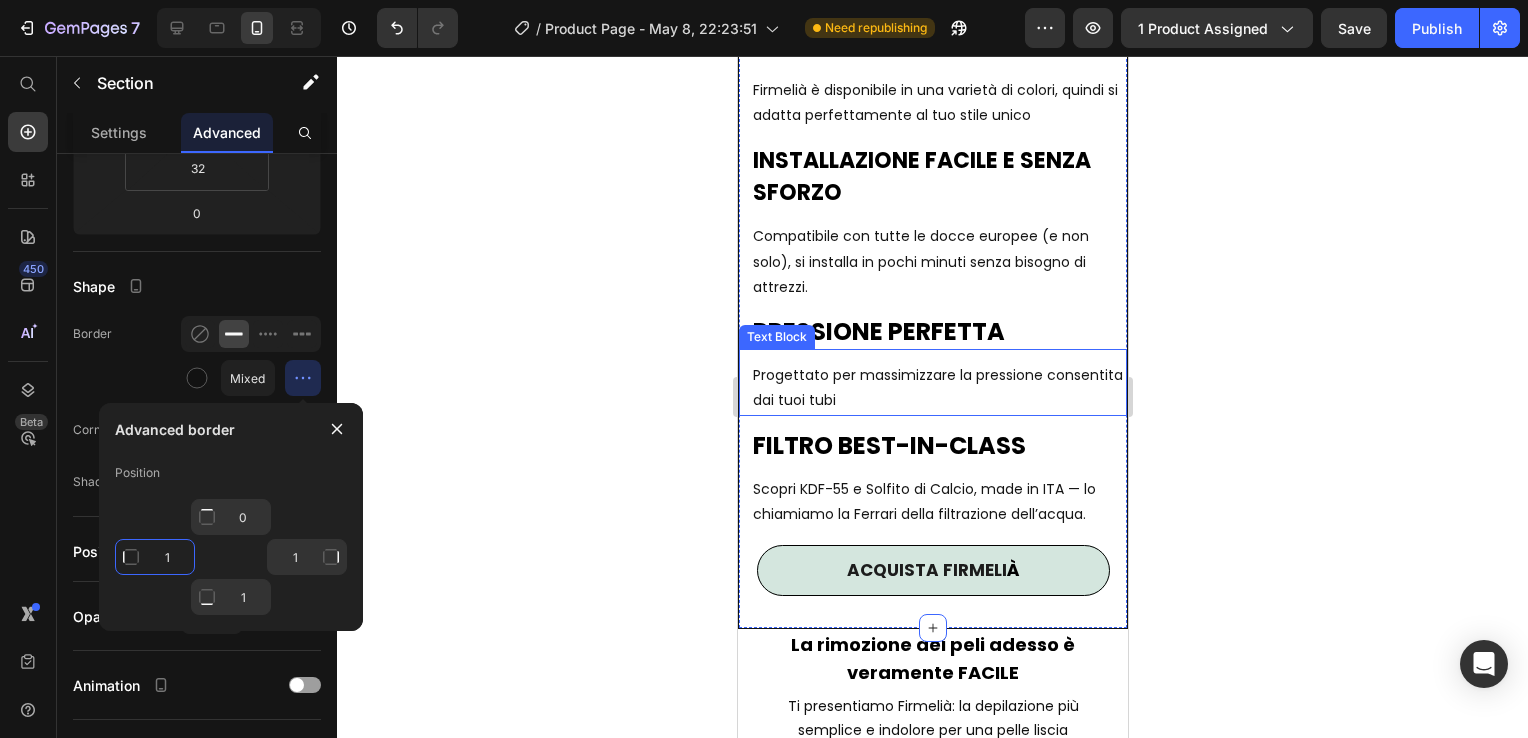 click on "1" 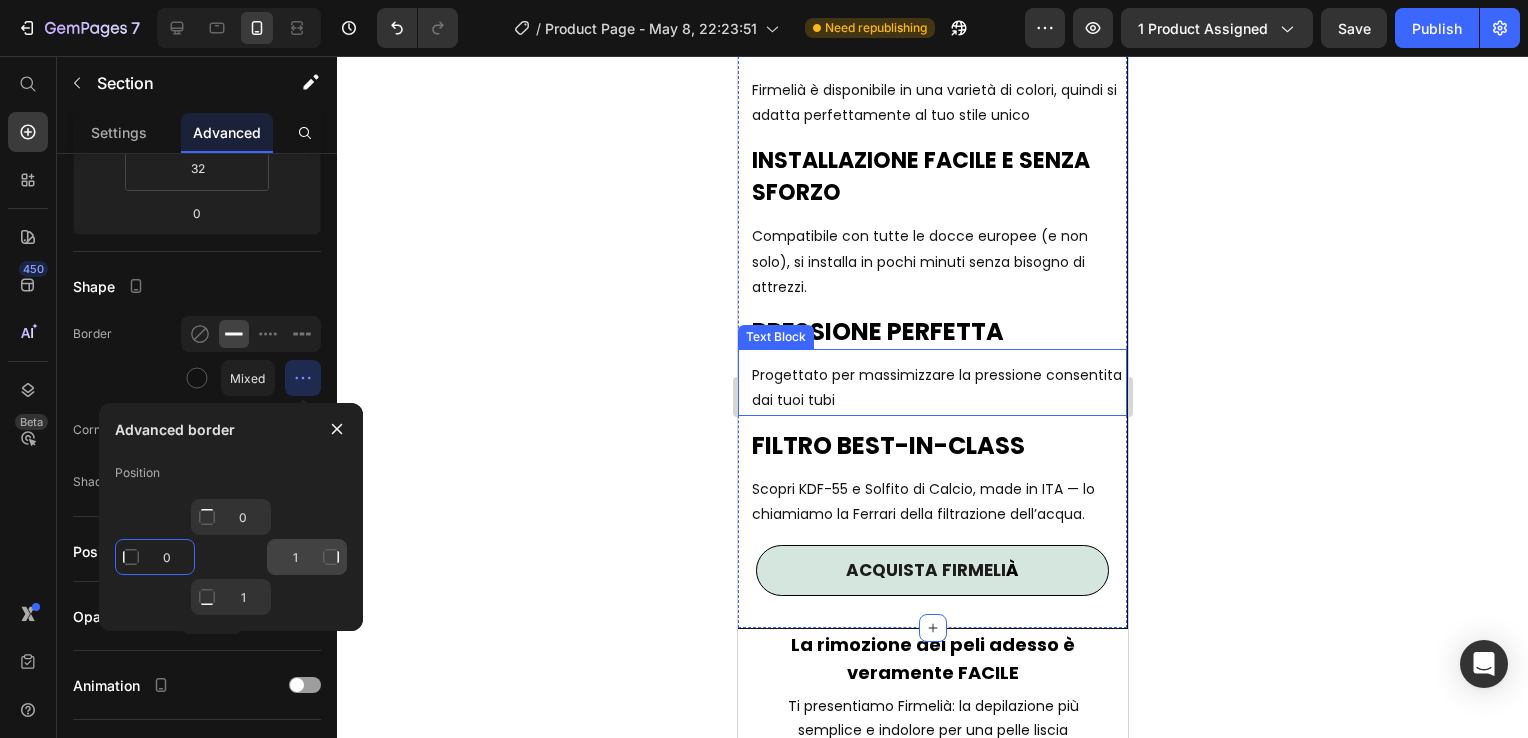 type on "0" 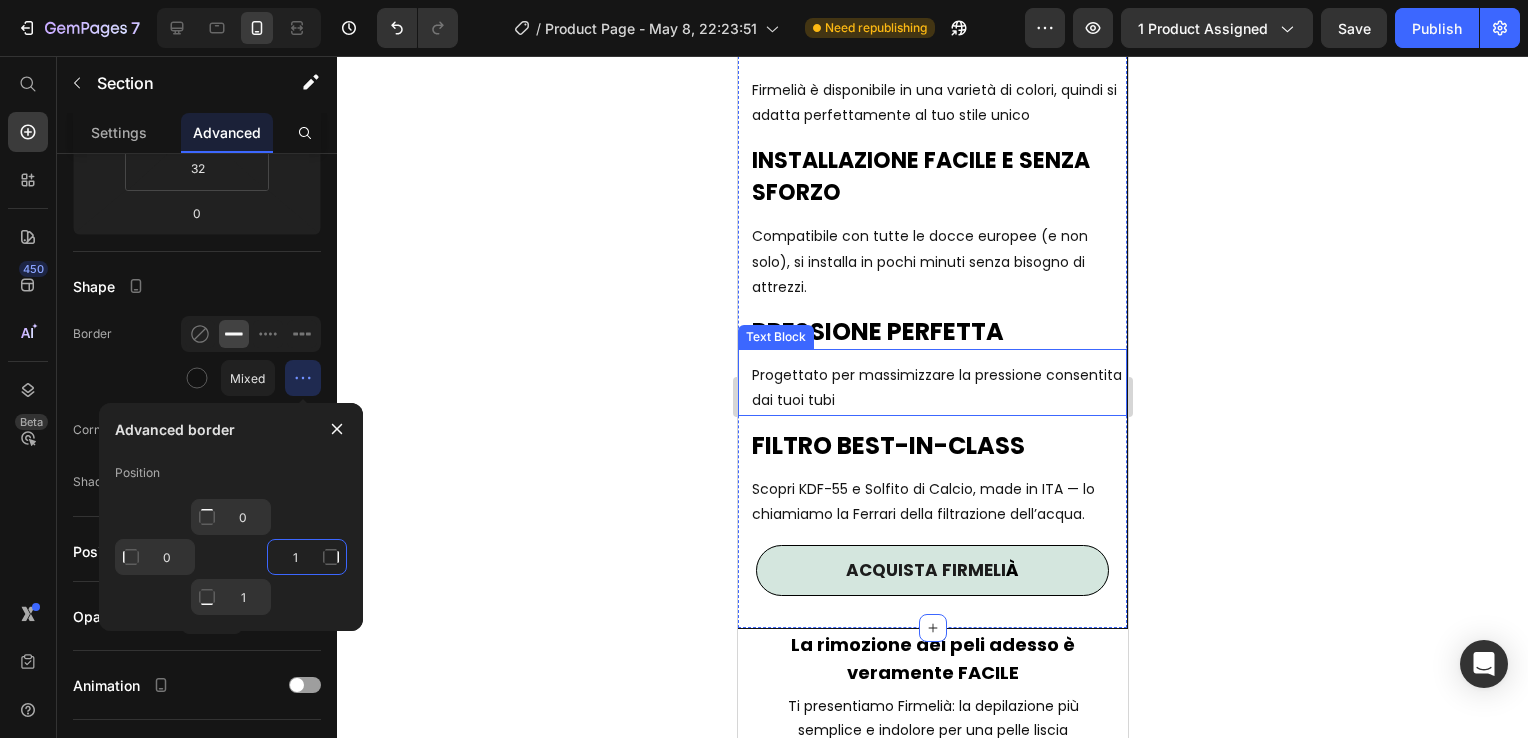 click on "1" 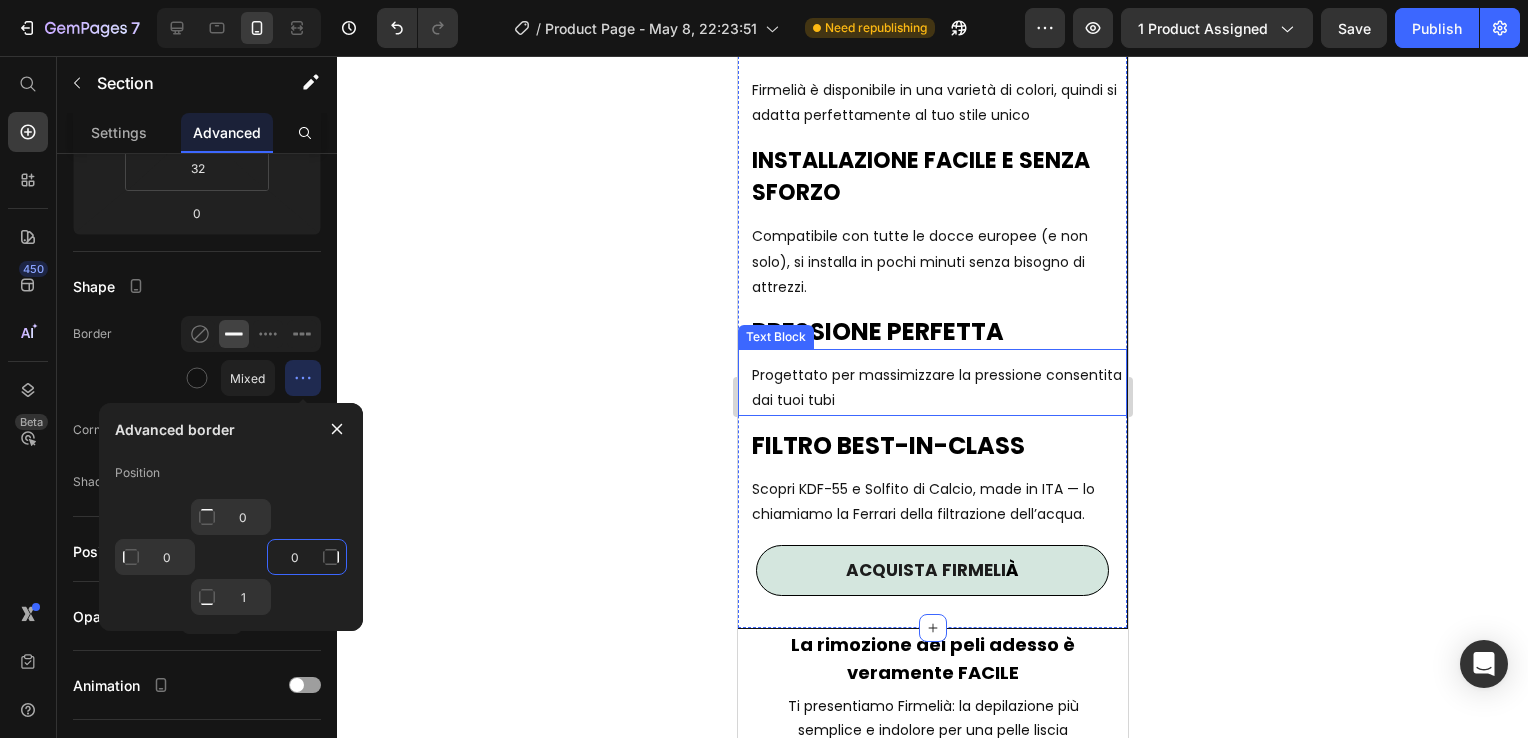 scroll, scrollTop: 6208, scrollLeft: 0, axis: vertical 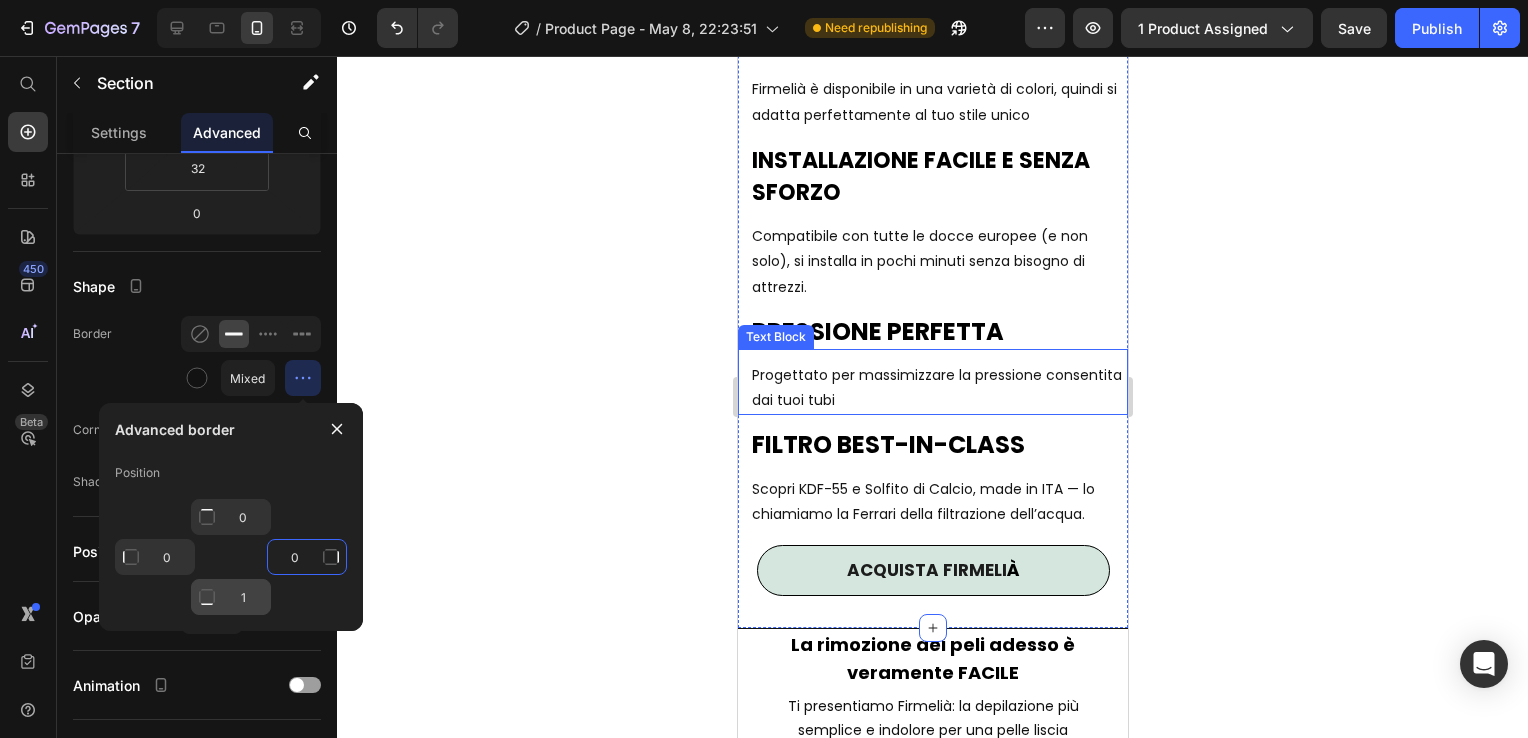type on "0" 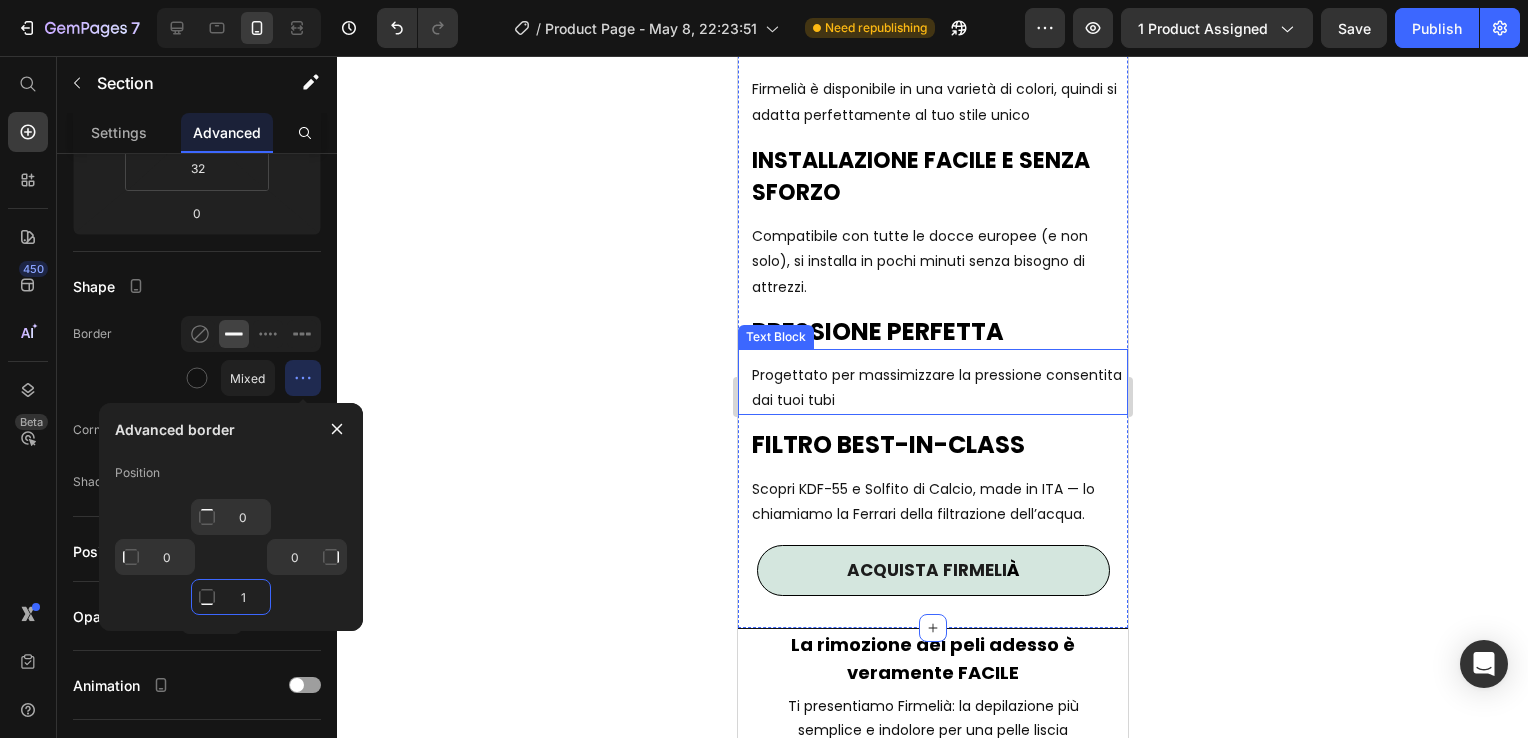 click on "1" 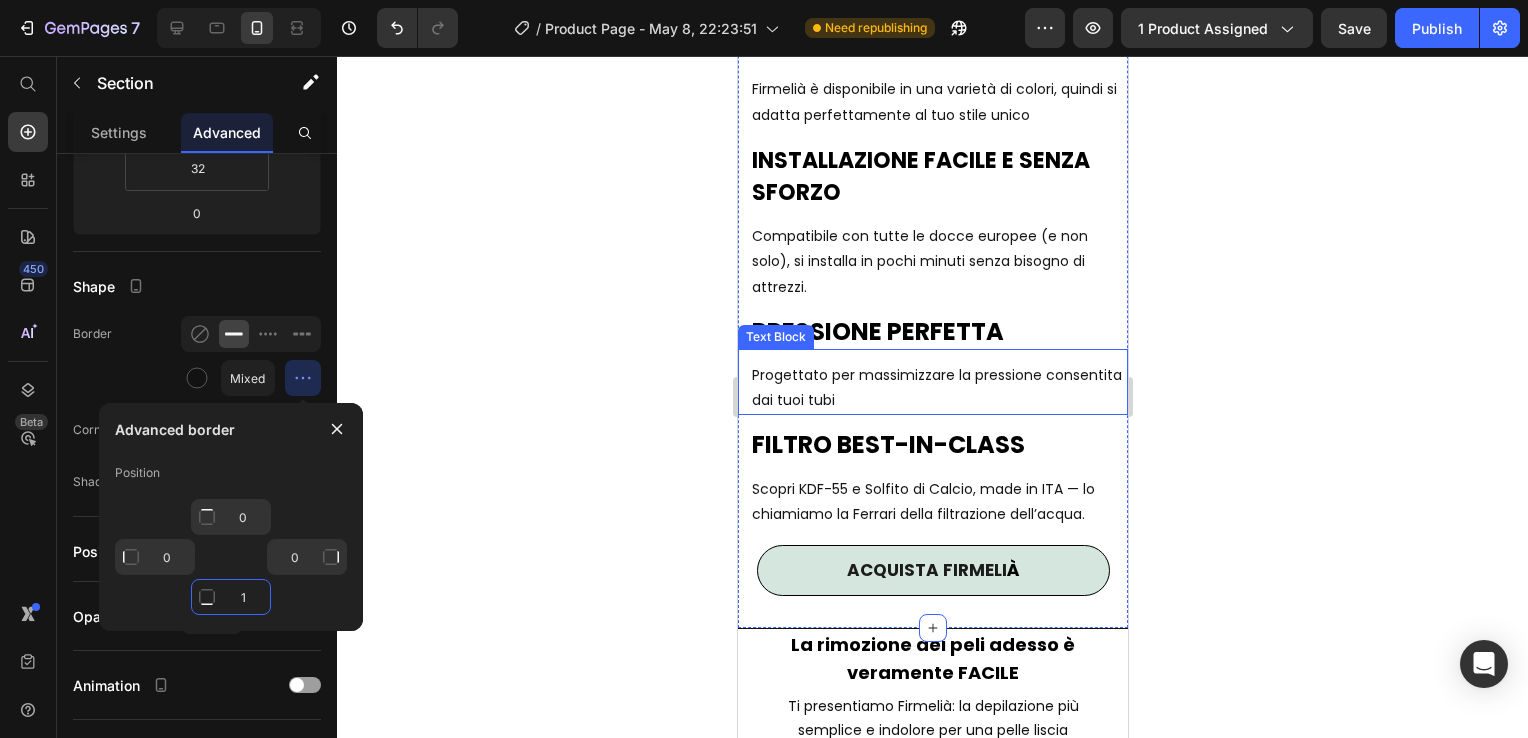 type on "2" 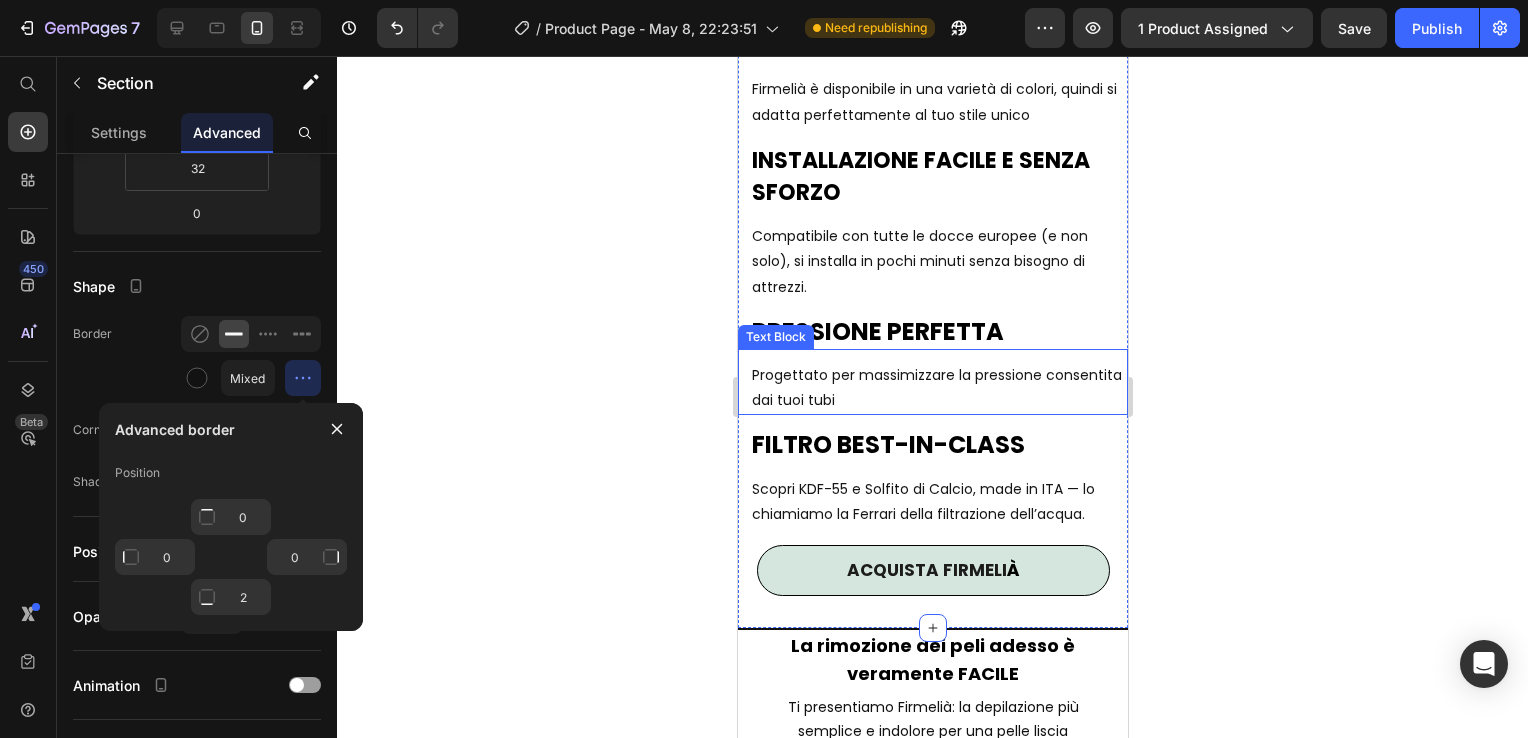 click 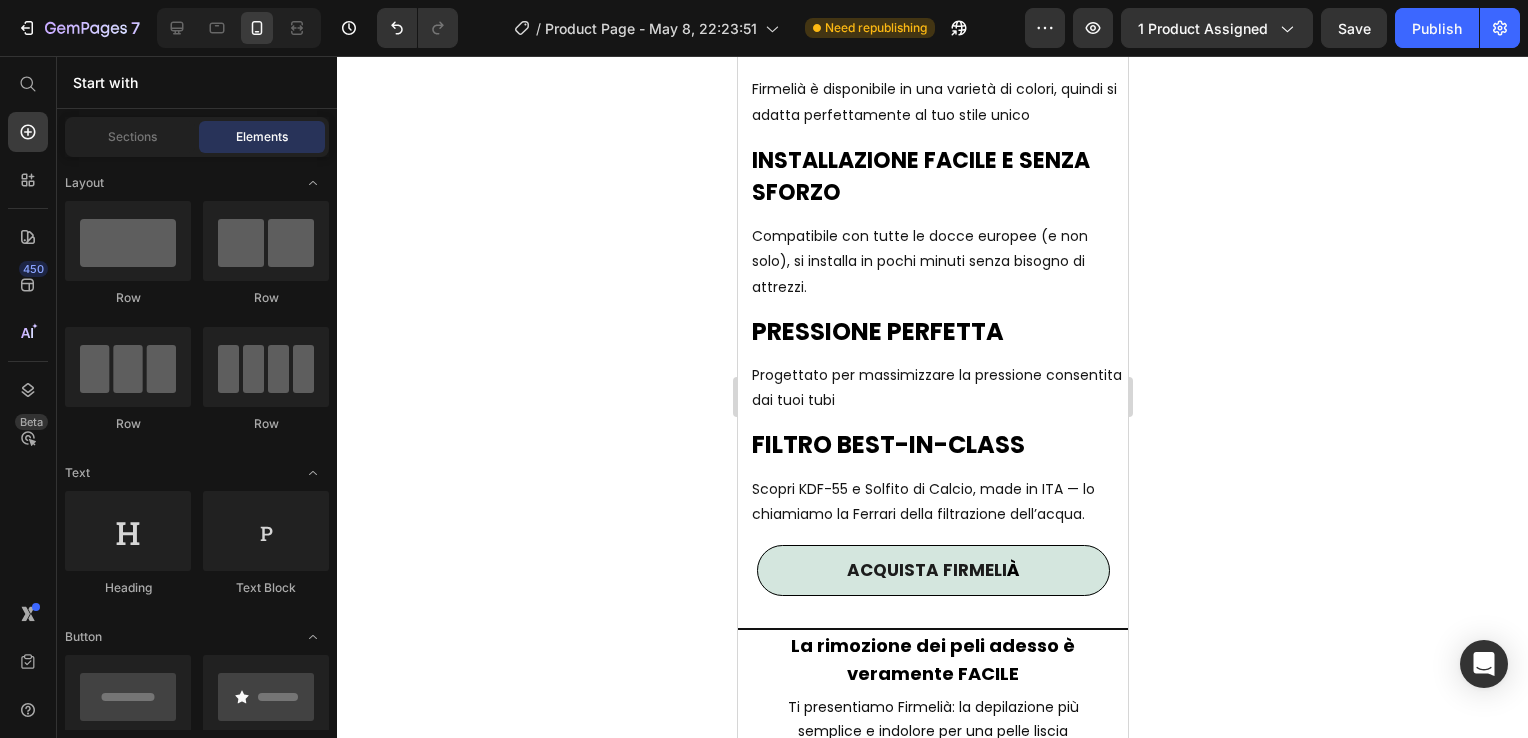 click 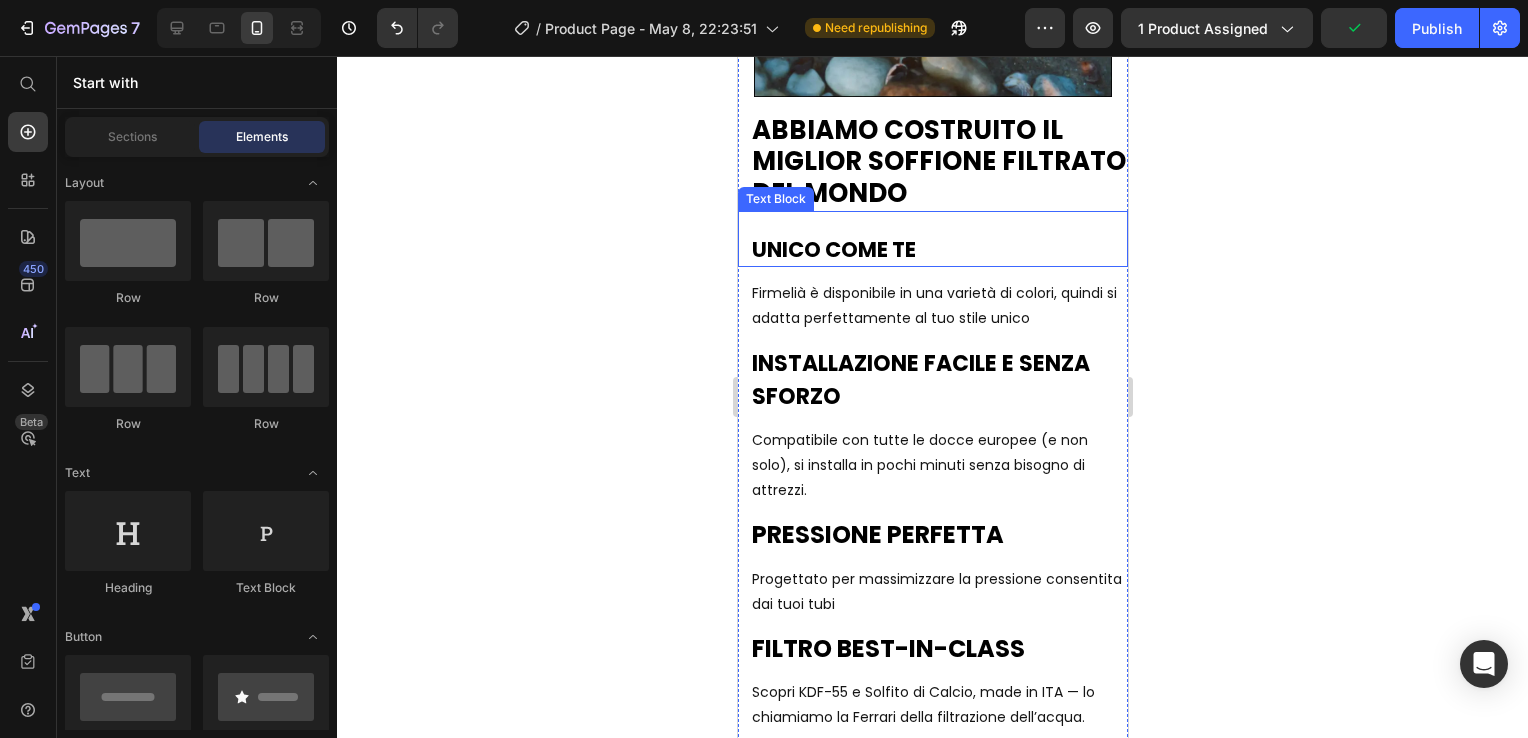 scroll, scrollTop: 6408, scrollLeft: 0, axis: vertical 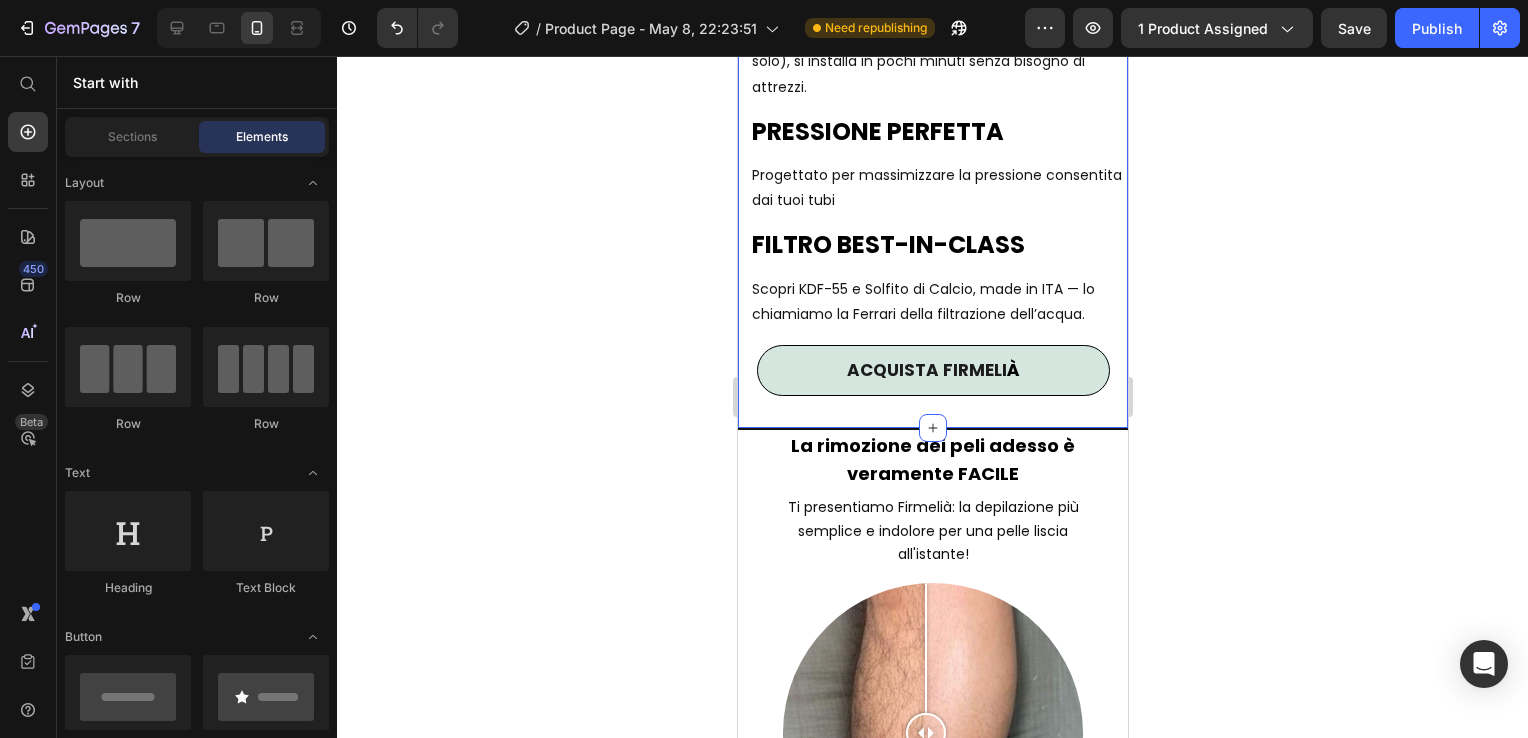 click on "Image ABBIAMO COSTRUITO IL MIGLIOR SOFFIONE FILTRATO DEL MONDO Heading UNICO COME TE Text Block Firmelià è disponibile in una varietà di colori, quindi si adatta perfettamente al tuo stile unico Text Block INSTALLAZIONE FACILE E SENZA SFORZO Heading Compatibile con tutte le docce europee (e non solo), si installa in pochi minuti senza bisogno di attrezzi. Text Block PRESSIONE PERFETTA Heading Progettato per massimizzare la pressione consentita dai tuoi tubi Text Block FILTRO BEST-IN-CLASS Heading Scopri KDF-55 e Solfito di Calcio, made in ITA — lo chiamiamo la Ferrari della filtrazione dell’acqua. Text Block ACQUISTA FIRMELI À Button Section 11" at bounding box center (932, -130) 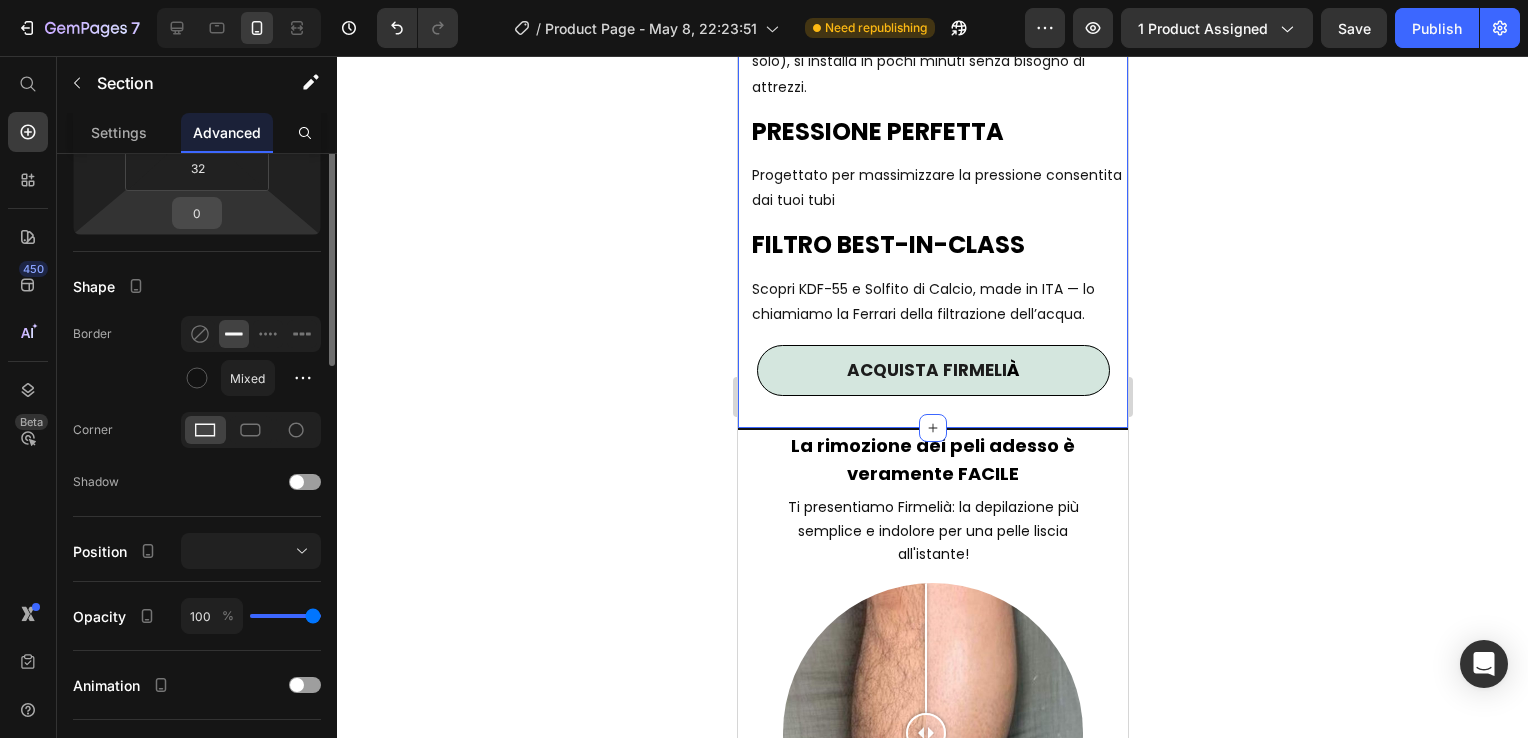 scroll, scrollTop: 200, scrollLeft: 0, axis: vertical 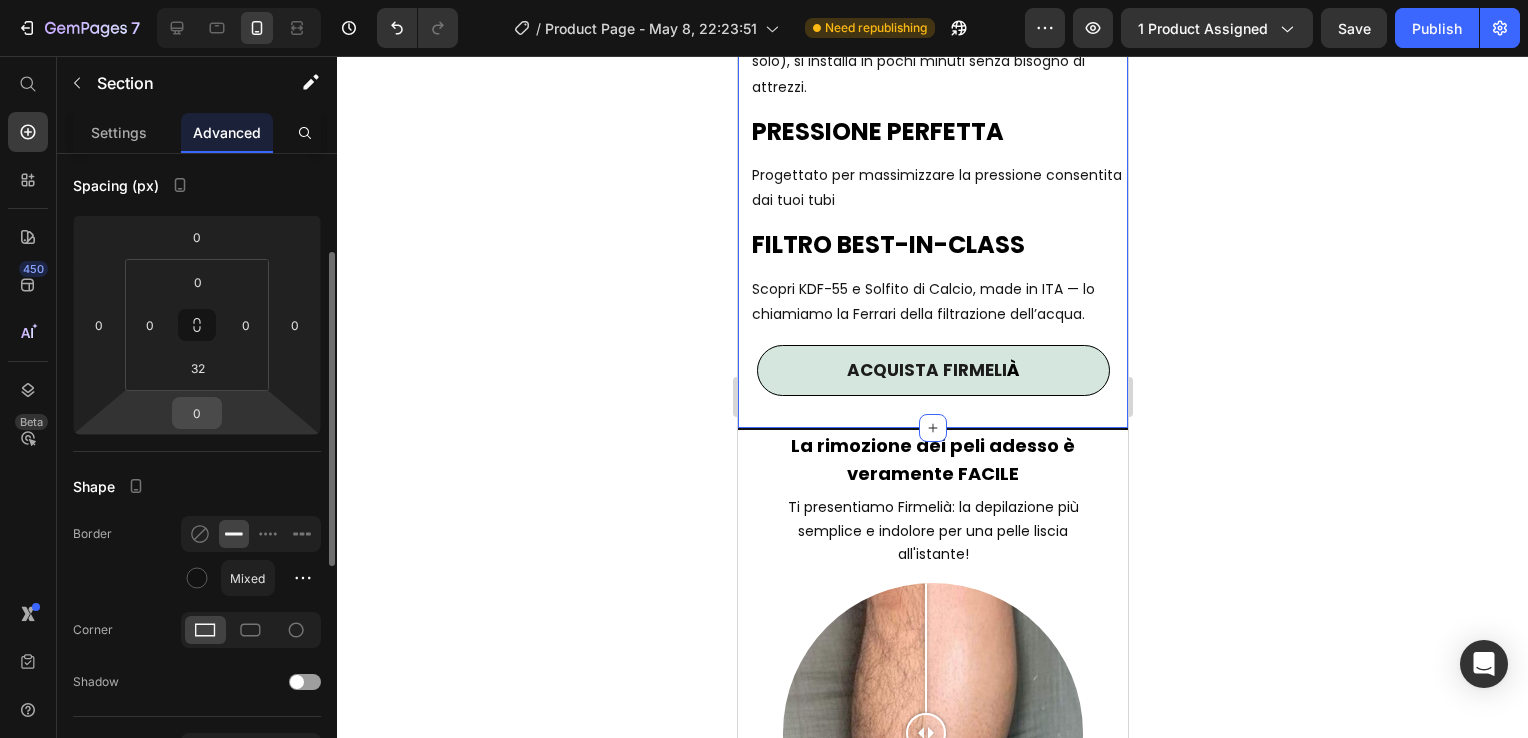 click on "0" at bounding box center [197, 413] 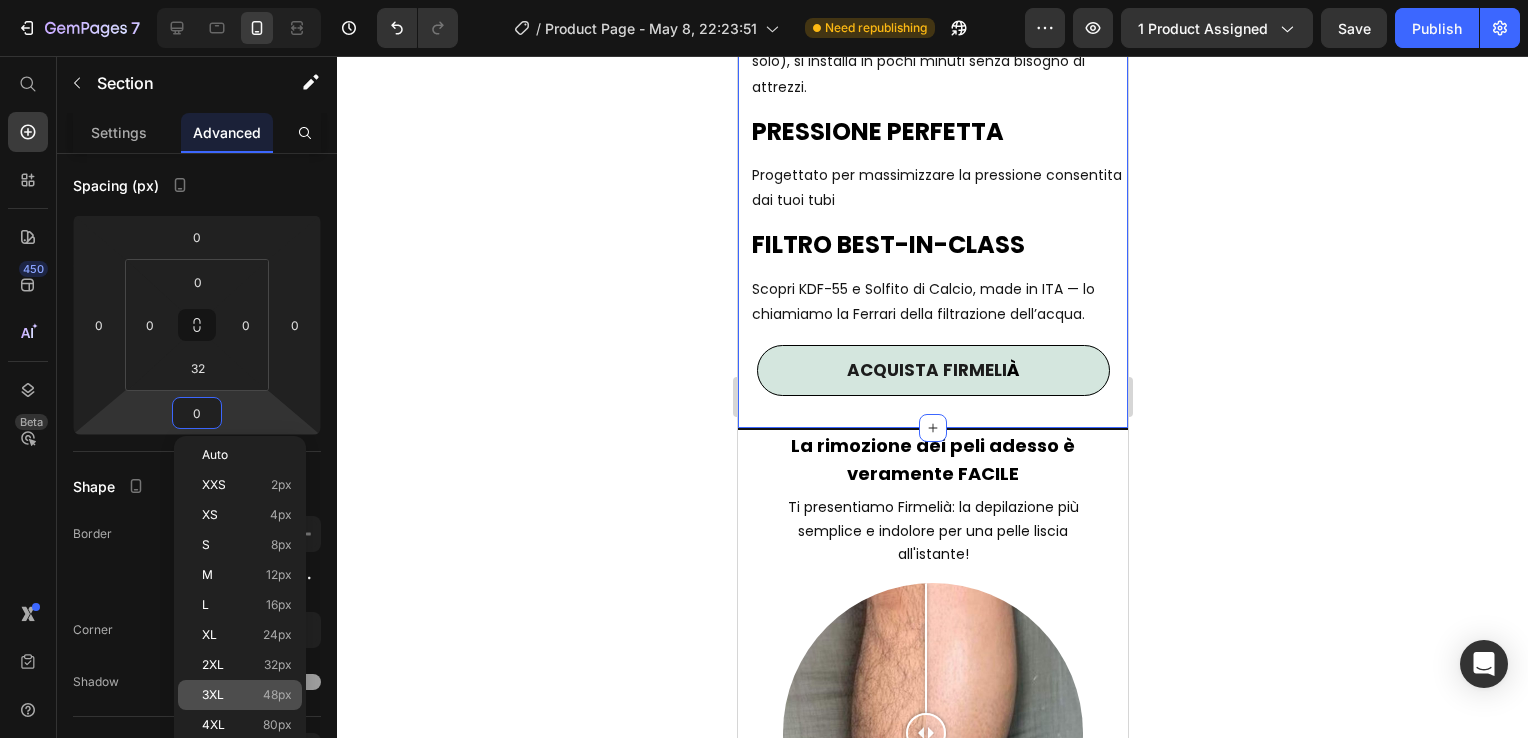 click on "3XL 48px" 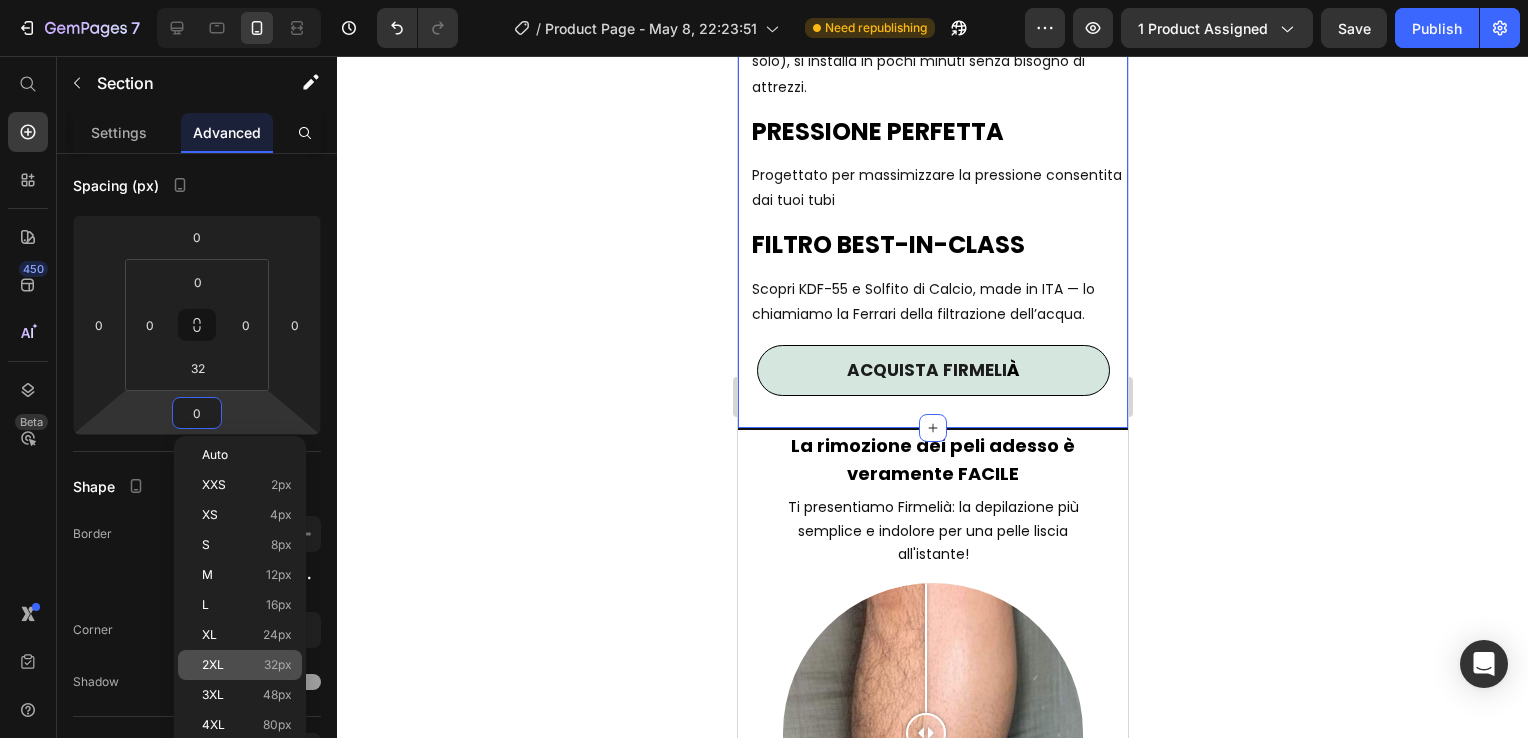 type on "48" 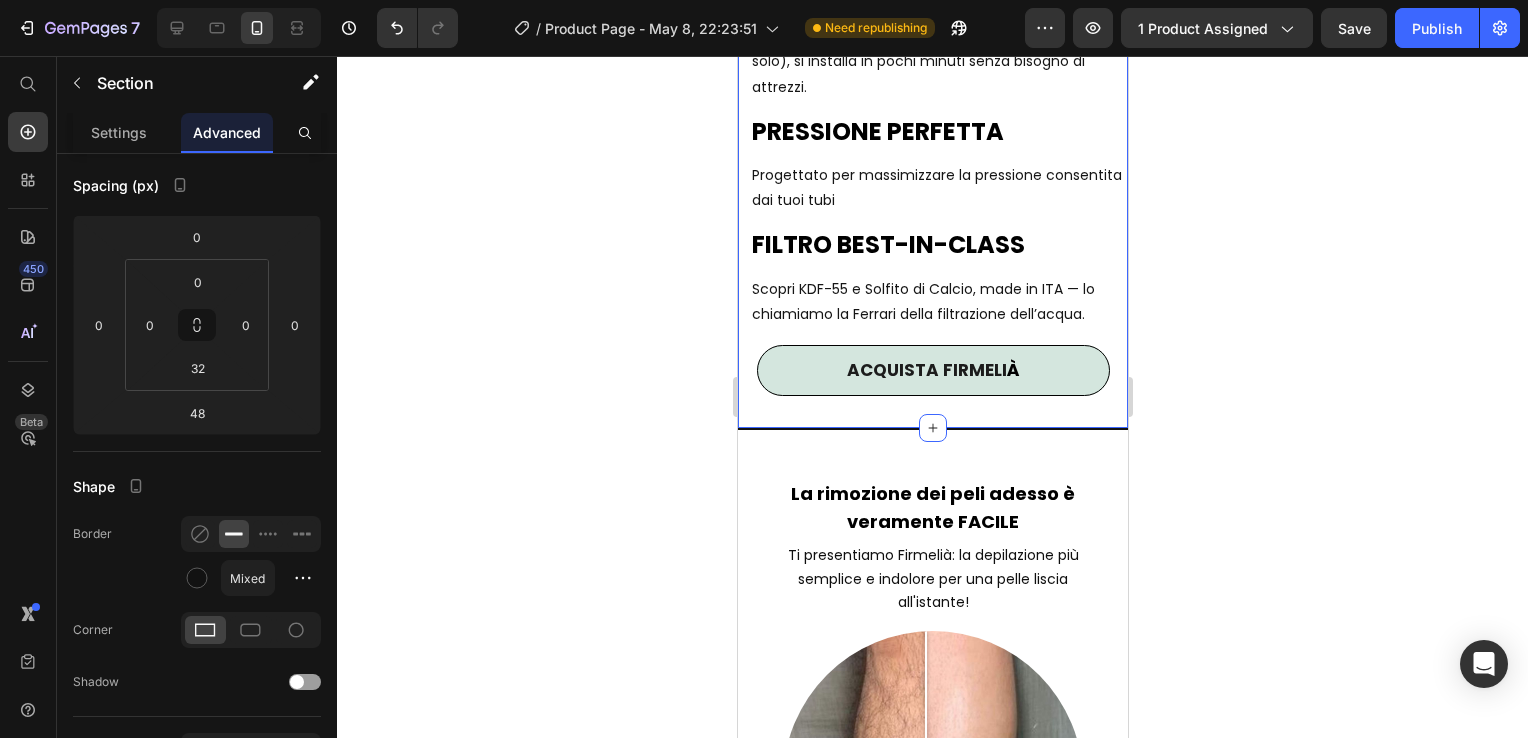 click 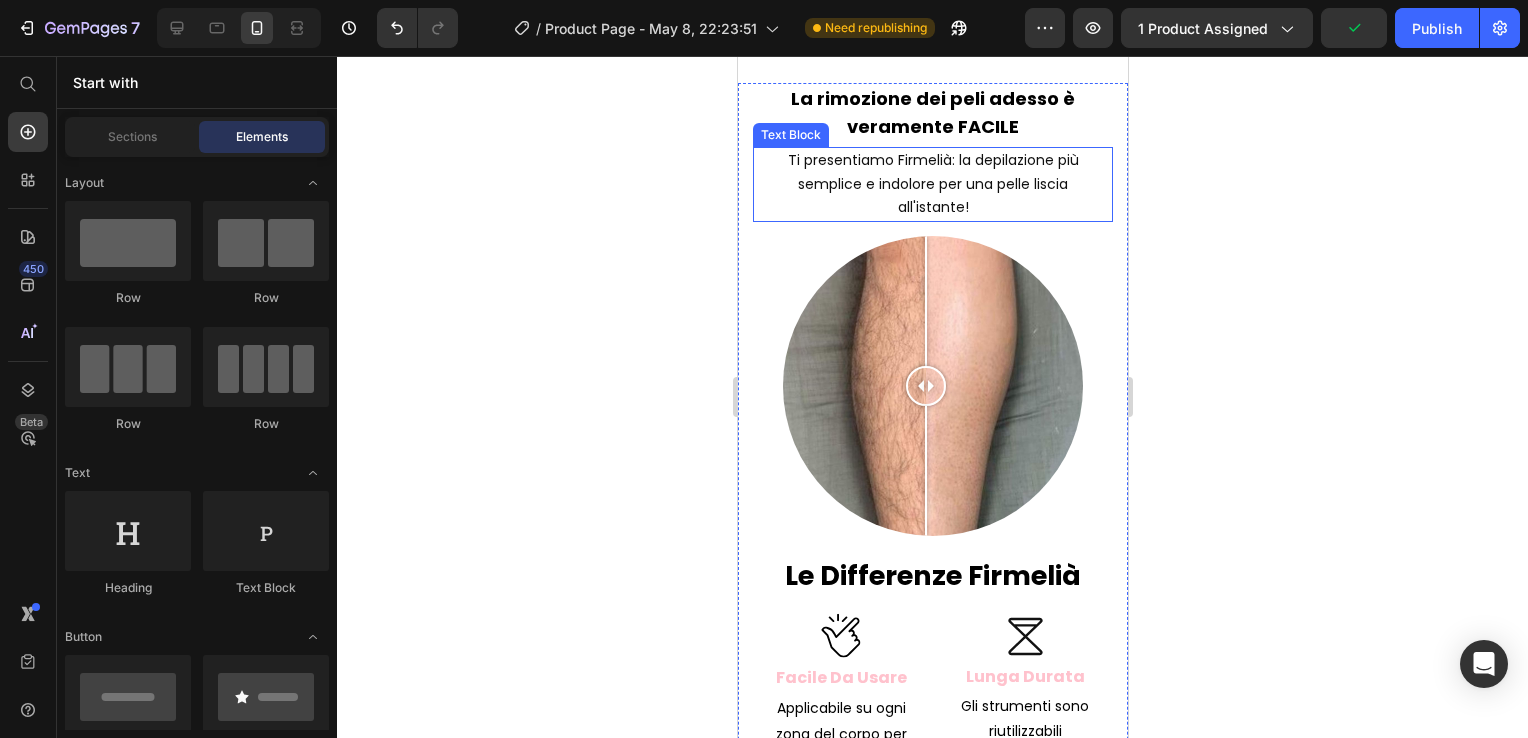 scroll, scrollTop: 6808, scrollLeft: 0, axis: vertical 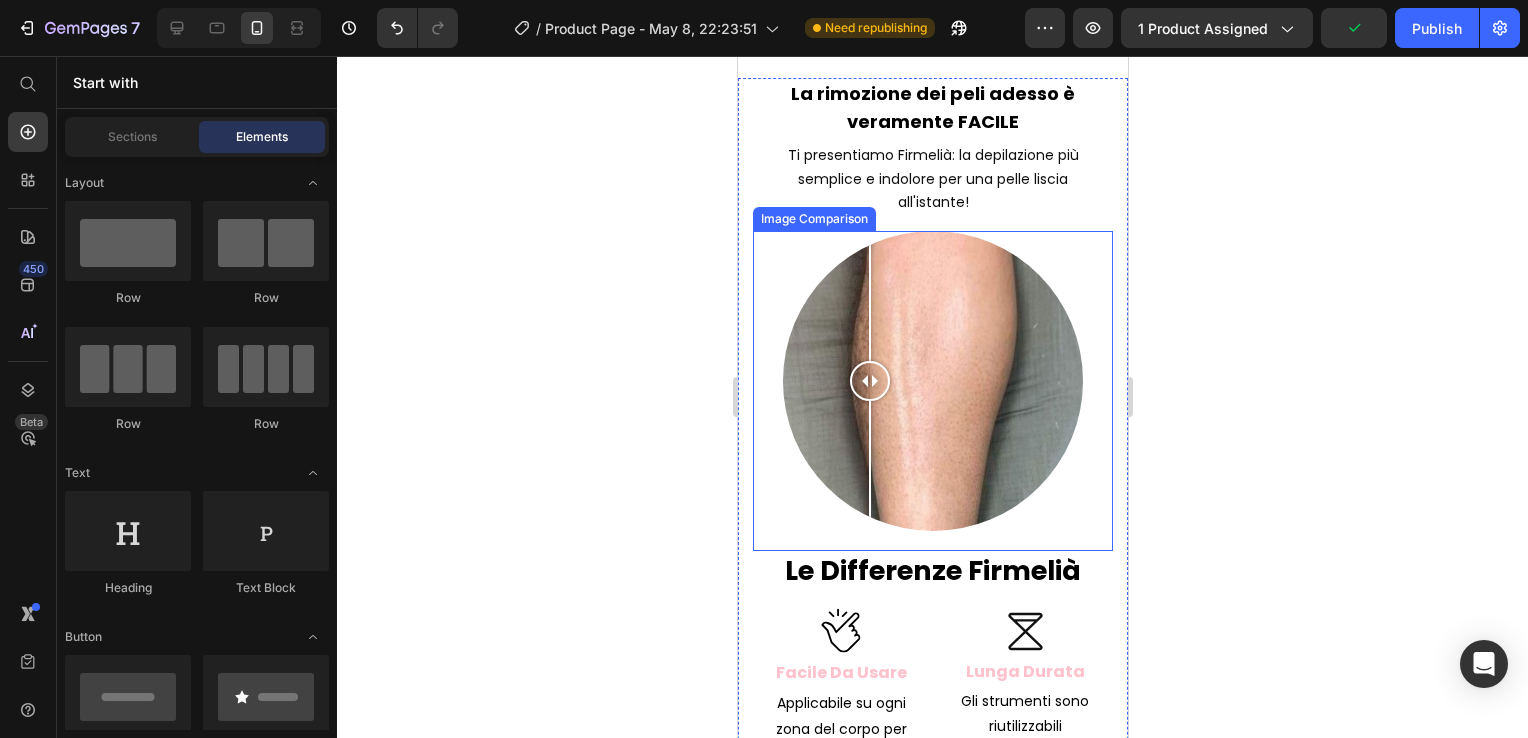 click at bounding box center (932, 381) 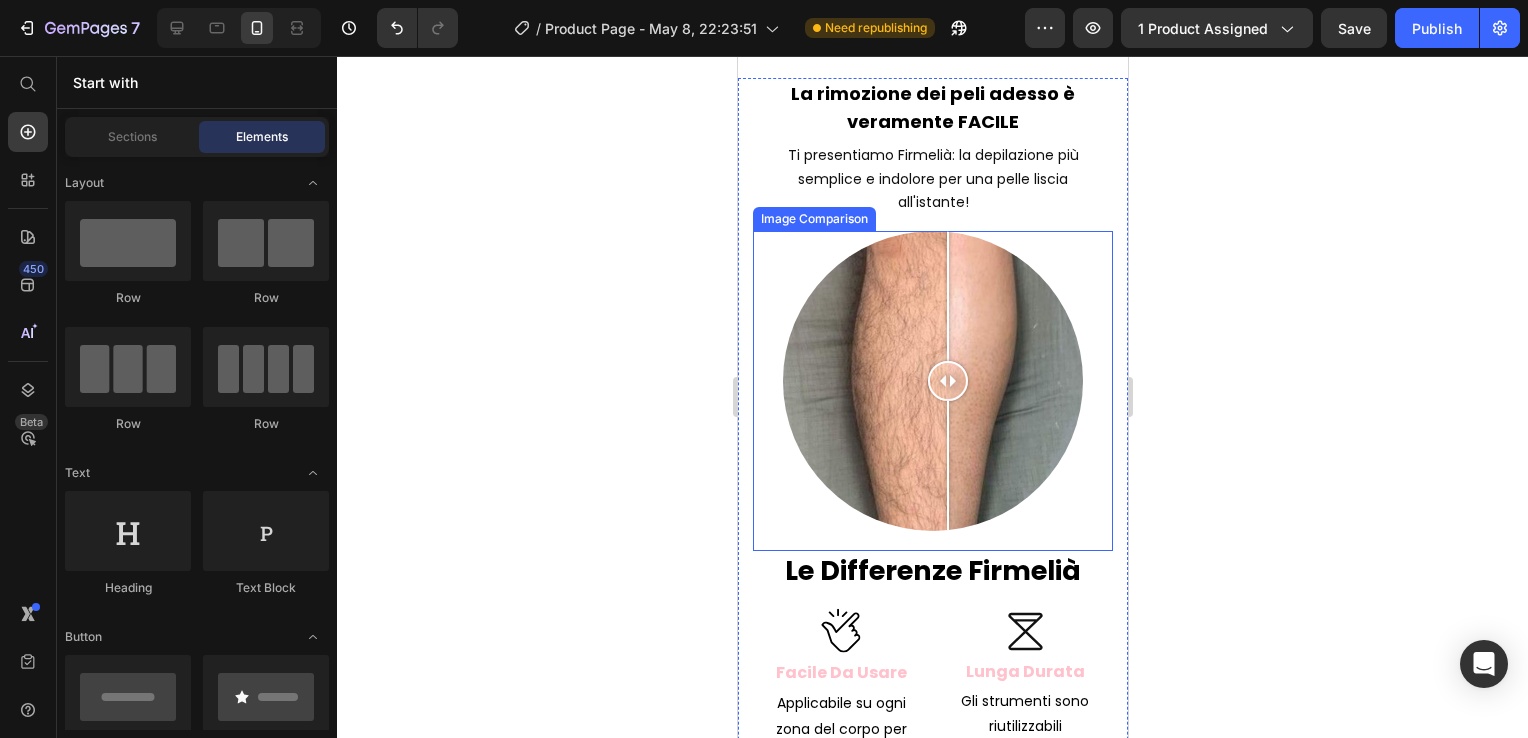 drag, startPoint x: 869, startPoint y: 364, endPoint x: 969, endPoint y: 339, distance: 103.077644 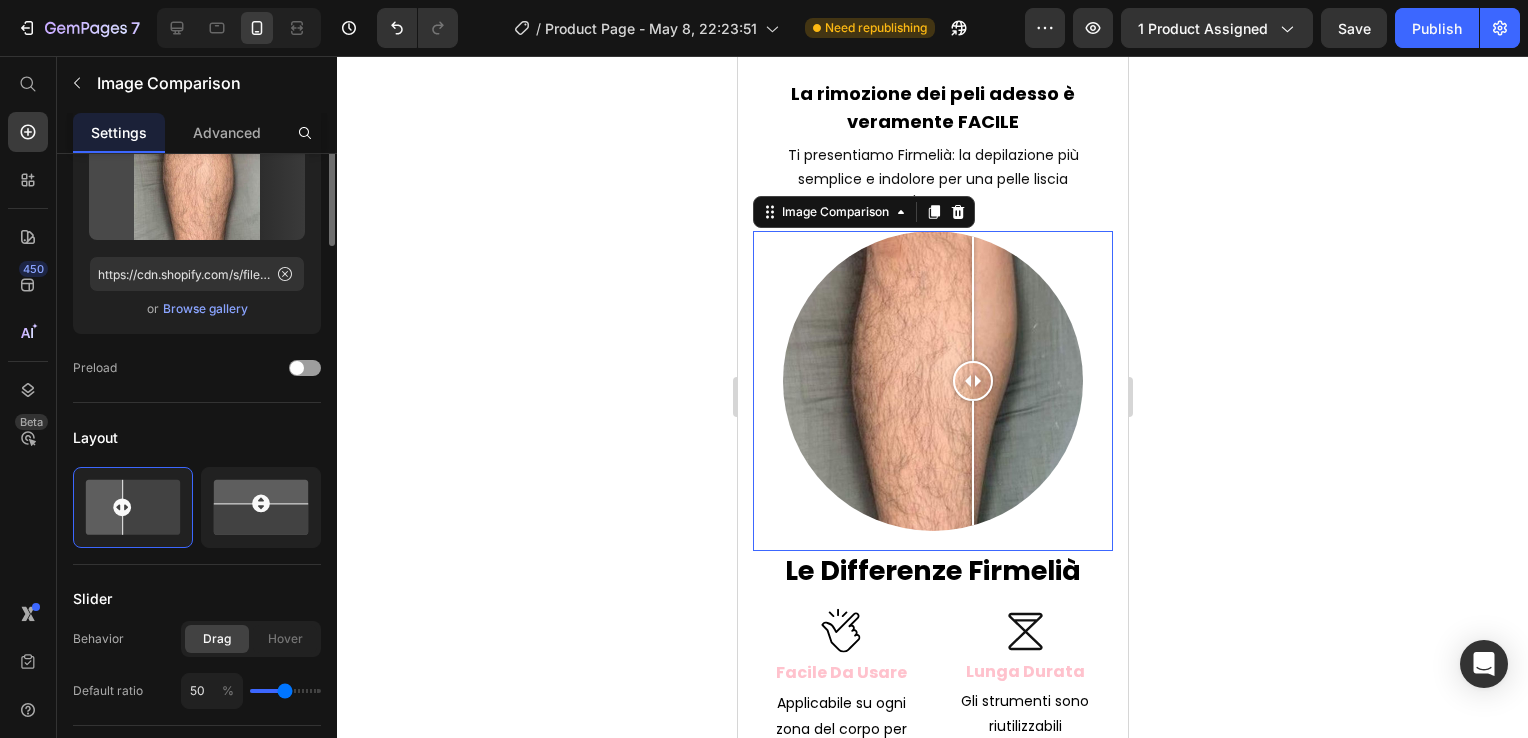 scroll, scrollTop: 0, scrollLeft: 0, axis: both 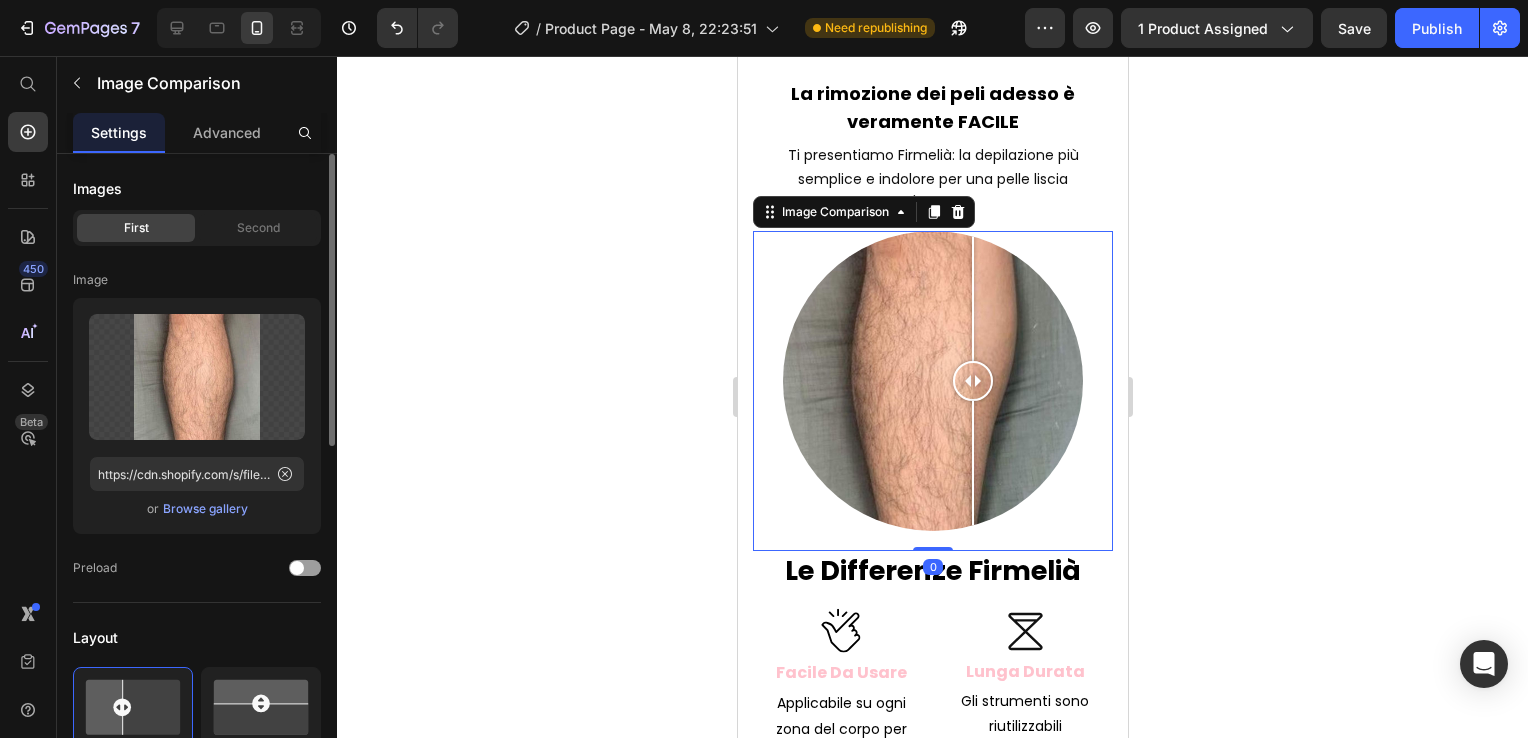 drag, startPoint x: 892, startPoint y: 252, endPoint x: 865, endPoint y: 254, distance: 27.073973 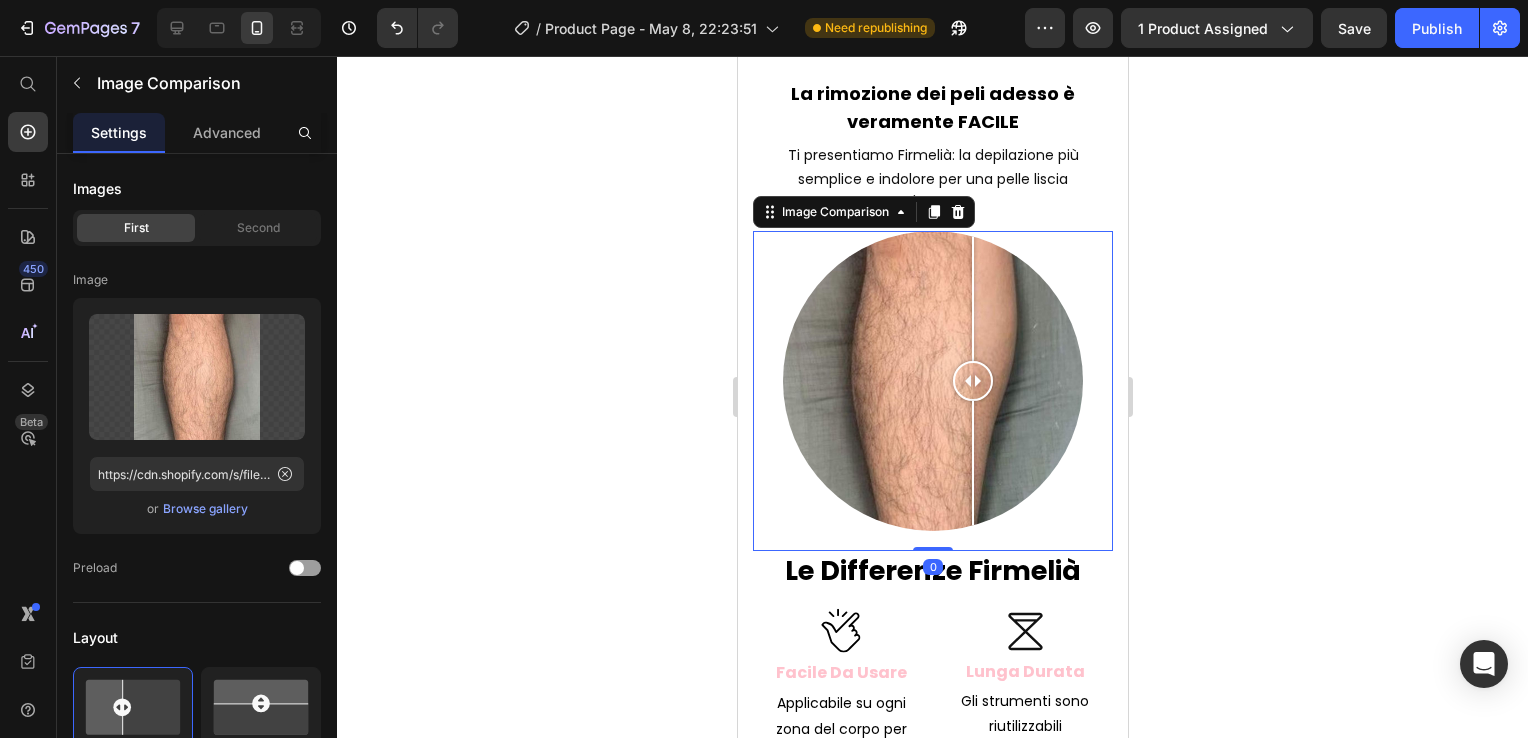click 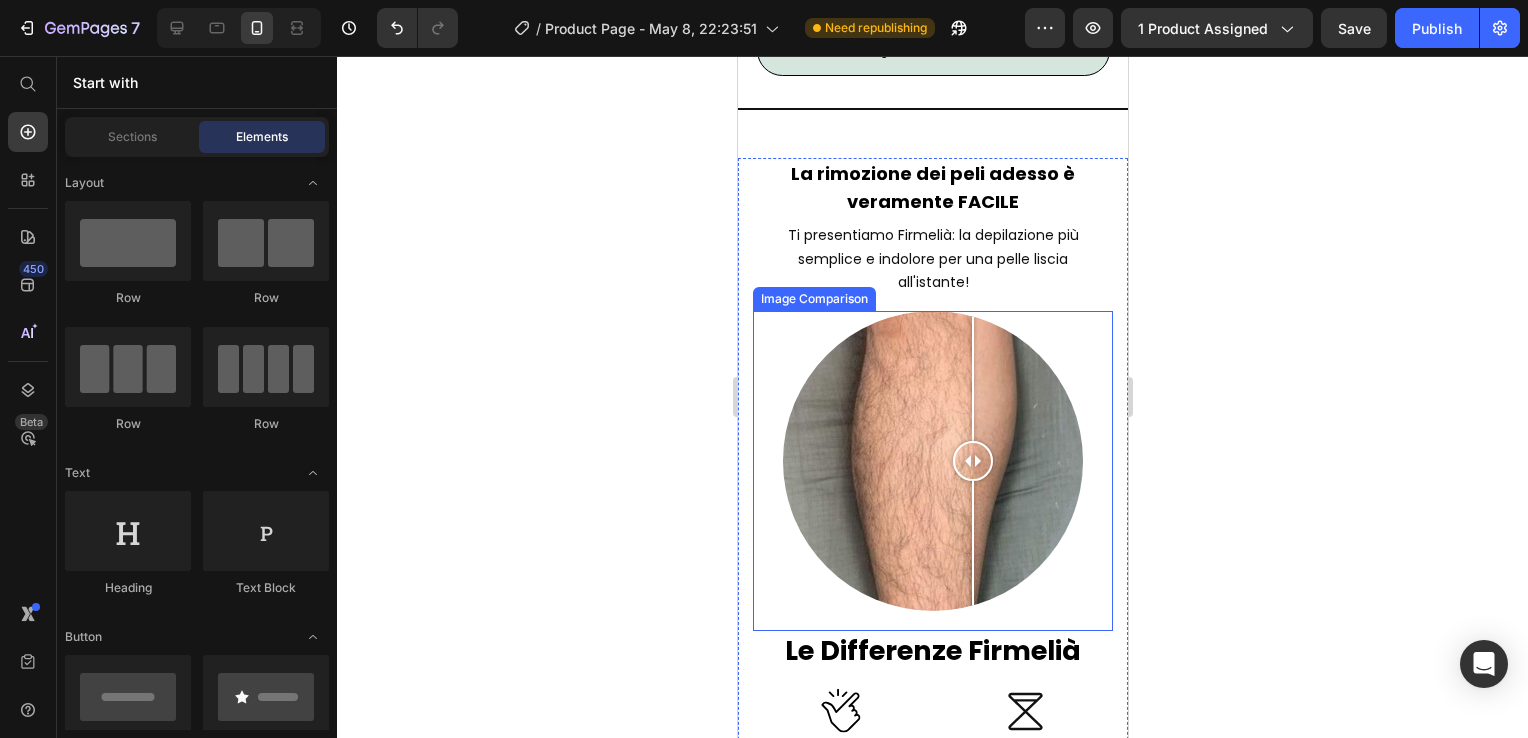 scroll, scrollTop: 6708, scrollLeft: 0, axis: vertical 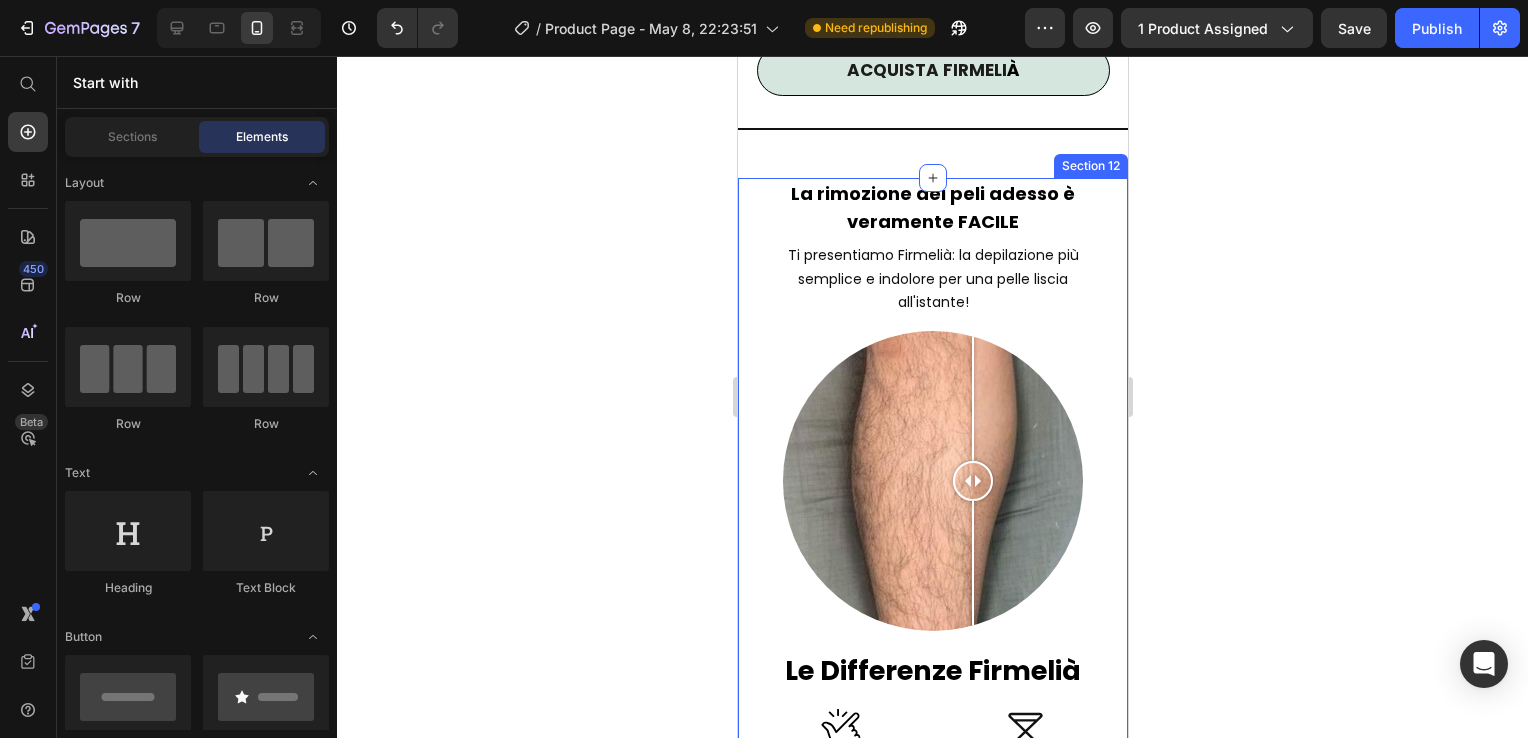 click on "La rimozione dei peli adesso è veramente FACILE Text Block Ti presentiamo Firmelià: la depilazione più semplice e indolore per una pelle liscia all'istante! Text Block Image Comparison Le Differenze Firmelià Heading Icon Facile Da Usare Text Block Applicabile su ogni zona del corpo per un'efficacia impeccabile. Text Block Icon Travel-Safe Text Block Puoi portare Firmelià ovunque tu voglia in qualsiasi posto. Text Block
Icon Lunga Durata Text Block Gli strumenti sono riutilizzabili comodamente fino a 2 anni. Text Block Icon Rallenta la crescita dei peli Text Block Progettato per rallentare la crescita dei peli in poche sedute. Text Block Row Section 12" at bounding box center [932, 671] 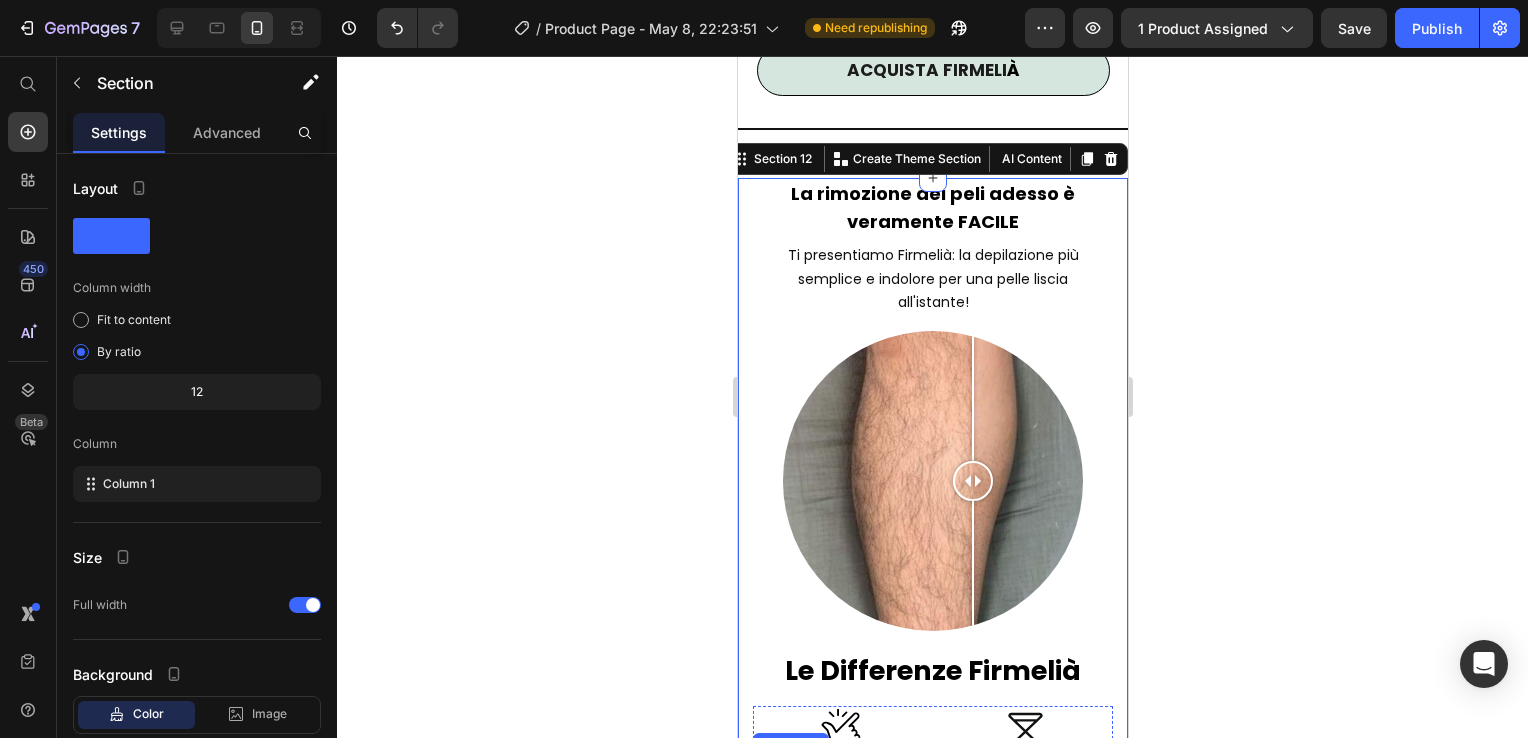 scroll, scrollTop: 7509, scrollLeft: 0, axis: vertical 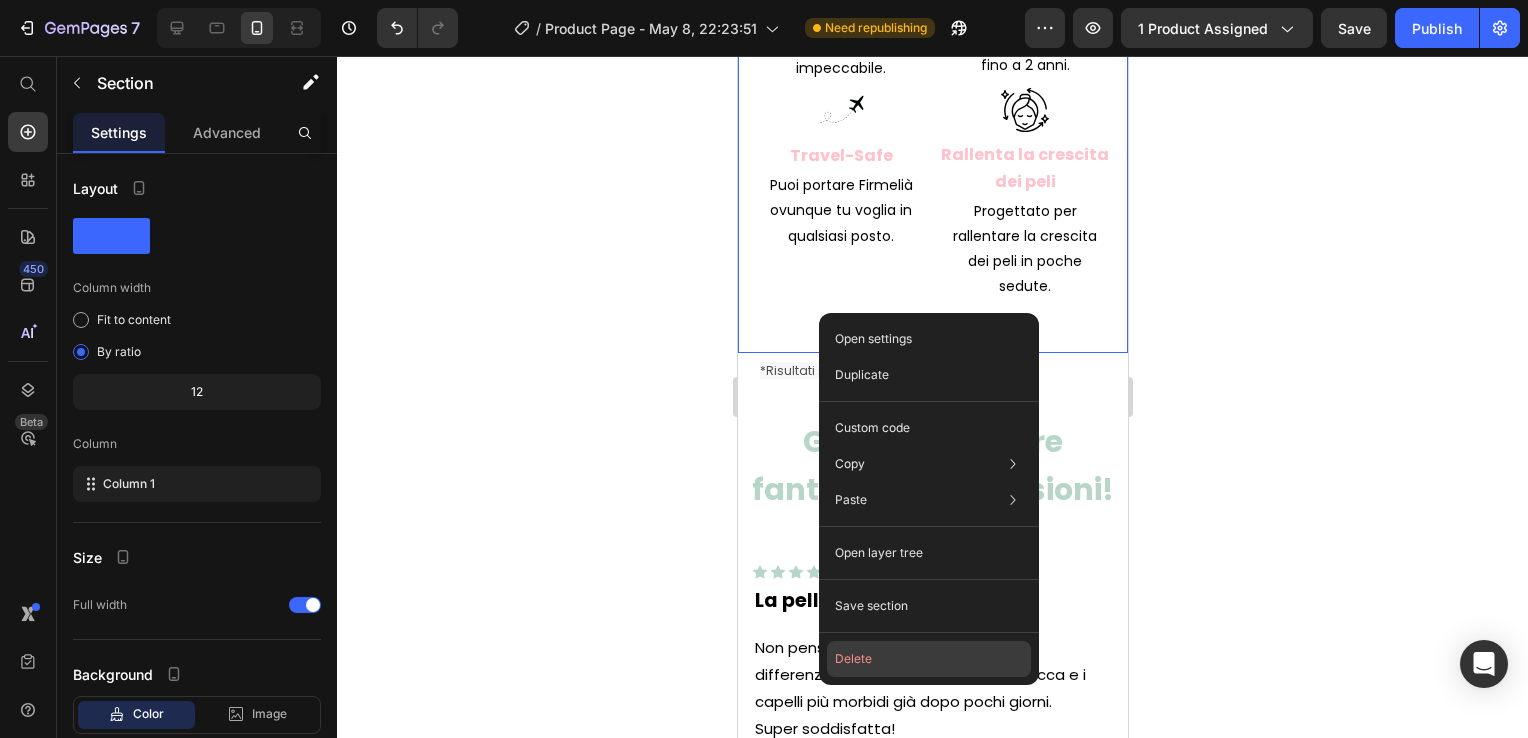 drag, startPoint x: 874, startPoint y: 662, endPoint x: 104, endPoint y: 427, distance: 805.06213 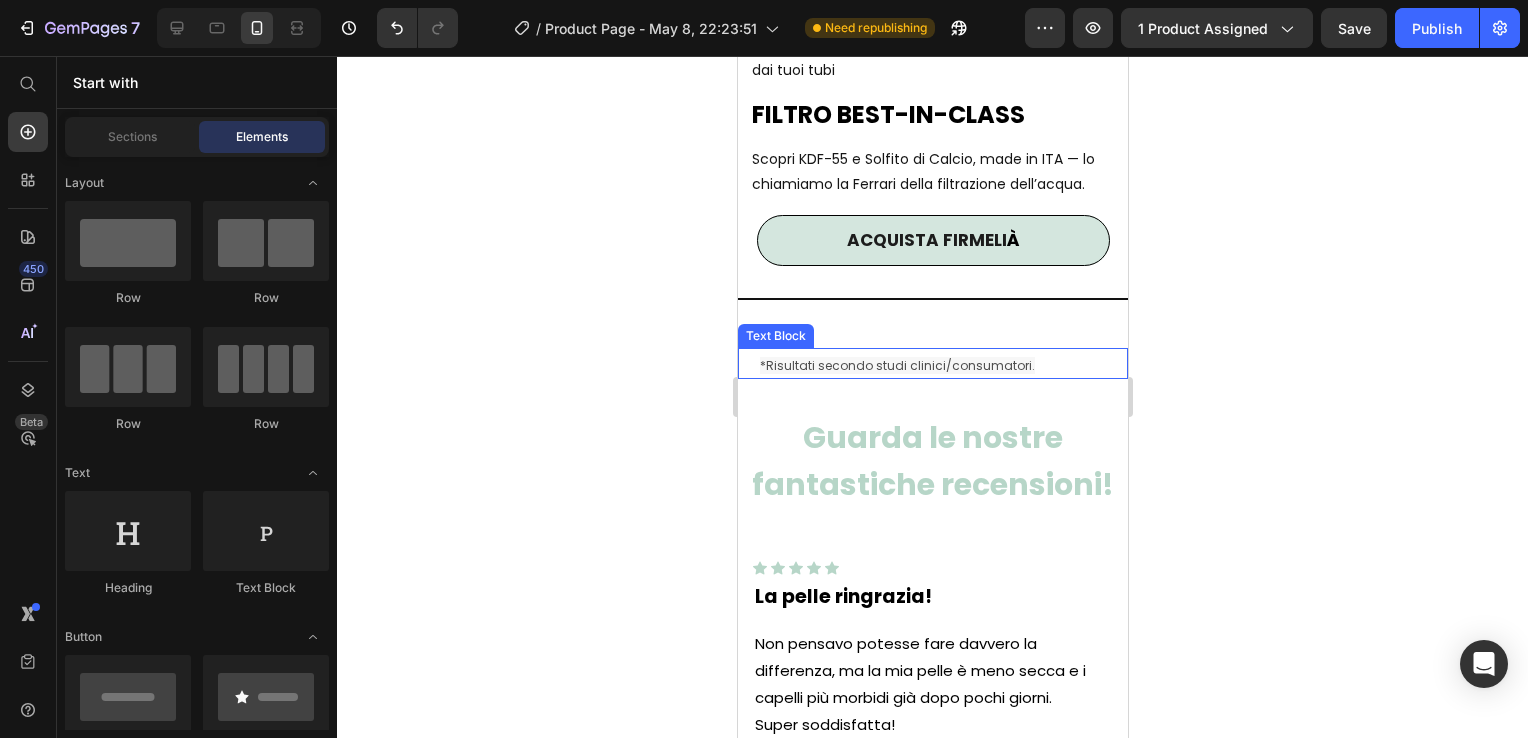 scroll, scrollTop: 6438, scrollLeft: 0, axis: vertical 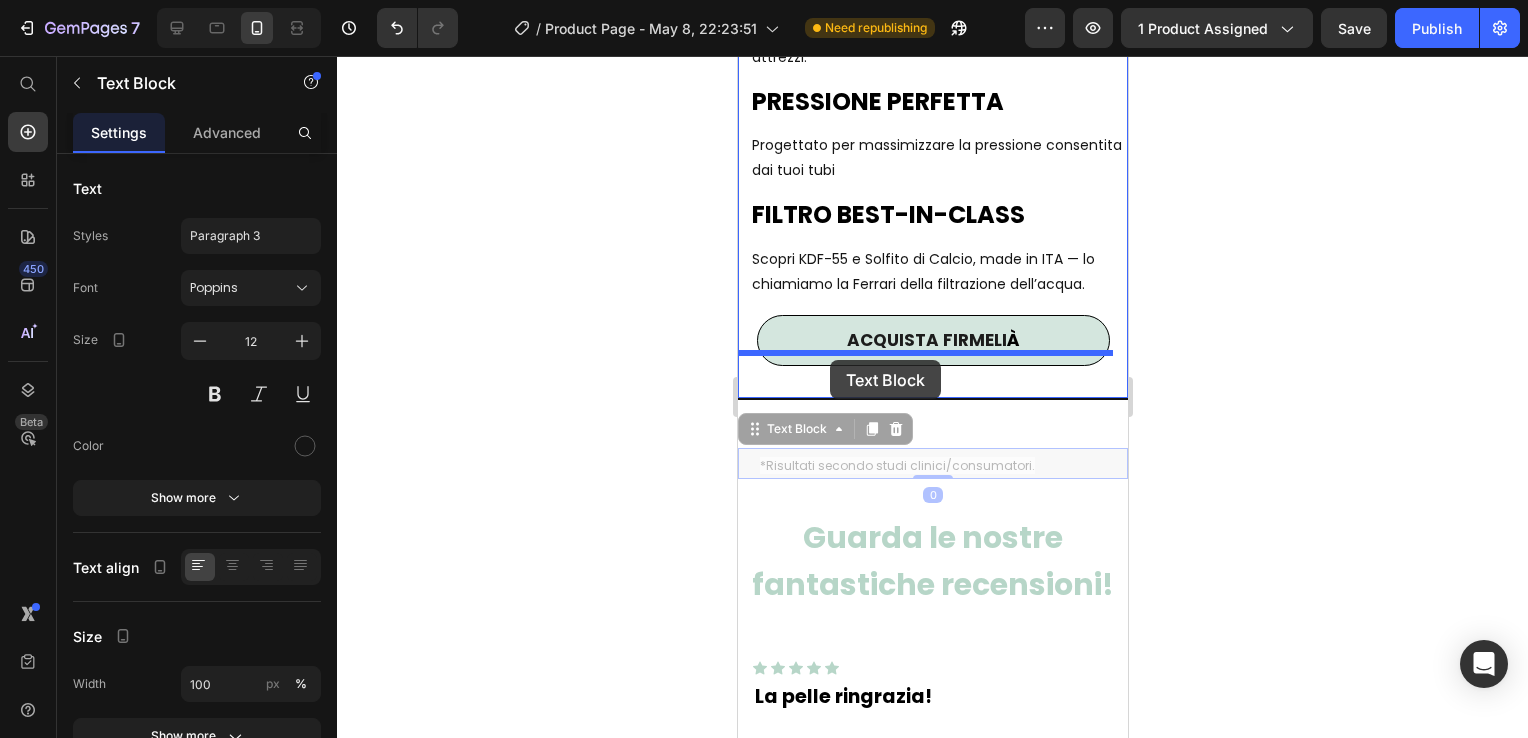 drag, startPoint x: 840, startPoint y: 447, endPoint x: 829, endPoint y: 360, distance: 87.69264 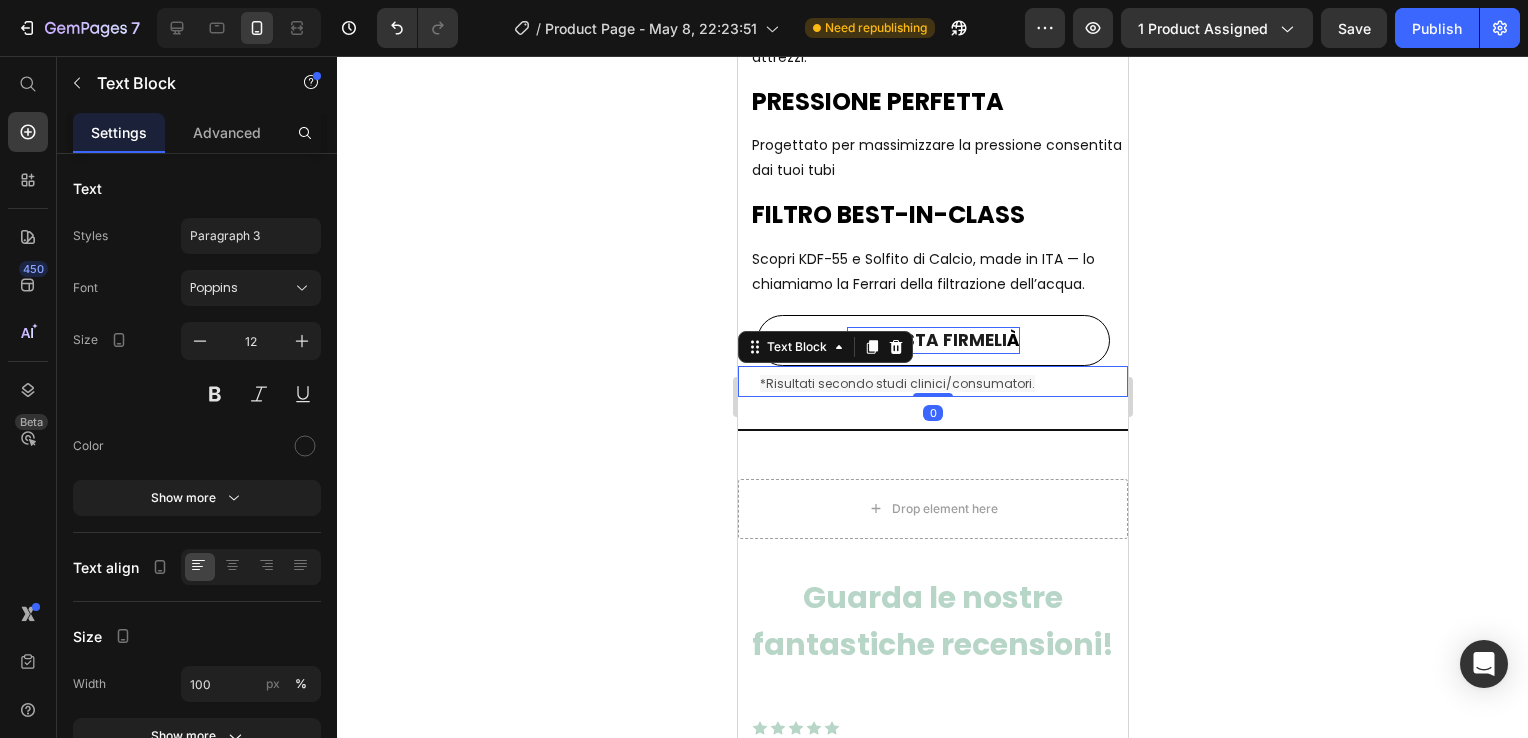 click 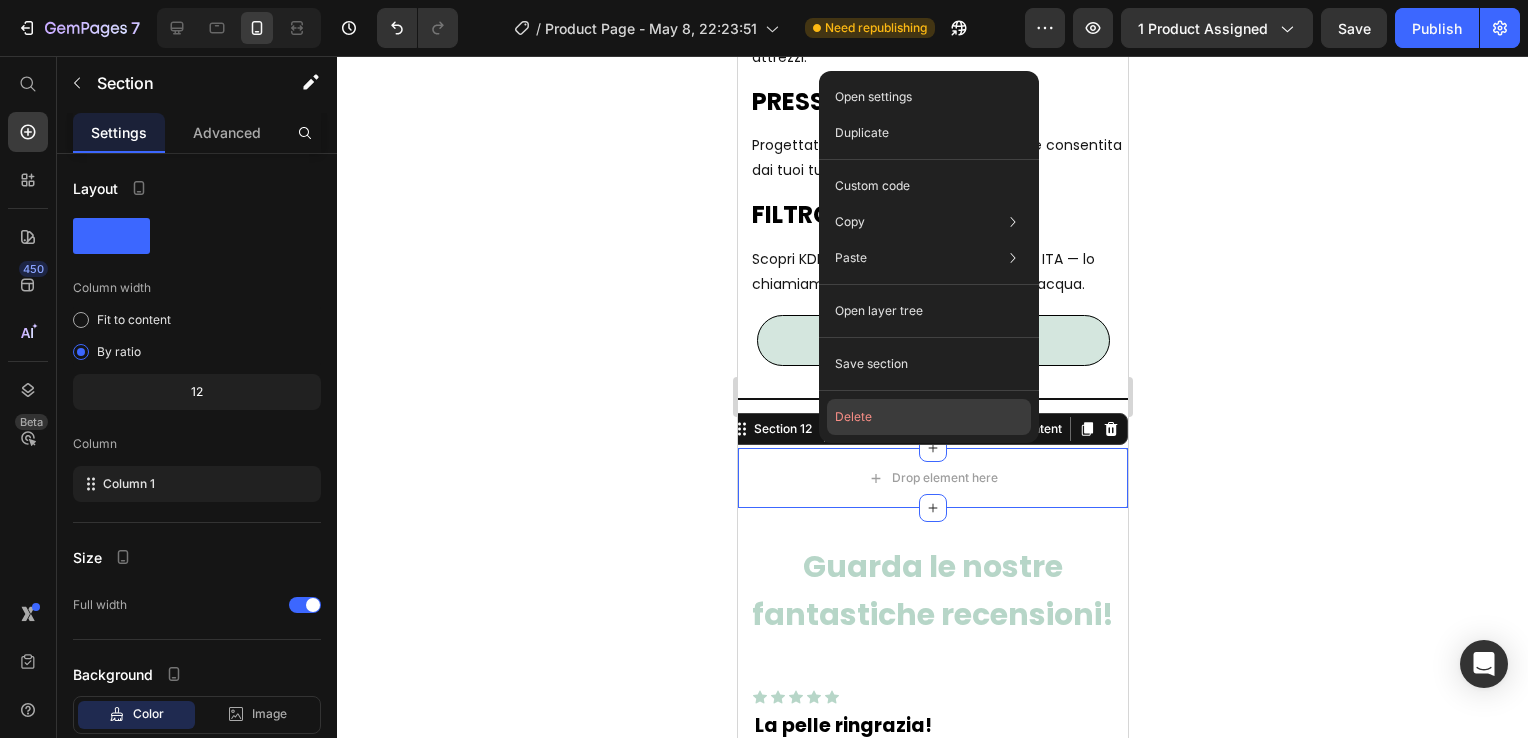 drag, startPoint x: 900, startPoint y: 421, endPoint x: 136, endPoint y: 367, distance: 765.906 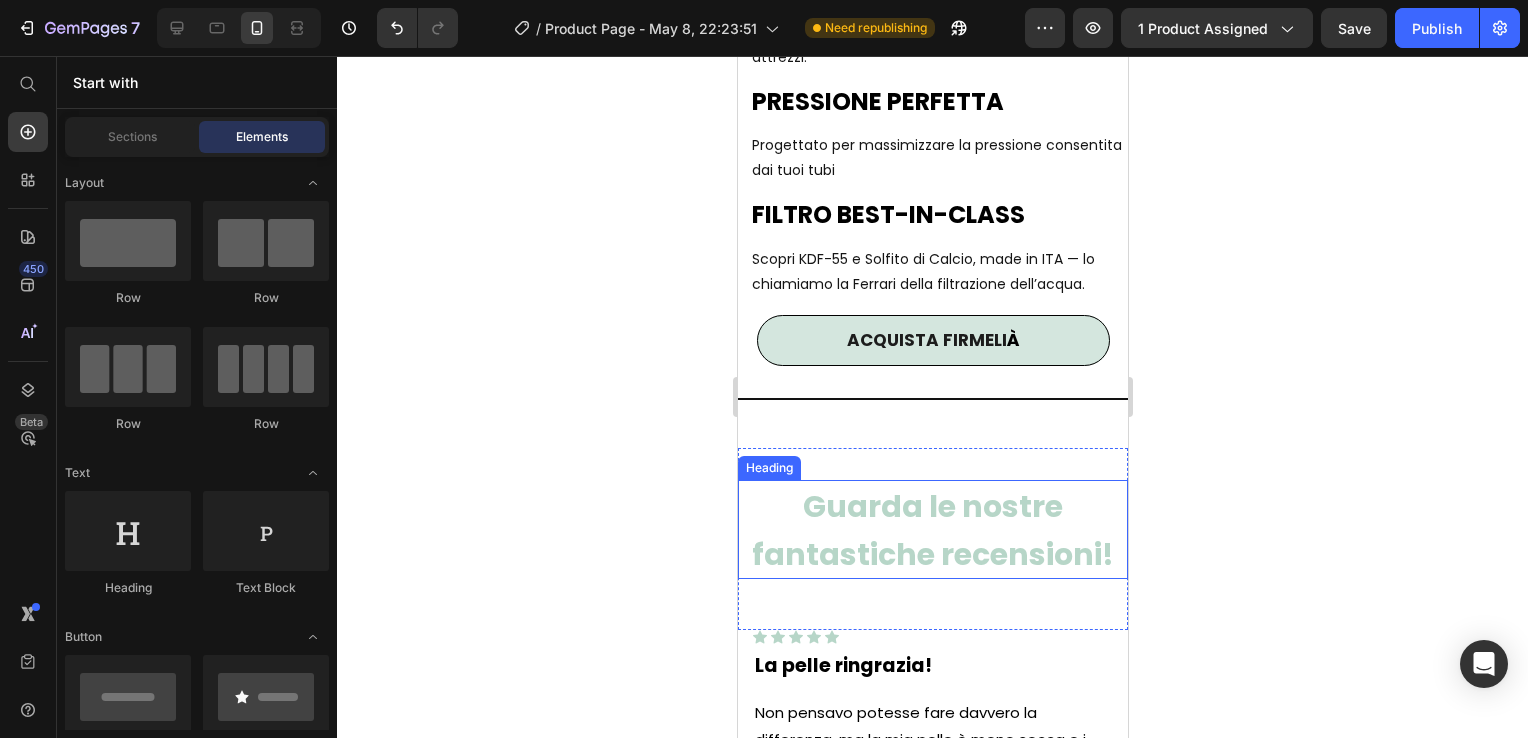 click on "Guarda le nostre fantastiche recensioni!" at bounding box center [932, 530] 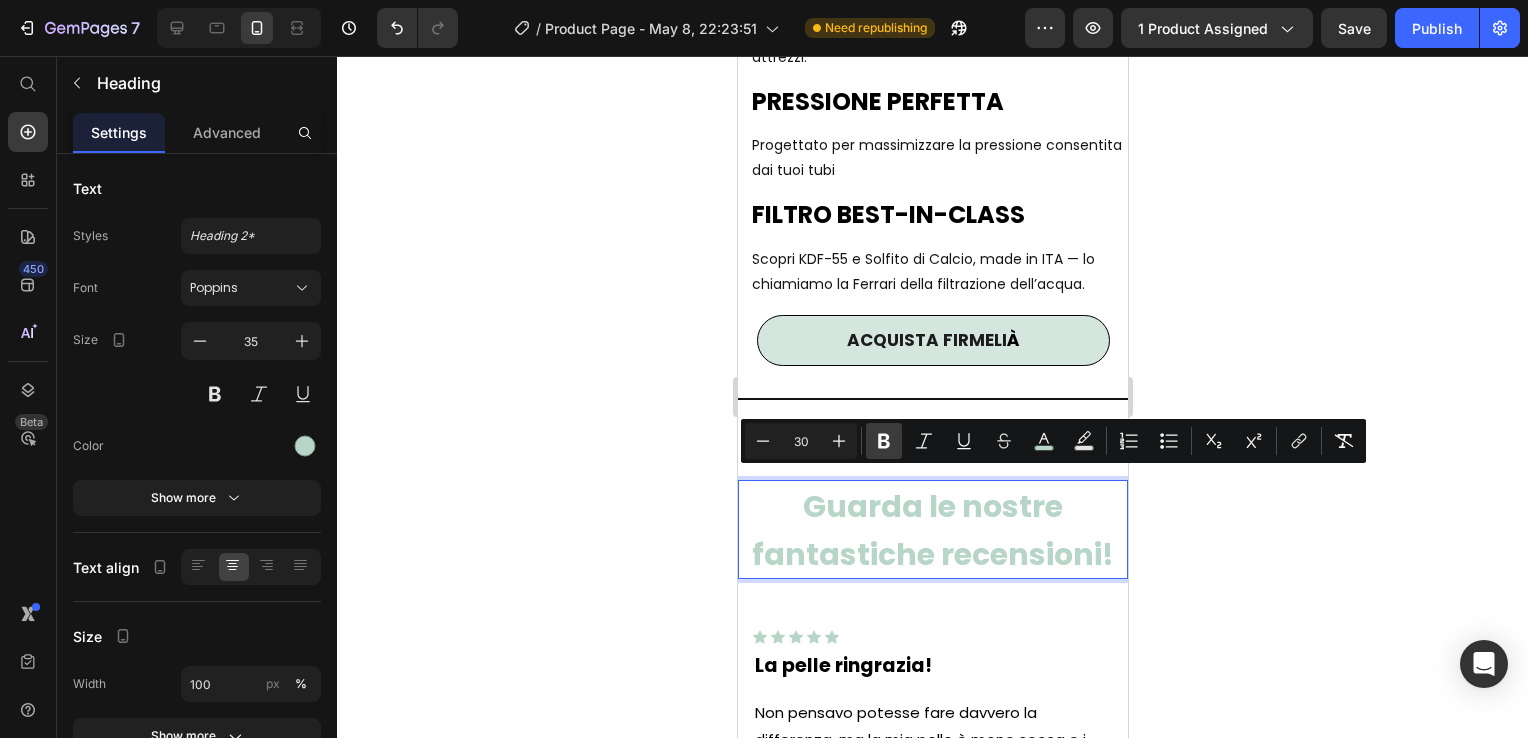 click 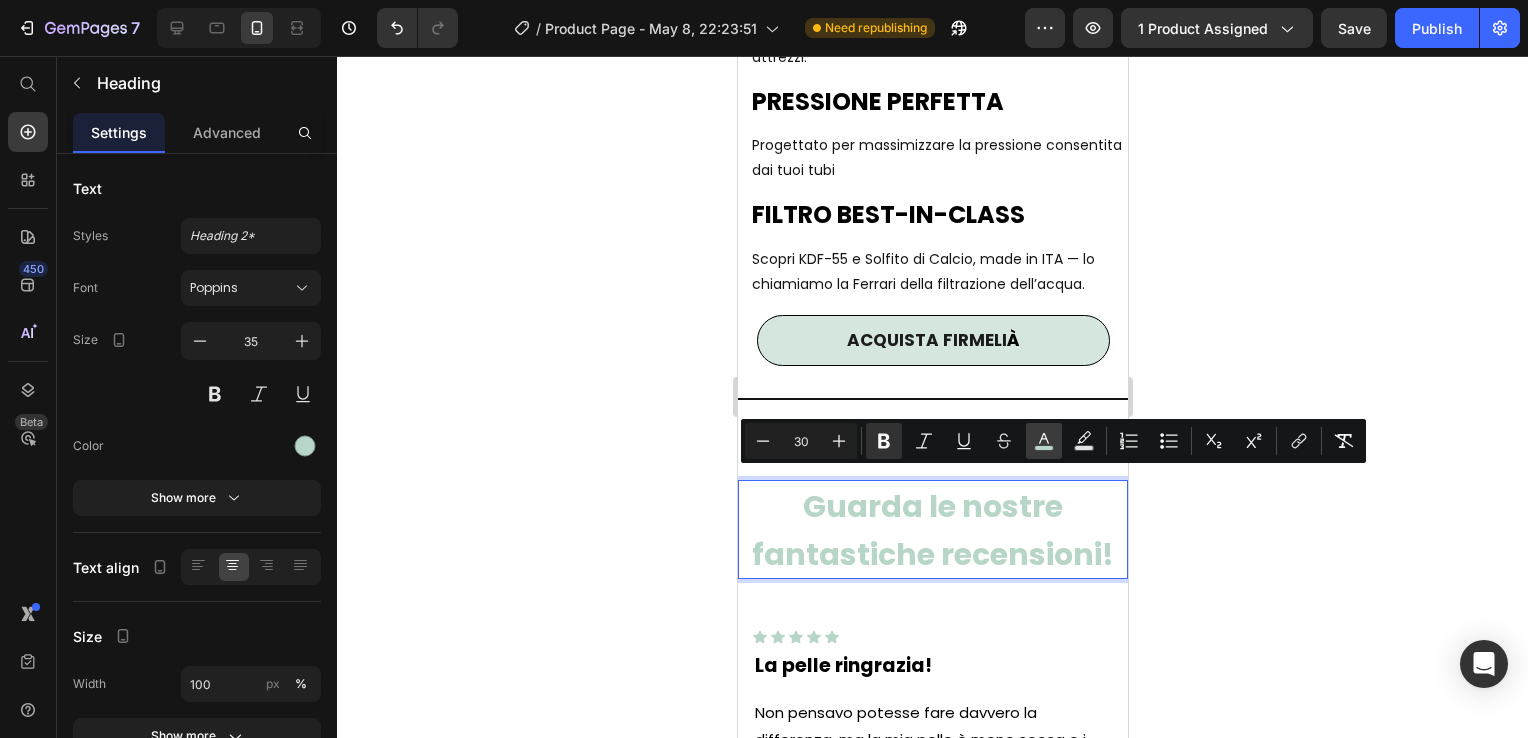 click on "color" at bounding box center (1044, 441) 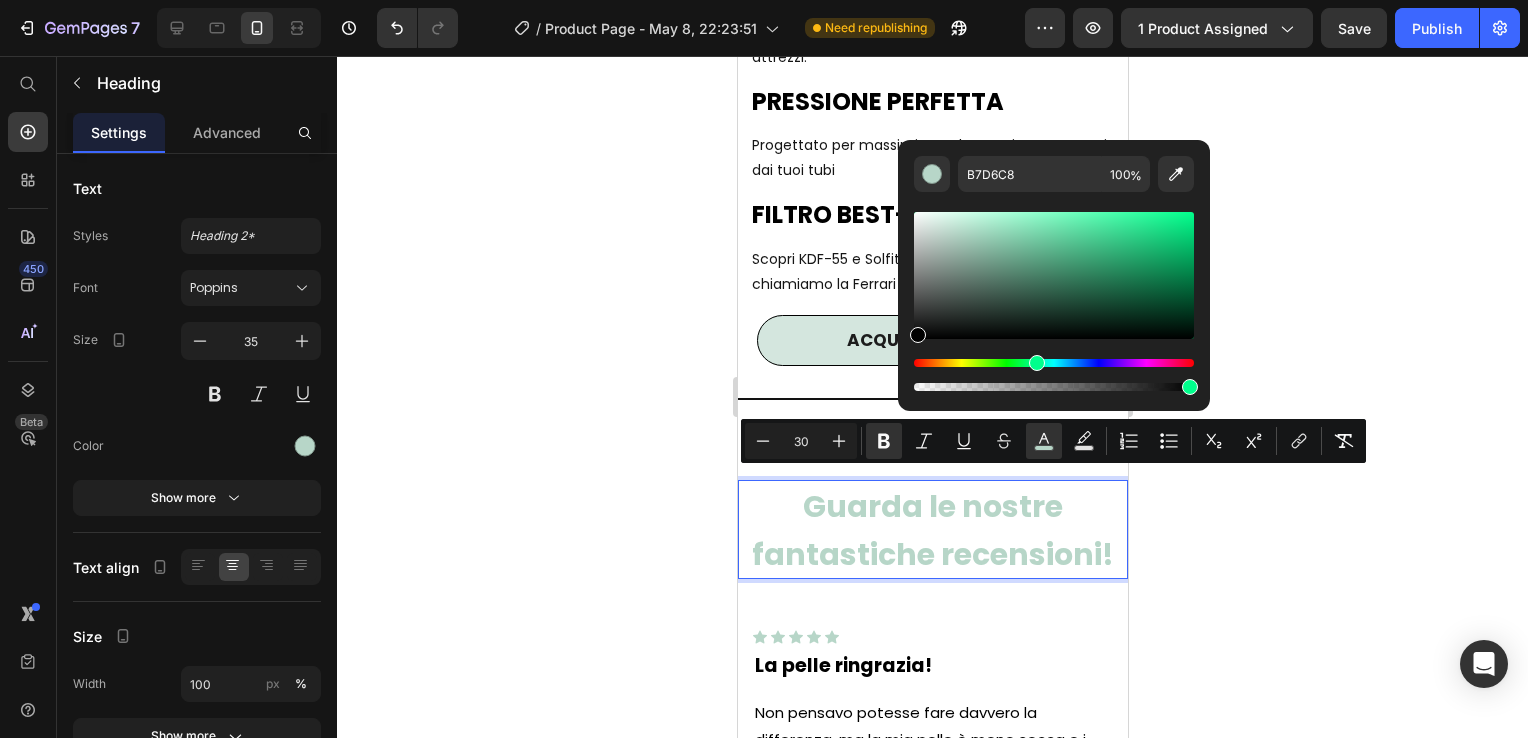 drag, startPoint x: 1684, startPoint y: 366, endPoint x: 872, endPoint y: 356, distance: 812.0616 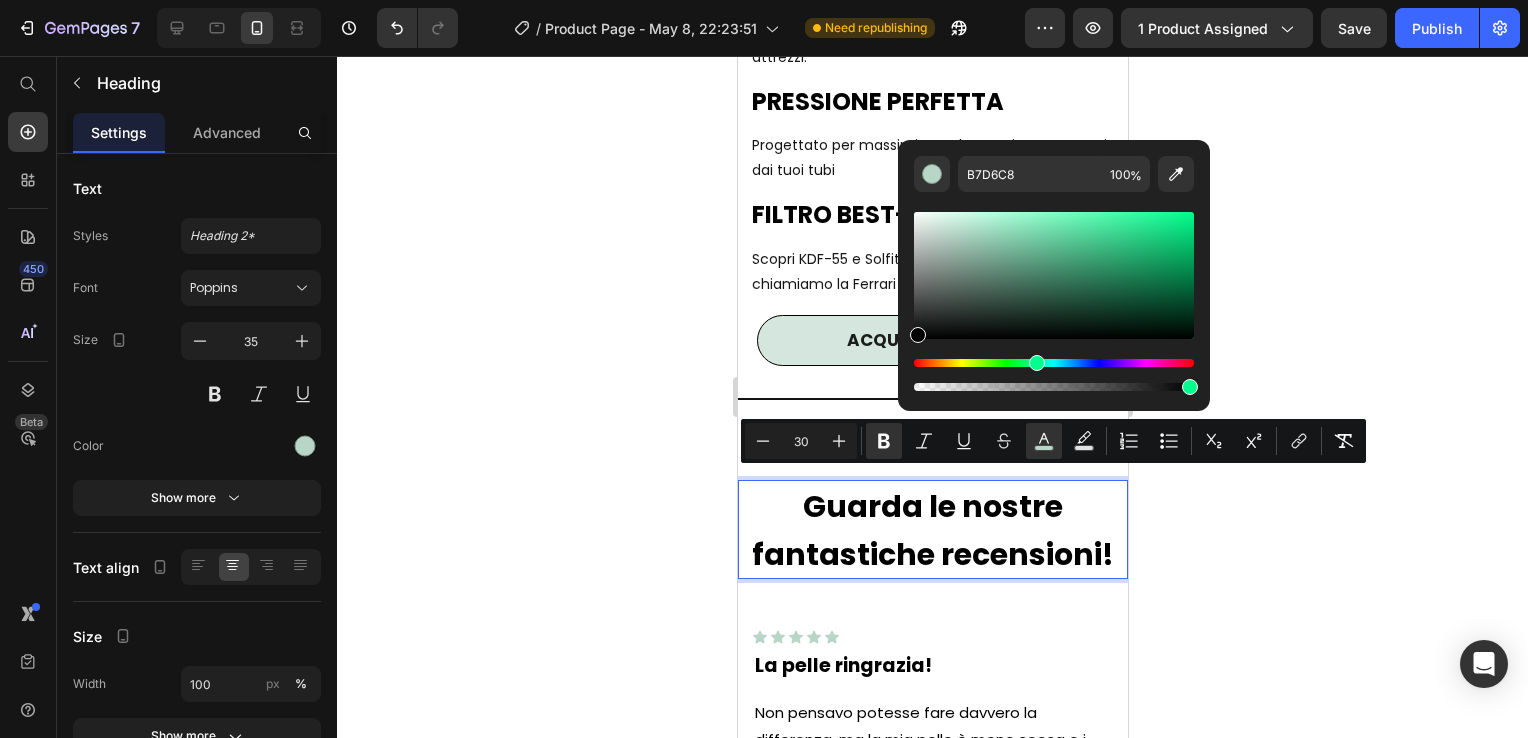 type on "000000" 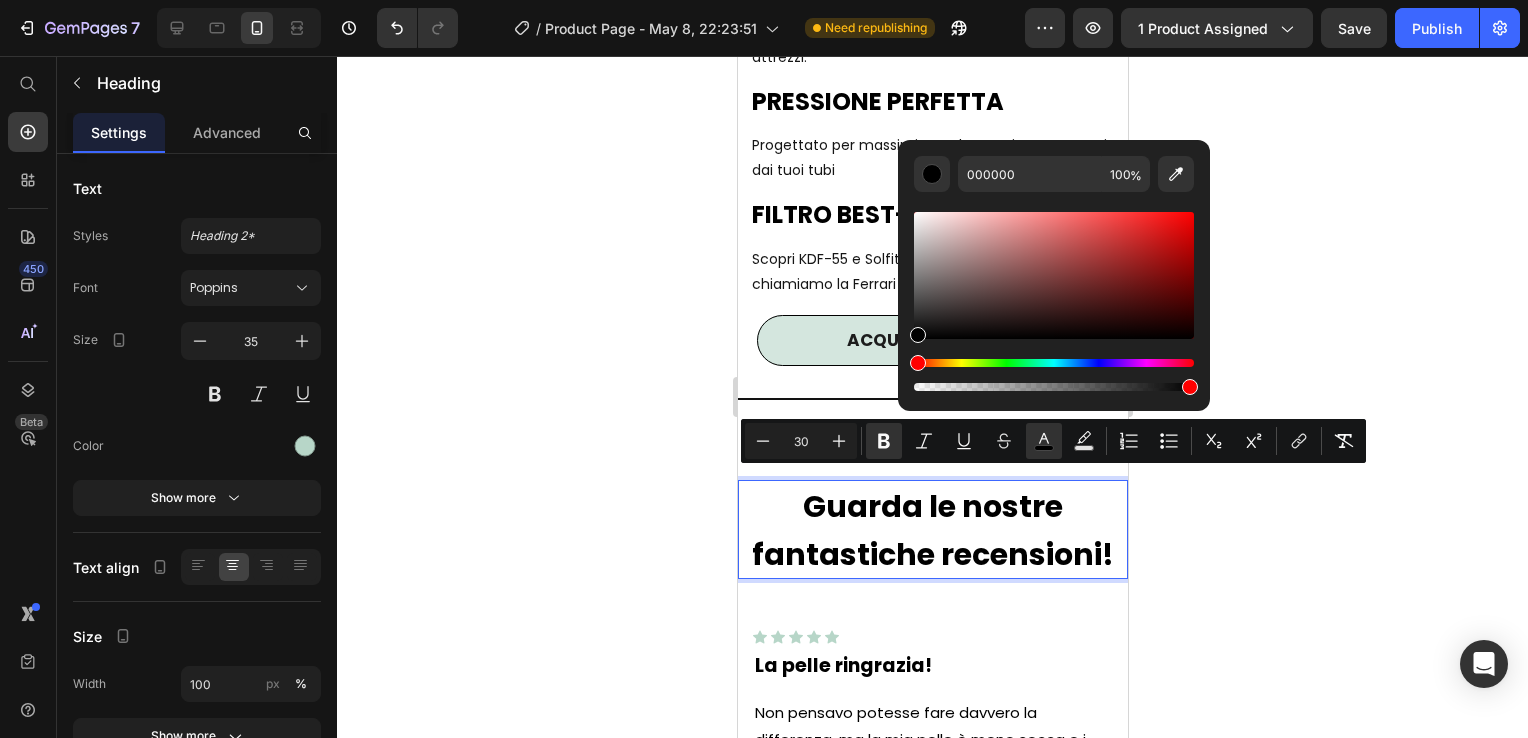 click 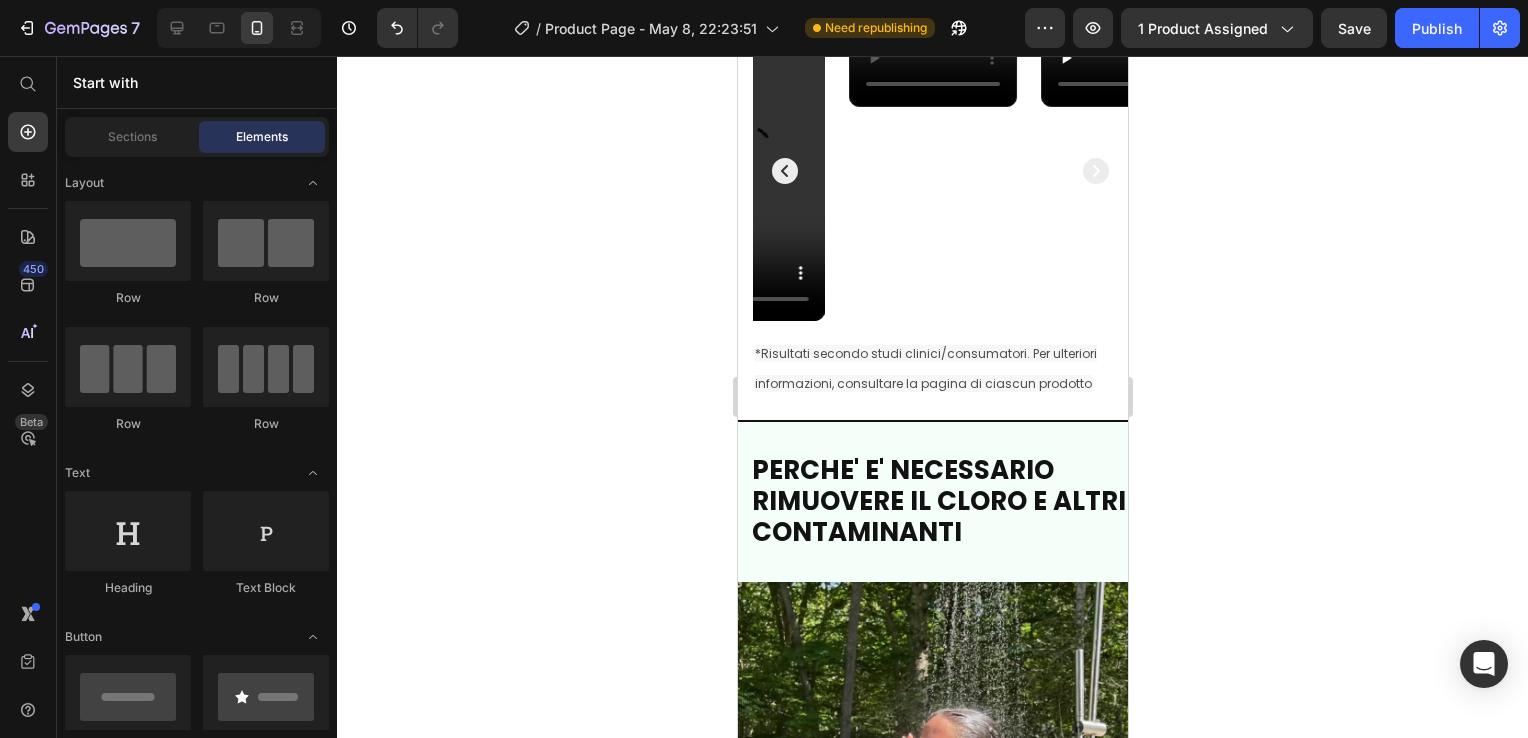 scroll, scrollTop: 3732, scrollLeft: 0, axis: vertical 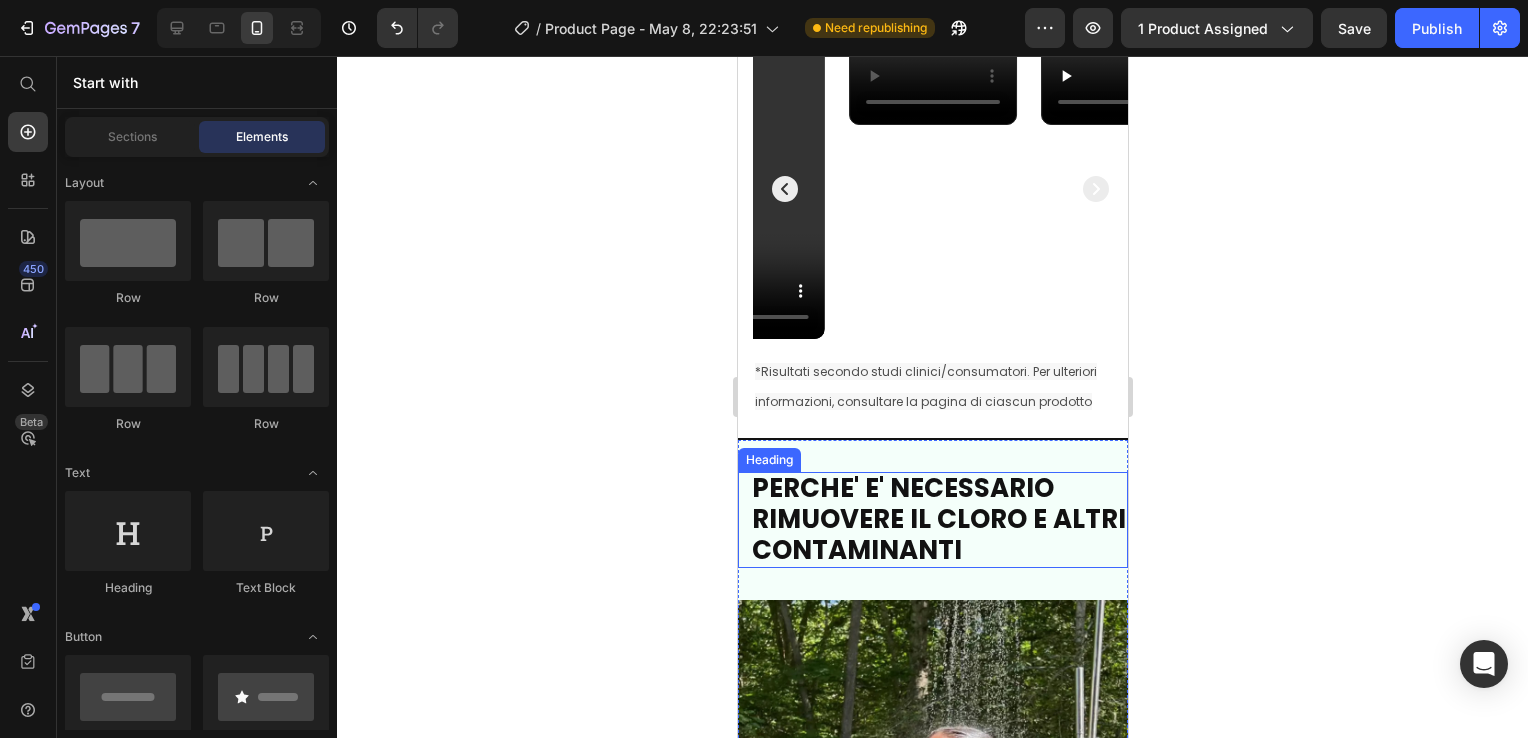 click on "PERCHE' E' NECESSARIO RIMUOVERE IL CLORO E ALTRI CONTAMINANTI" at bounding box center [938, 518] 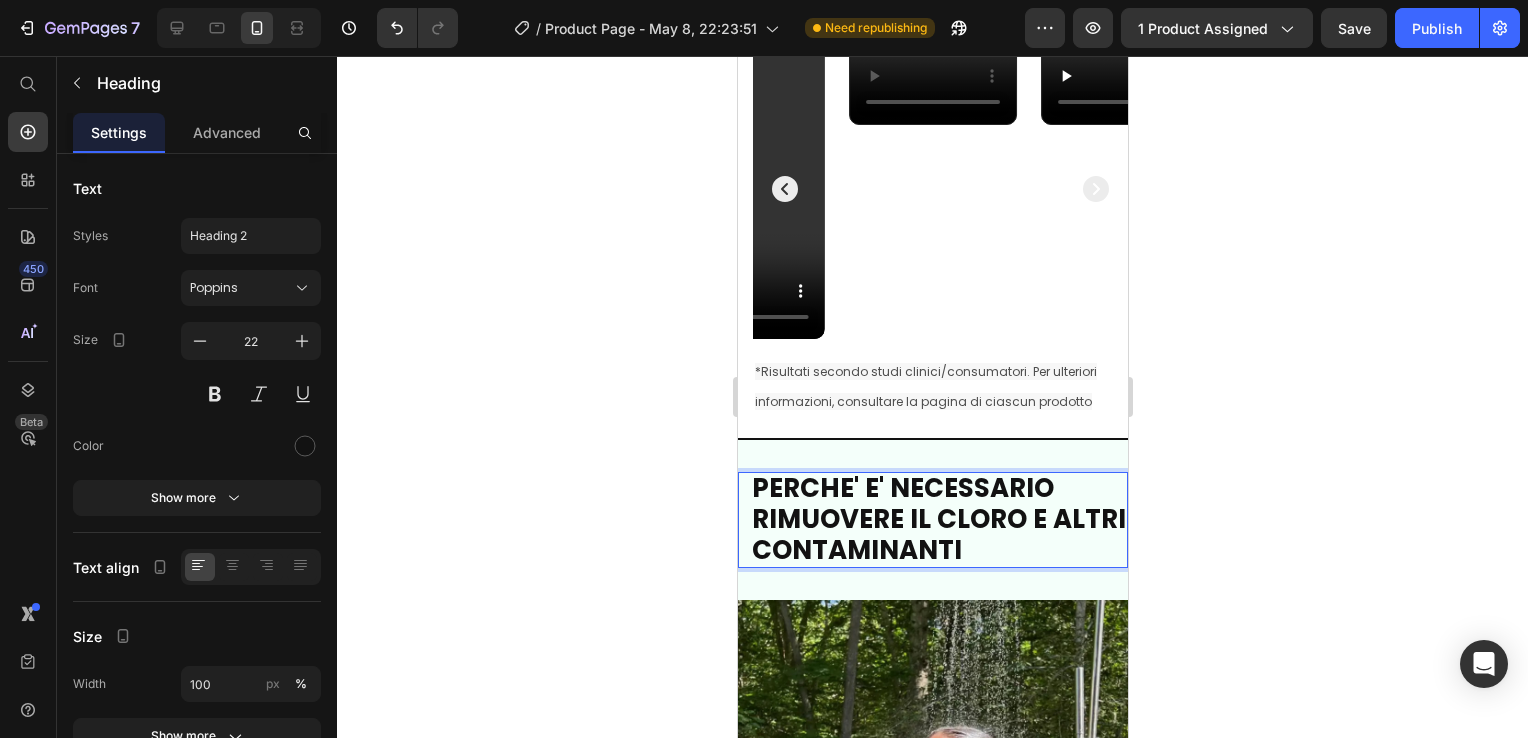 click on "PERCHE' E' NECESSARIO RIMUOVERE IL CLORO E ALTRI CONTAMINANTI" at bounding box center [938, 518] 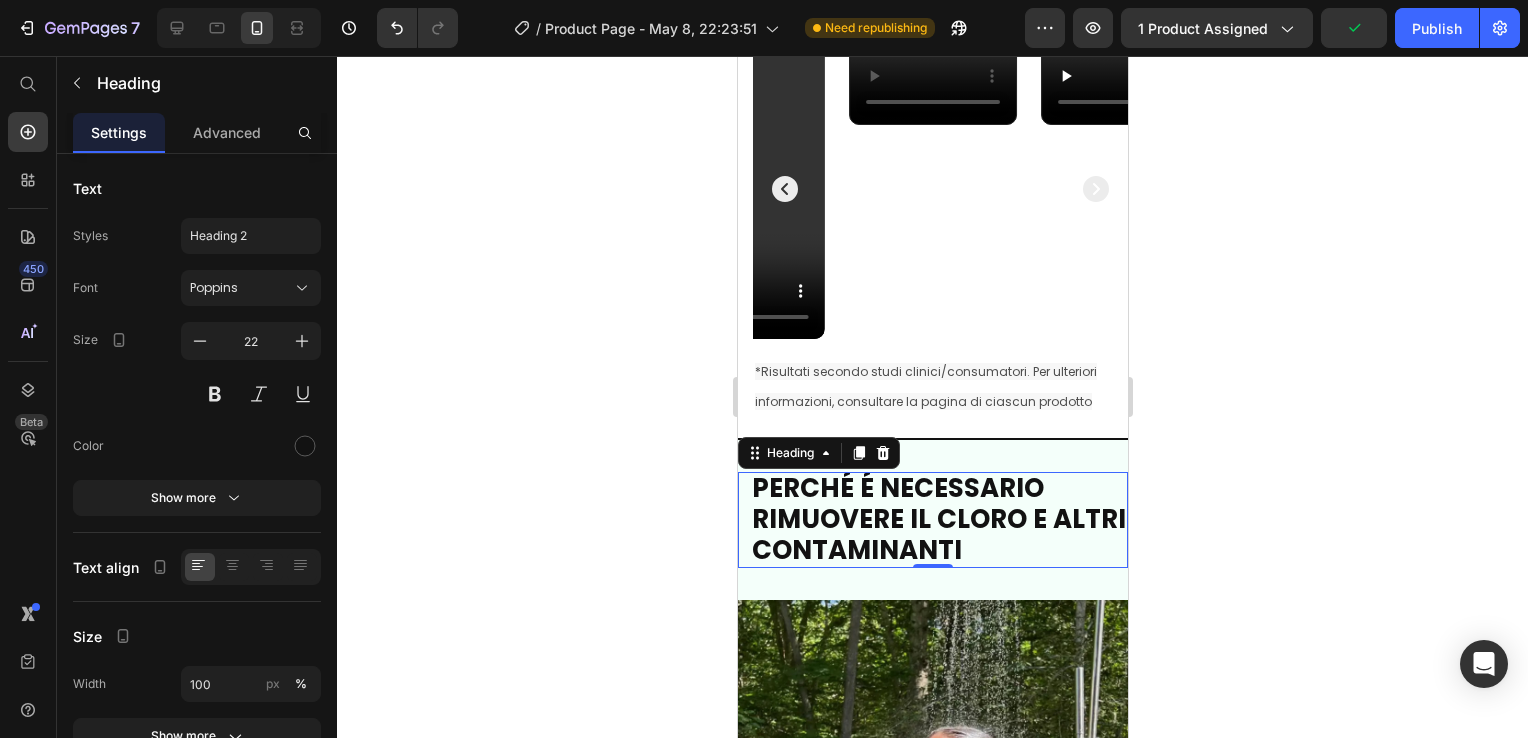 click 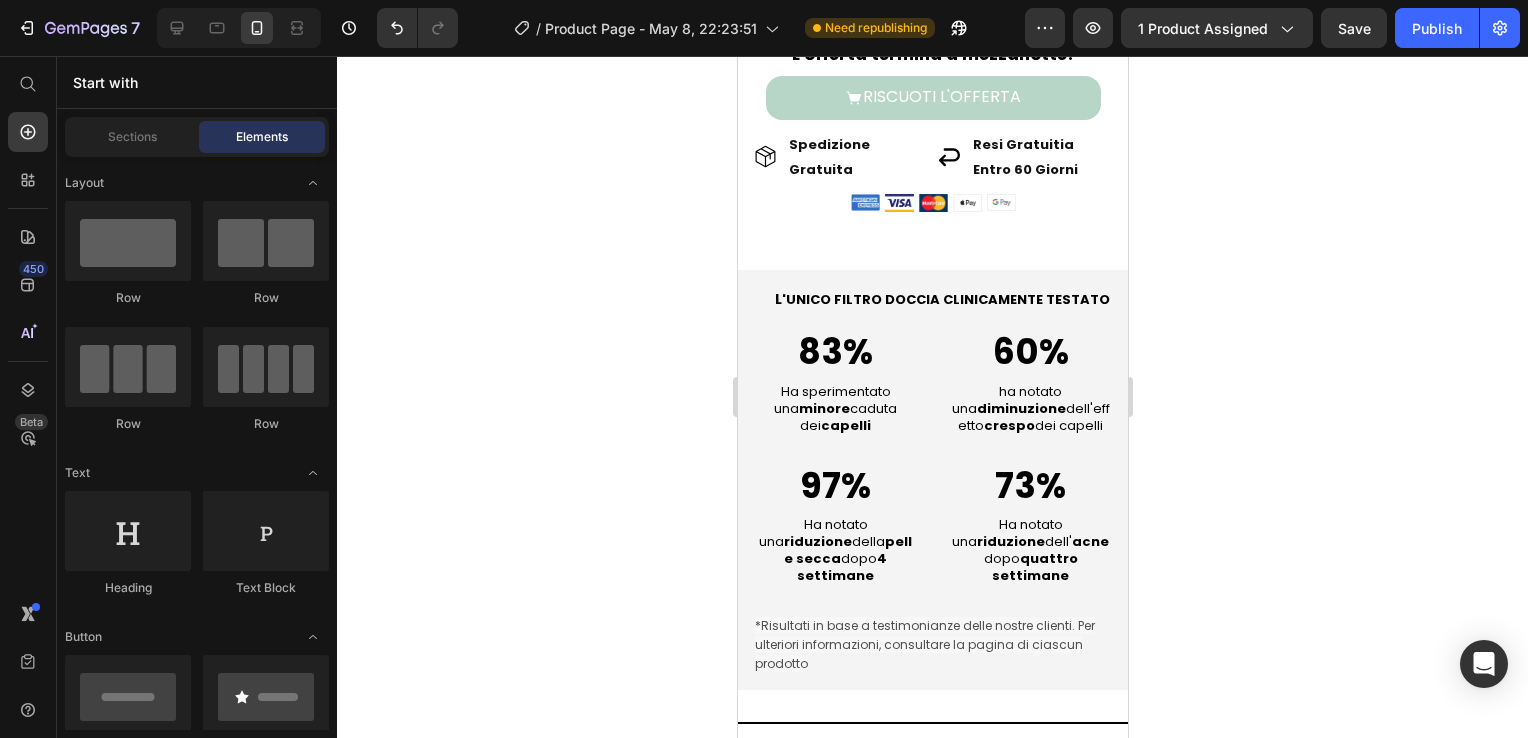 scroll, scrollTop: 1432, scrollLeft: 0, axis: vertical 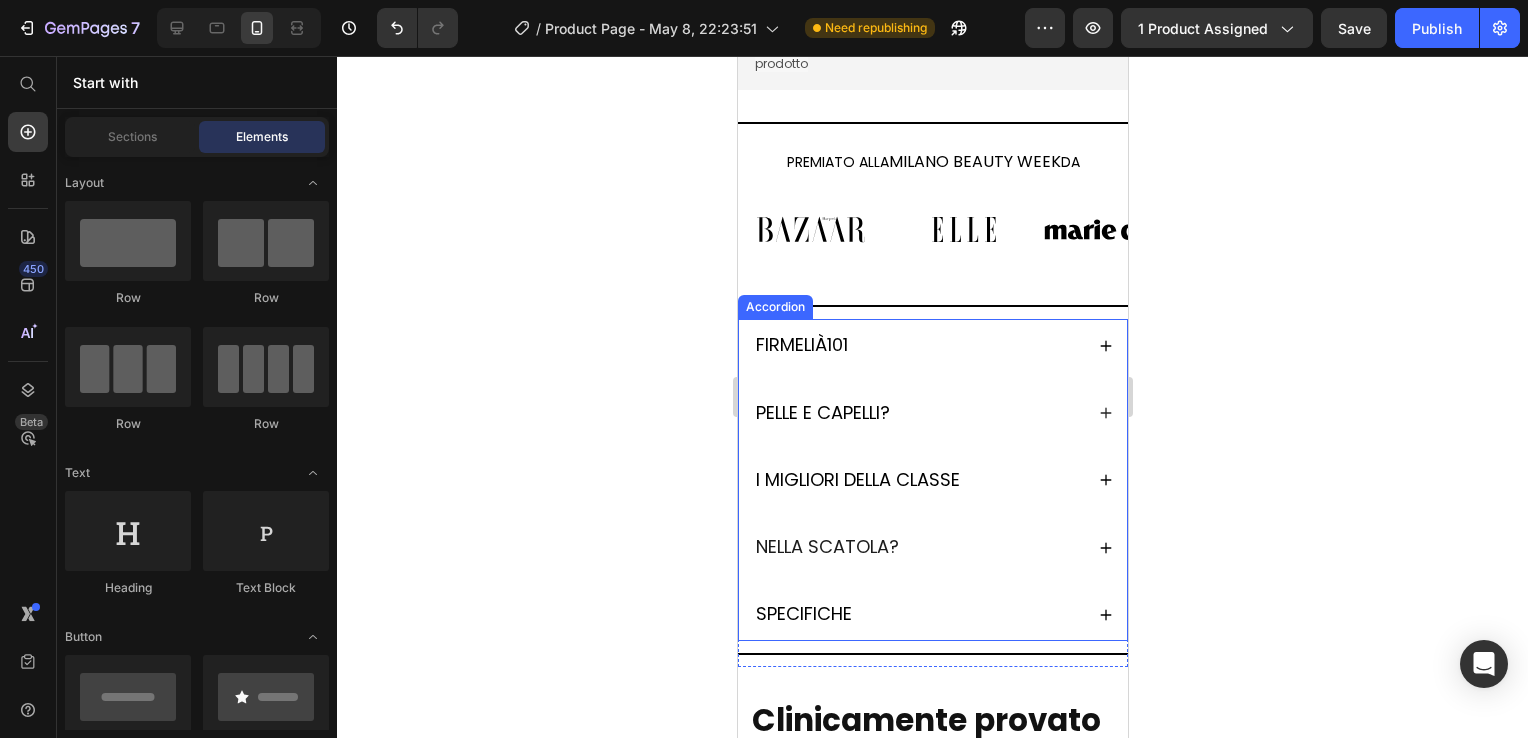 click 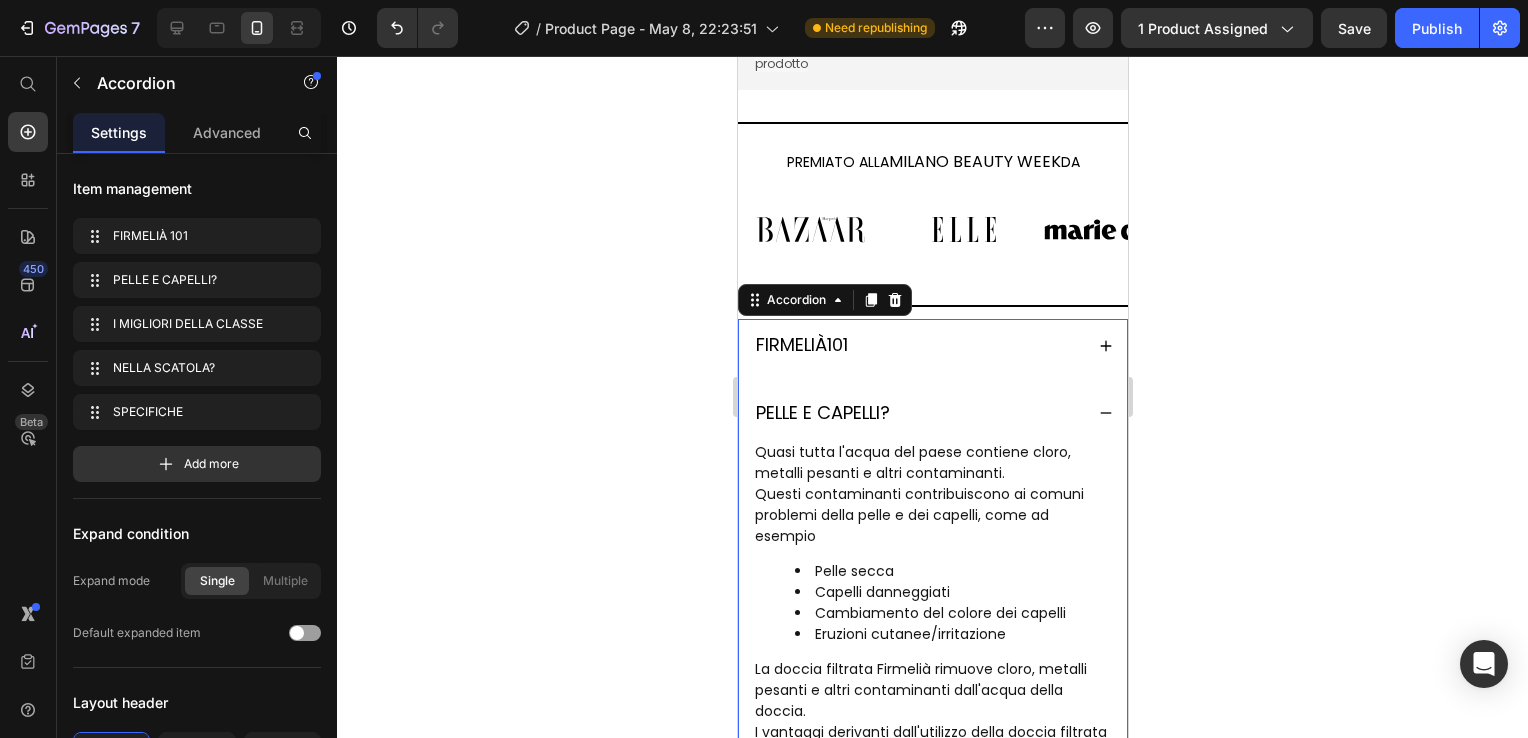 click 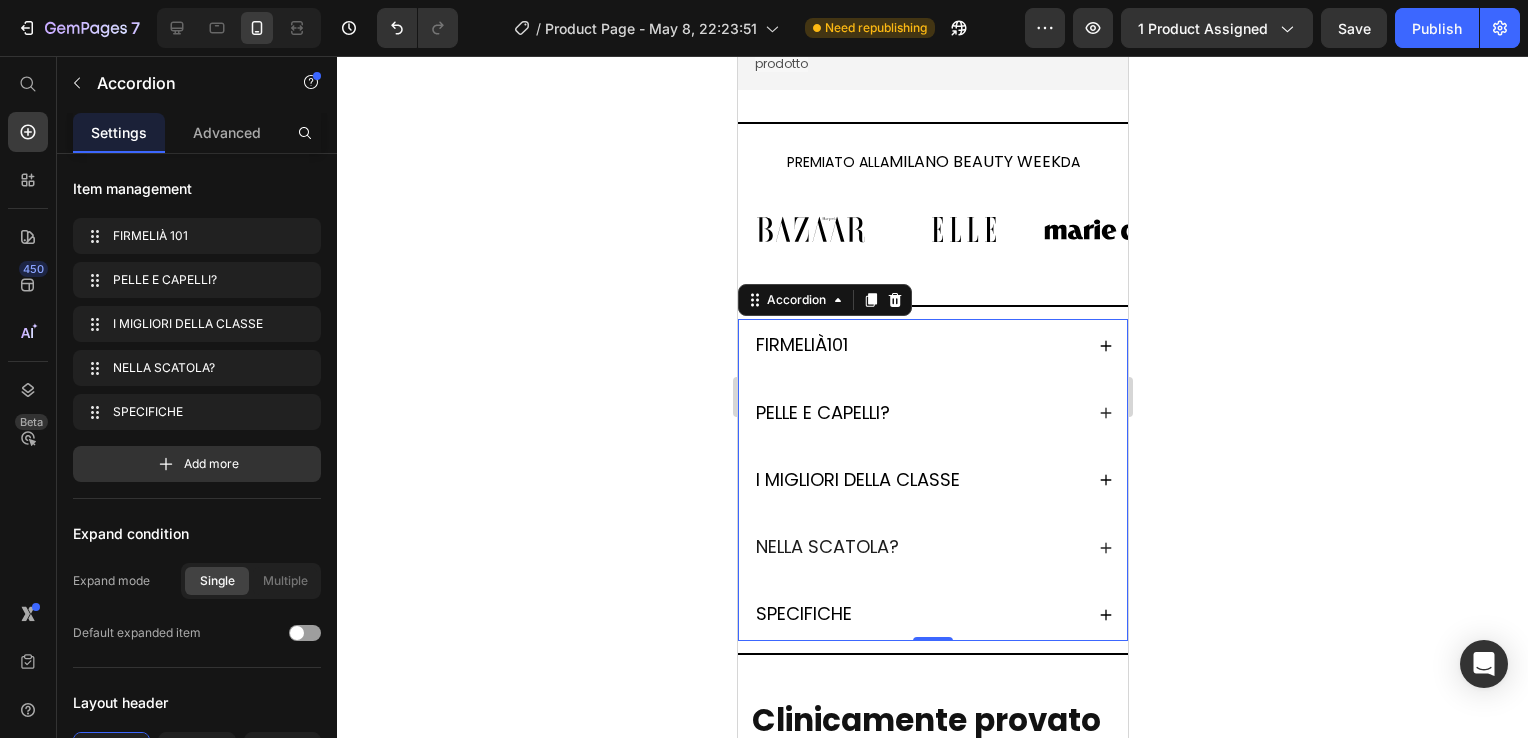 click on "NELLA SCATOLA?" at bounding box center (932, 547) 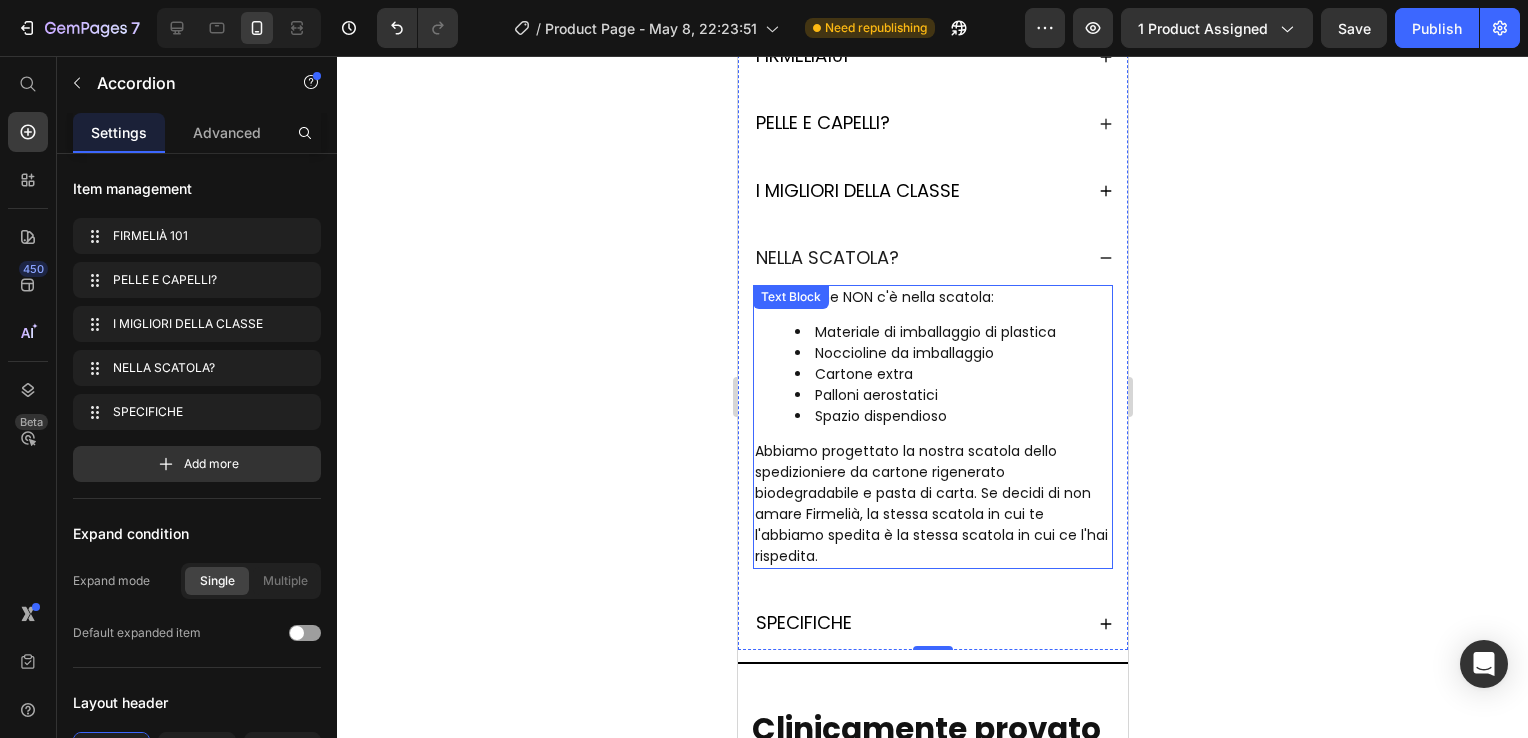 scroll, scrollTop: 1732, scrollLeft: 0, axis: vertical 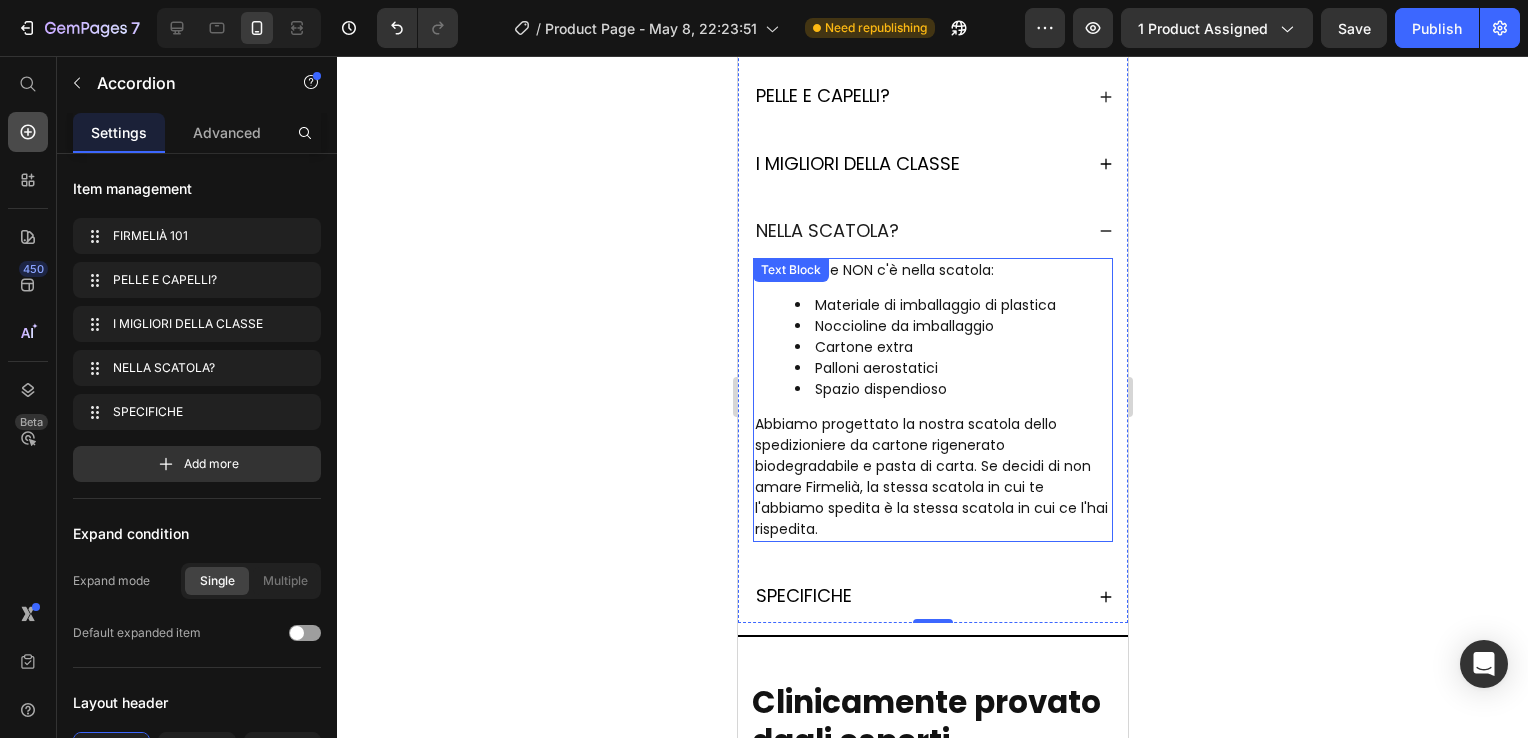 click 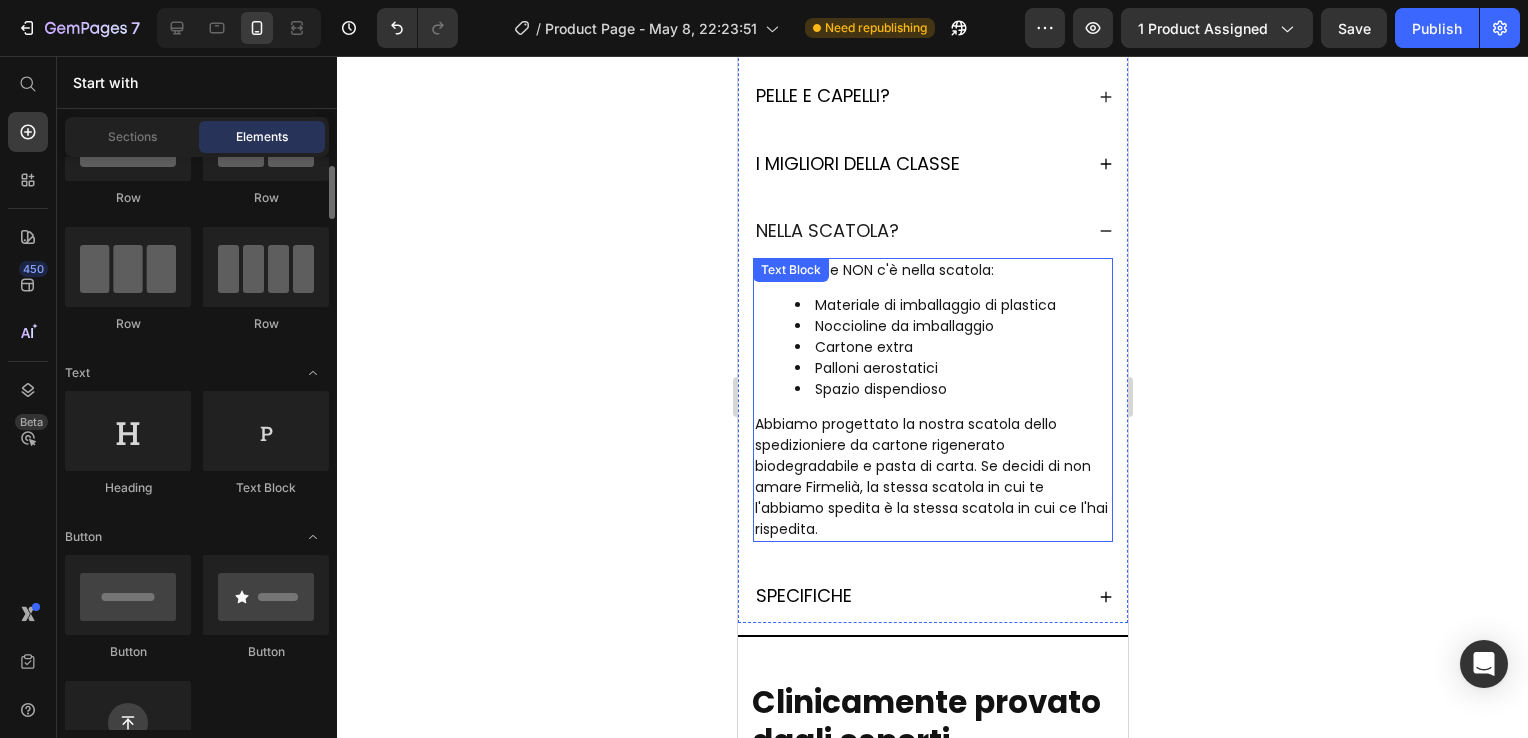 scroll, scrollTop: 400, scrollLeft: 0, axis: vertical 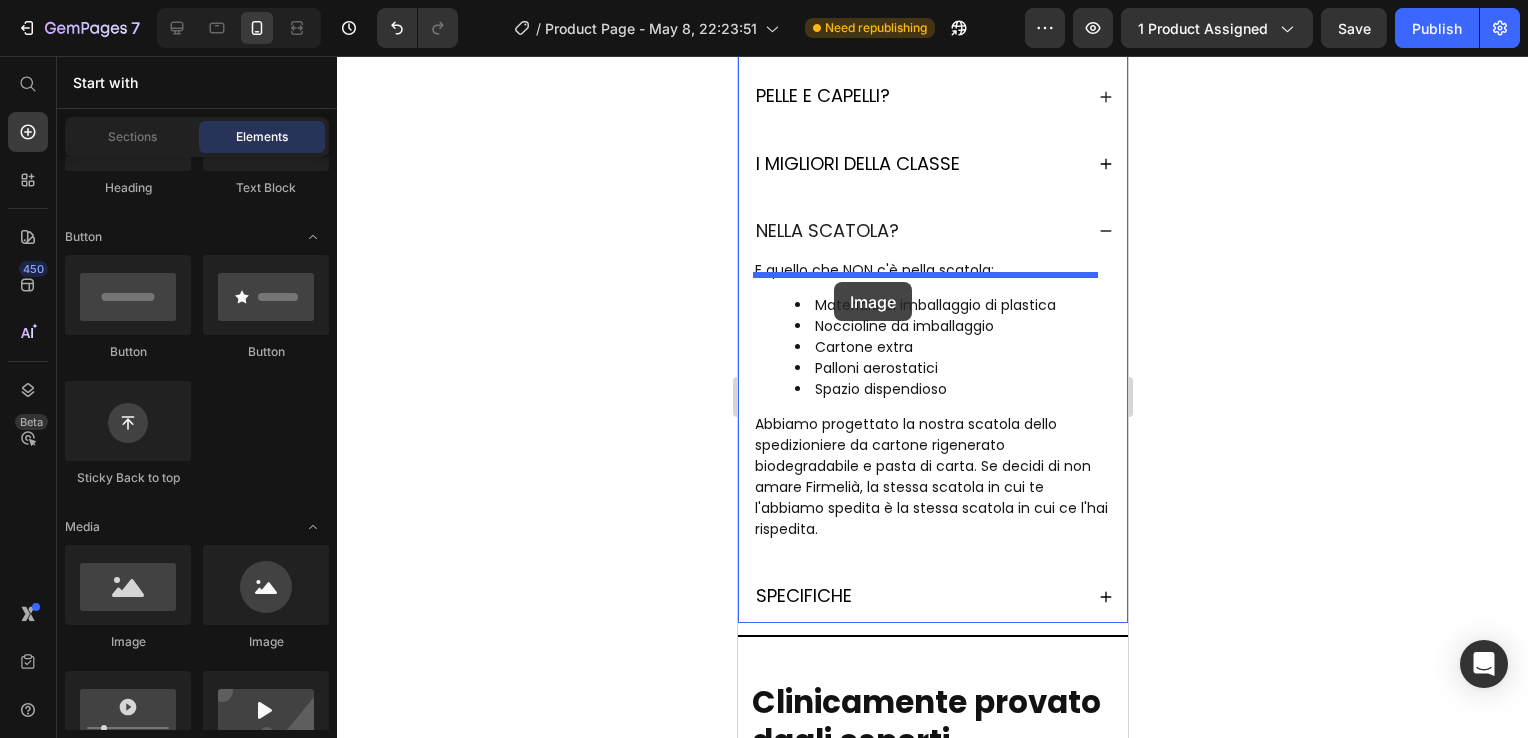 drag, startPoint x: 882, startPoint y: 631, endPoint x: 833, endPoint y: 282, distance: 352.42303 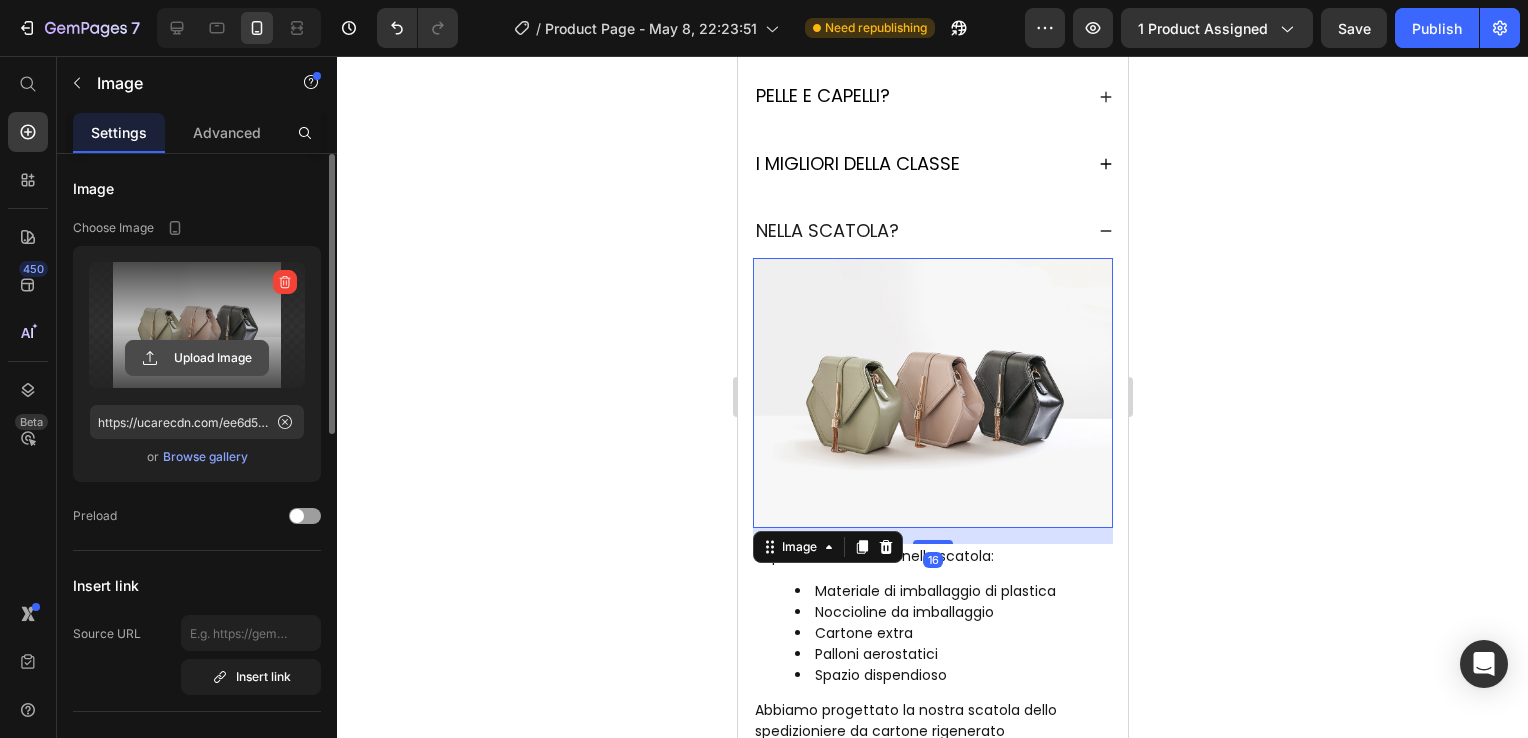 click 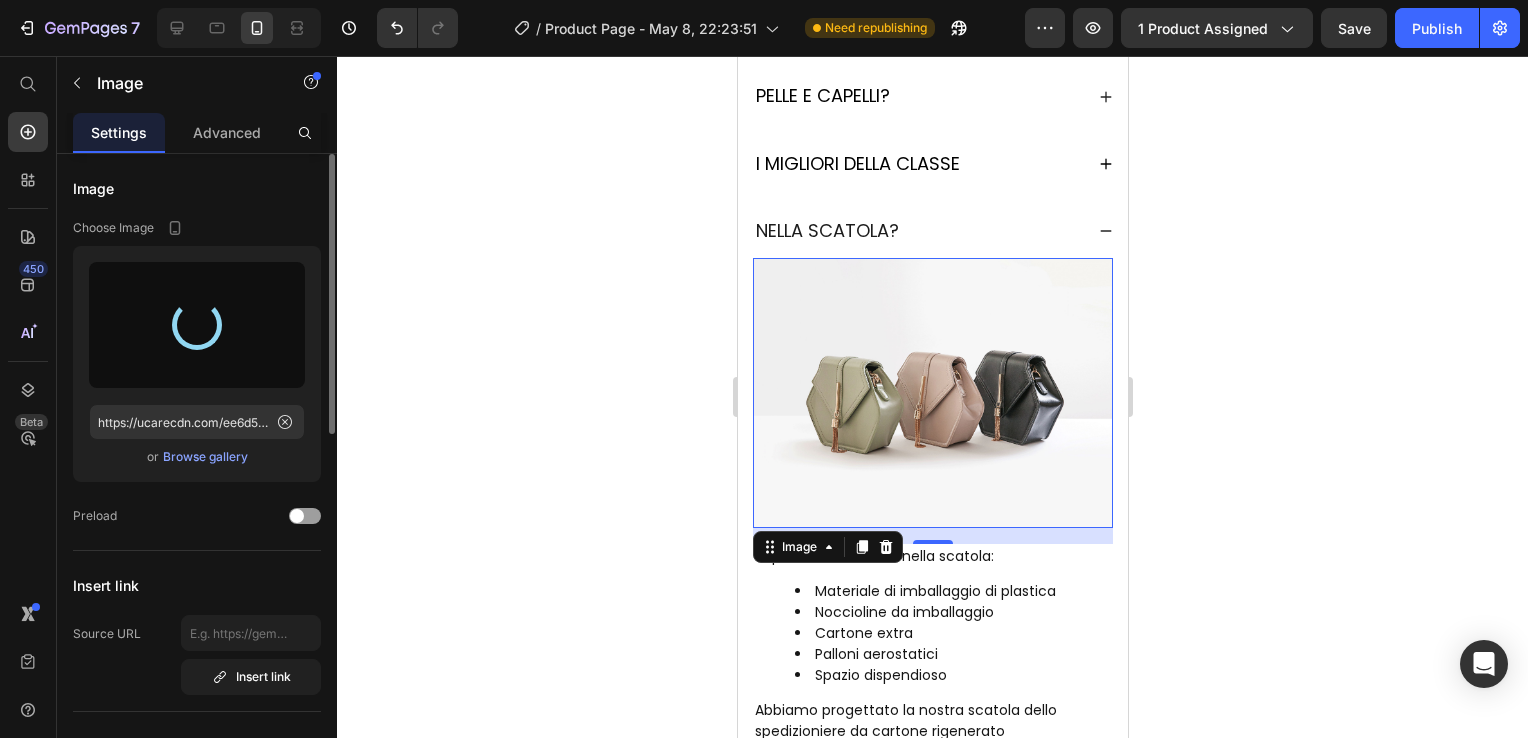 type on "https://cdn.shopify.com/s/files/1/0916/4151/2310/files/gempages_563412296819279013-a456d116-e82f-4356-b586-50ec423445c9.png" 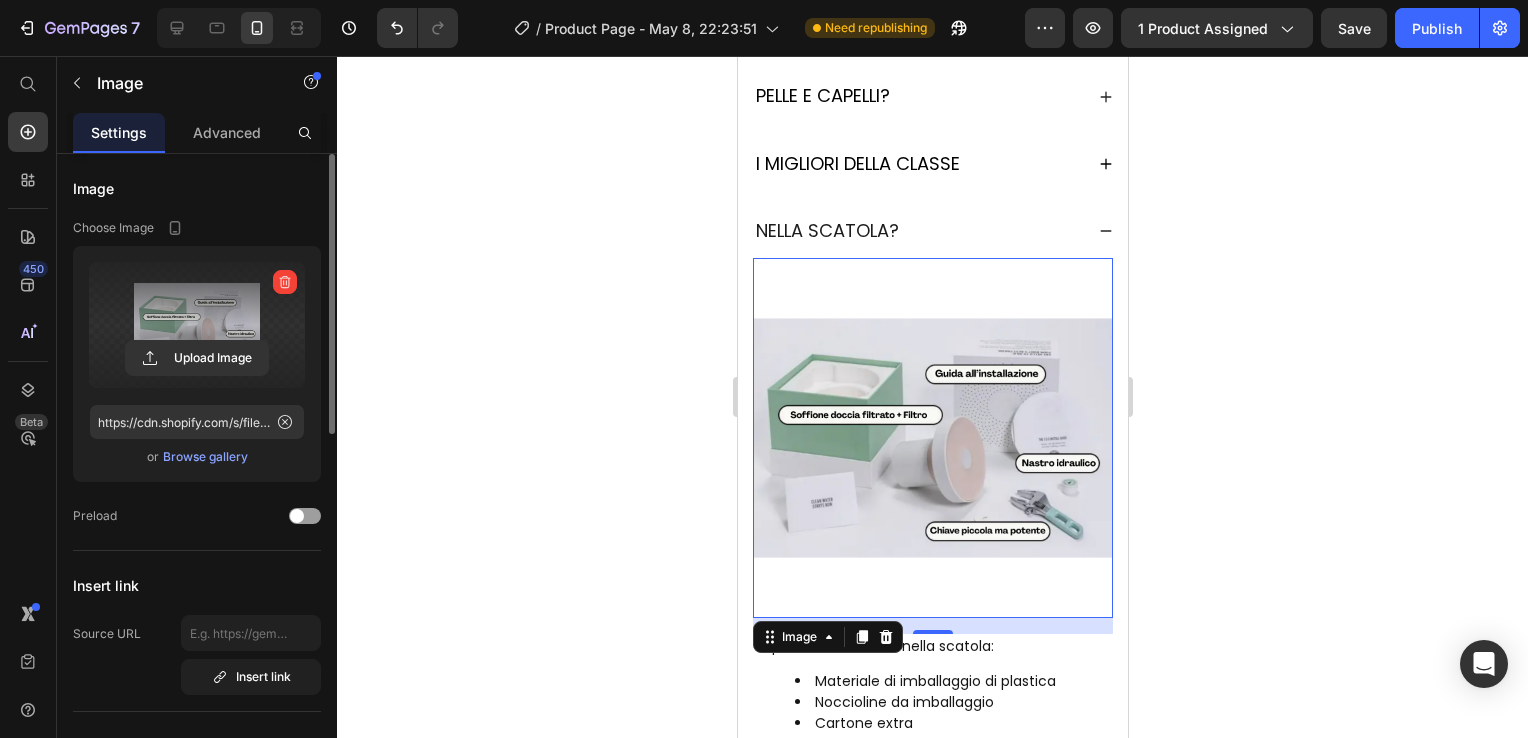 click 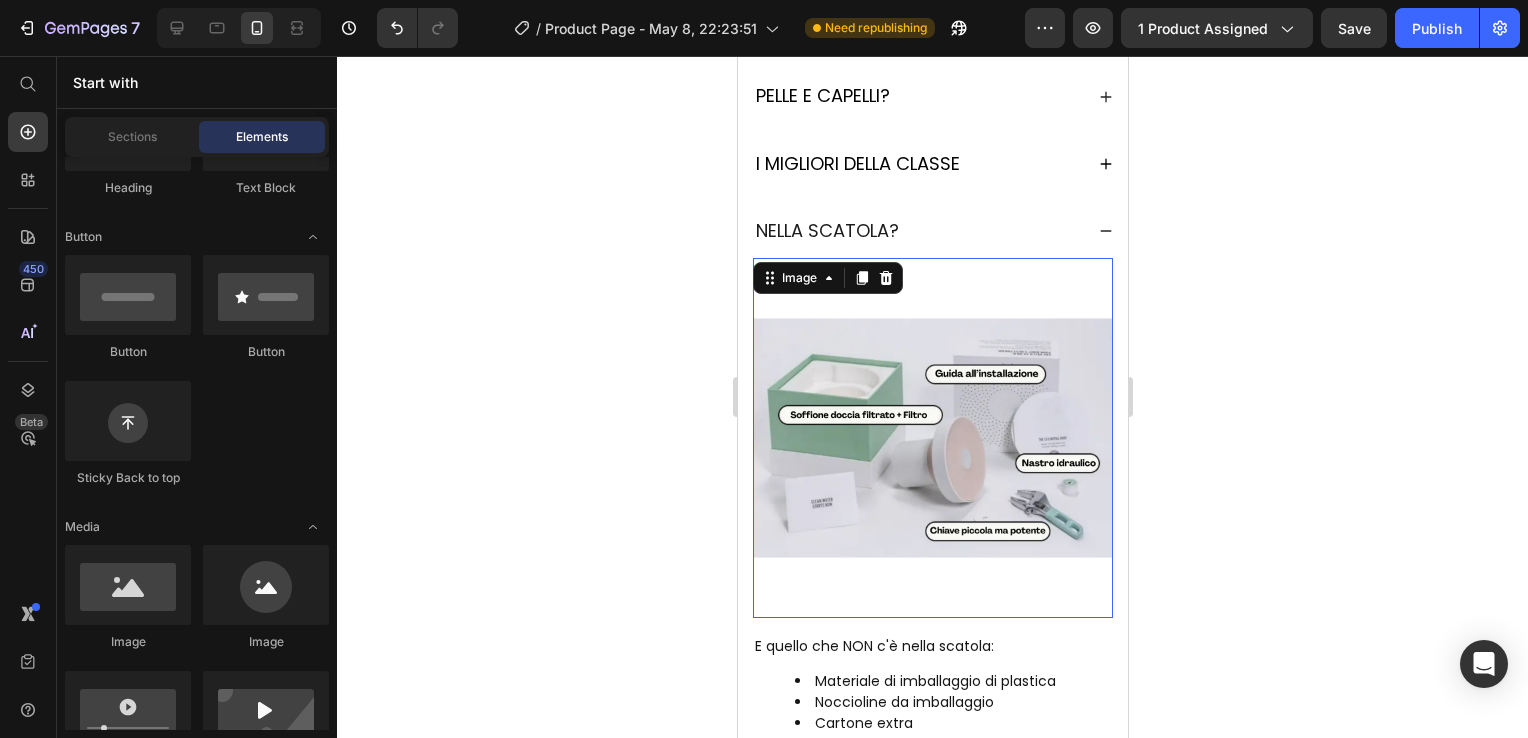 click at bounding box center (932, 438) 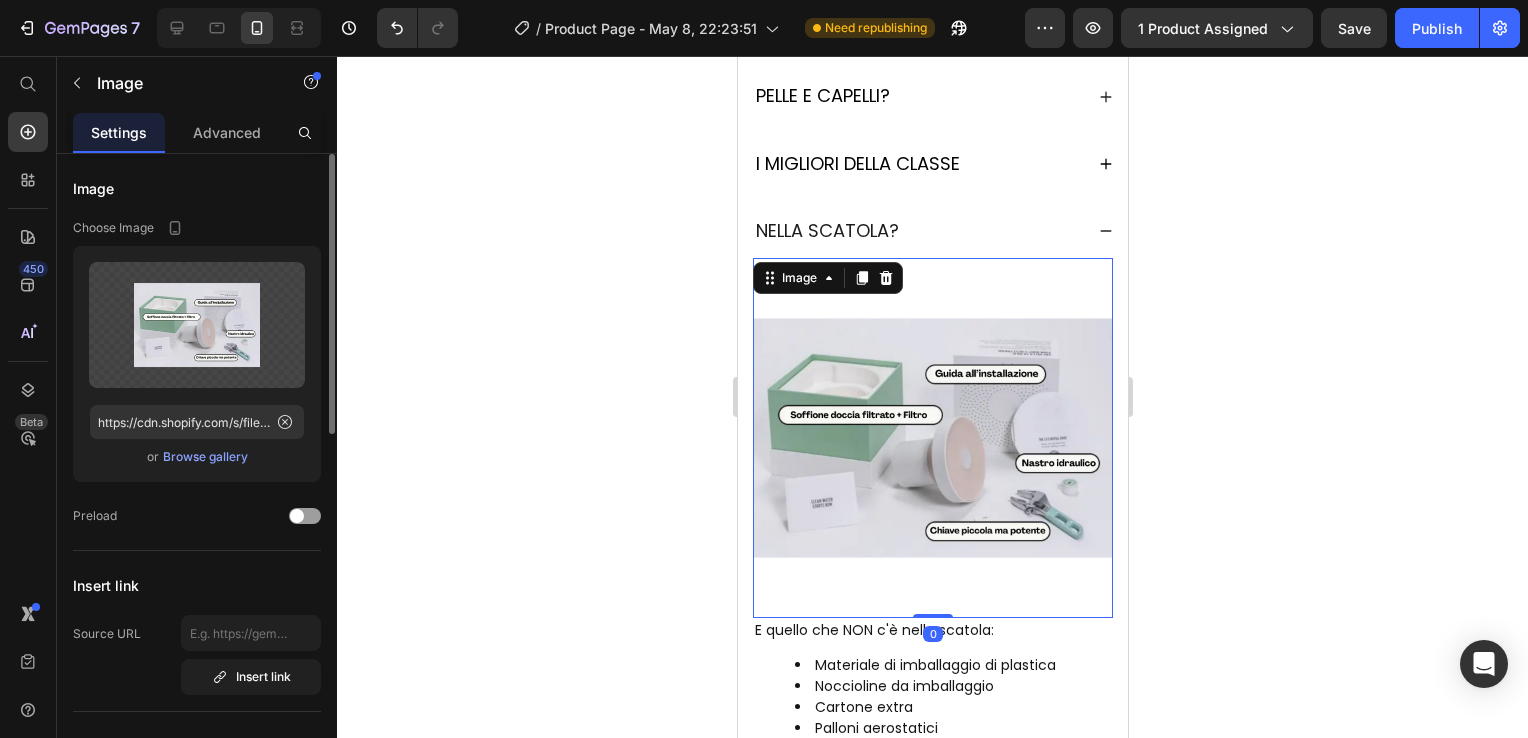 drag, startPoint x: 924, startPoint y: 634, endPoint x: 825, endPoint y: 556, distance: 126.035706 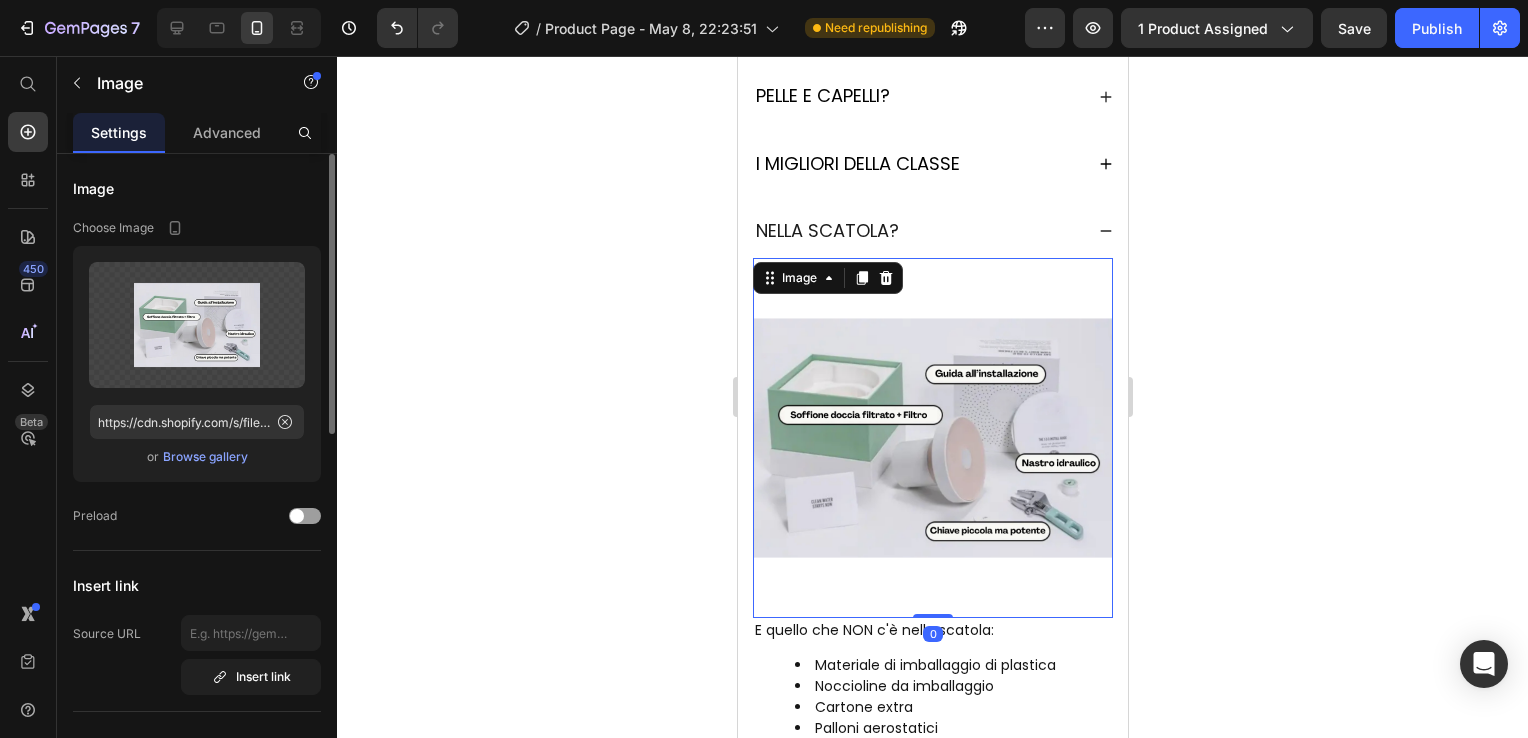 click 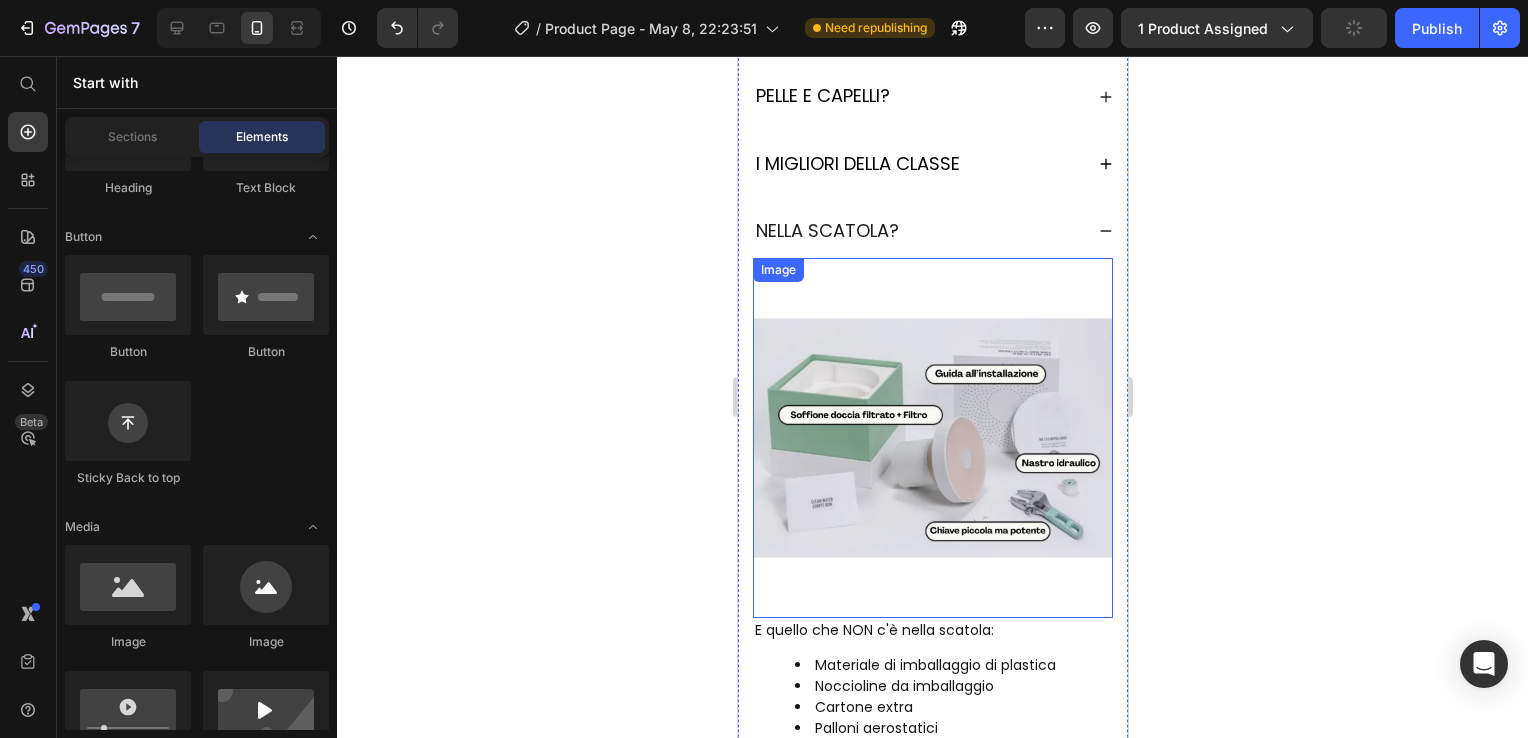click at bounding box center (932, 438) 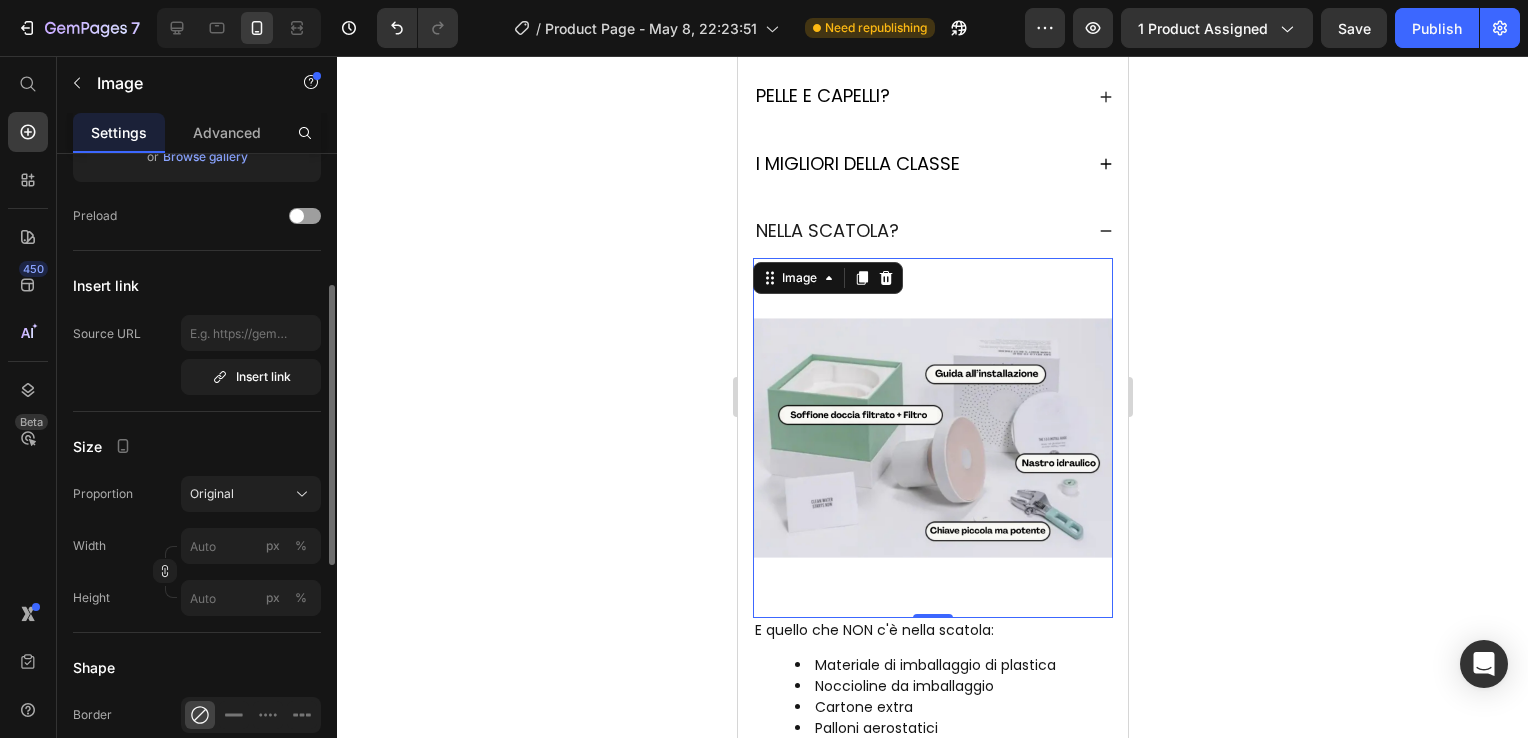 scroll, scrollTop: 400, scrollLeft: 0, axis: vertical 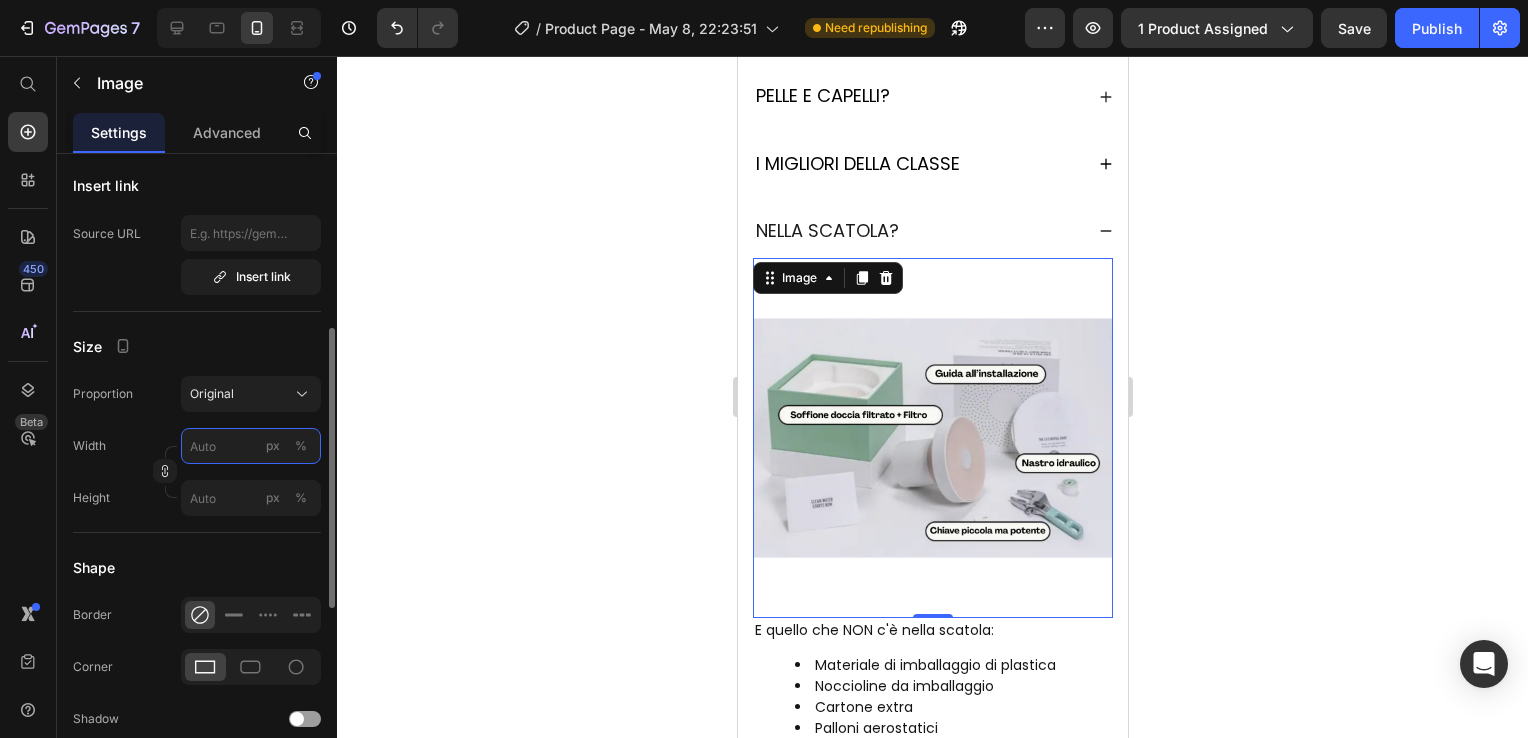 click on "px %" at bounding box center (251, 446) 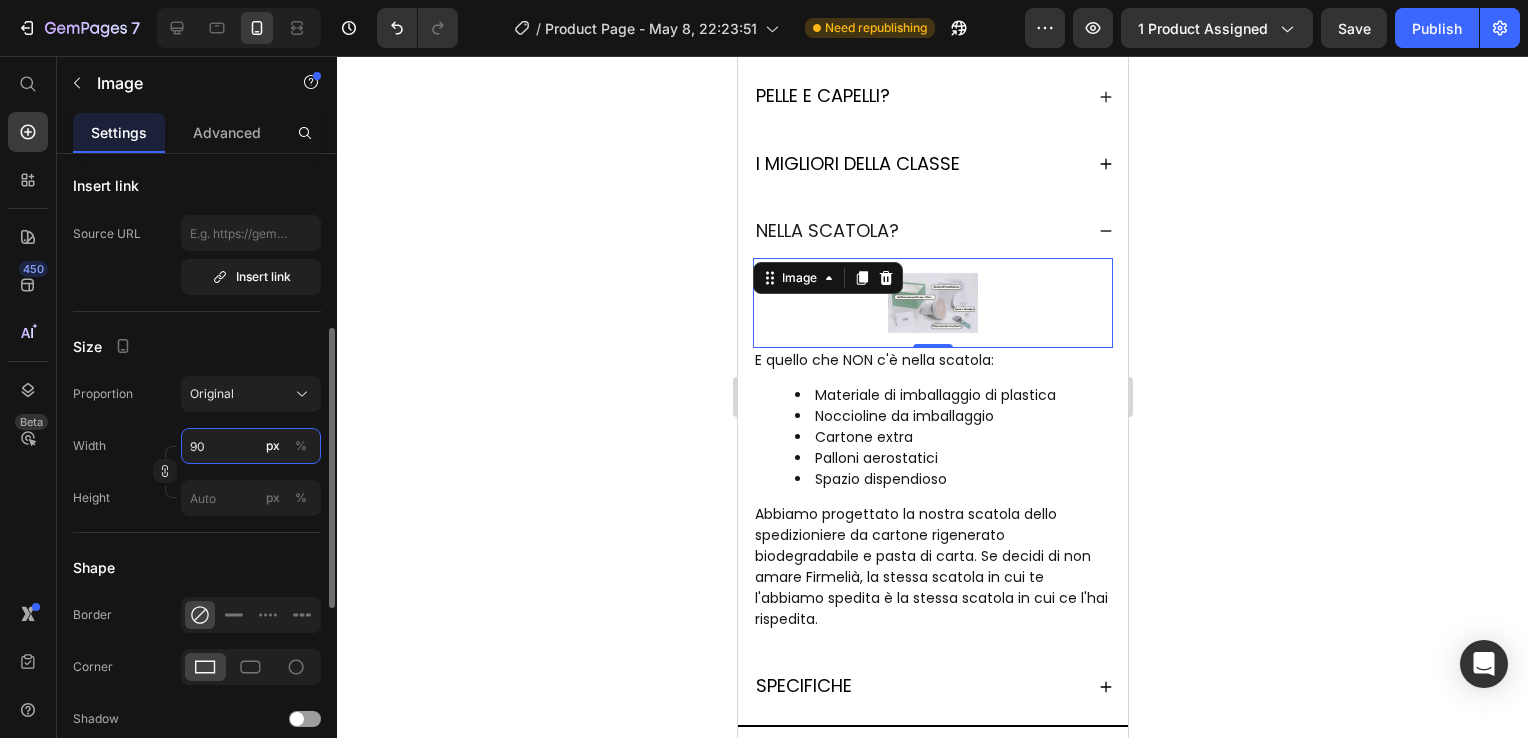 type on "90" 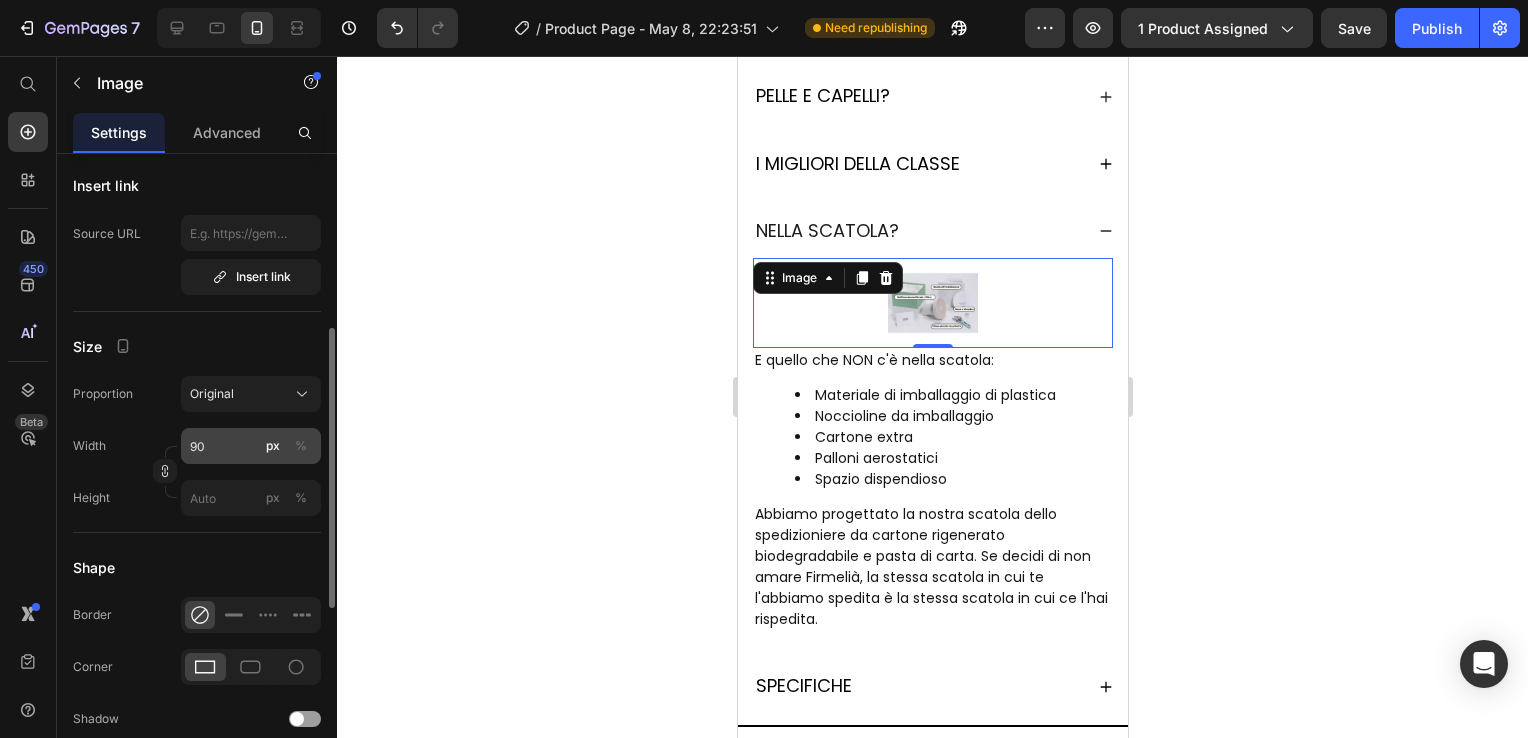 click on "%" at bounding box center [301, 446] 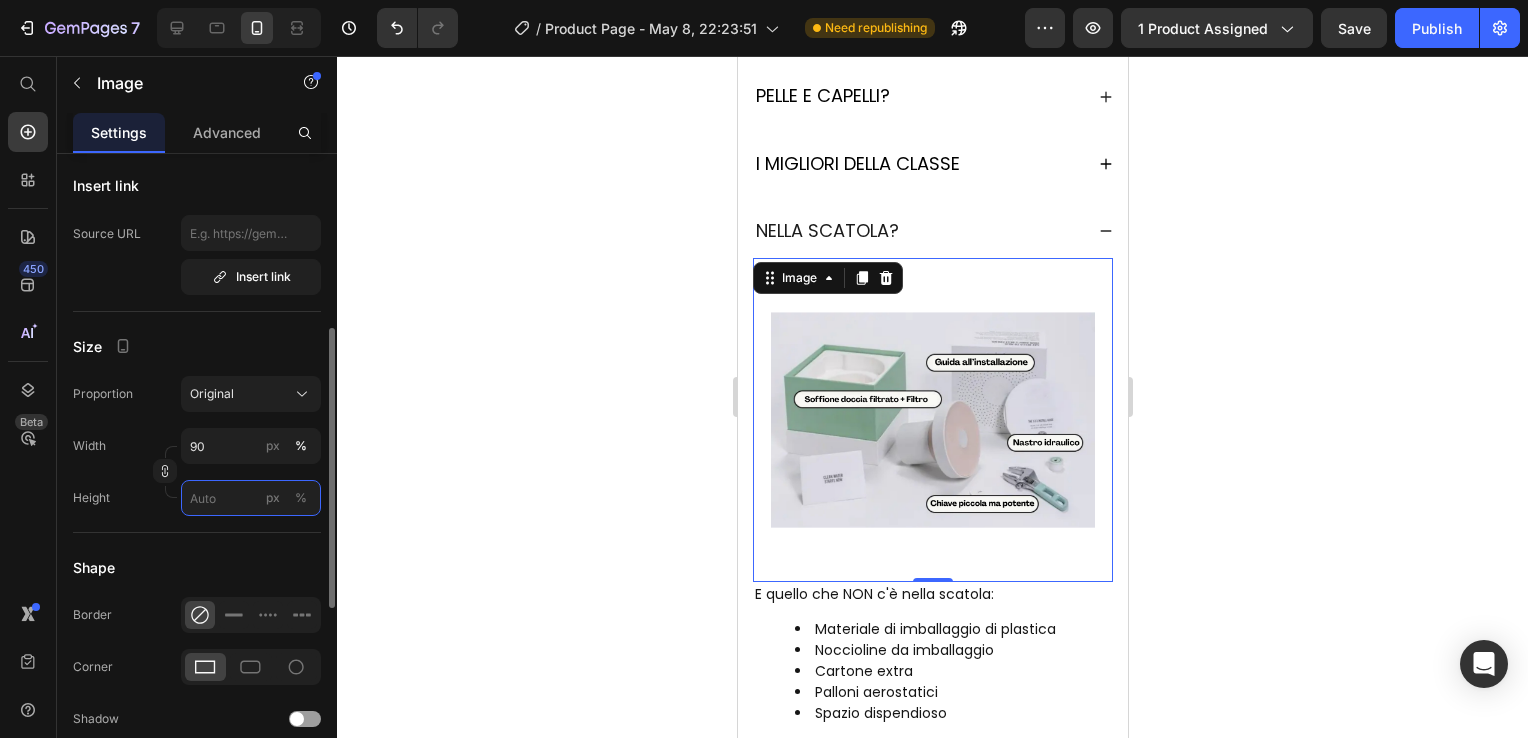 click on "px %" at bounding box center [251, 498] 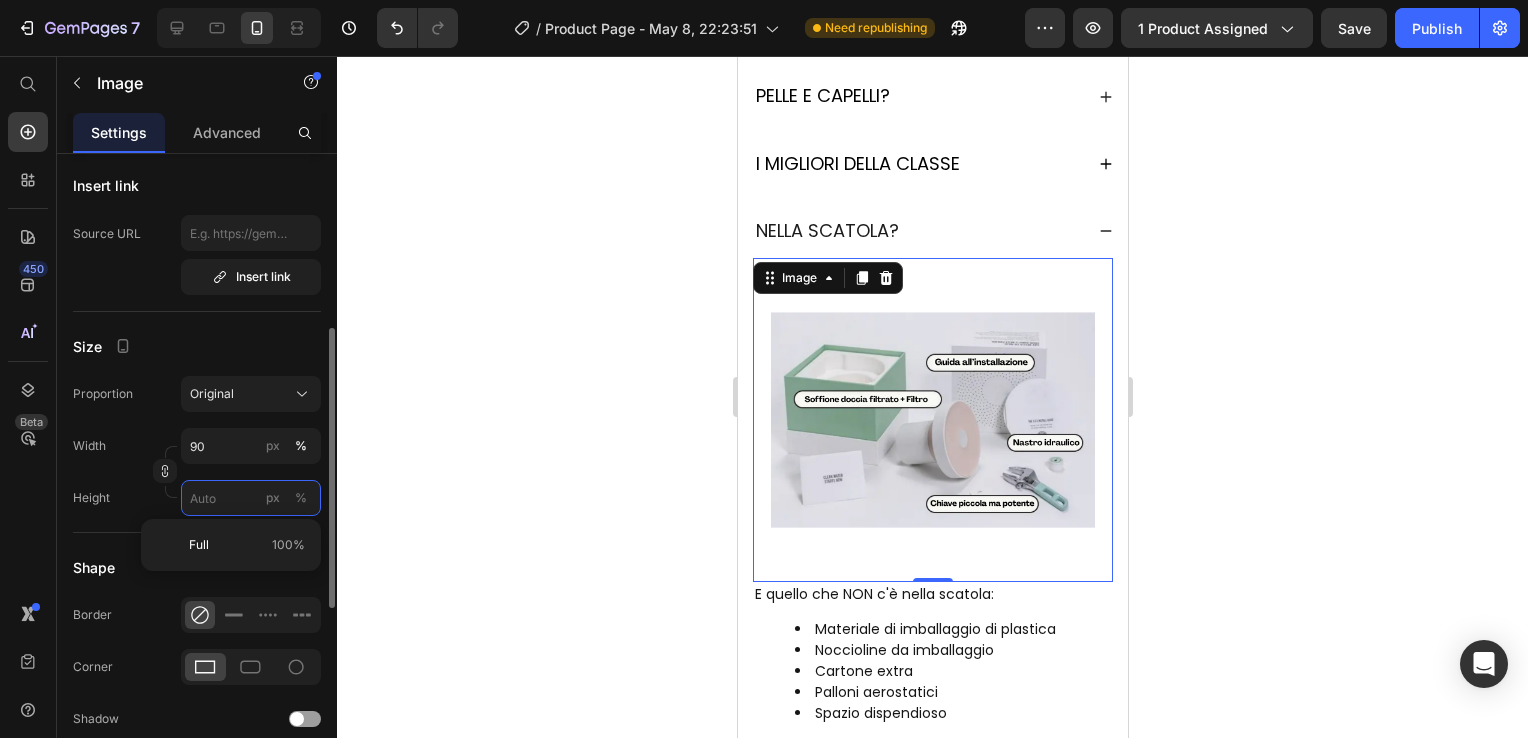 type 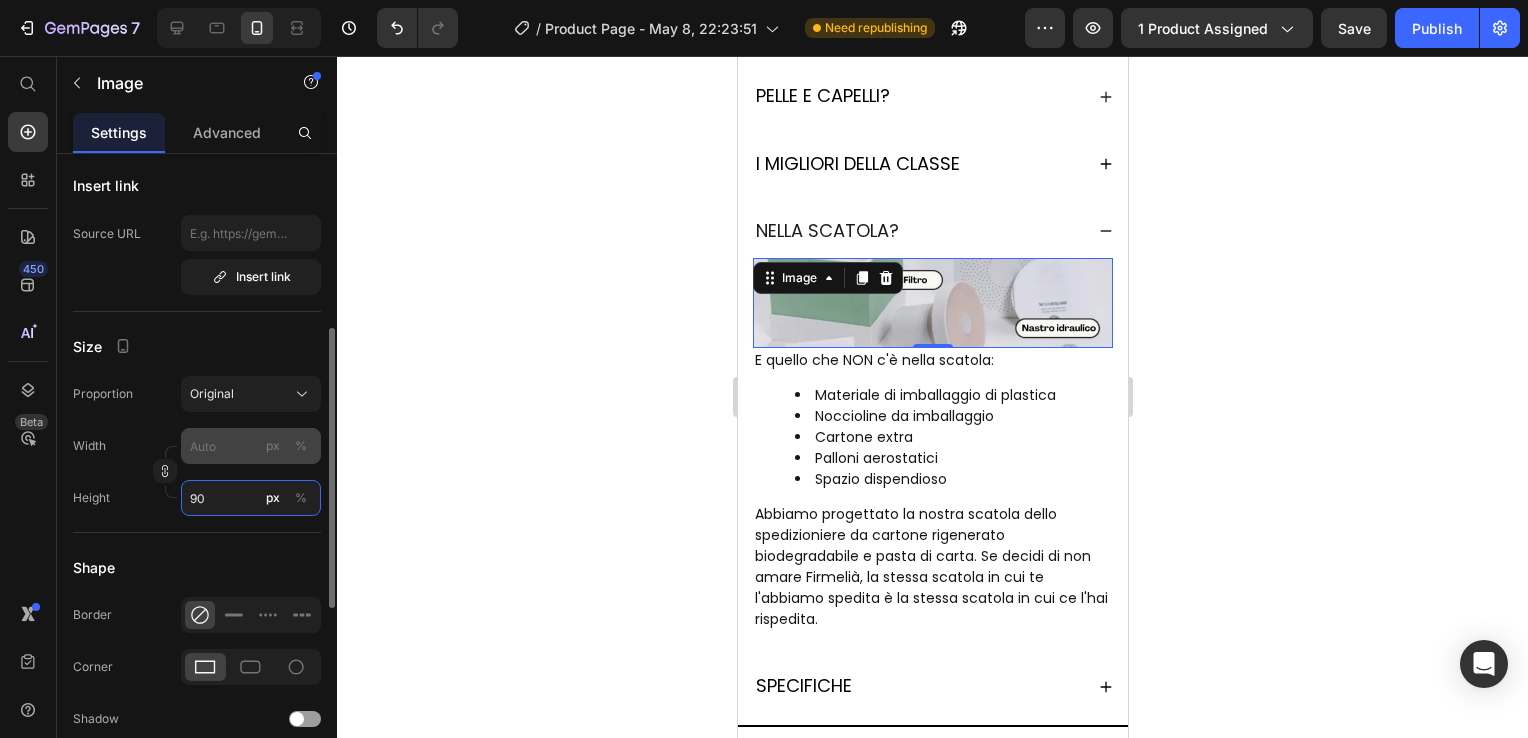 type on "90" 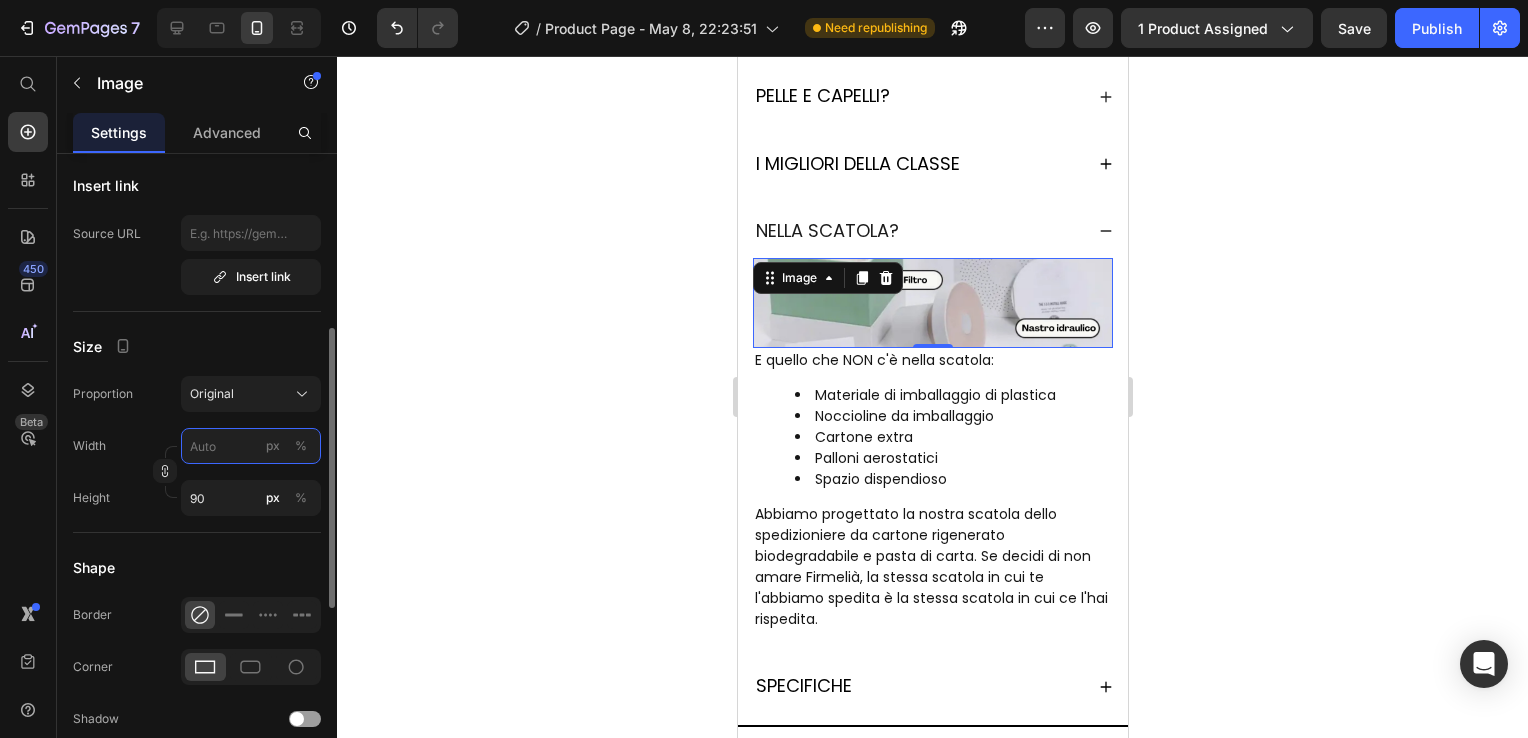 click on "px %" at bounding box center [251, 446] 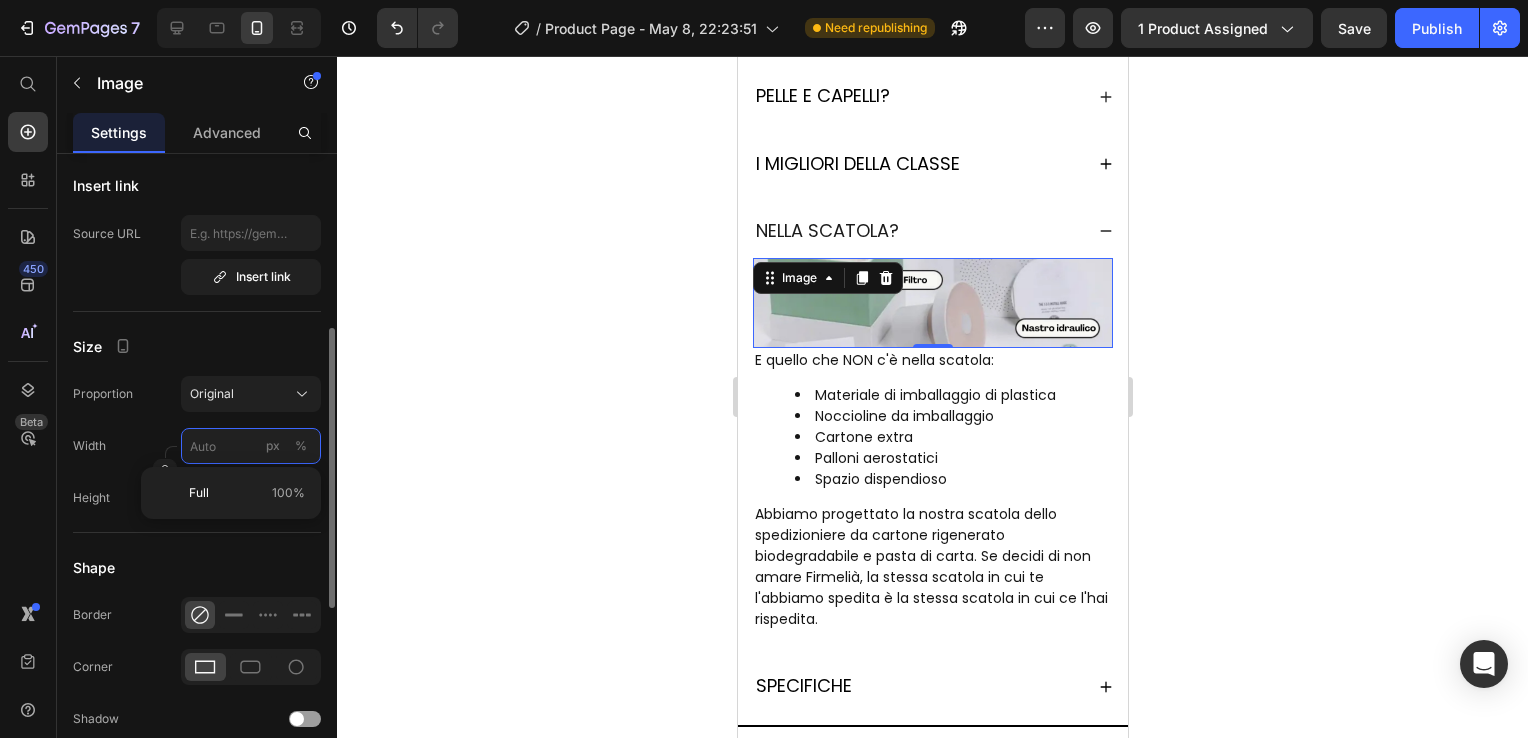 type on "9" 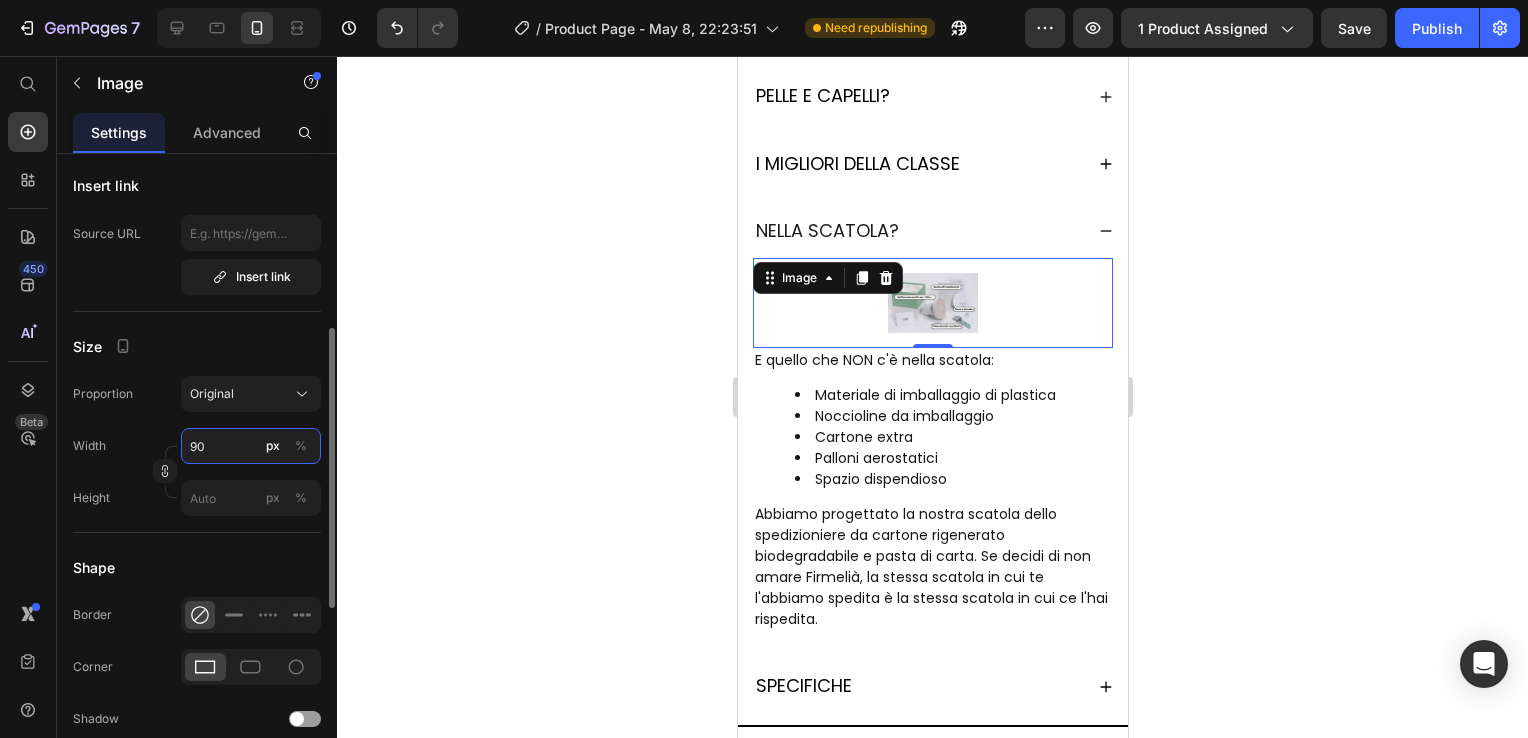 type on "90" 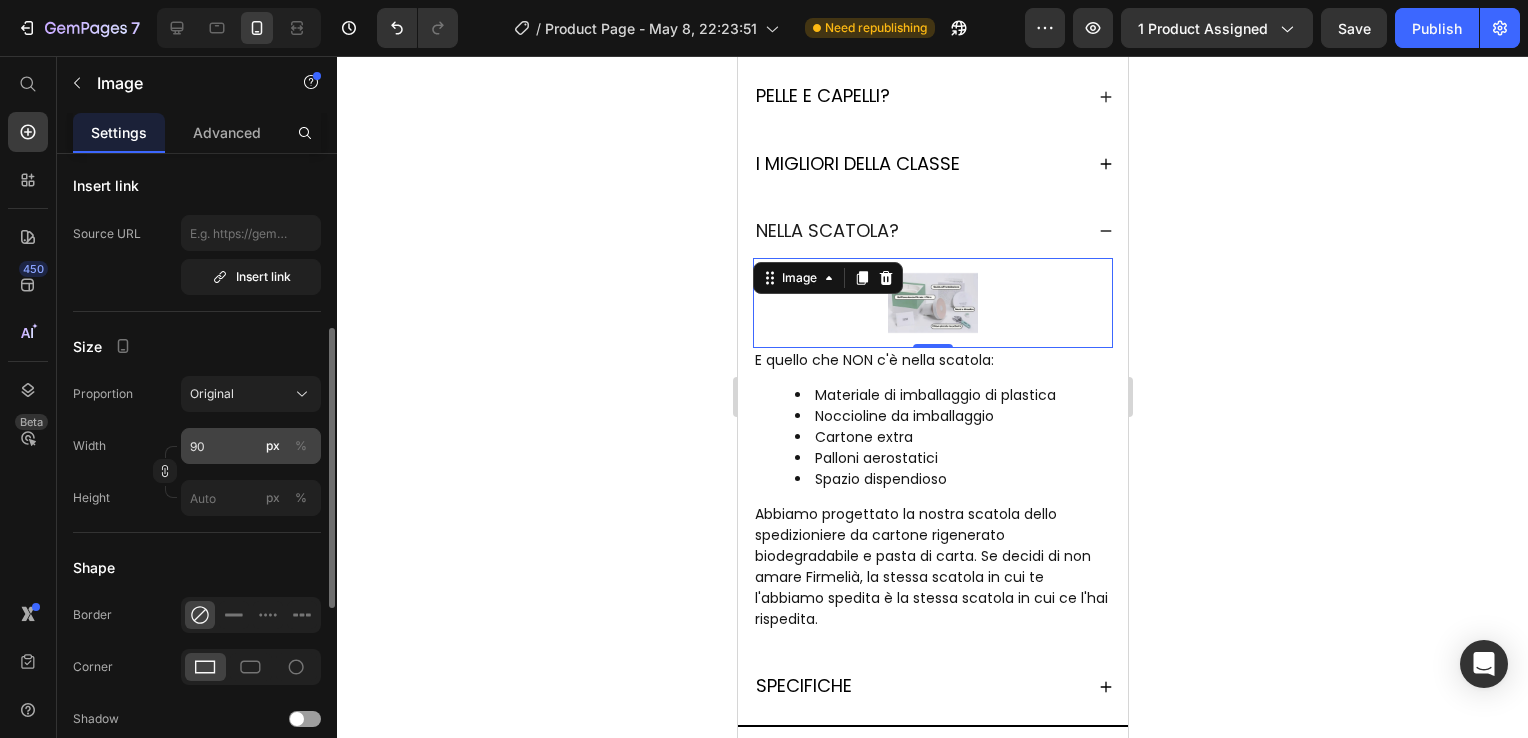 click on "%" at bounding box center [301, 446] 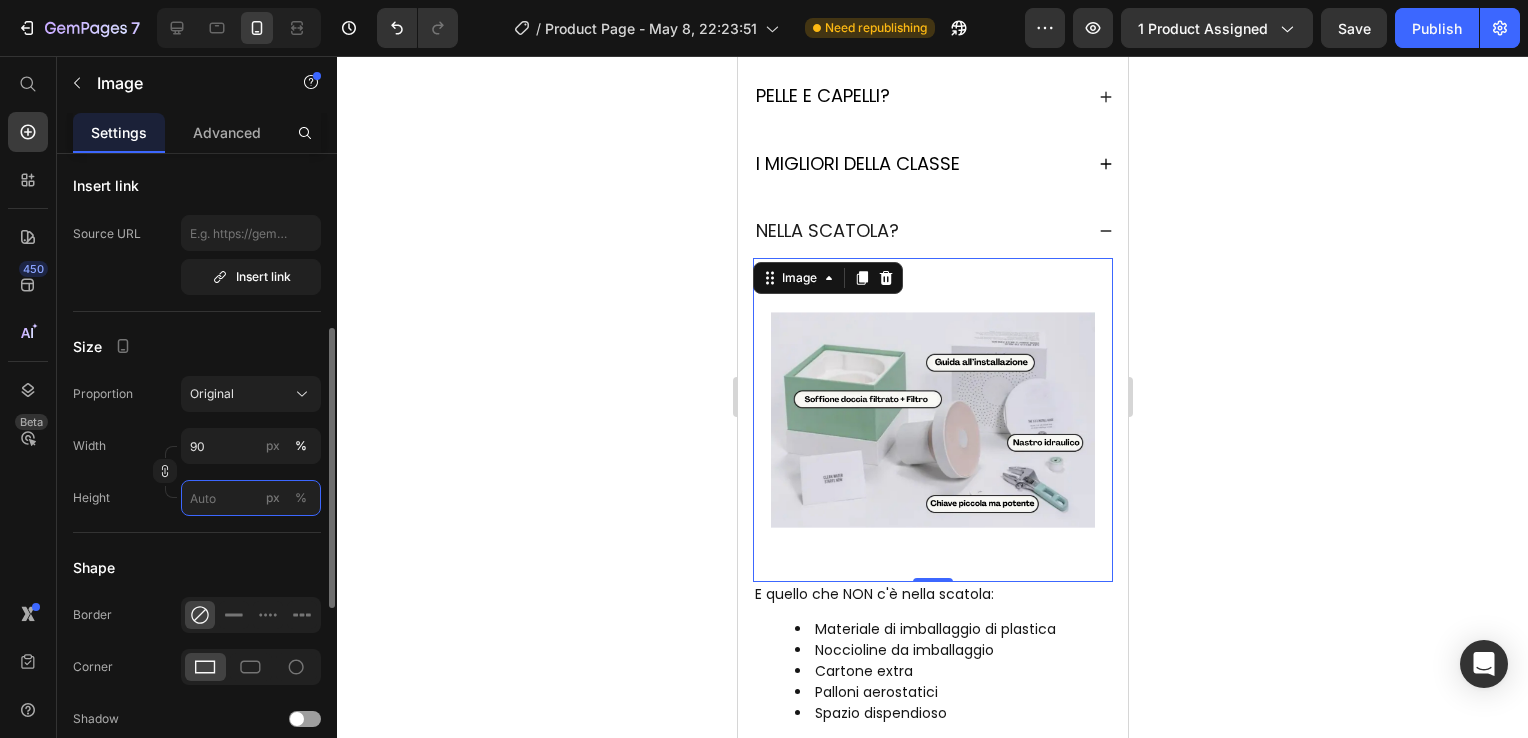 click on "px %" at bounding box center [251, 498] 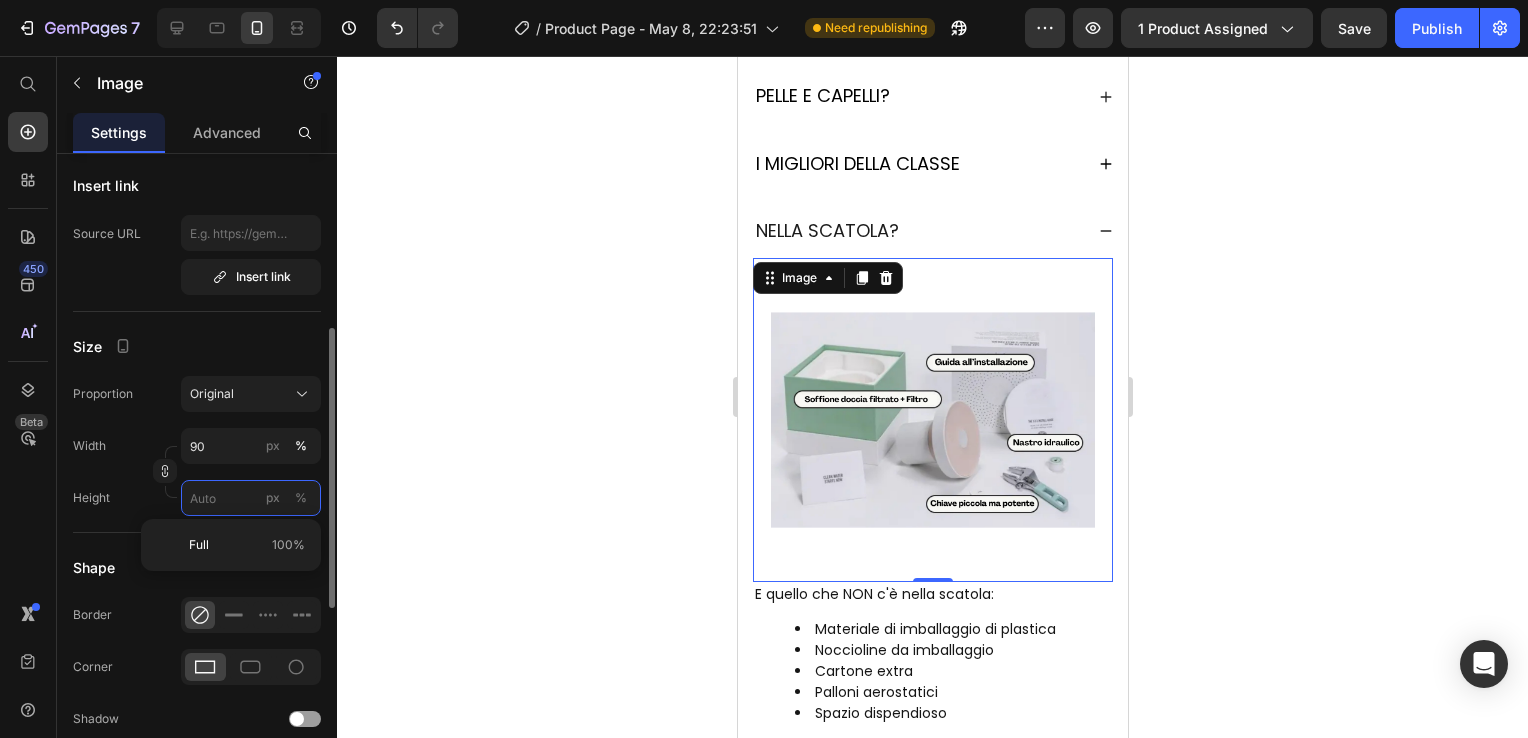 type 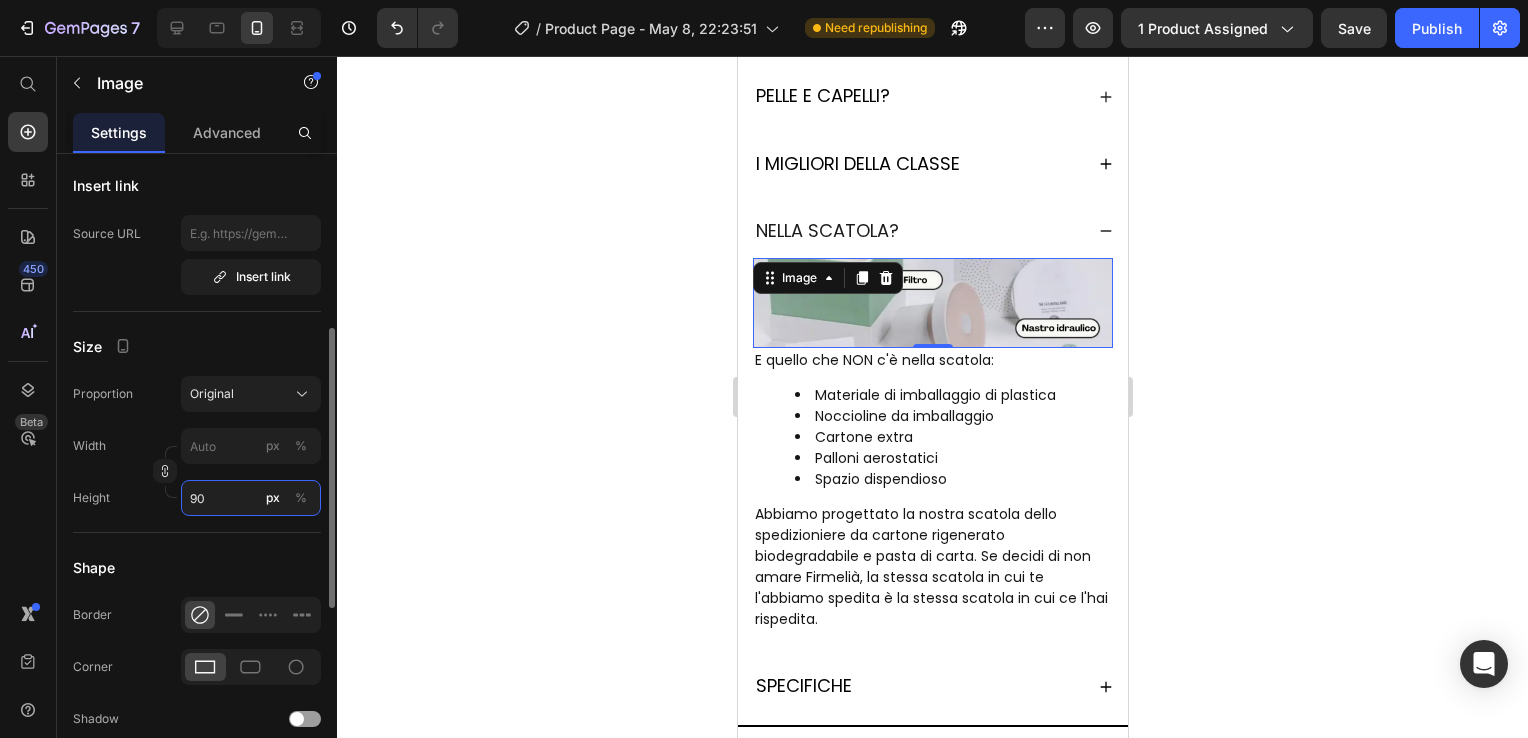type on "90" 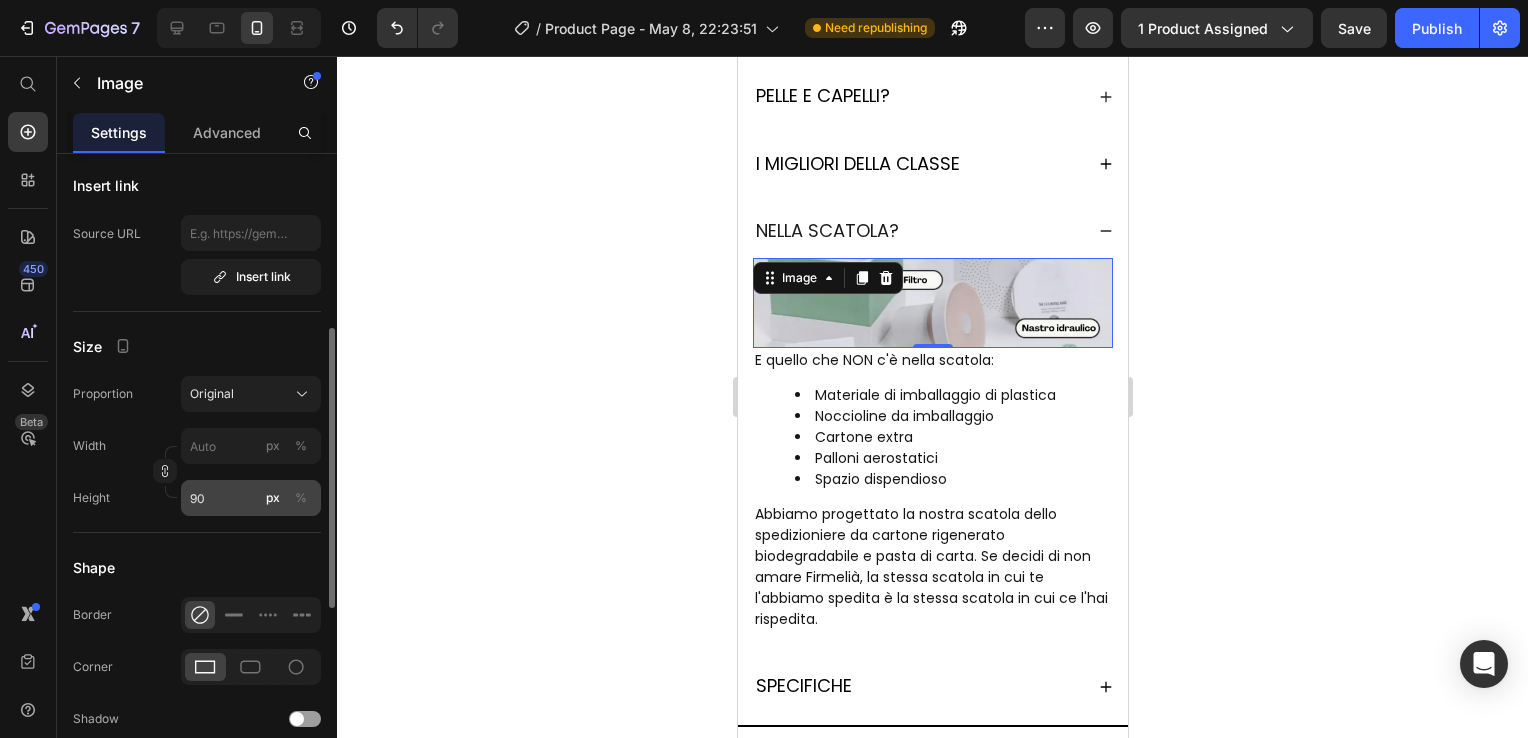 click on "%" at bounding box center [301, 498] 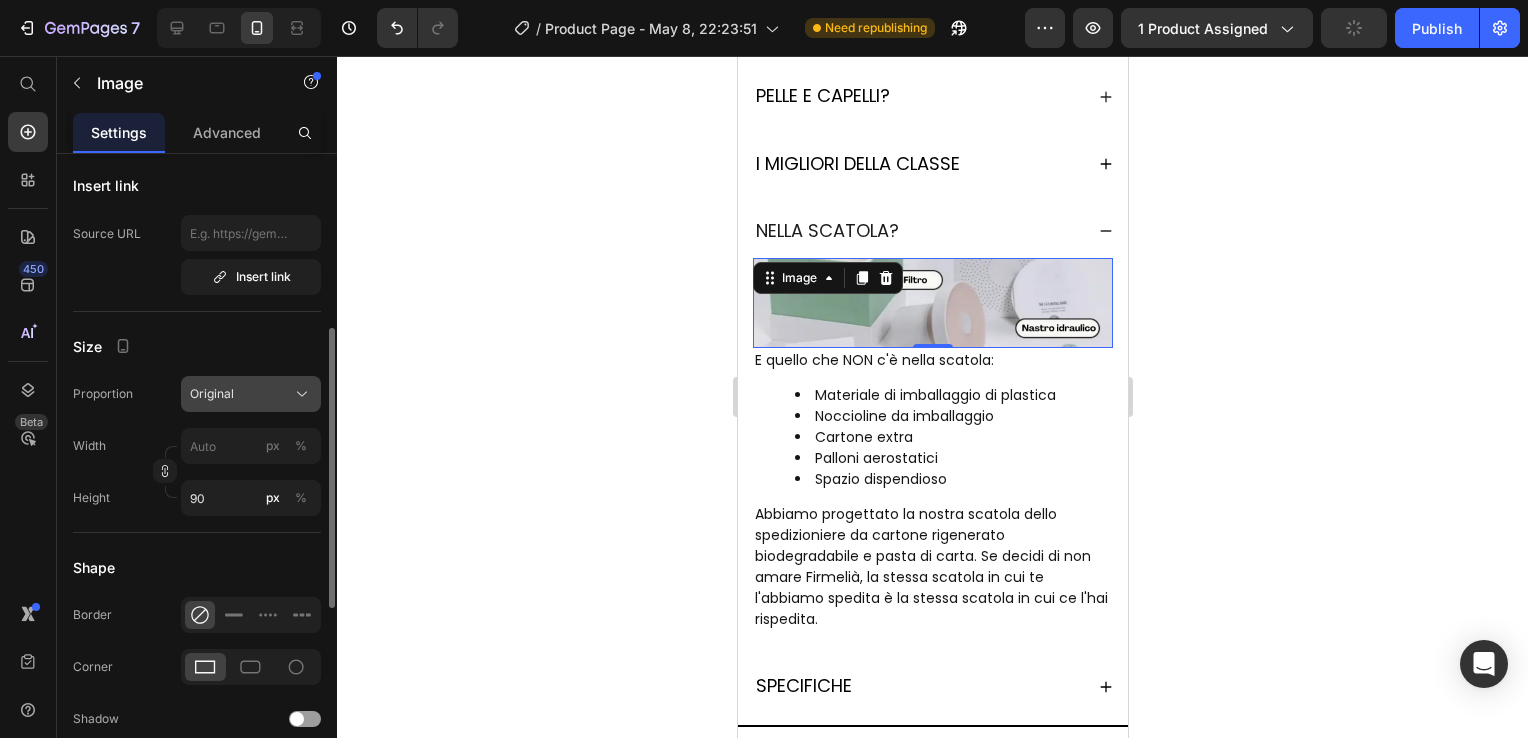click on "Original" 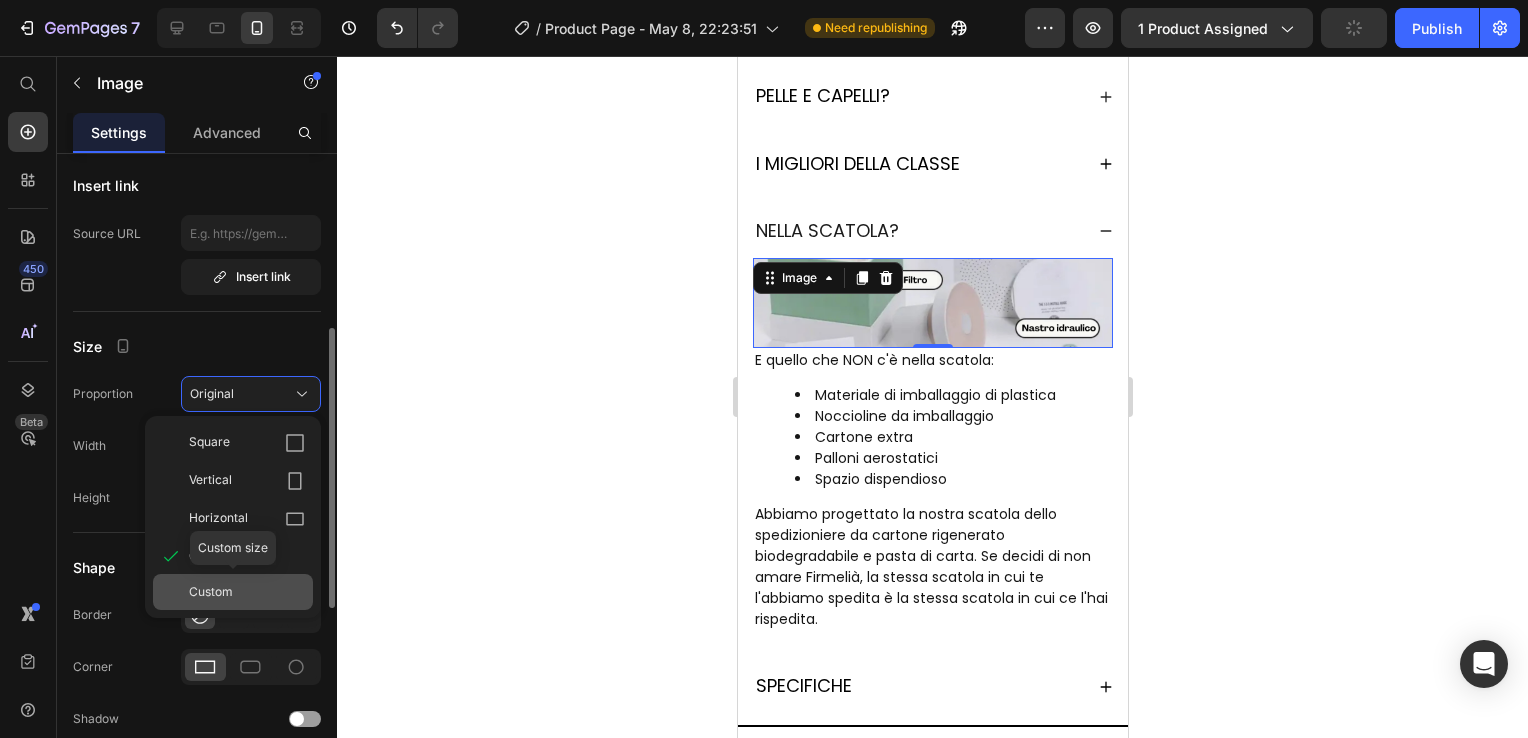 click on "Custom" at bounding box center (247, 592) 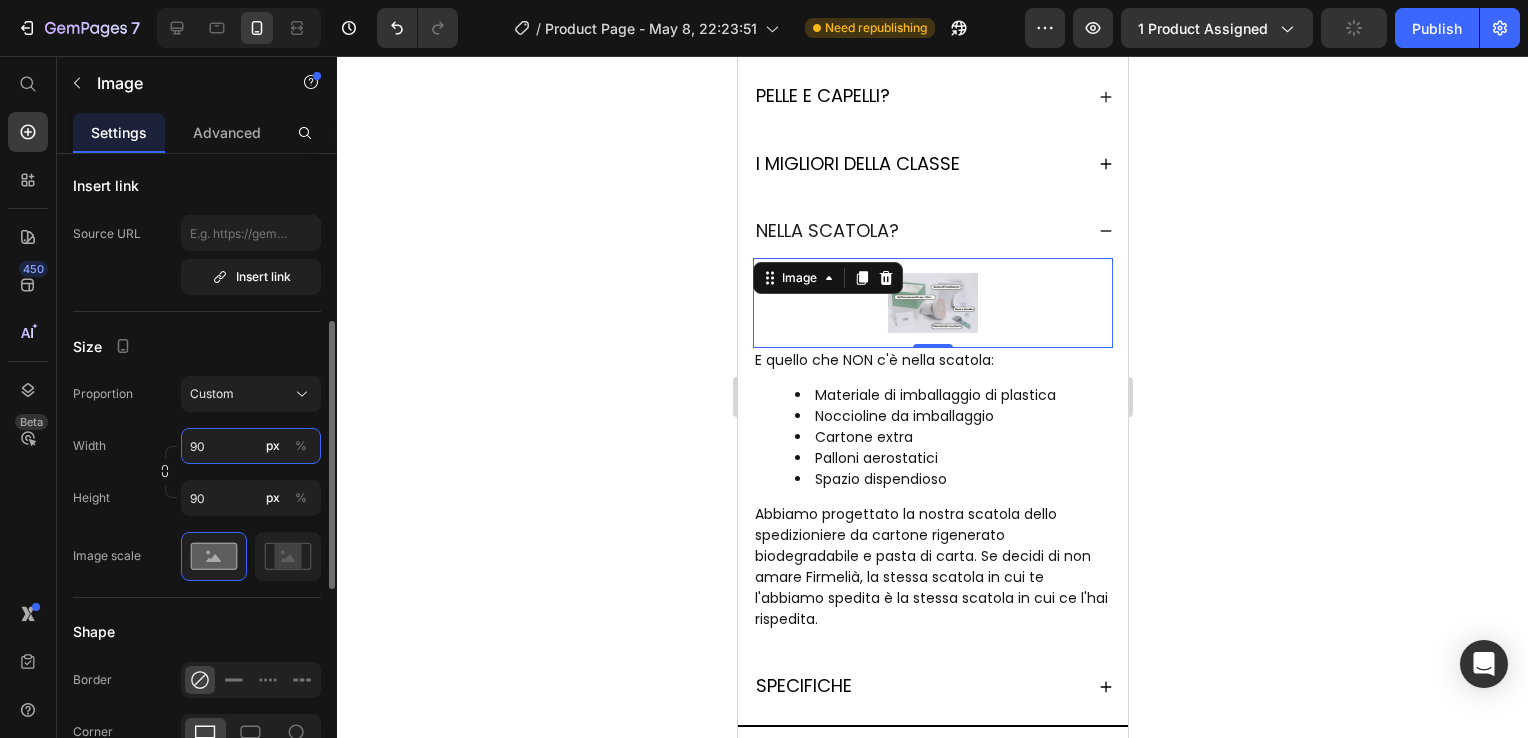 type on "90" 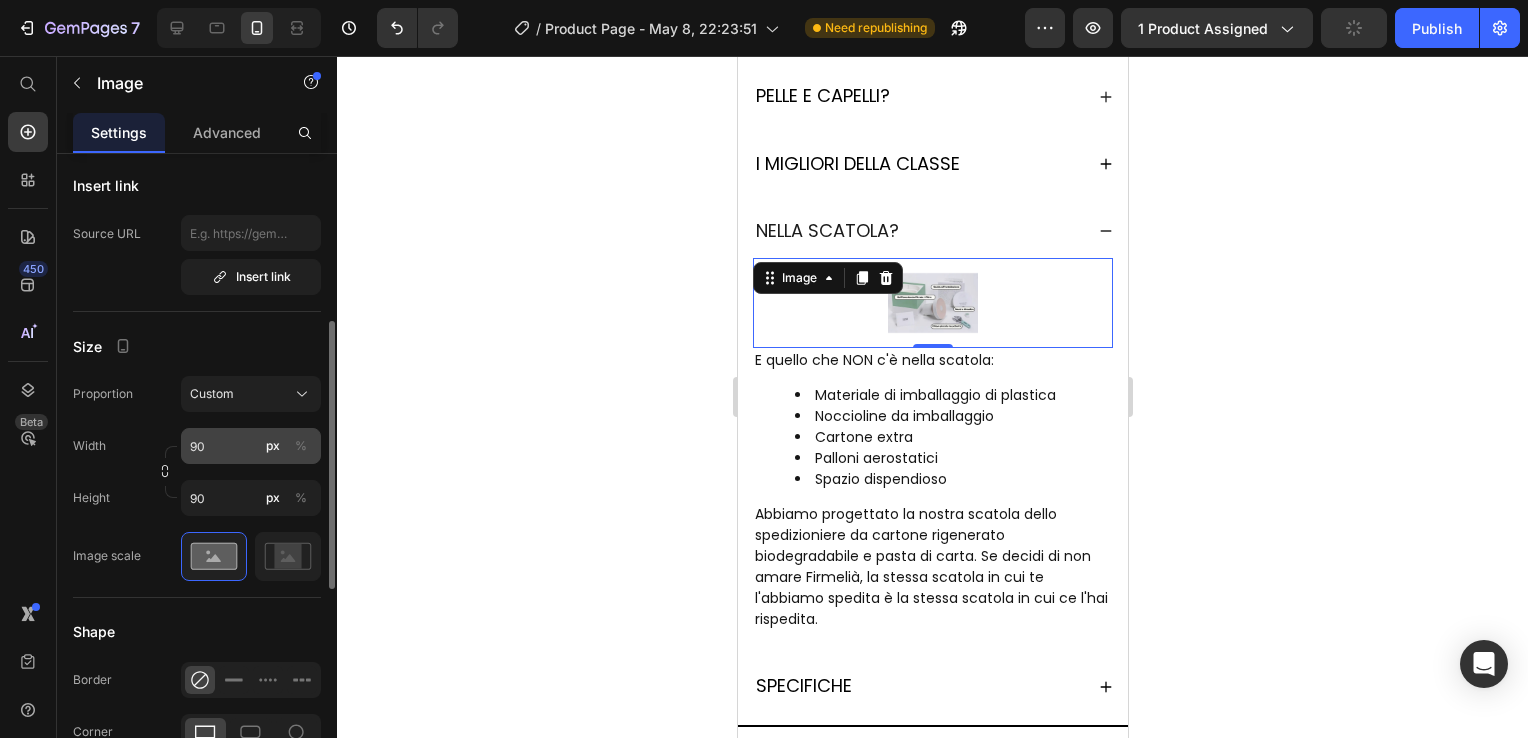 click on "%" at bounding box center (301, 446) 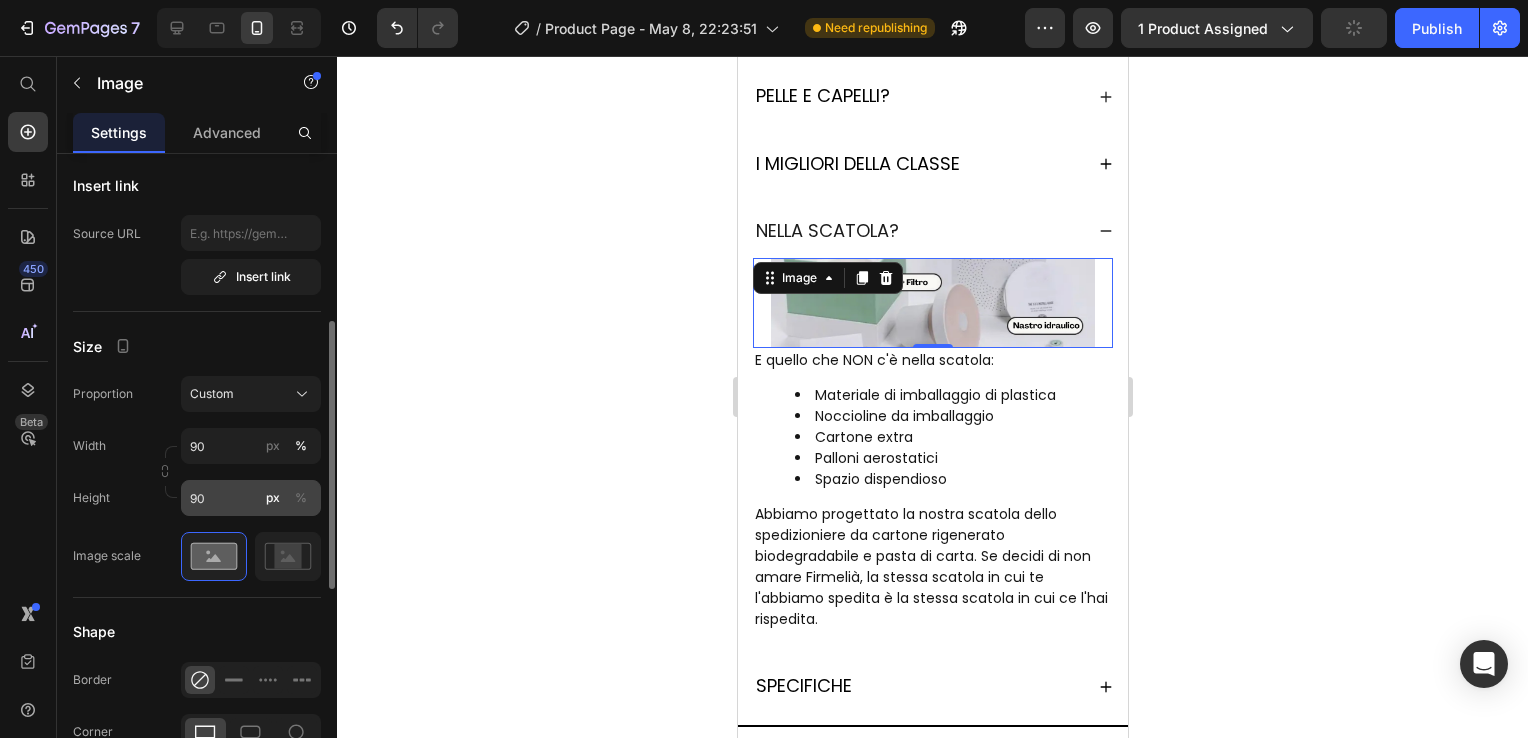 click on "%" at bounding box center [301, 498] 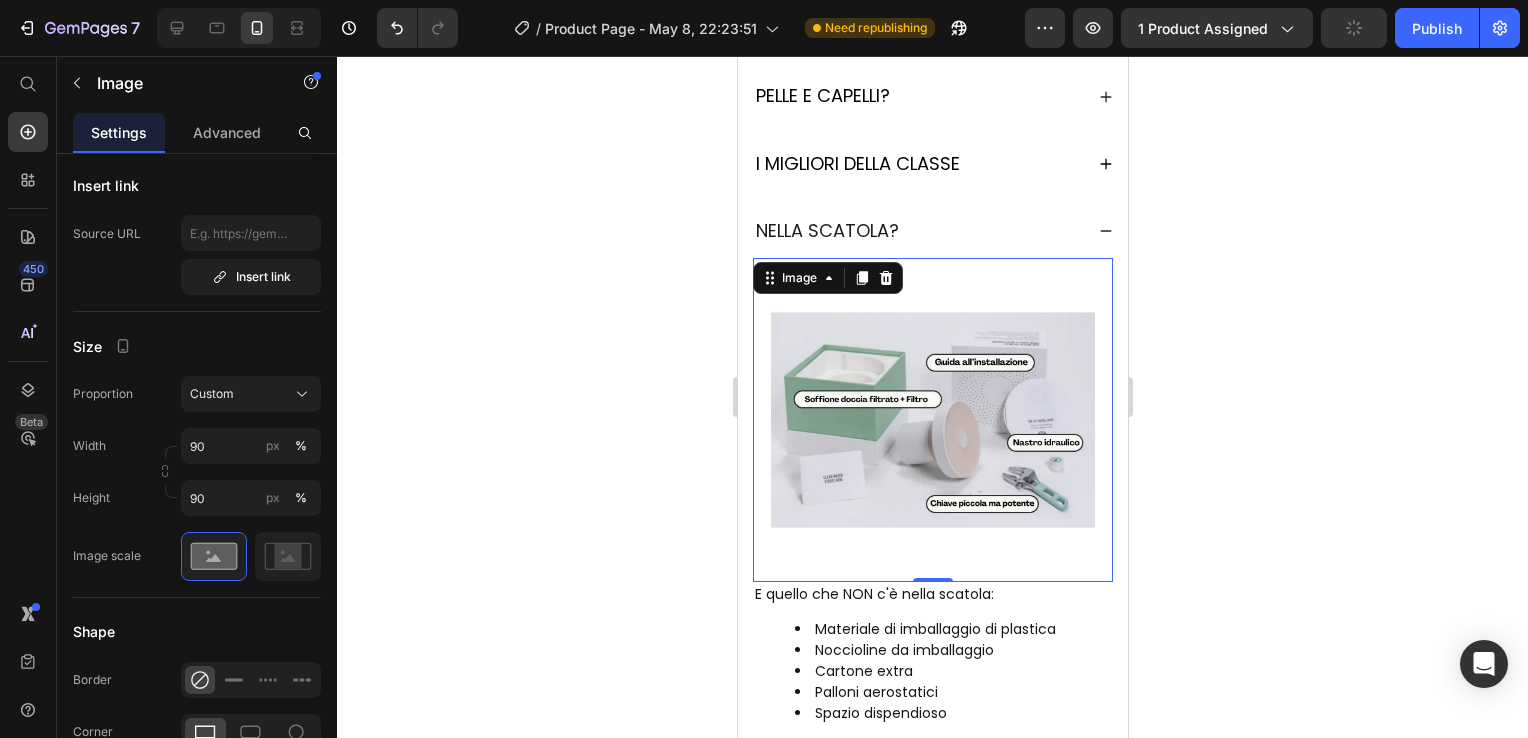 click 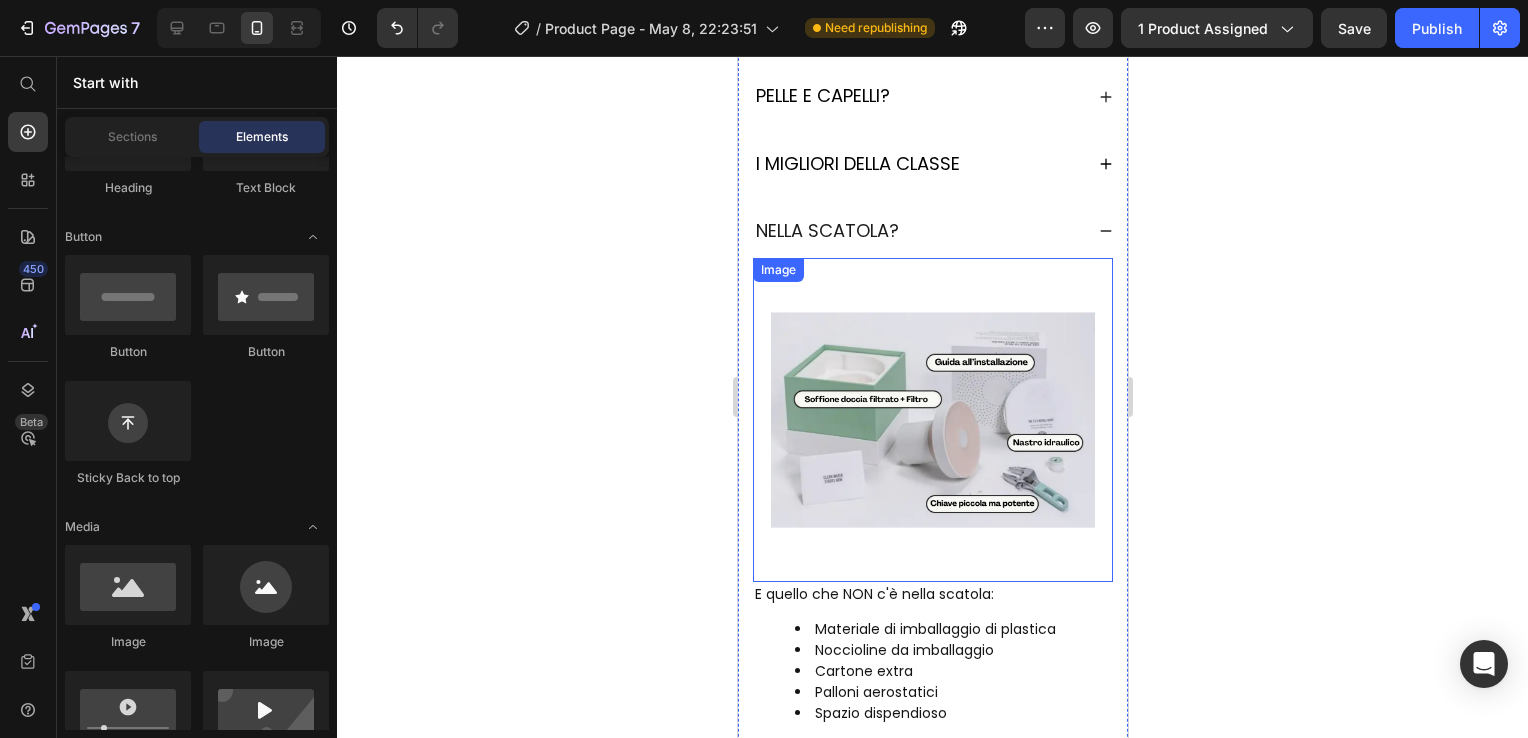 click at bounding box center (932, 420) 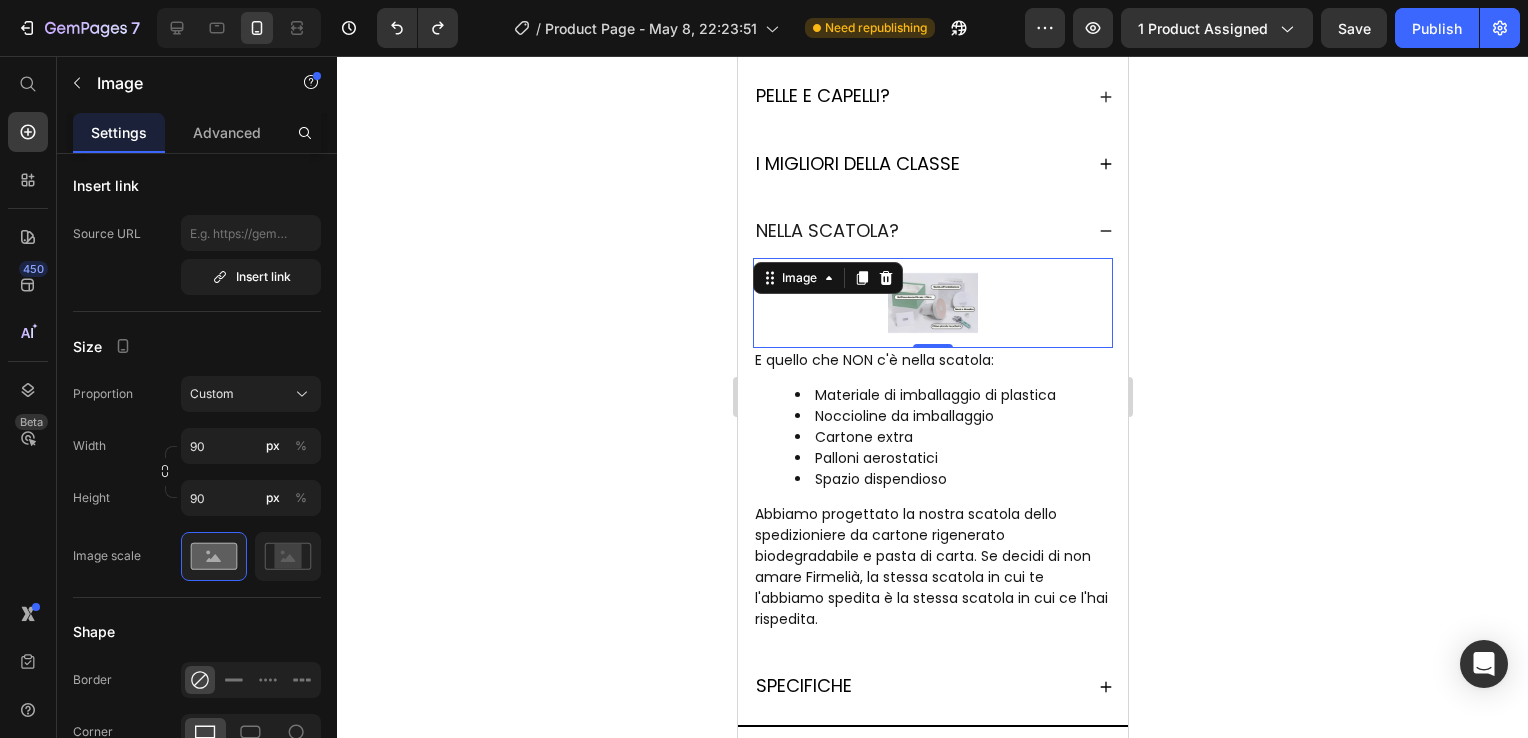 type 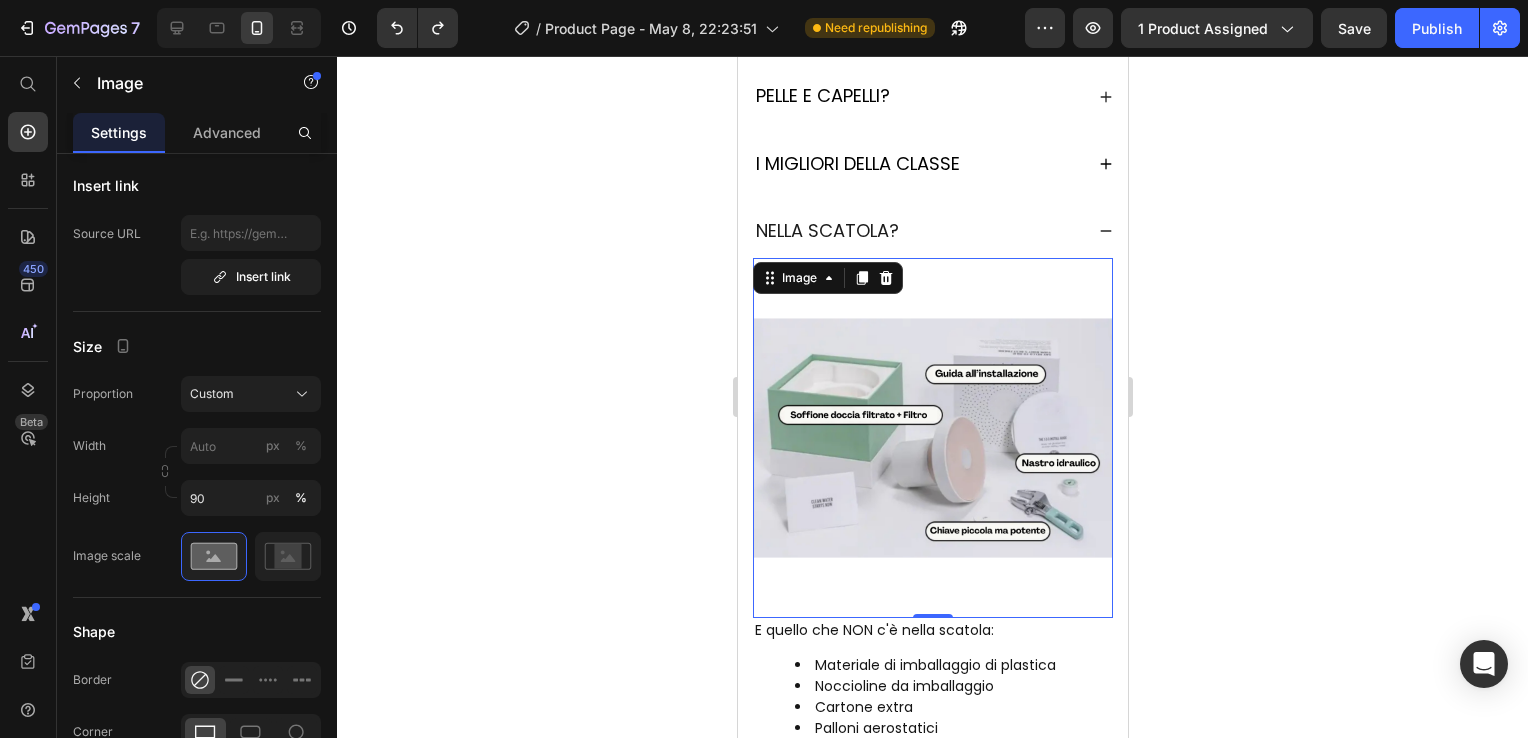 click at bounding box center [932, 438] 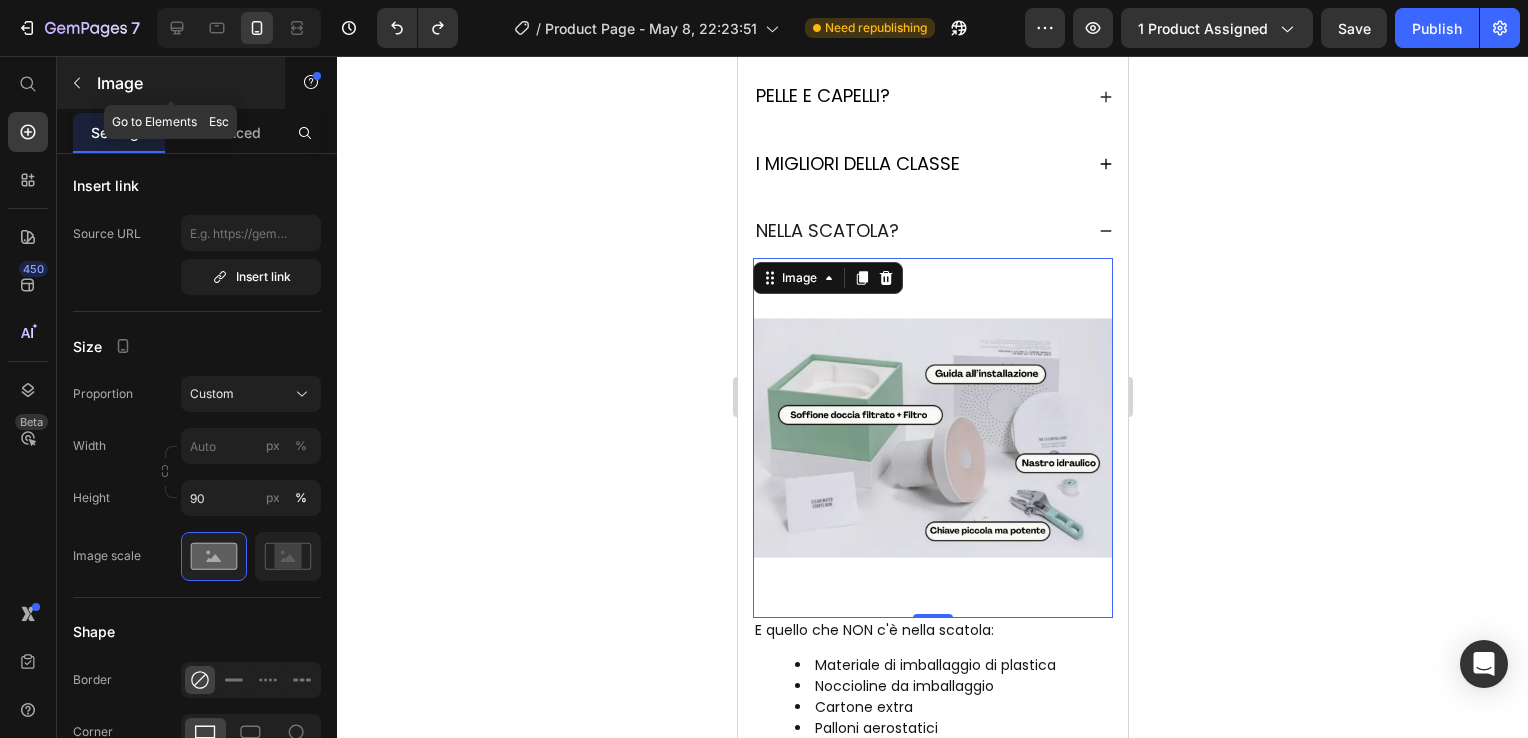 click on "Image" at bounding box center (171, 83) 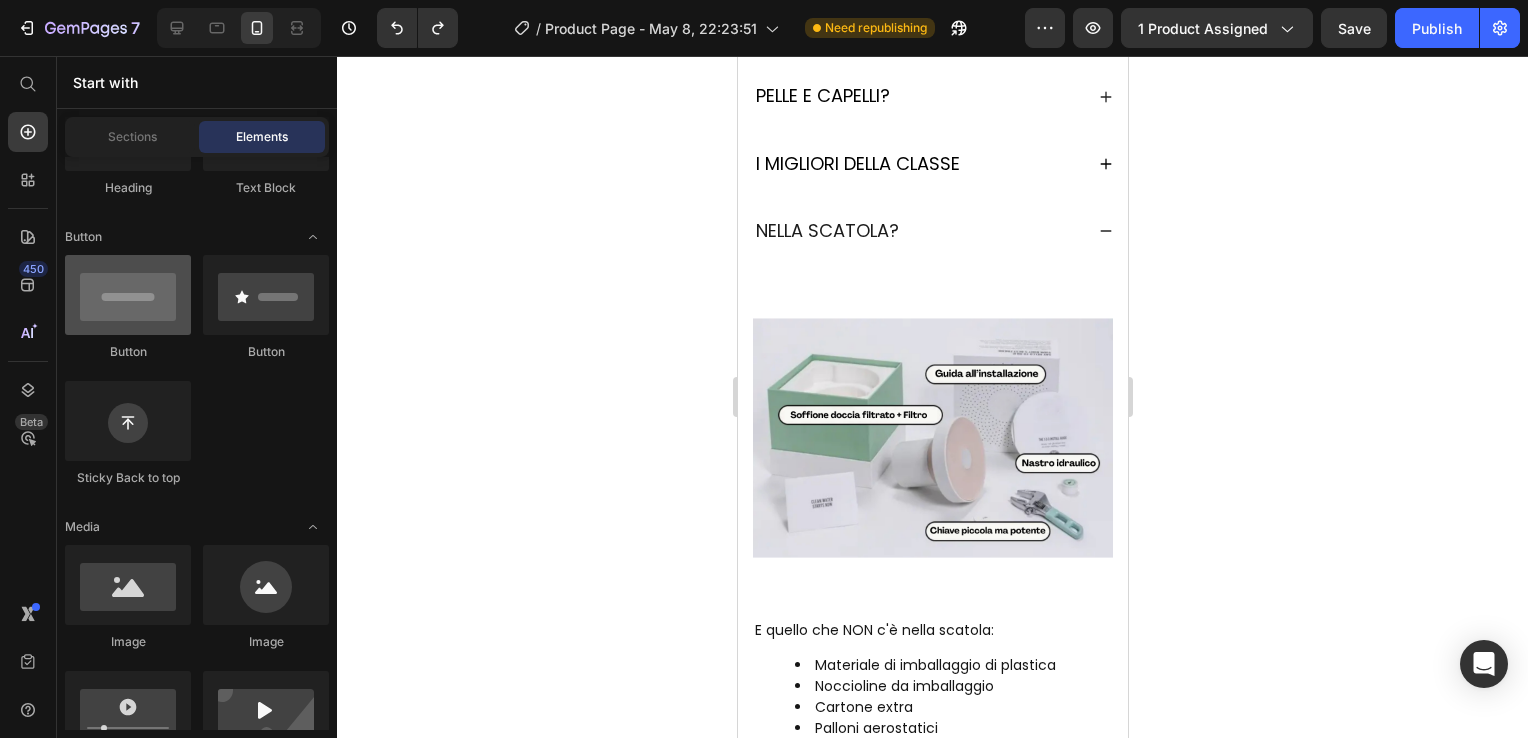 scroll, scrollTop: 0, scrollLeft: 0, axis: both 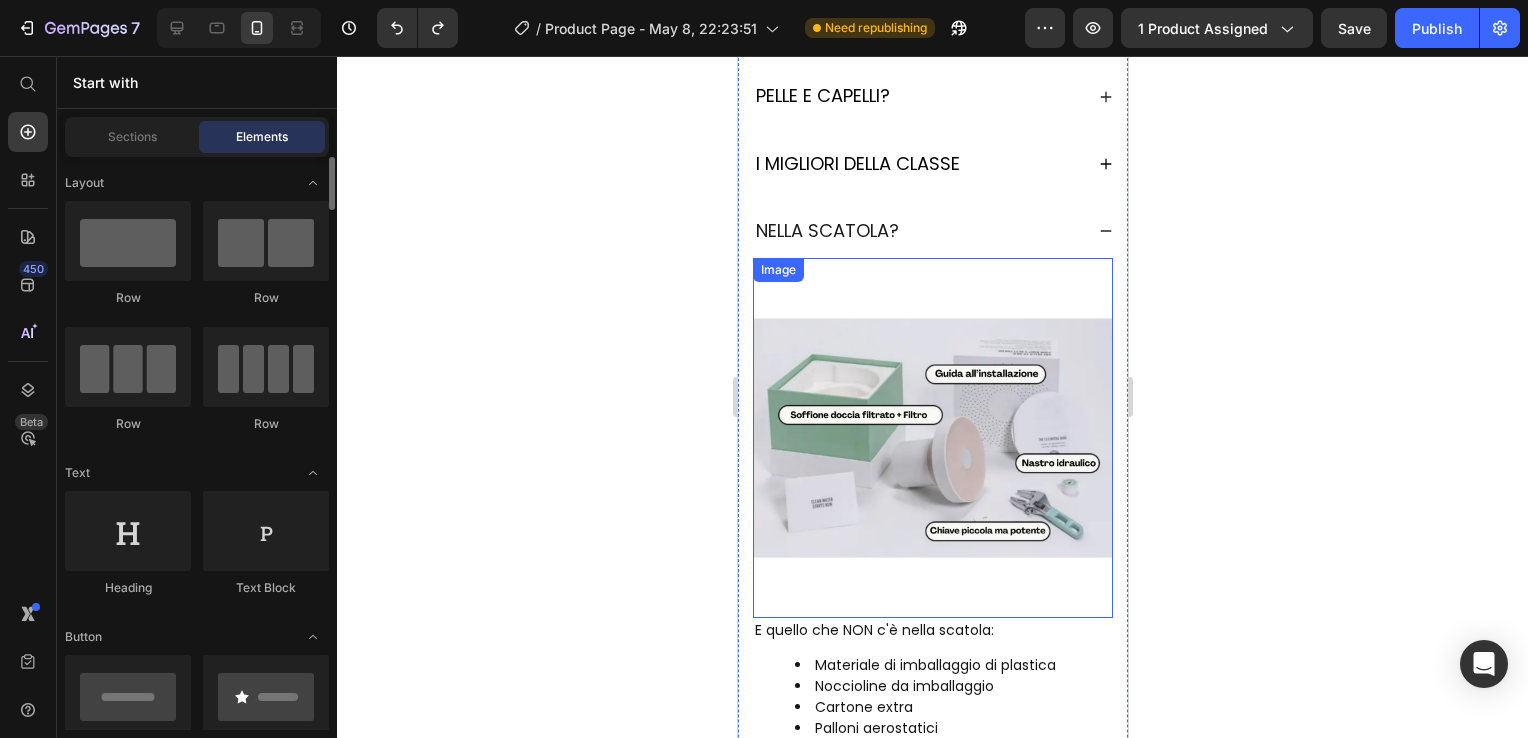 click at bounding box center [932, 438] 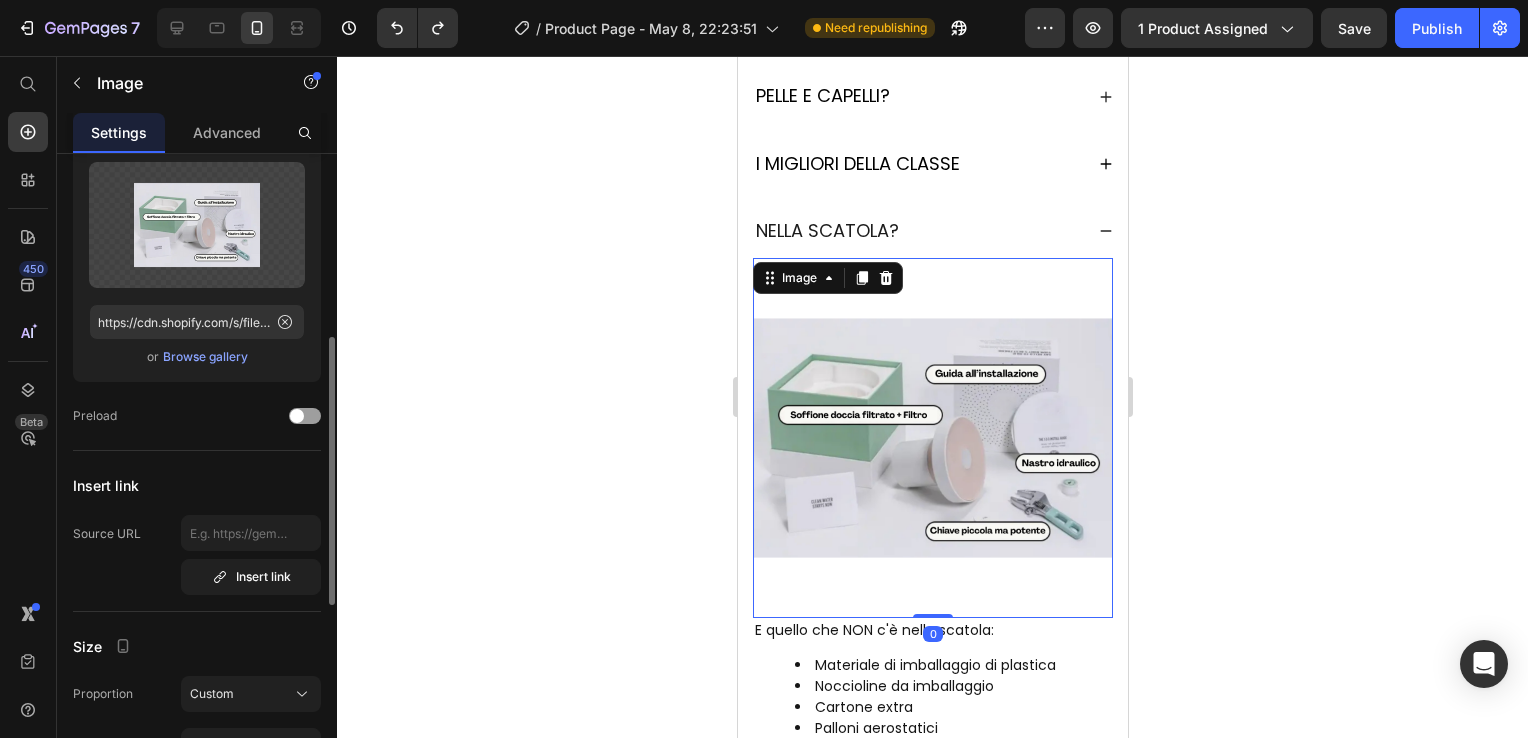 scroll, scrollTop: 0, scrollLeft: 0, axis: both 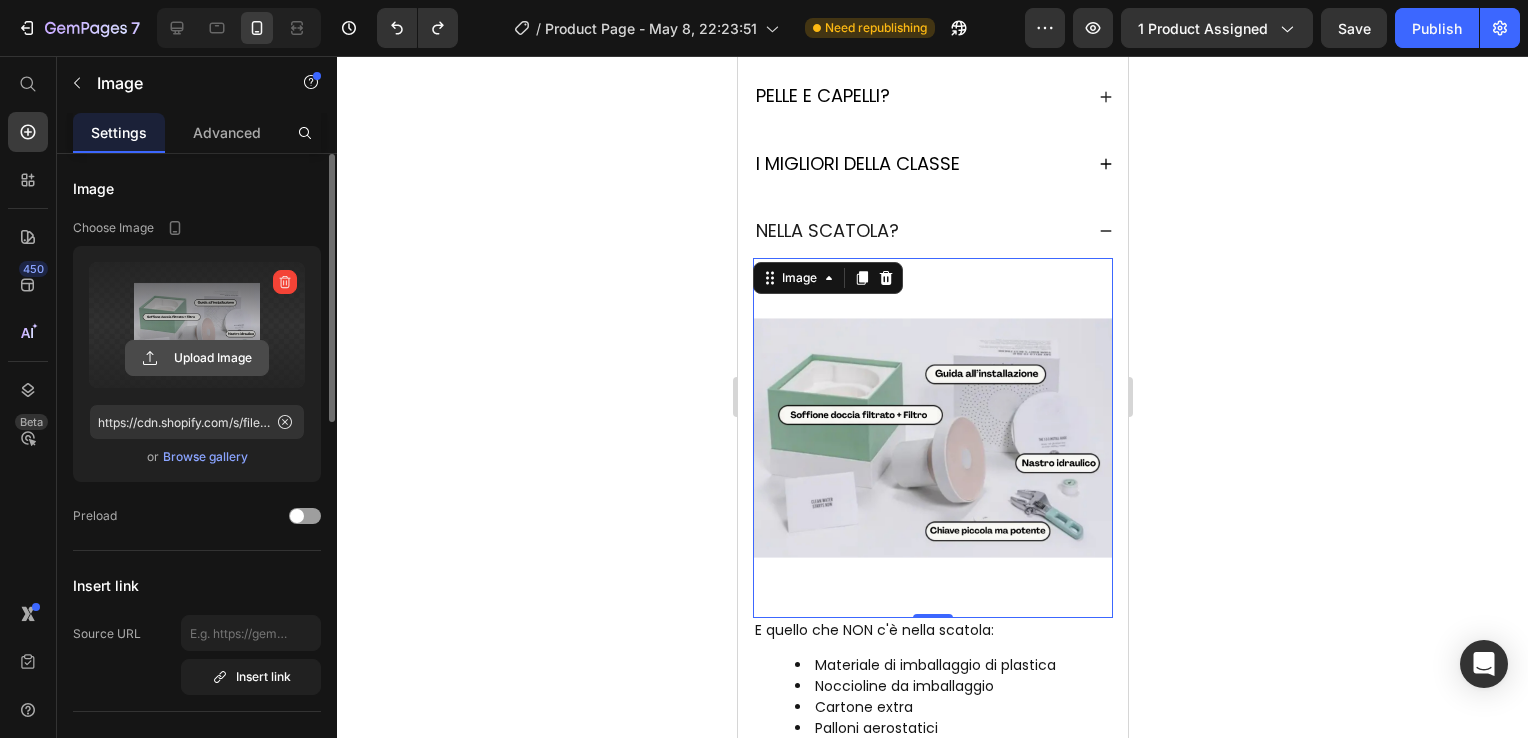 click 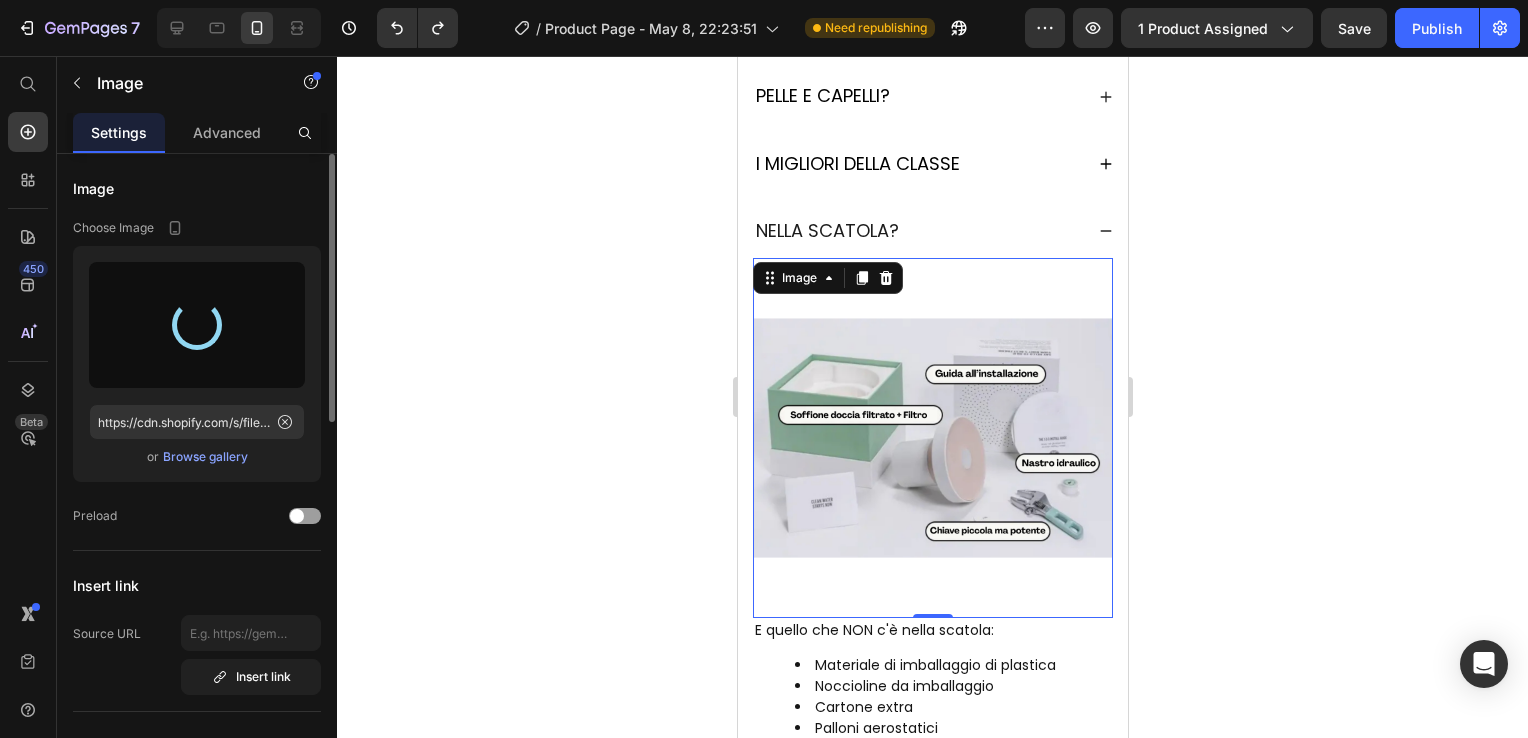 type on "https://cdn.shopify.com/s/files/1/0916/4151/2310/files/gempages_563412296819279013-23c53fa2-aef8-4c33-bc28-7894abae63f0.jpg" 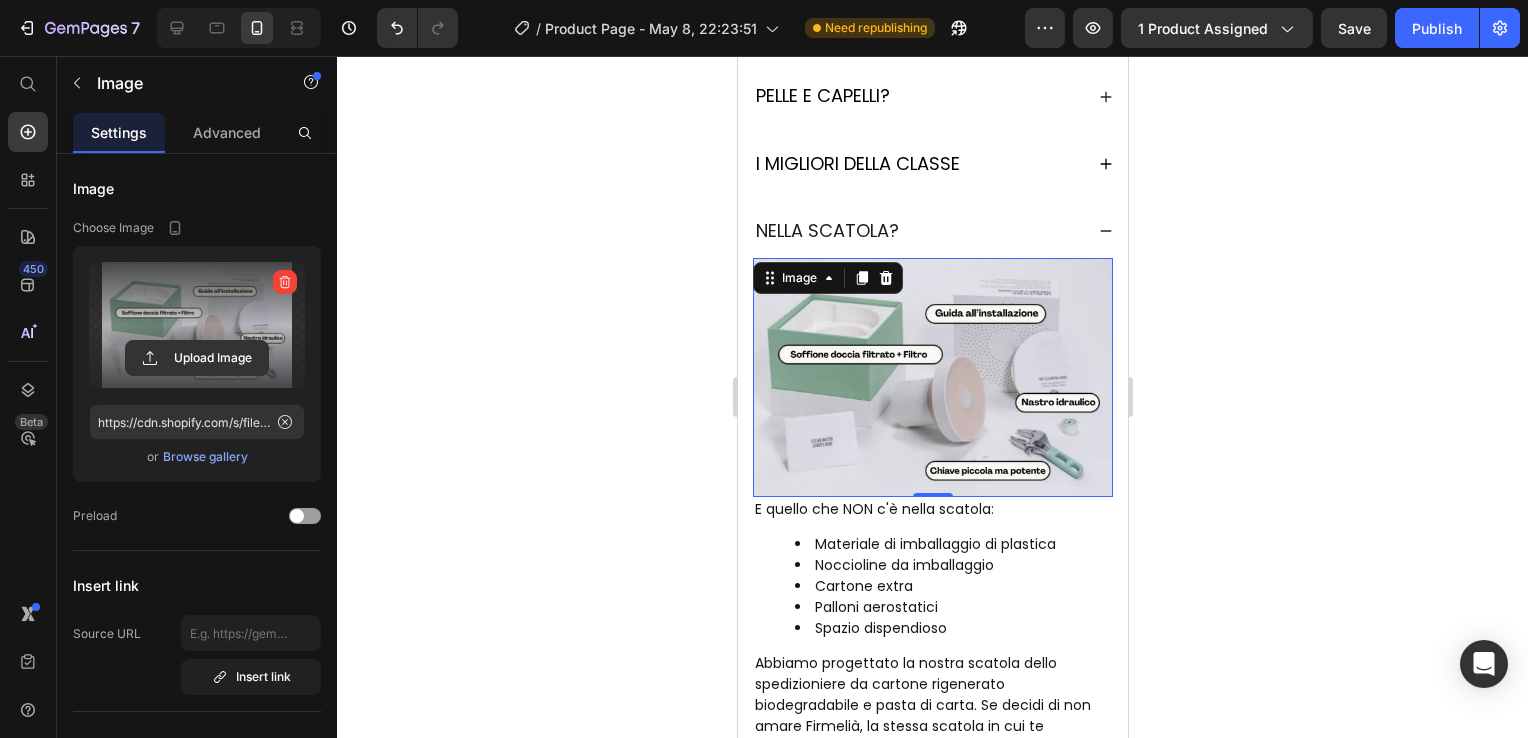 click 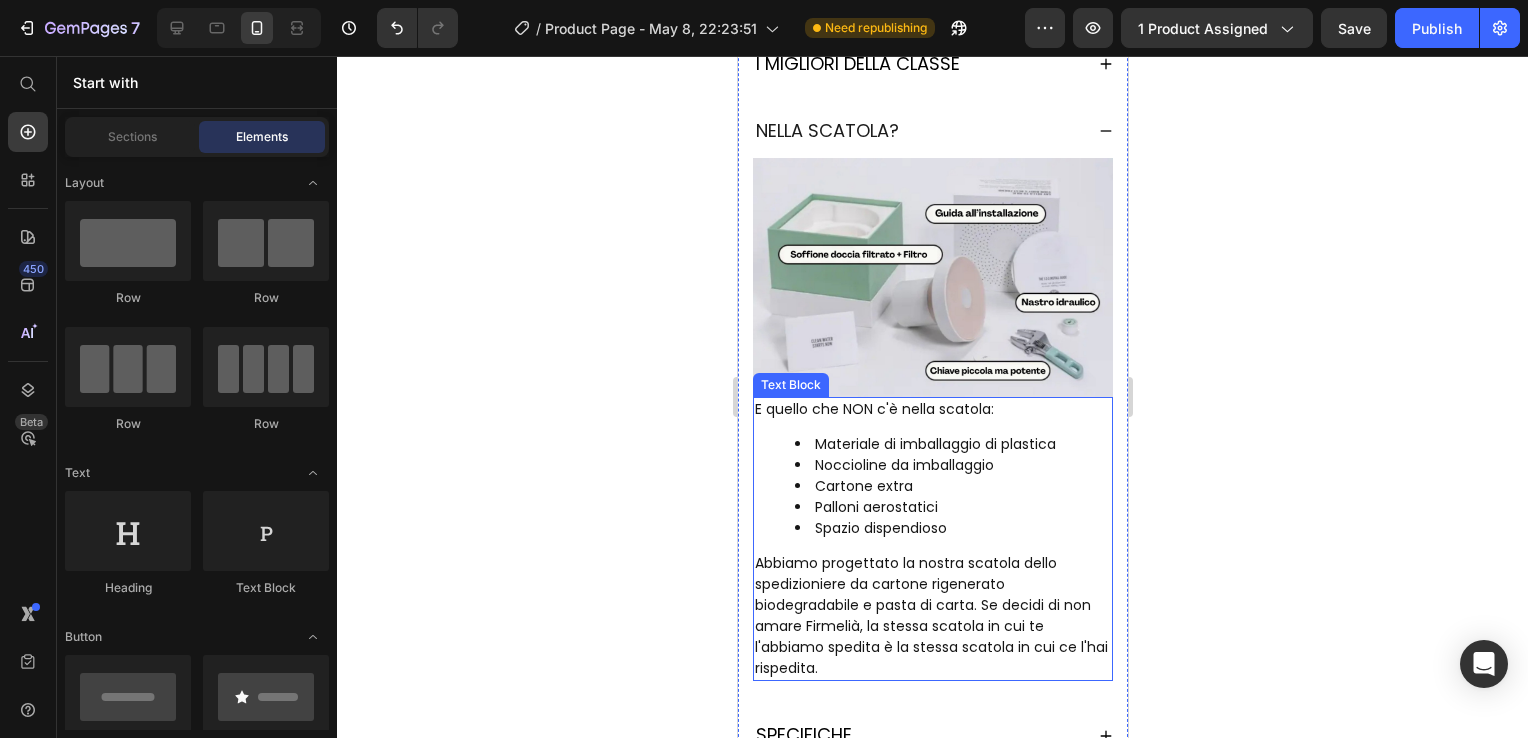 scroll, scrollTop: 1932, scrollLeft: 0, axis: vertical 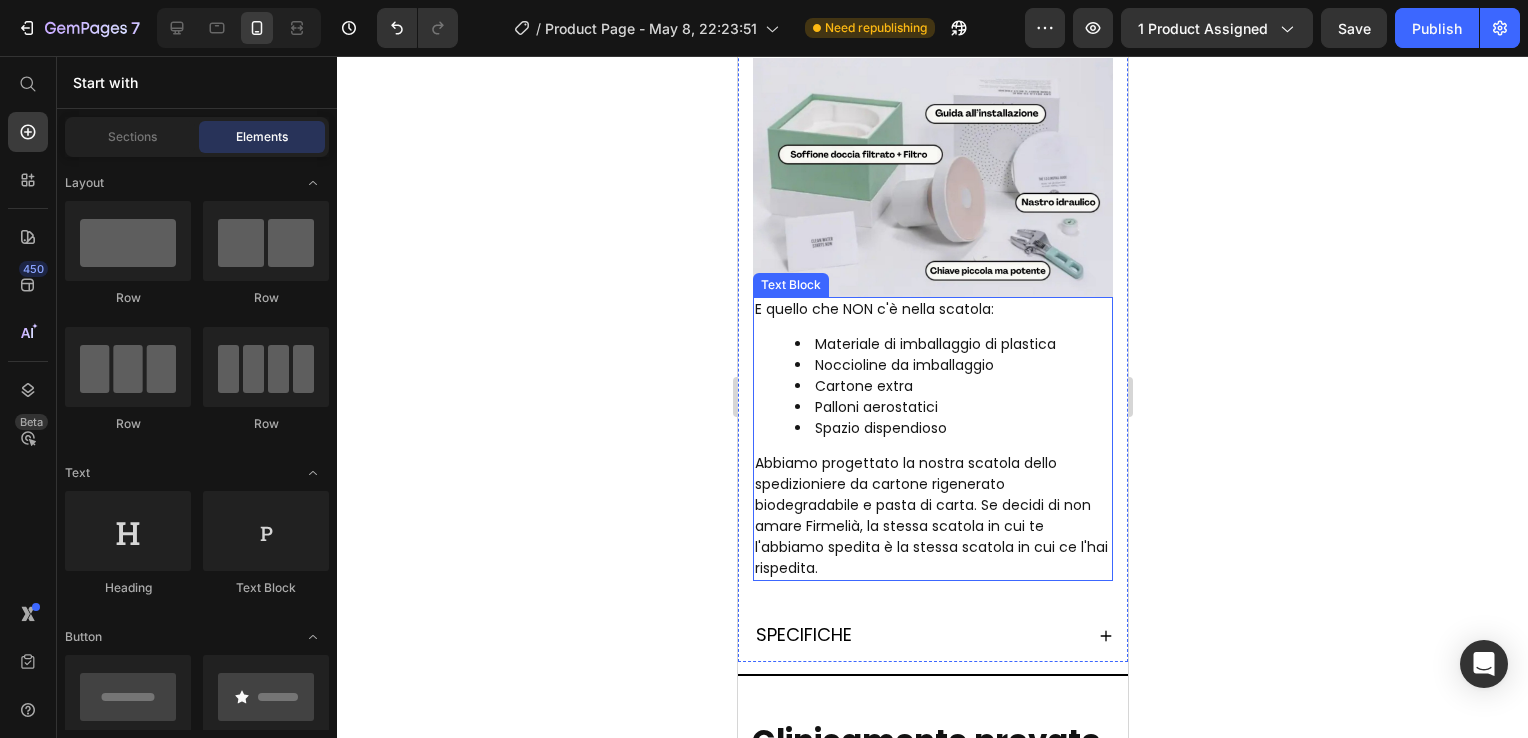 click on "Abbiamo progettato la nostra scatola dello spedizioniere da cartone rigenerato biodegradabile e pasta di carta. Se decidi di non amare Firmelià, la stessa scatola in cui te l'abbiamo spedita è la stessa scatola in cui ce l'hai rispedita." at bounding box center [932, 516] 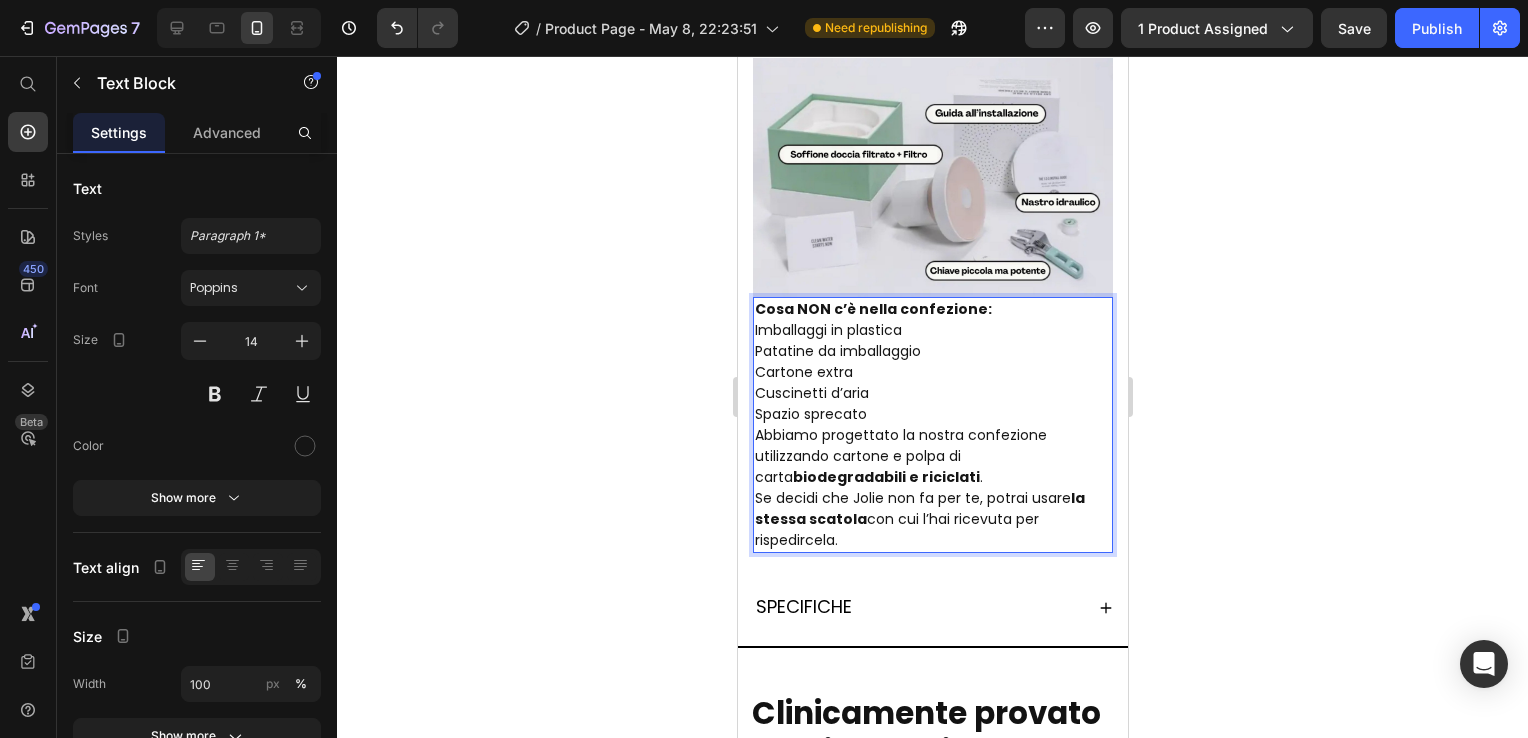 click 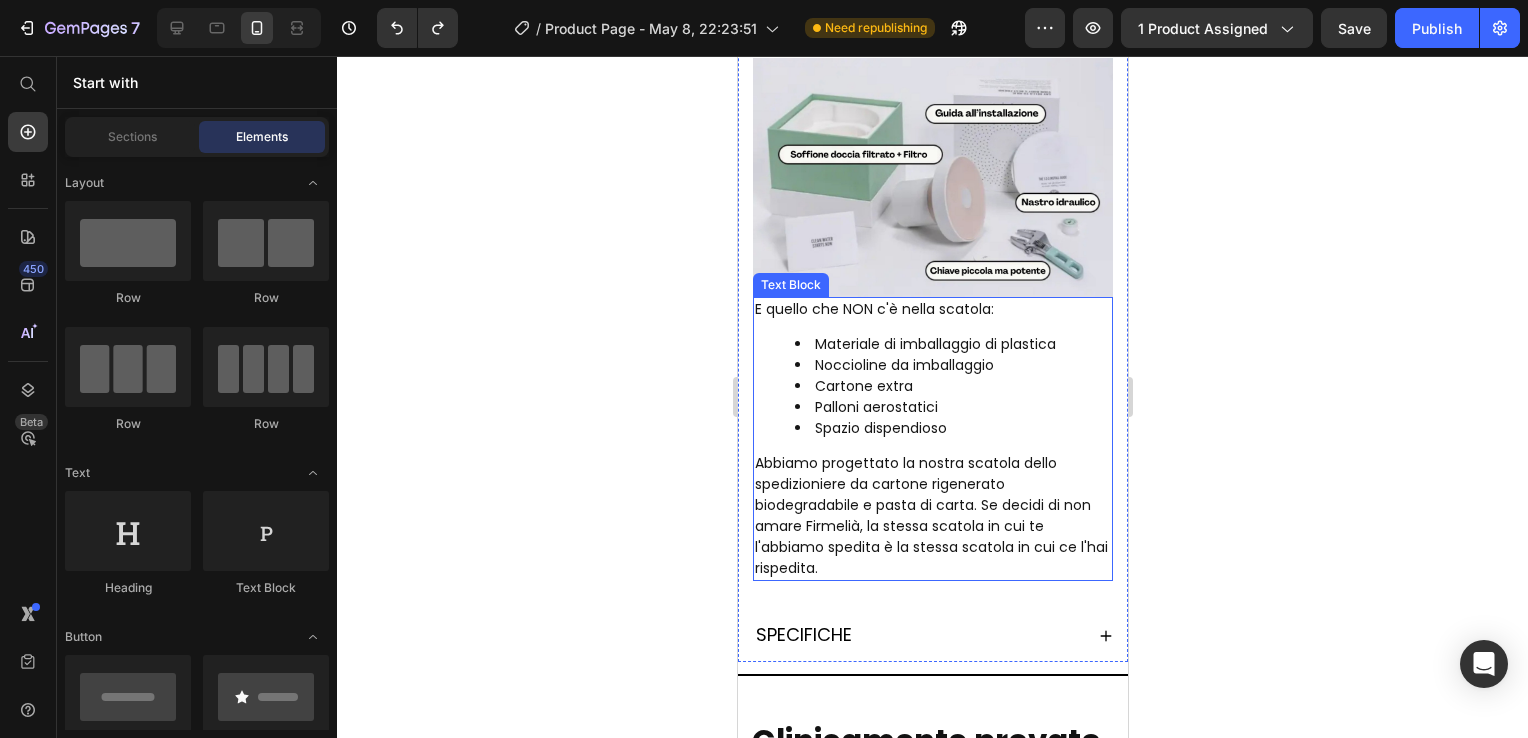 click on "E quello che NON c'è nella scatola:" at bounding box center [932, 309] 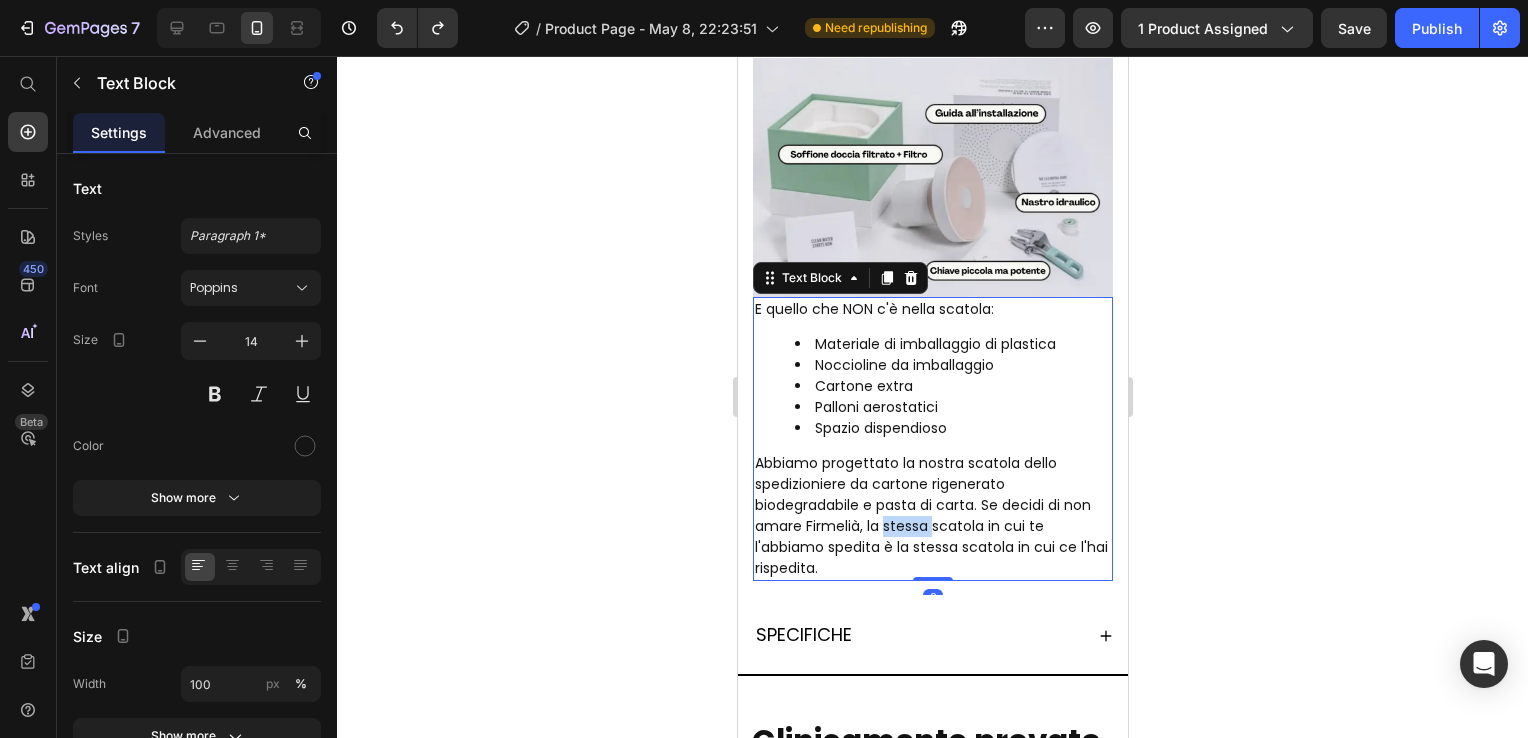 click on "Abbiamo progettato la nostra scatola dello spedizioniere da cartone rigenerato biodegradabile e pasta di carta. Se decidi di non amare Firmelià, la stessa scatola in cui te l'abbiamo spedita è la stessa scatola in cui ce l'hai rispedita." at bounding box center [932, 516] 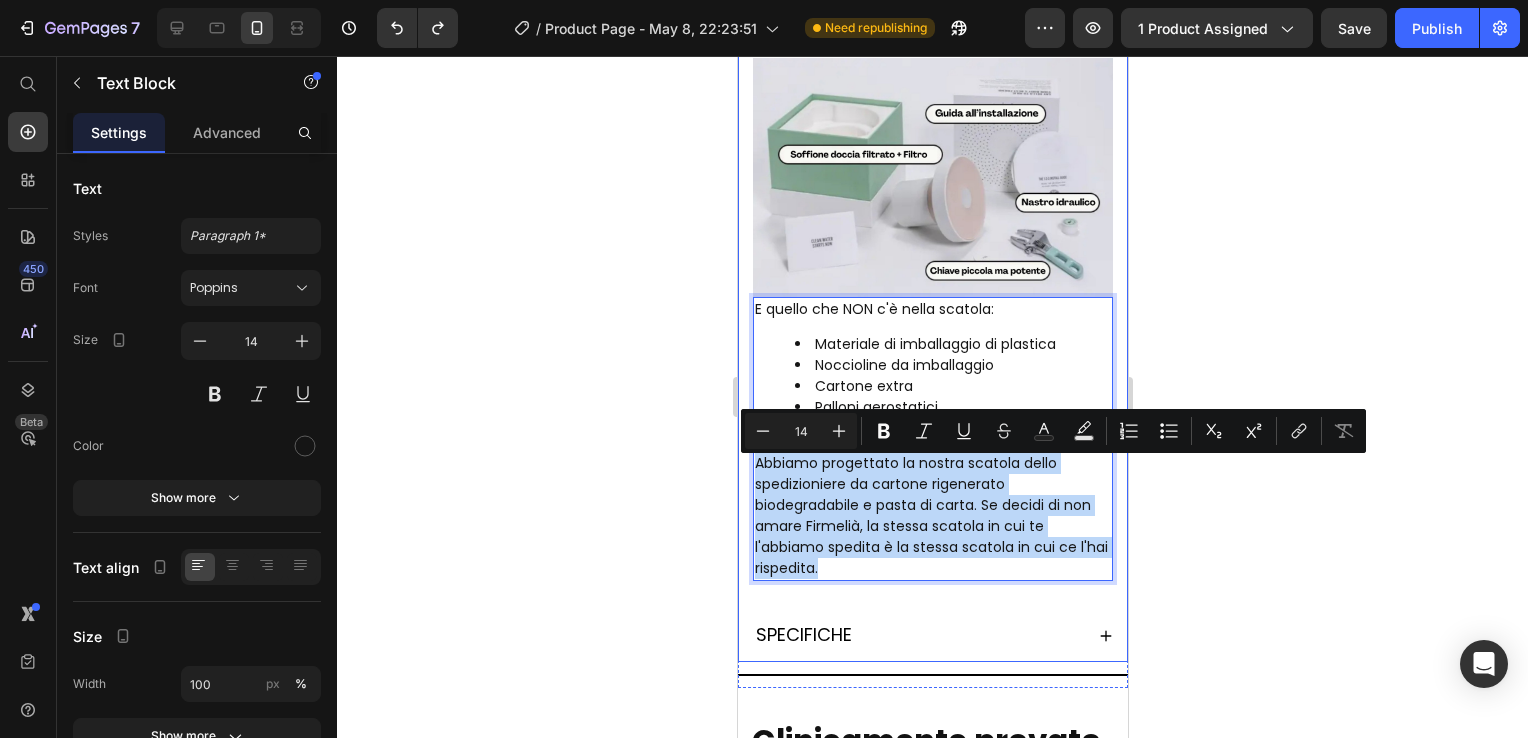 drag, startPoint x: 865, startPoint y: 578, endPoint x: 746, endPoint y: 480, distance: 154.15901 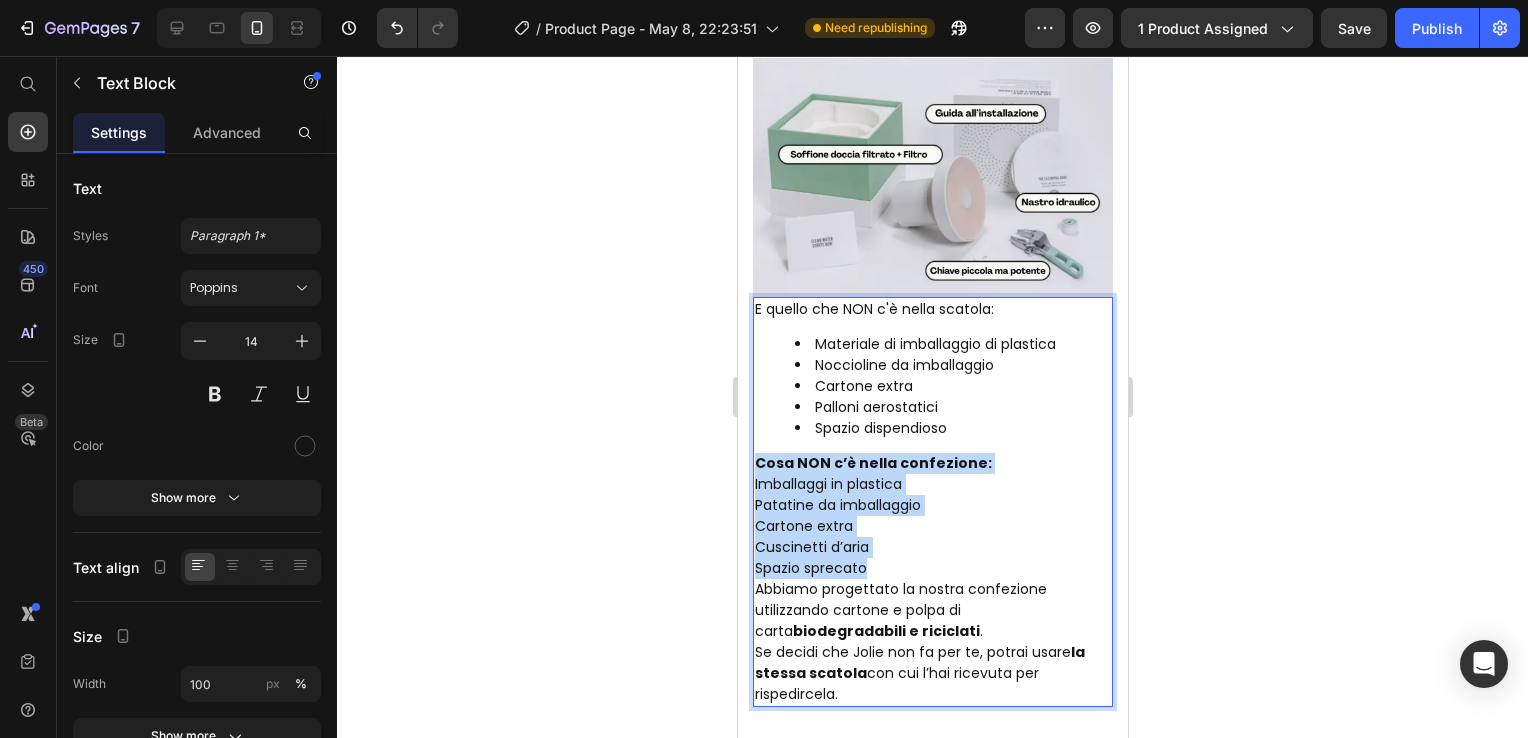 drag, startPoint x: 900, startPoint y: 580, endPoint x: 1469, endPoint y: 521, distance: 572.0507 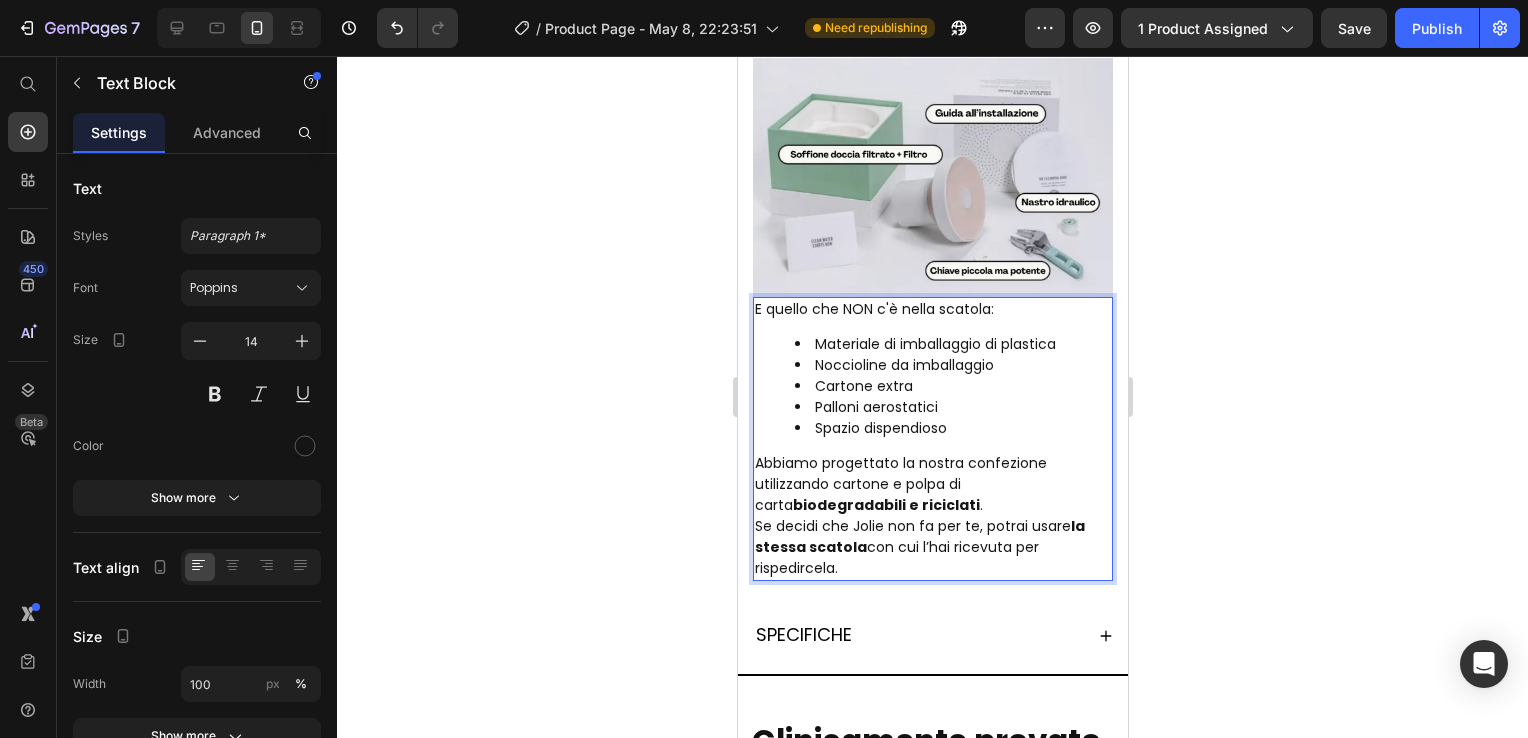 click on "Abbiamo progettato la nostra confezione utilizzando cartone e polpa di carta  biodegradabili e riciclati . Se decidi che Jolie non fa per te, potrai usare  la stessa scatola  con cui l’hai ricevuta per rispedircela." at bounding box center [932, 516] 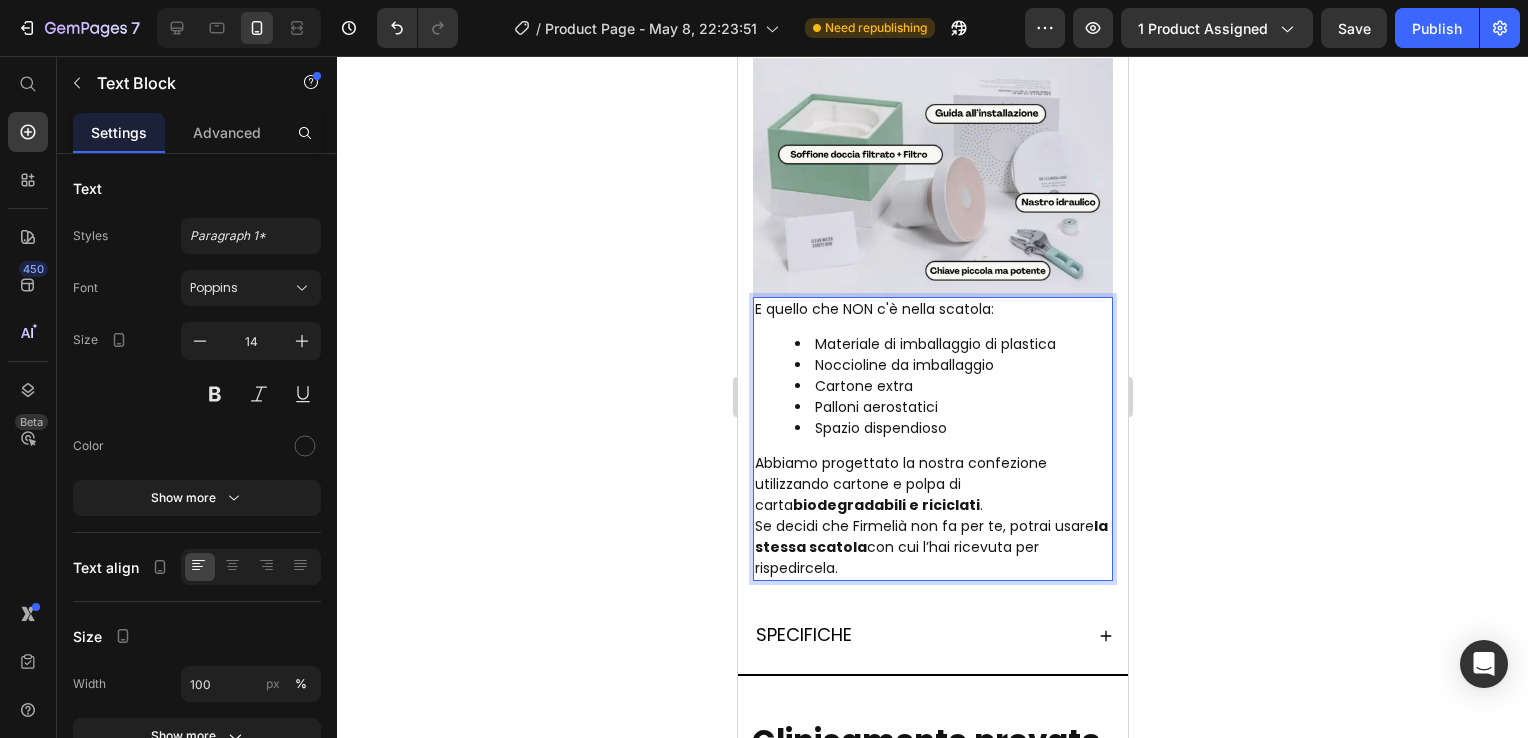 click 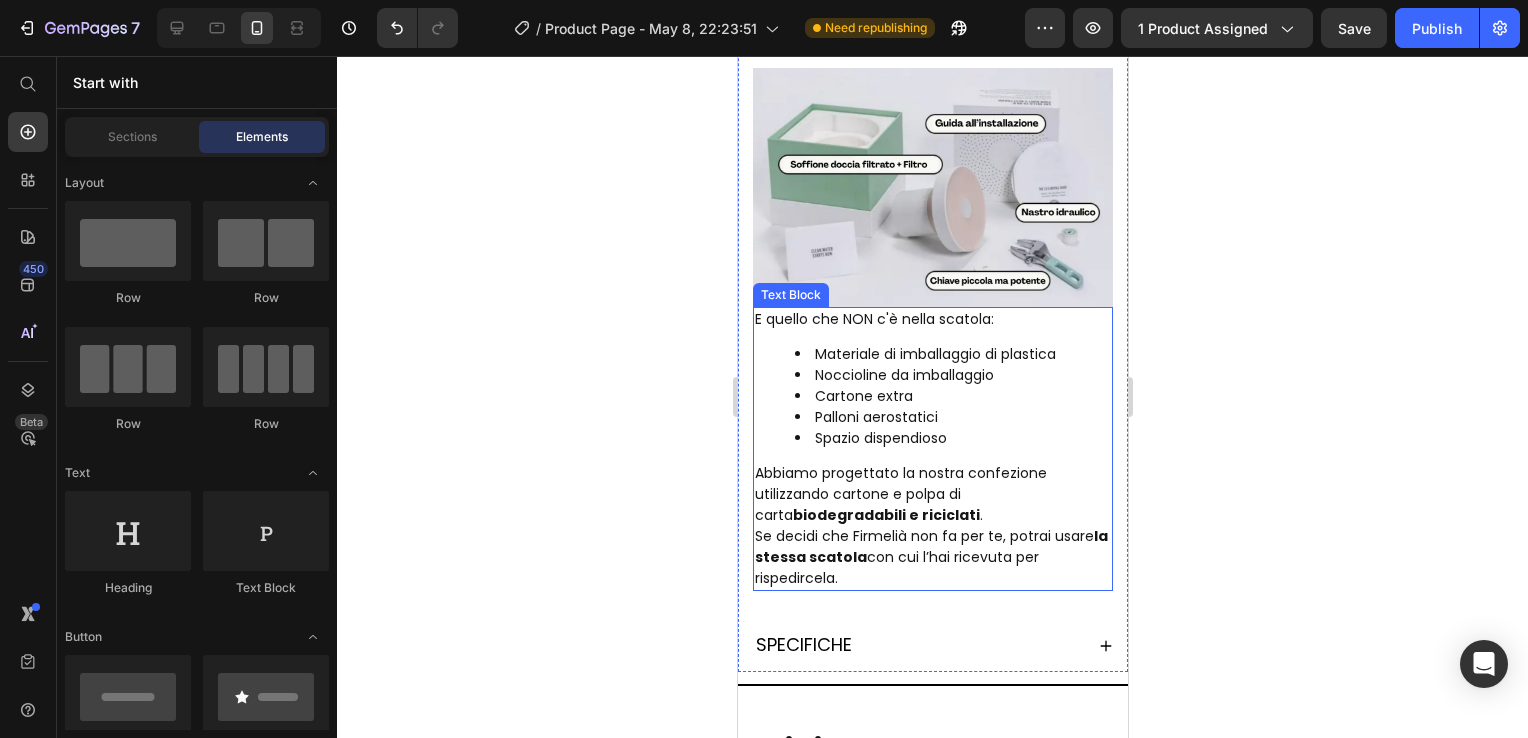 scroll, scrollTop: 1932, scrollLeft: 0, axis: vertical 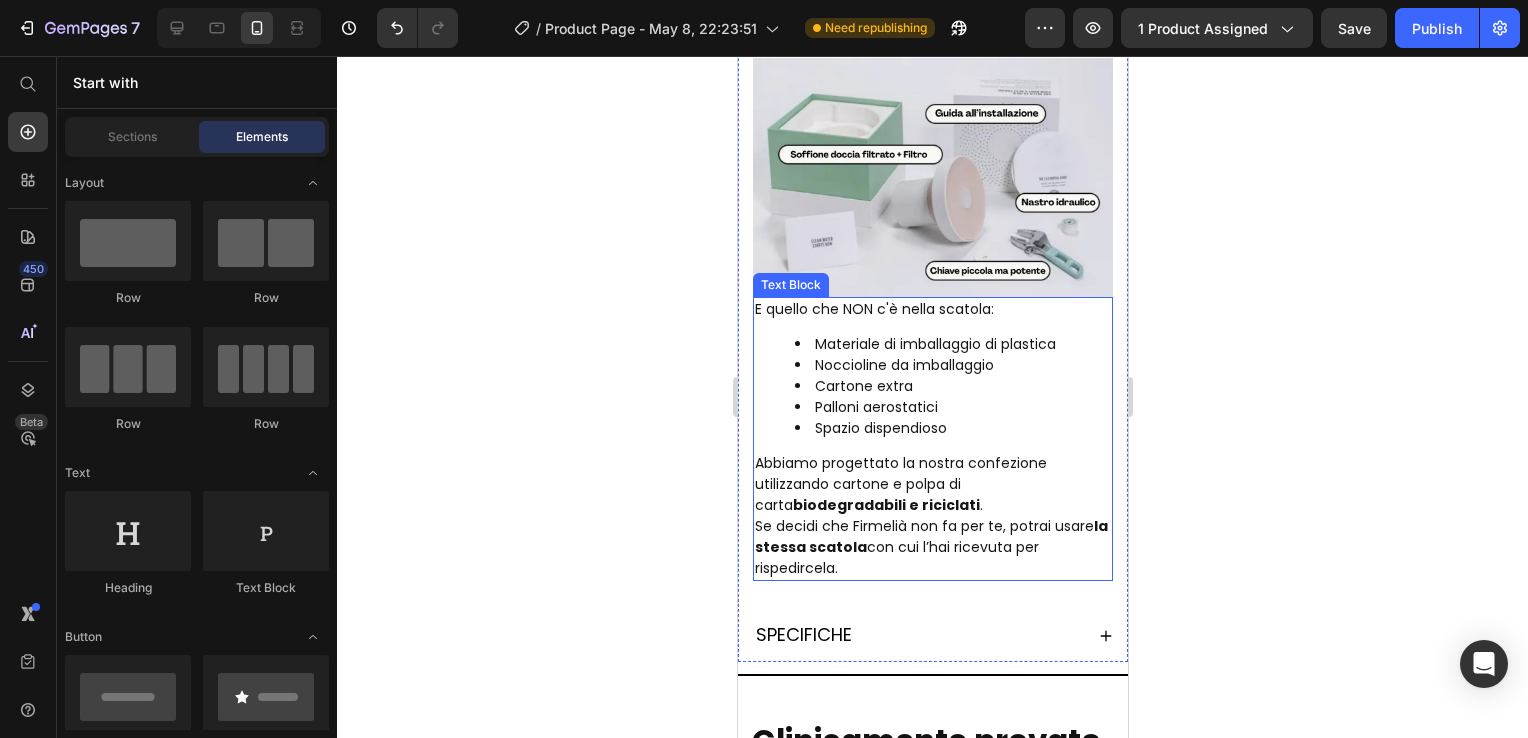 click on "Abbiamo progettato la nostra confezione utilizzando cartone e polpa di carta  biodegradabili e riciclati . Se decidi che Firmelià non fa per te, potrai usare  la stessa scatola  con cui l’hai ricevuta per rispedircela." at bounding box center (932, 516) 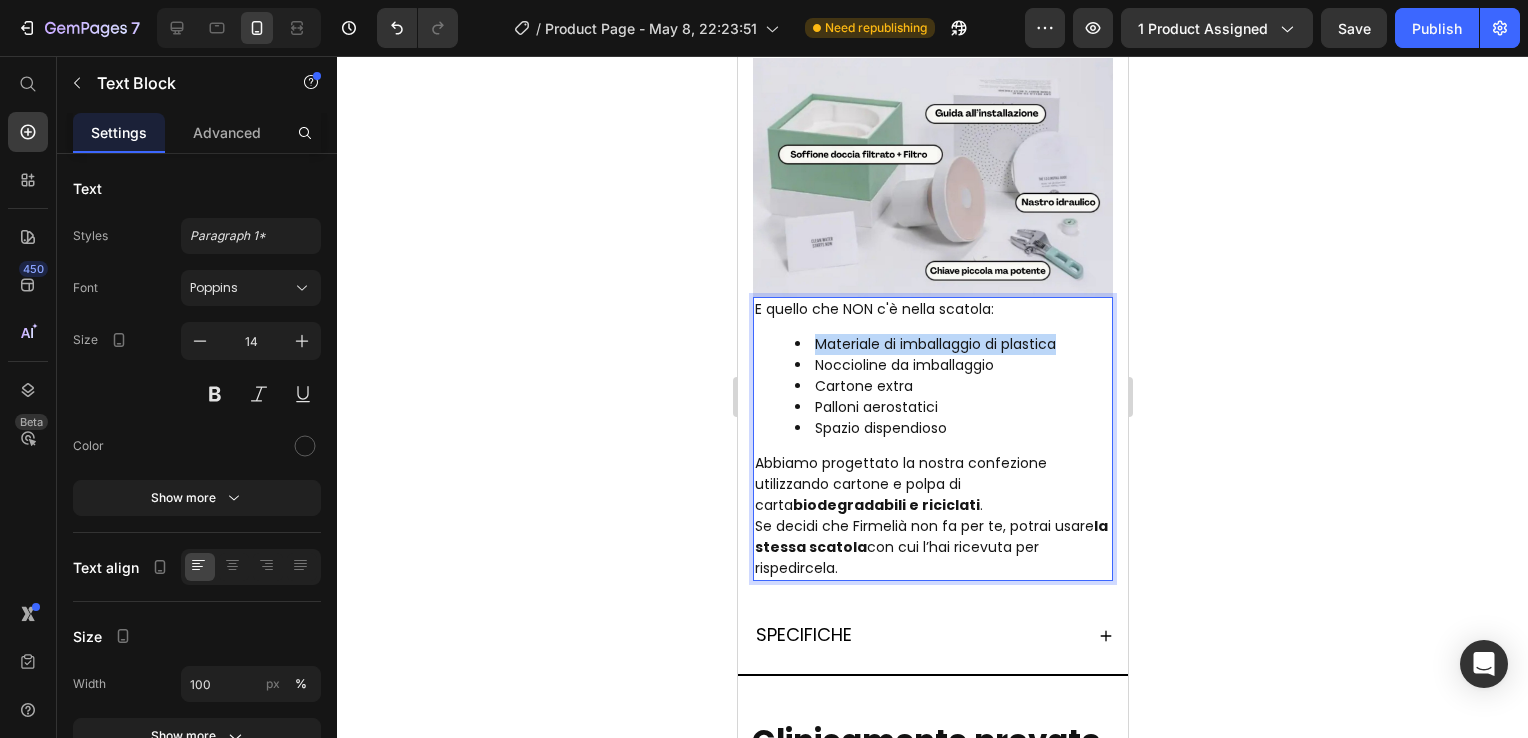 drag, startPoint x: 1063, startPoint y: 350, endPoint x: 814, endPoint y: 354, distance: 249.03212 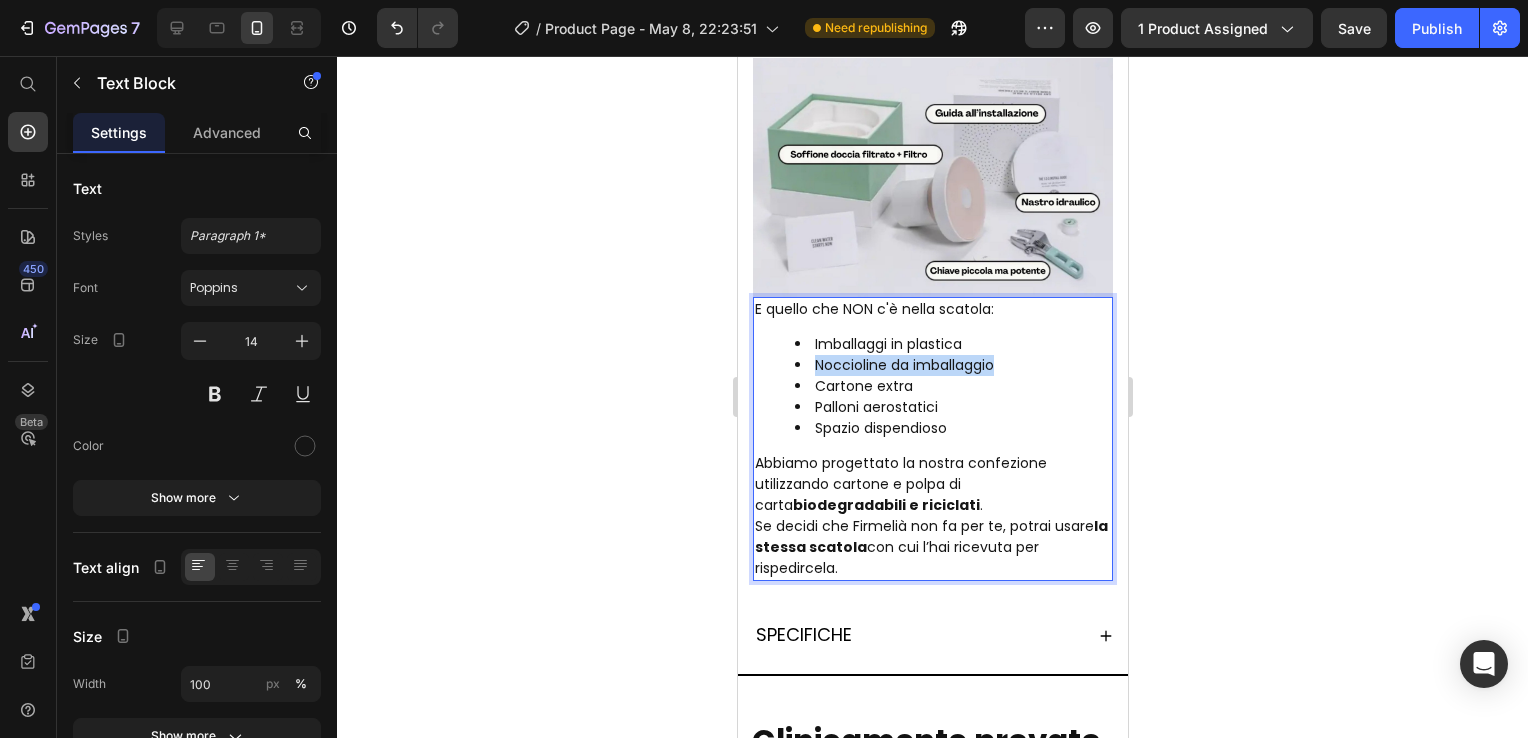 drag, startPoint x: 997, startPoint y: 374, endPoint x: 780, endPoint y: 367, distance: 217.11287 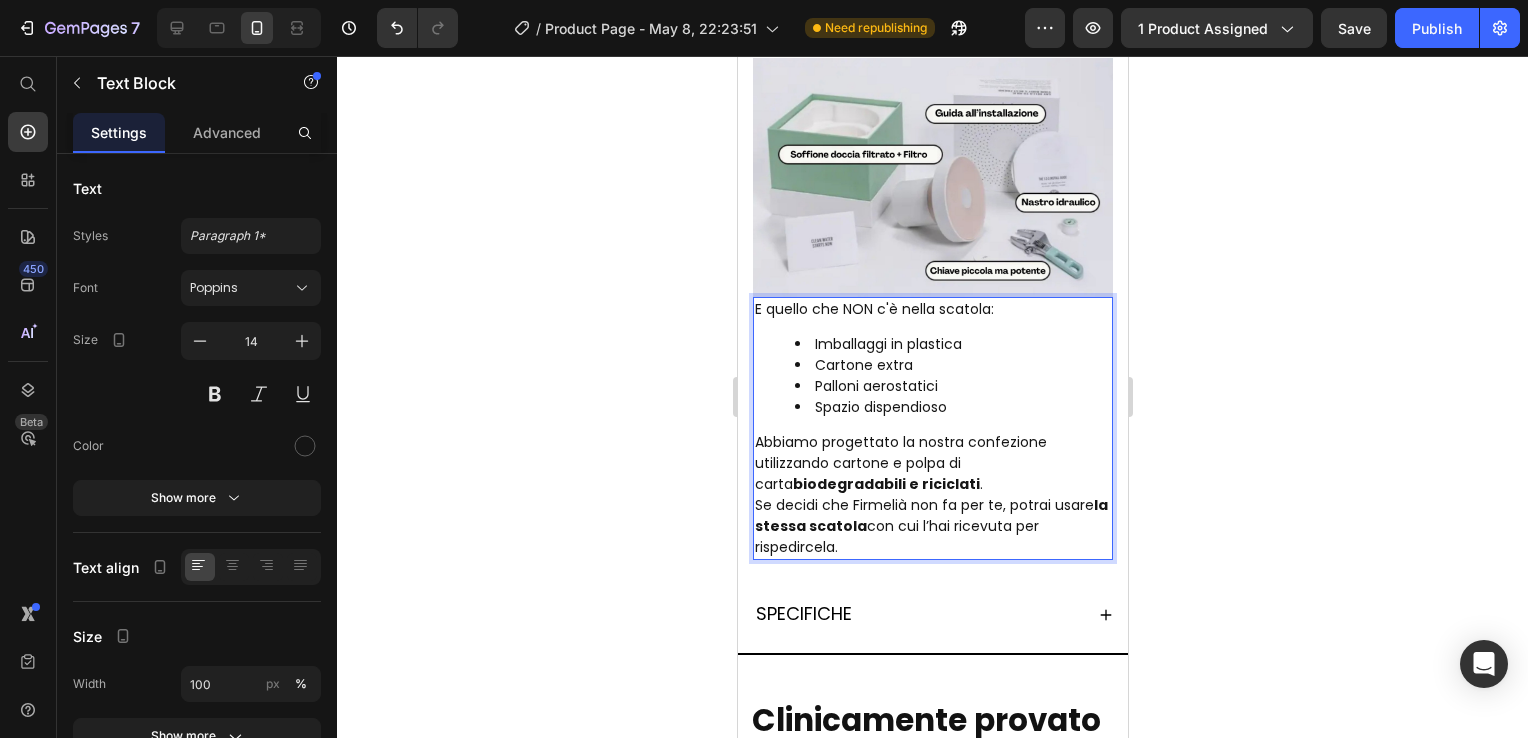 click on "Palloni aerostatici" at bounding box center (952, 386) 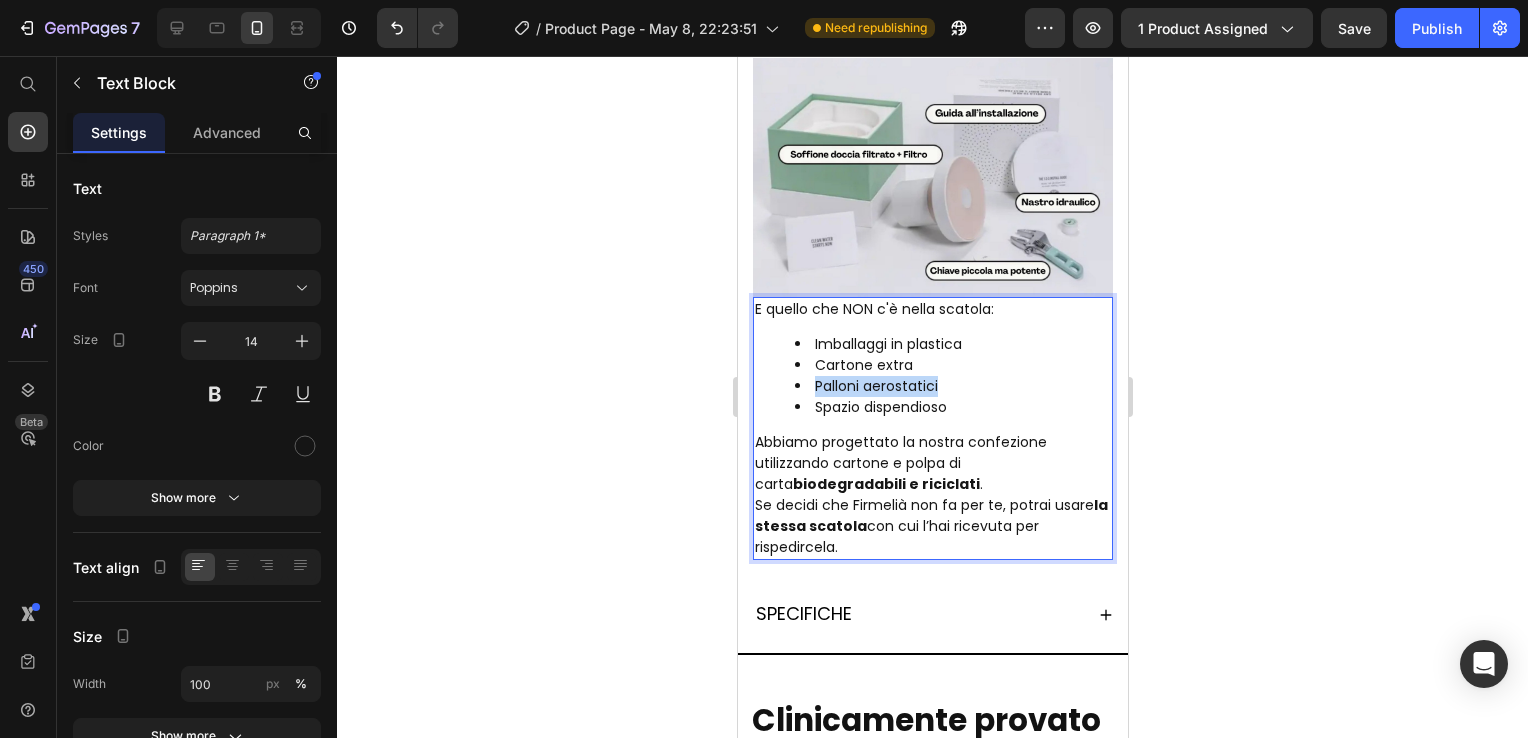 drag, startPoint x: 953, startPoint y: 392, endPoint x: 806, endPoint y: 394, distance: 147.01361 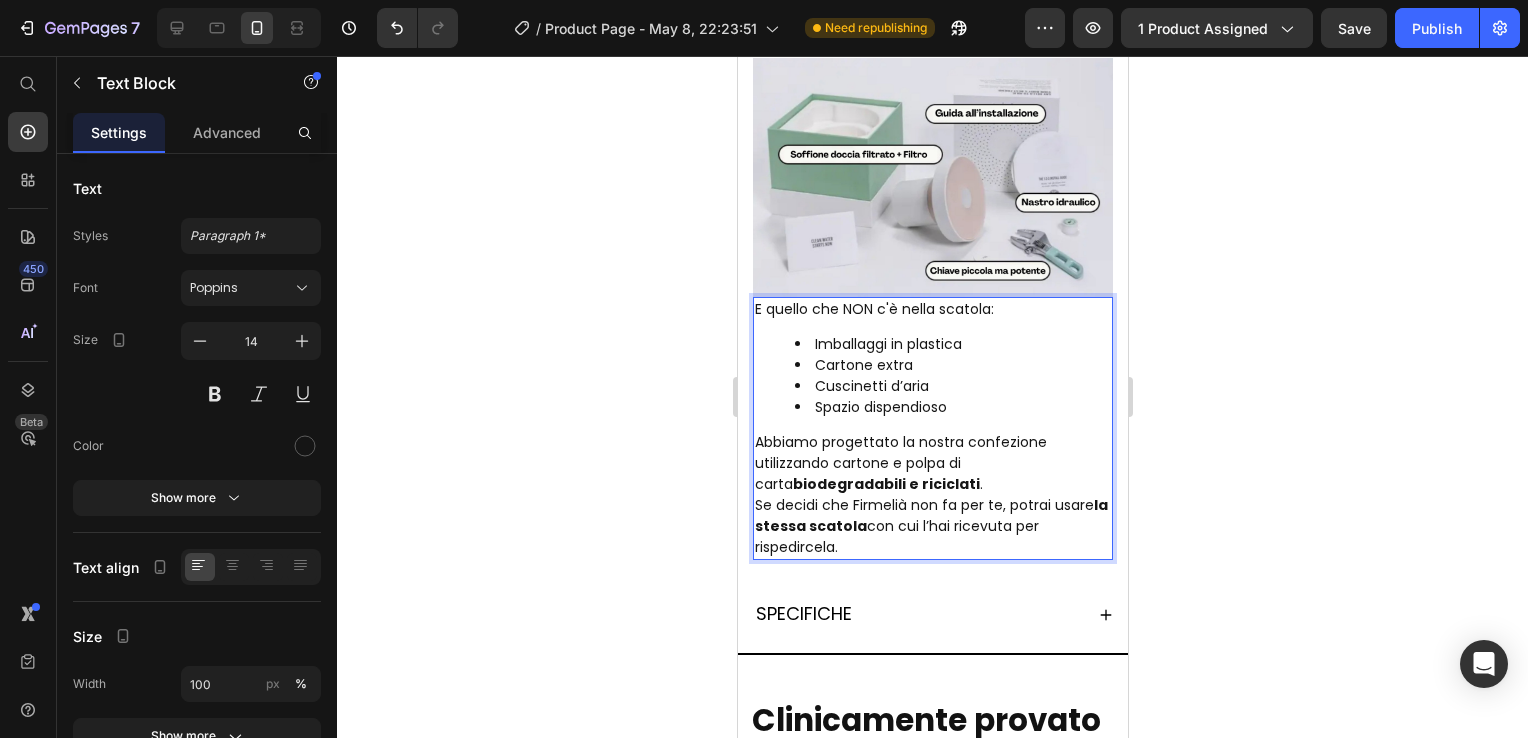 click on "Spazio dispendioso" at bounding box center [952, 407] 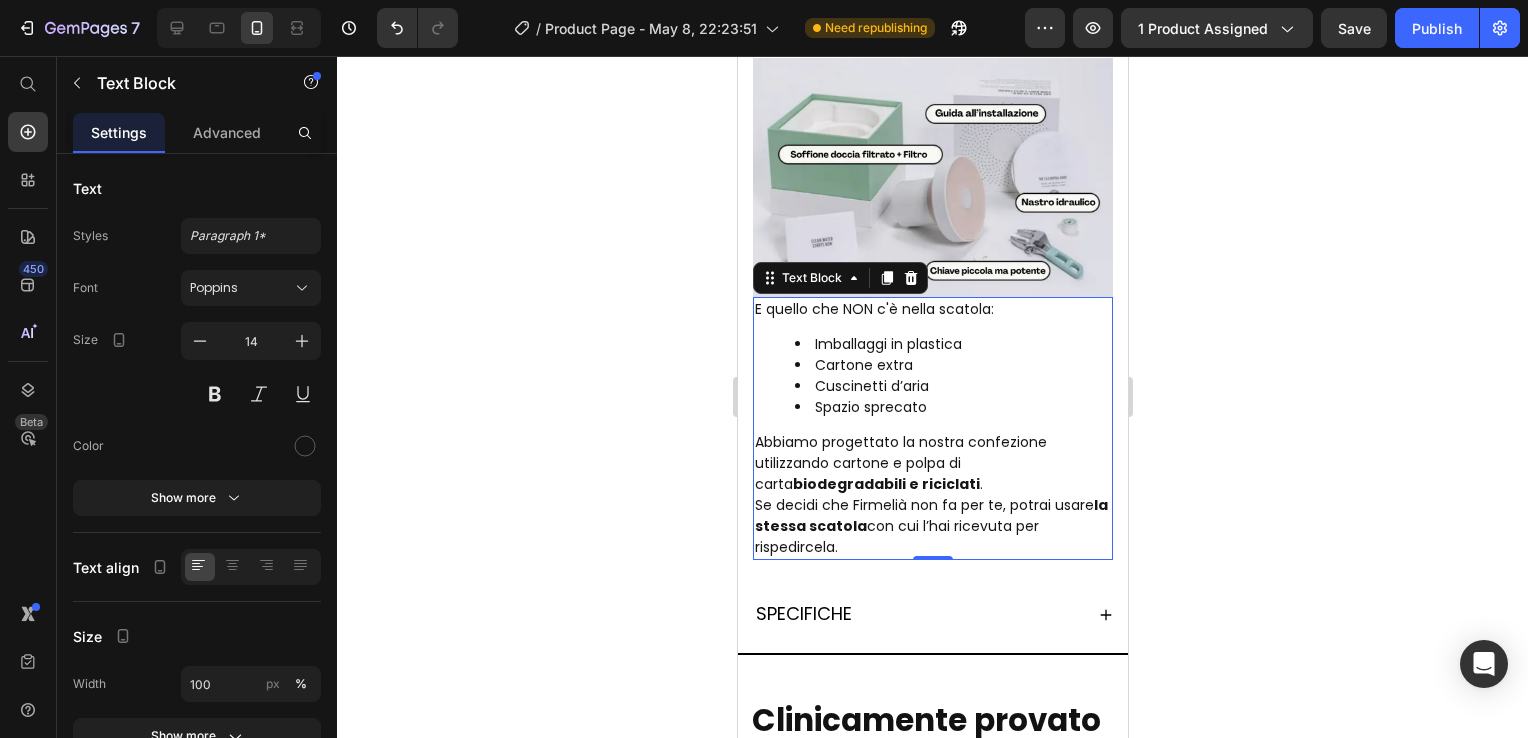 click 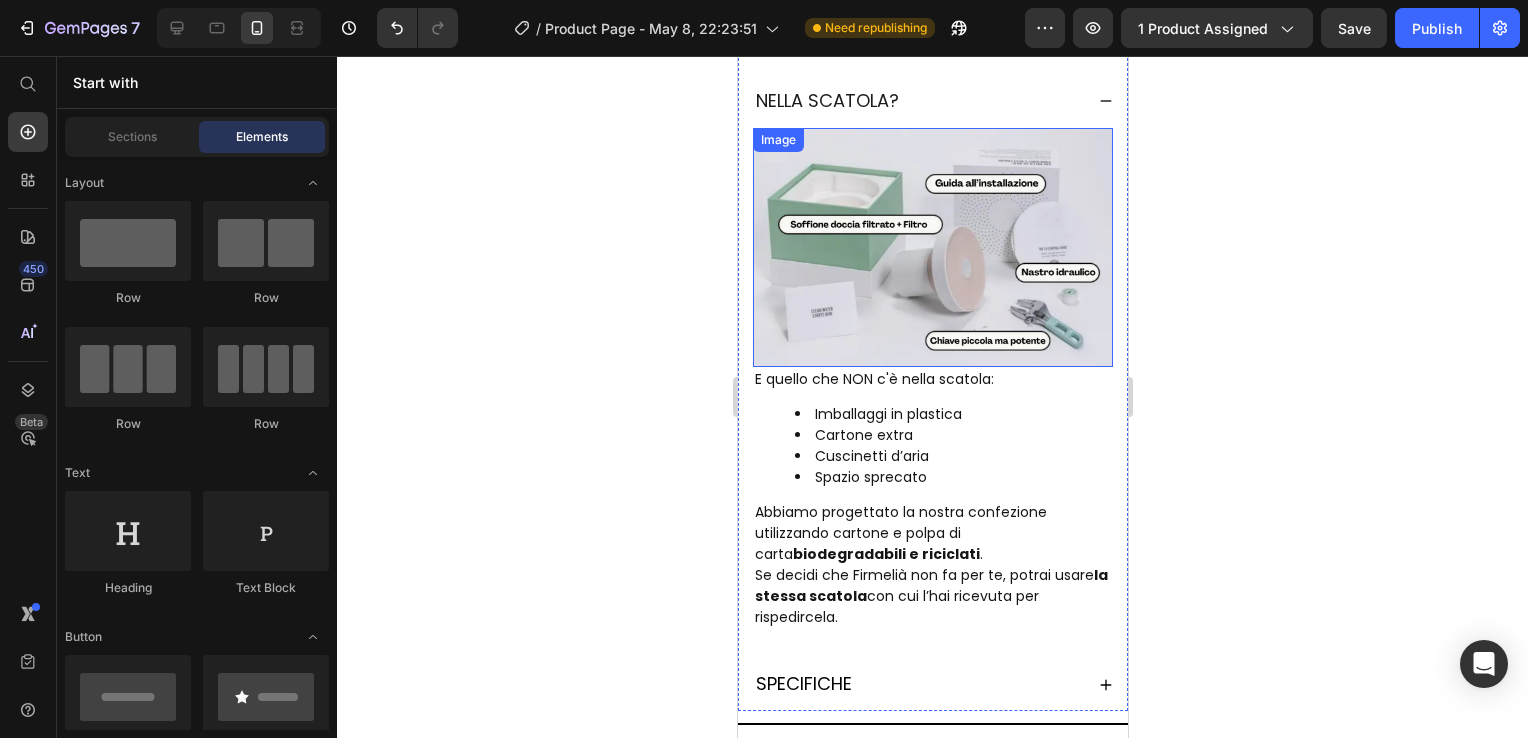 scroll, scrollTop: 1832, scrollLeft: 0, axis: vertical 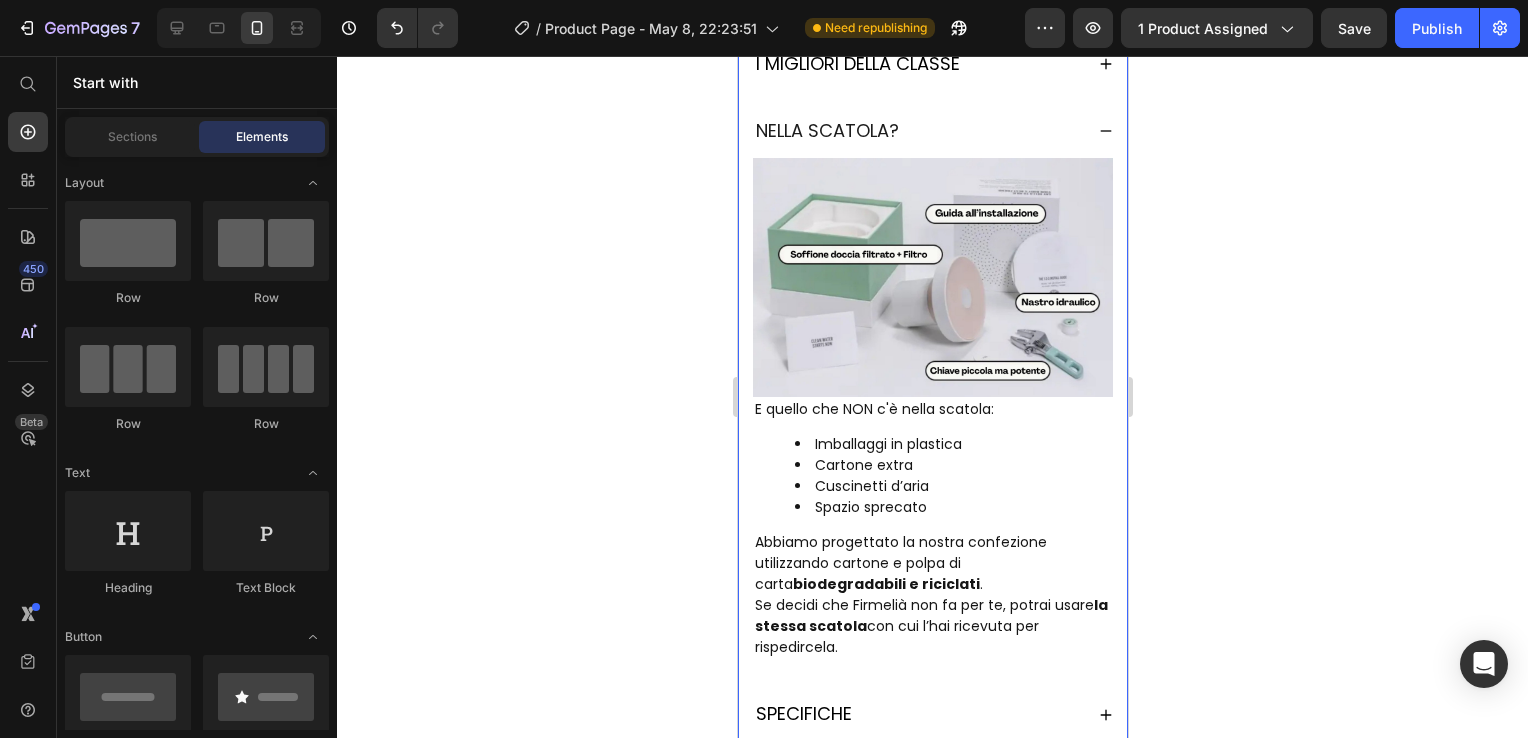 click 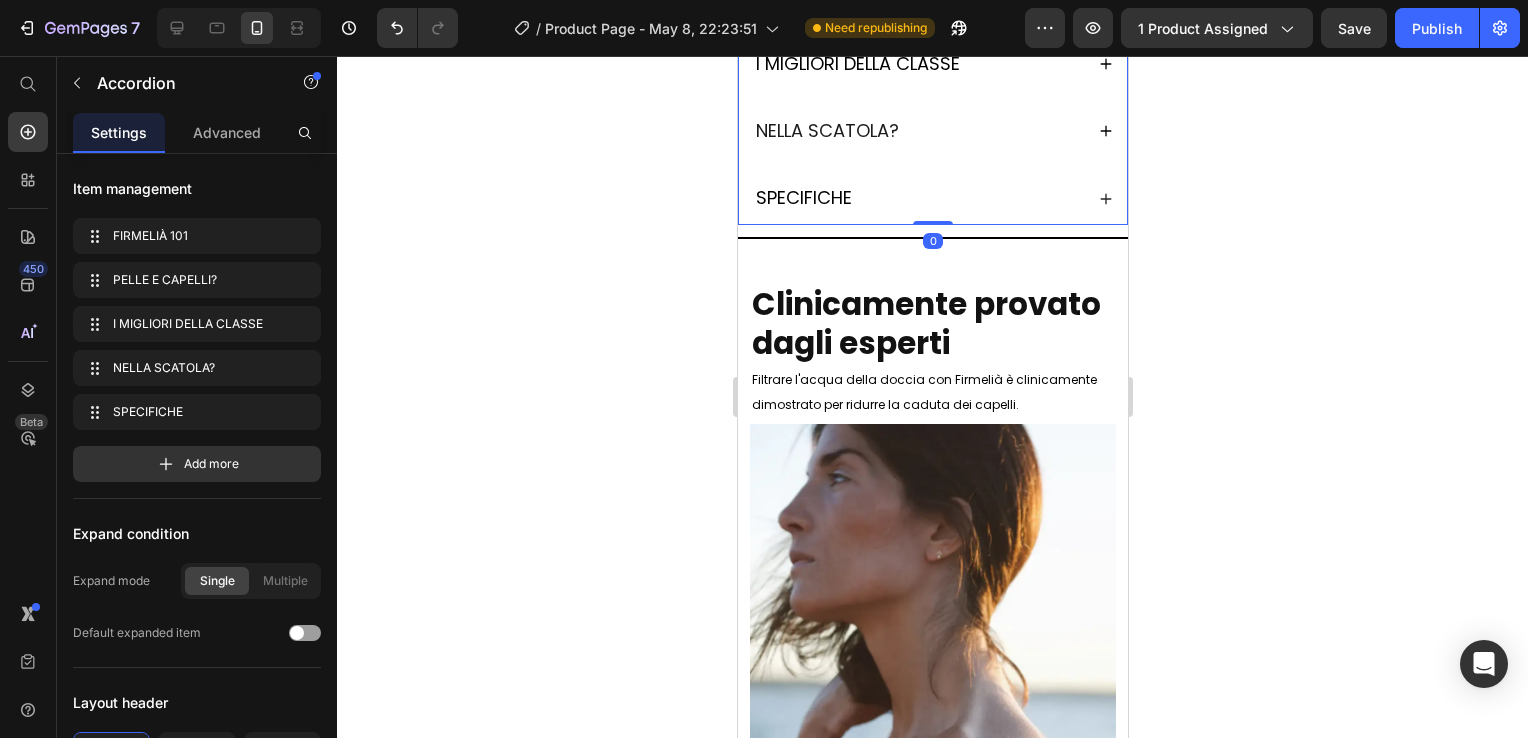 click on "SPECIFICHE" at bounding box center [932, 198] 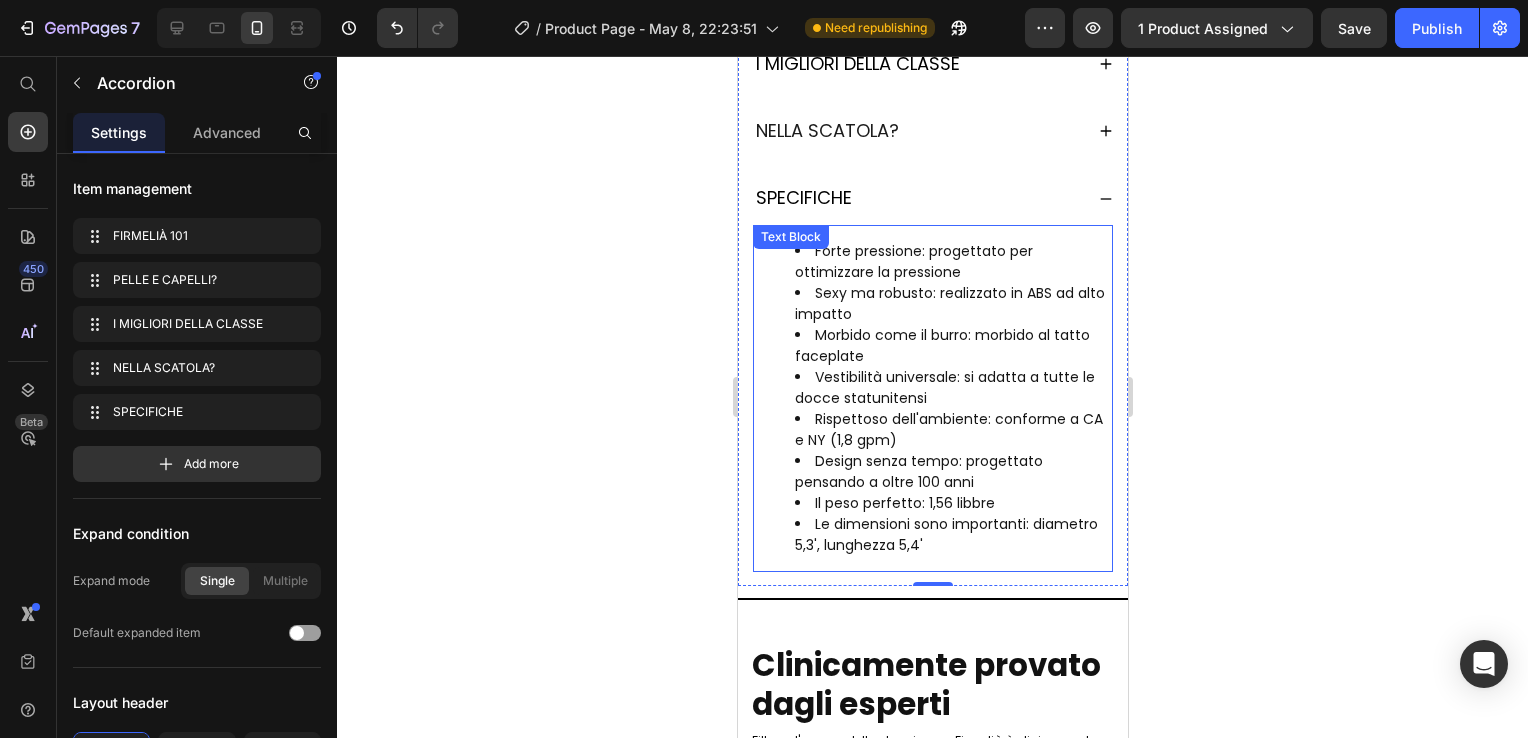 click on "Il peso perfetto: 1,56 libbre" at bounding box center (952, 503) 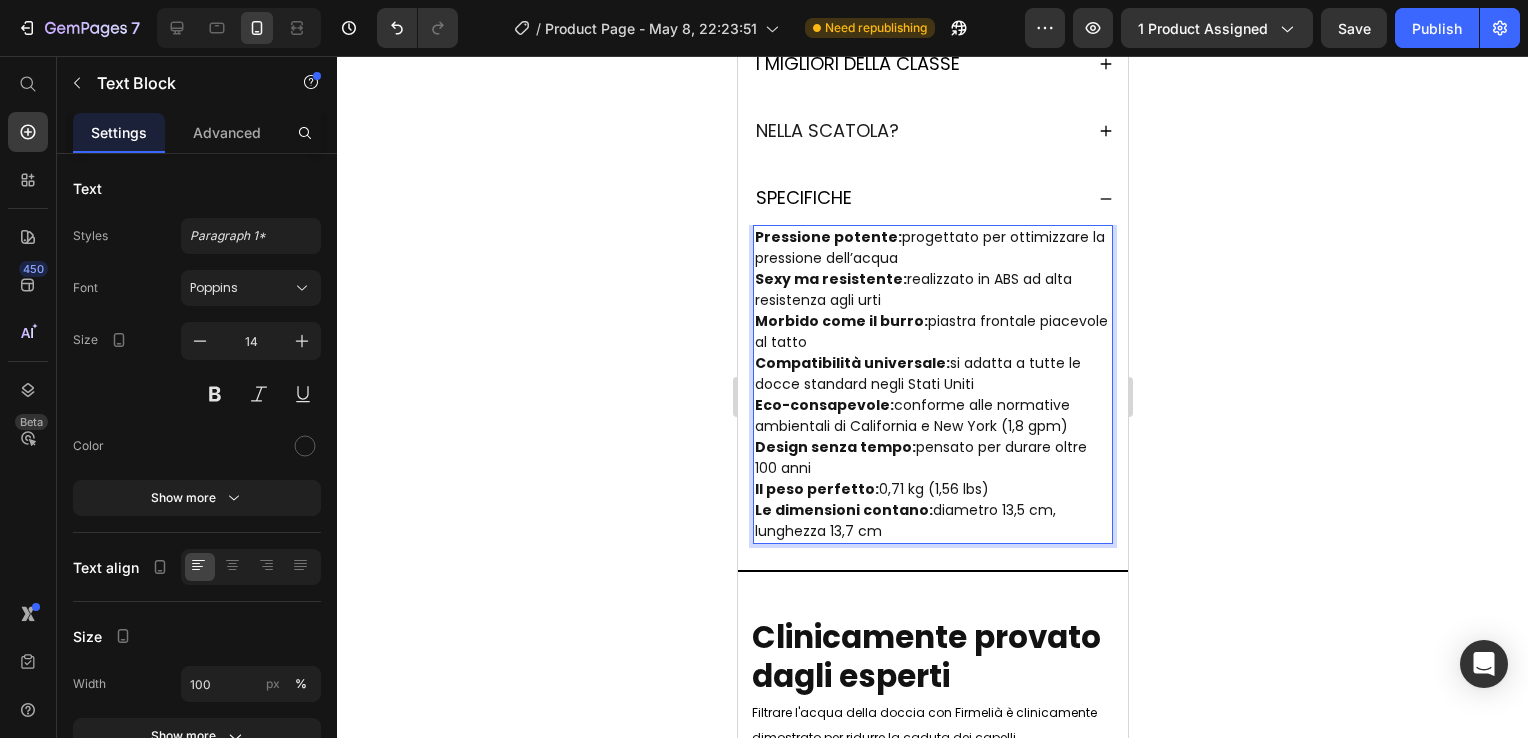 click 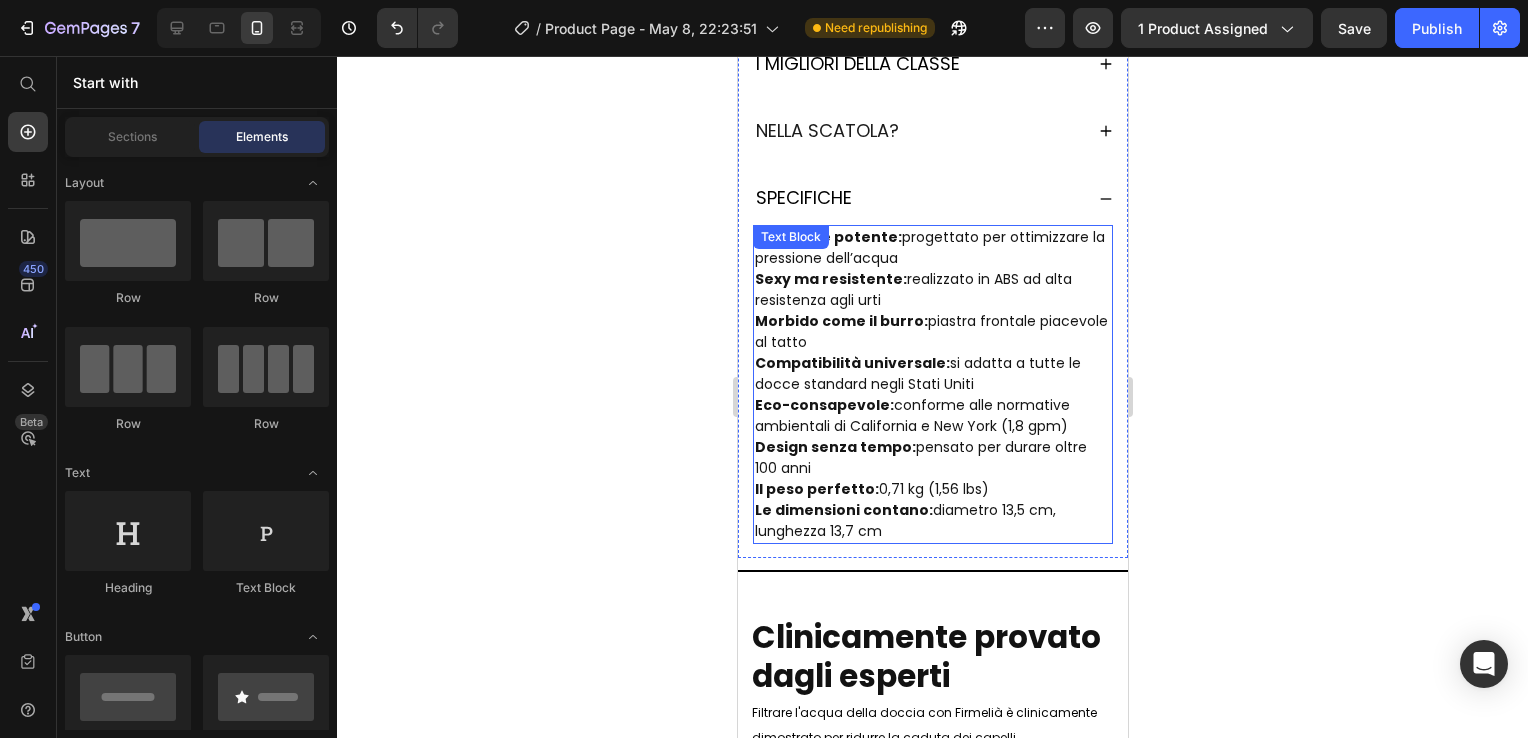 click on "Sexy ma resistente:" at bounding box center (830, 279) 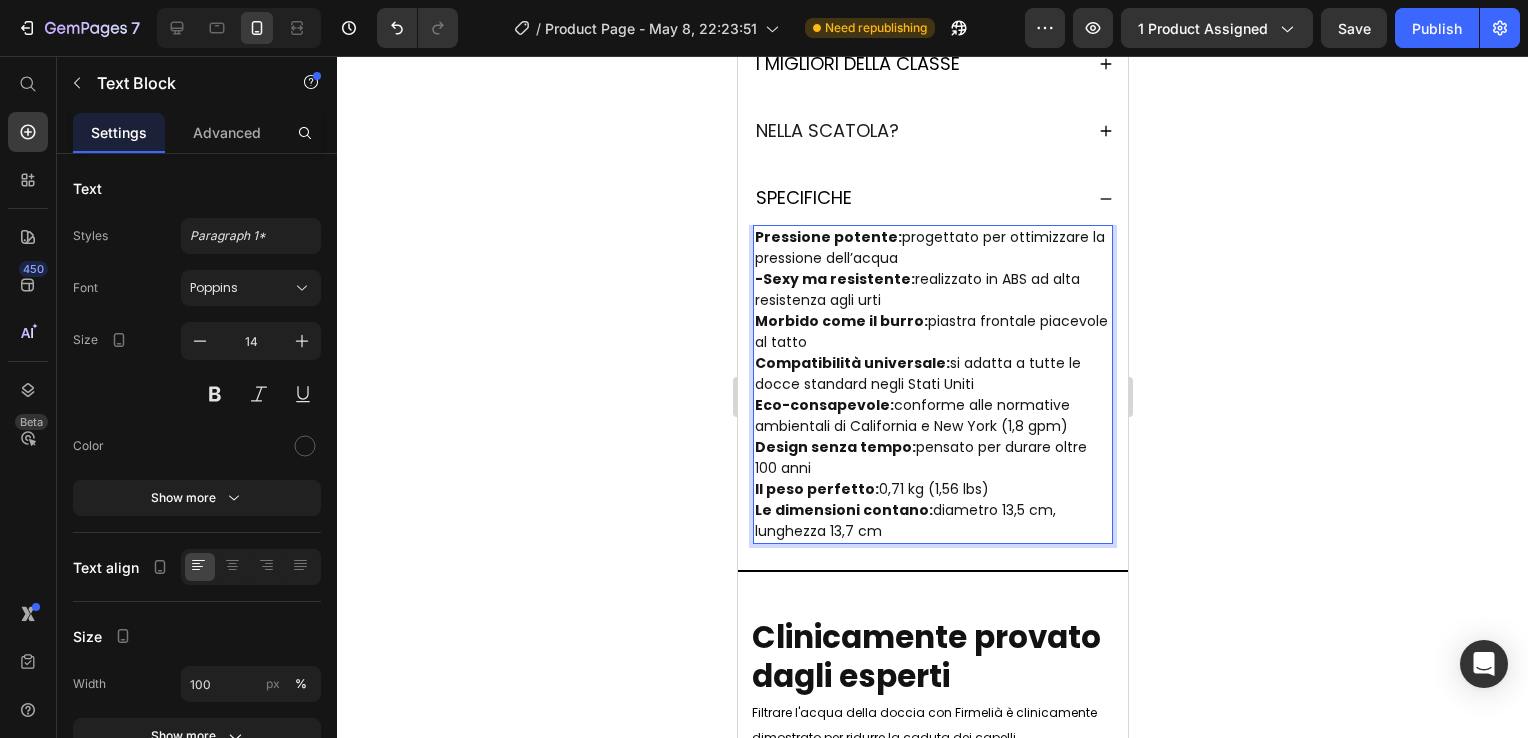 click on "Pressione potente: progettato per ottimizzare la pressione dell’acqua -Sexy ma resistente: realizzato in ABS ad alta resistenza agli urti Morbido come il burro: piastra frontale piacevole al tatto Compatibilità universale: si adatta a tutte le docce standard negli Stati Uniti Eco-consapevole: conforme alle normative ambientali di California e New York (1,8 gpm) Design senza tempo: pensato per durare oltre 100 anni Il peso perfetto: 0,71 kg (1,56 lbs) Le dimensioni contano: diametro 13,5 cm, lunghezza 13,7 cm" at bounding box center (932, 384) 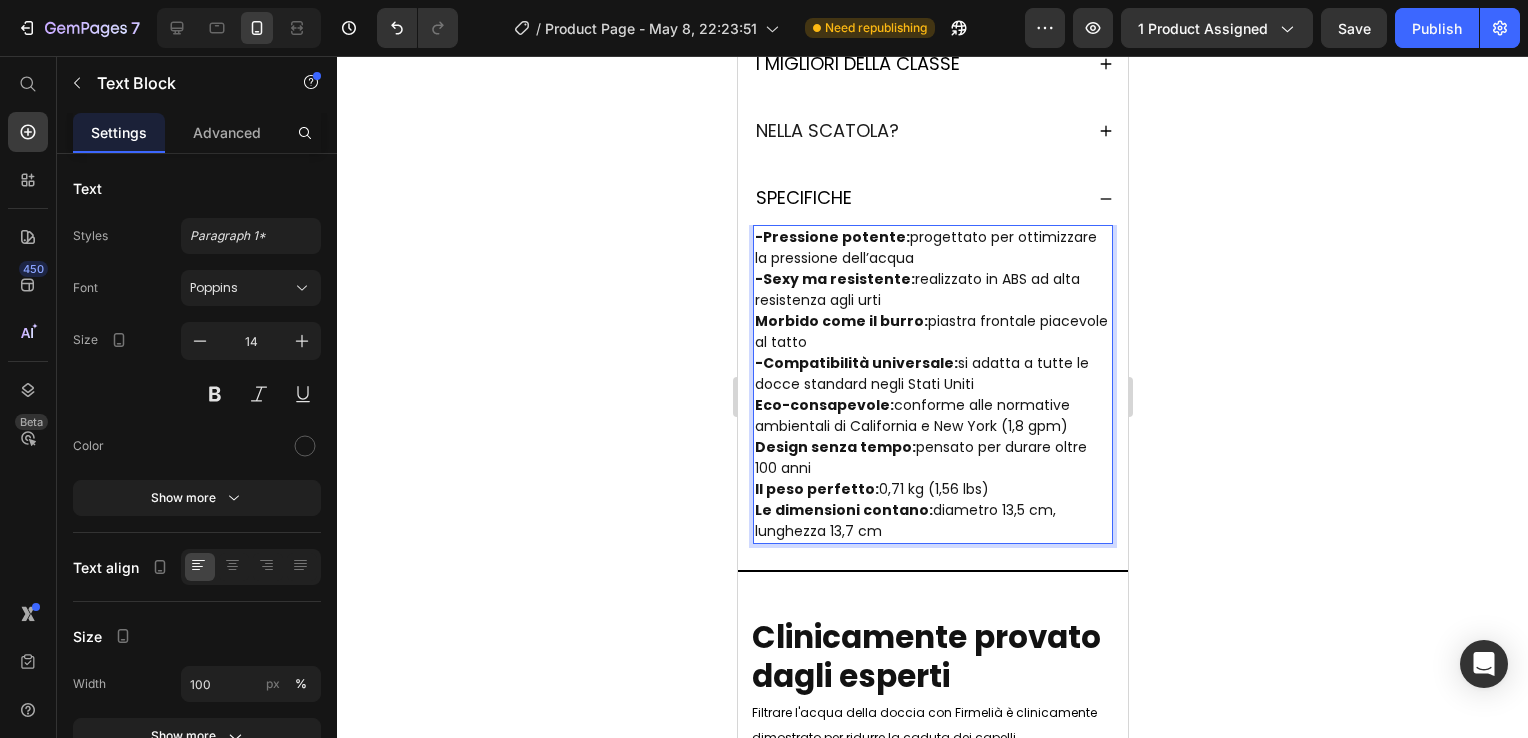 click on "conforme alle normative ambientali di [STATE] e [STATE] ([GPM] gpm)" at bounding box center [932, 384] 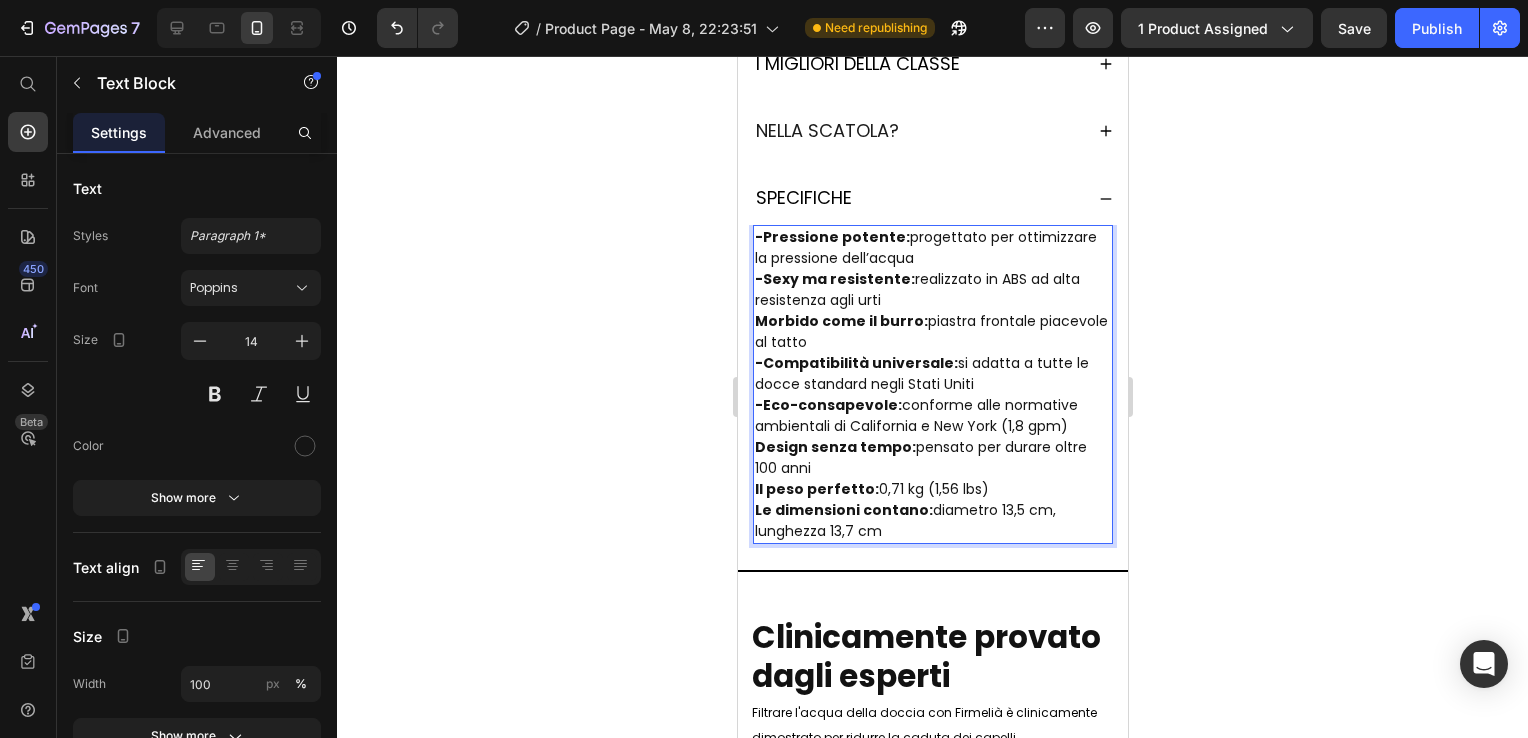 click on "conforme alle normative ambientali di [STATE] e [STATE] ([GPM] gpm)" at bounding box center (932, 384) 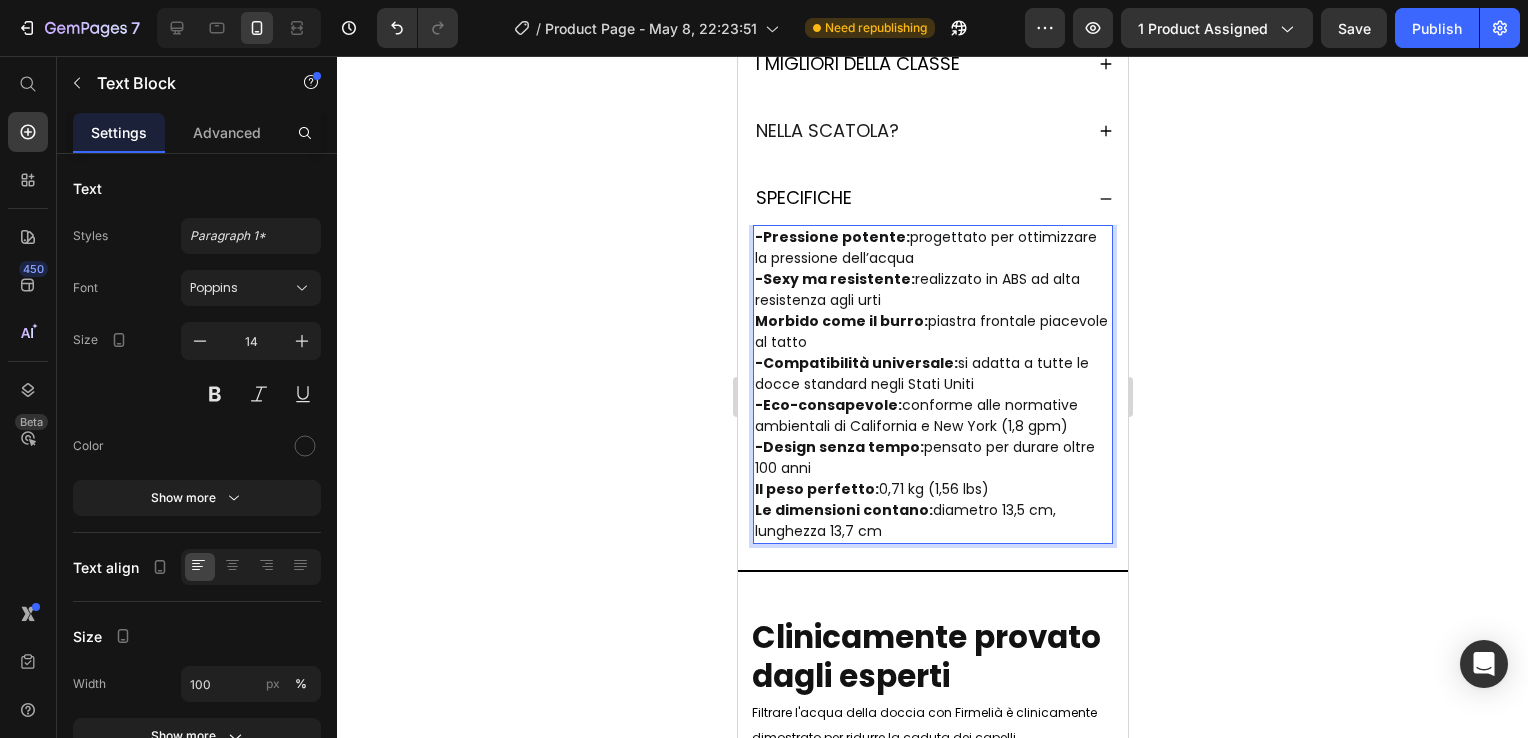 click on "conforme alle normative ambientali di [STATE] e [STATE] ([GPM] gpm)" at bounding box center [932, 384] 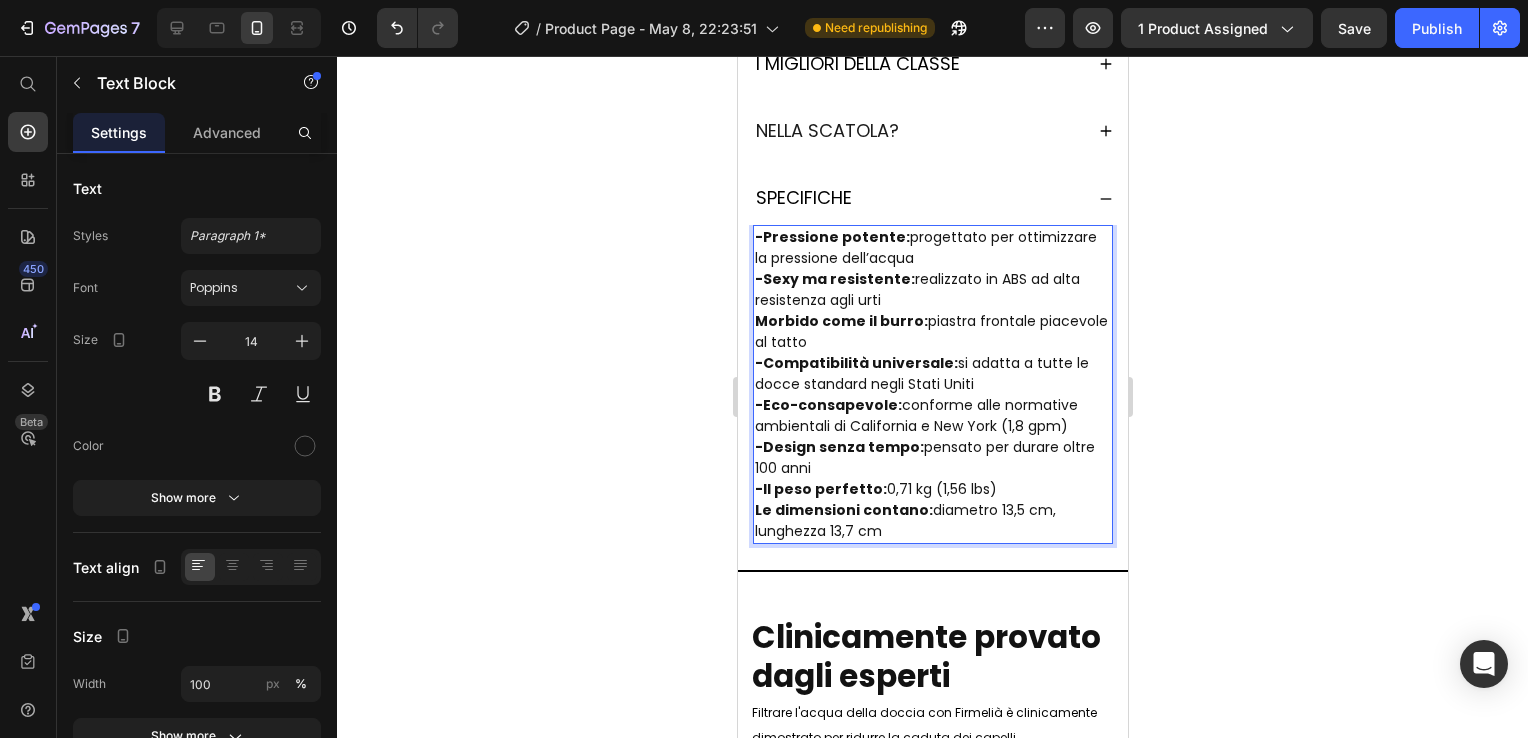 click on "conforme alle normative ambientali di [STATE] e [STATE] ([GPM] gpm)" at bounding box center (932, 384) 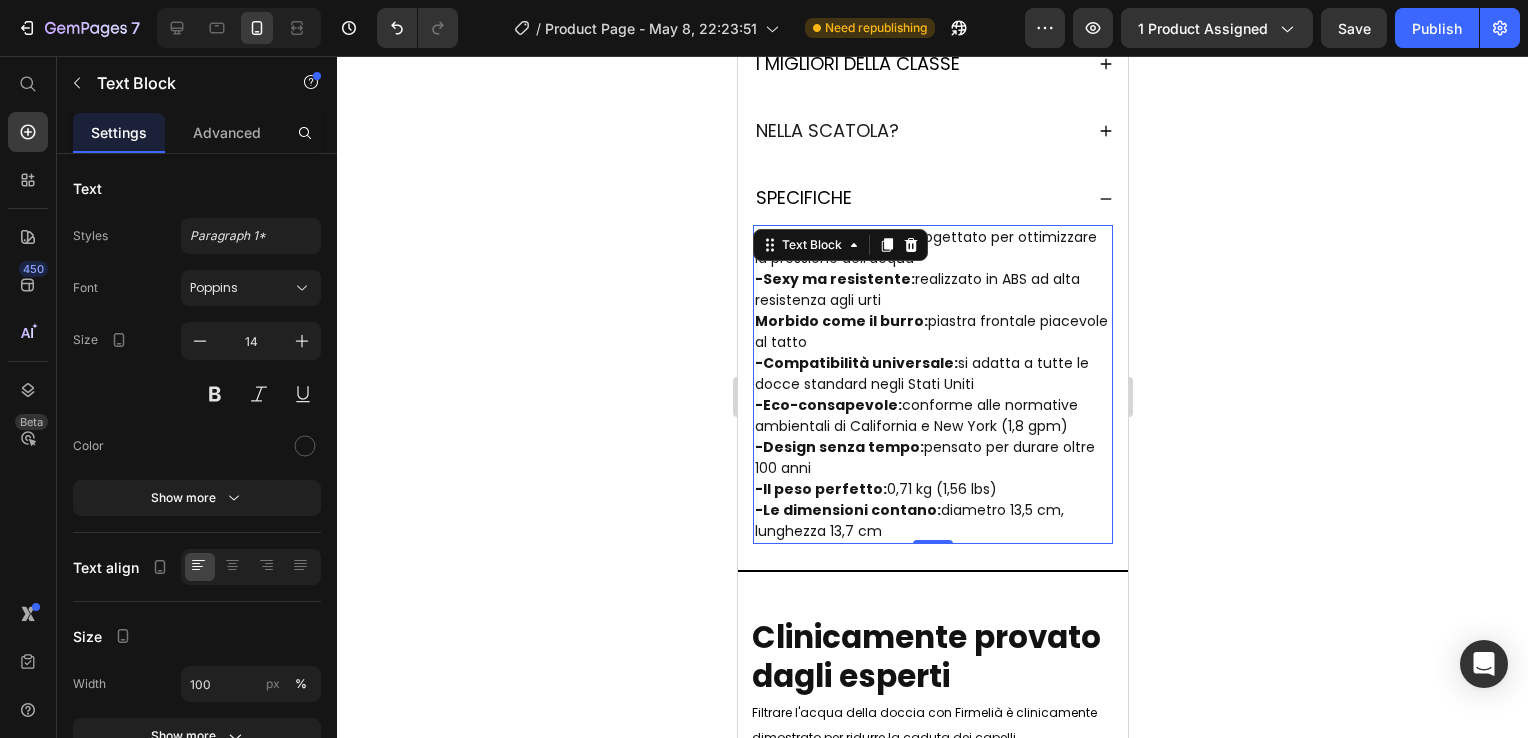 click 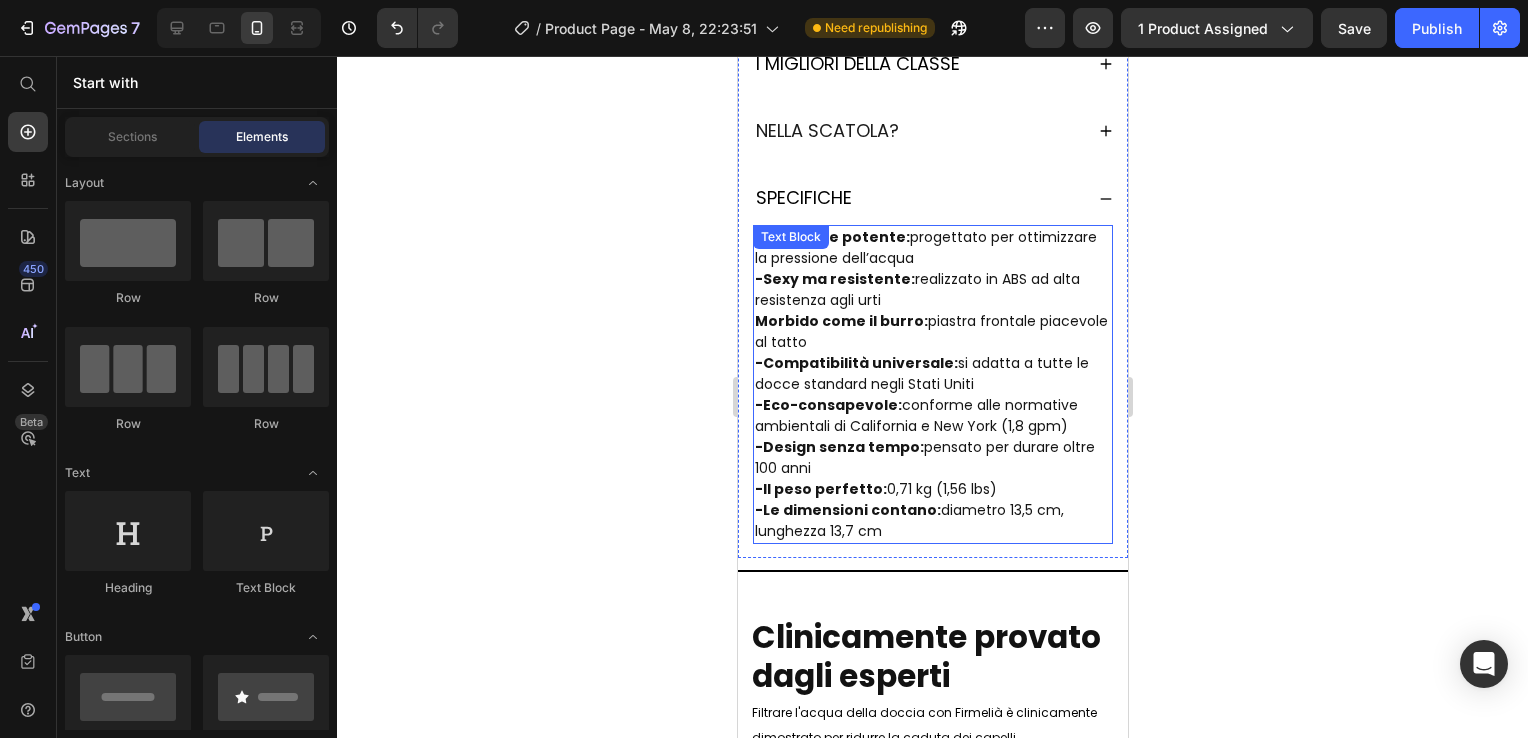click on "-Eco-consapevole: conforme alle normative ambientali di California e New York (1,8 gpm)" at bounding box center [932, 416] 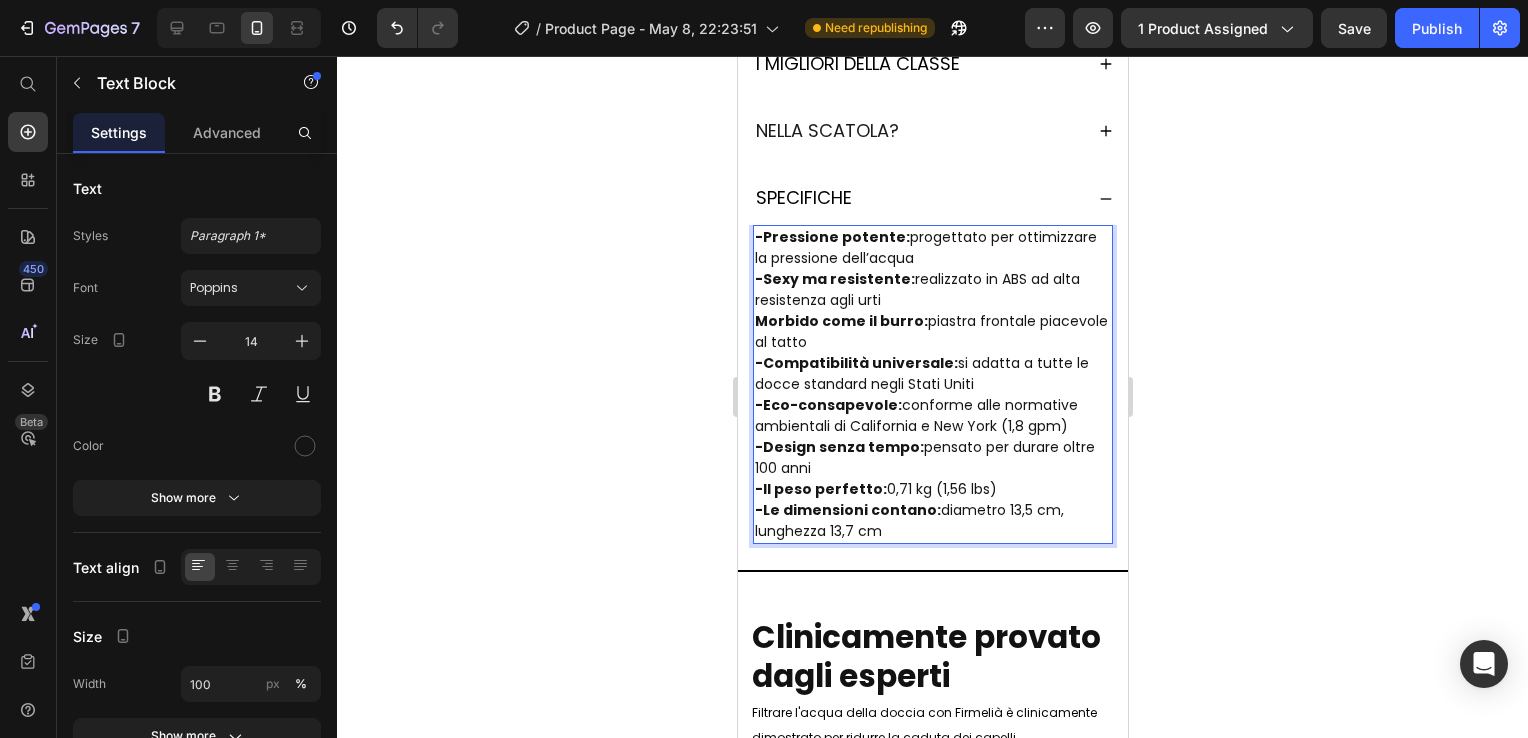 click on "-Eco-consapevole: conforme alle normative ambientali di California e New York (1,8 gpm)" at bounding box center (932, 416) 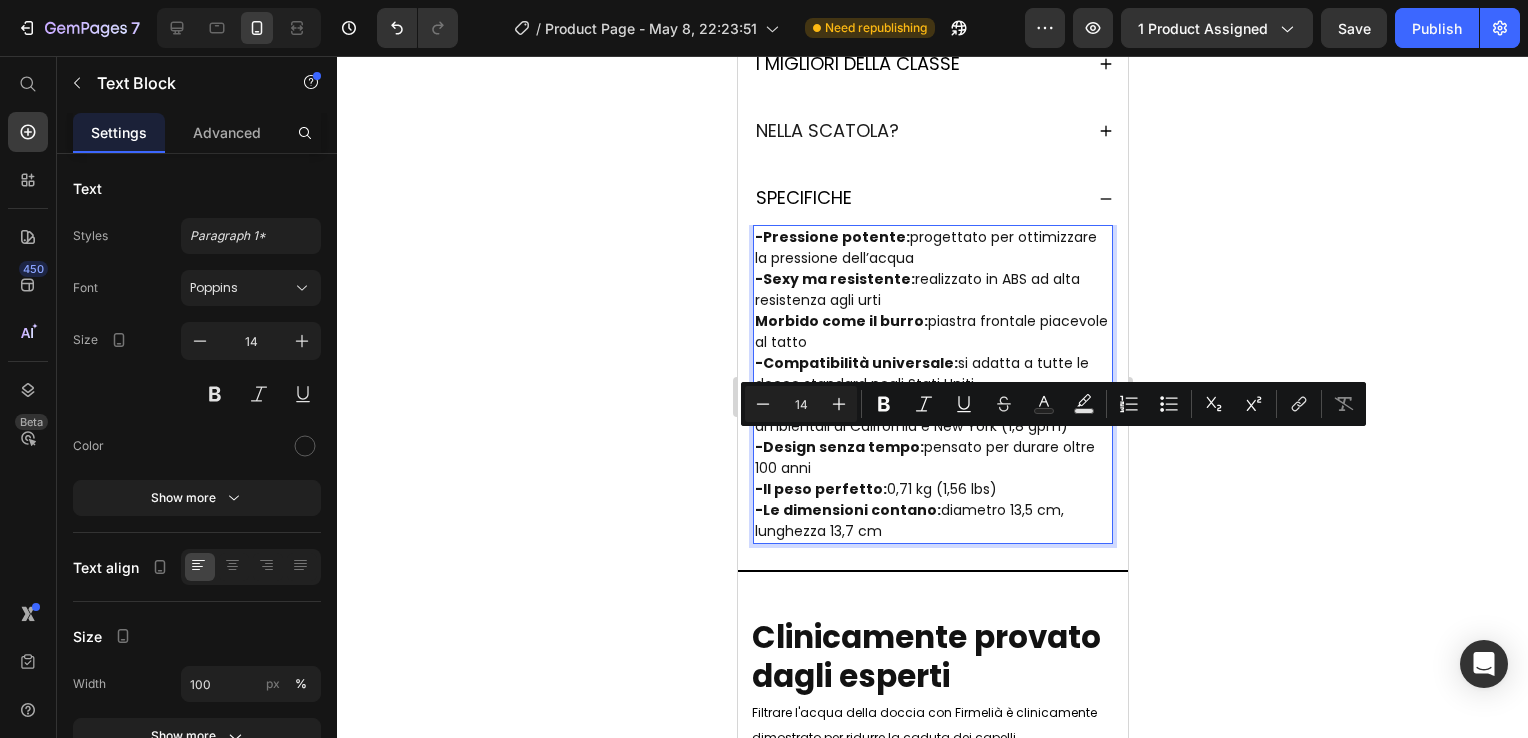 drag, startPoint x: 1063, startPoint y: 442, endPoint x: 850, endPoint y: 449, distance: 213.11499 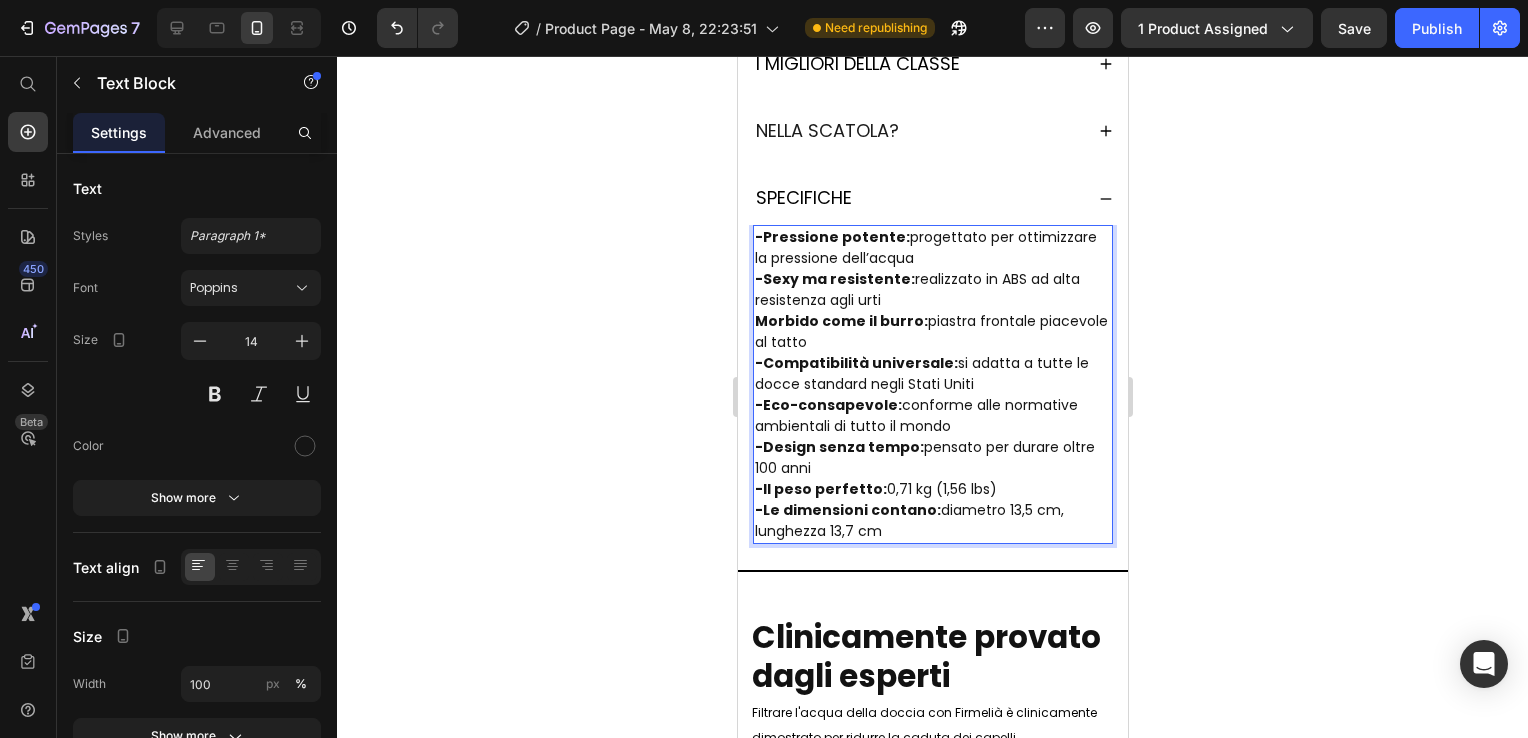 click 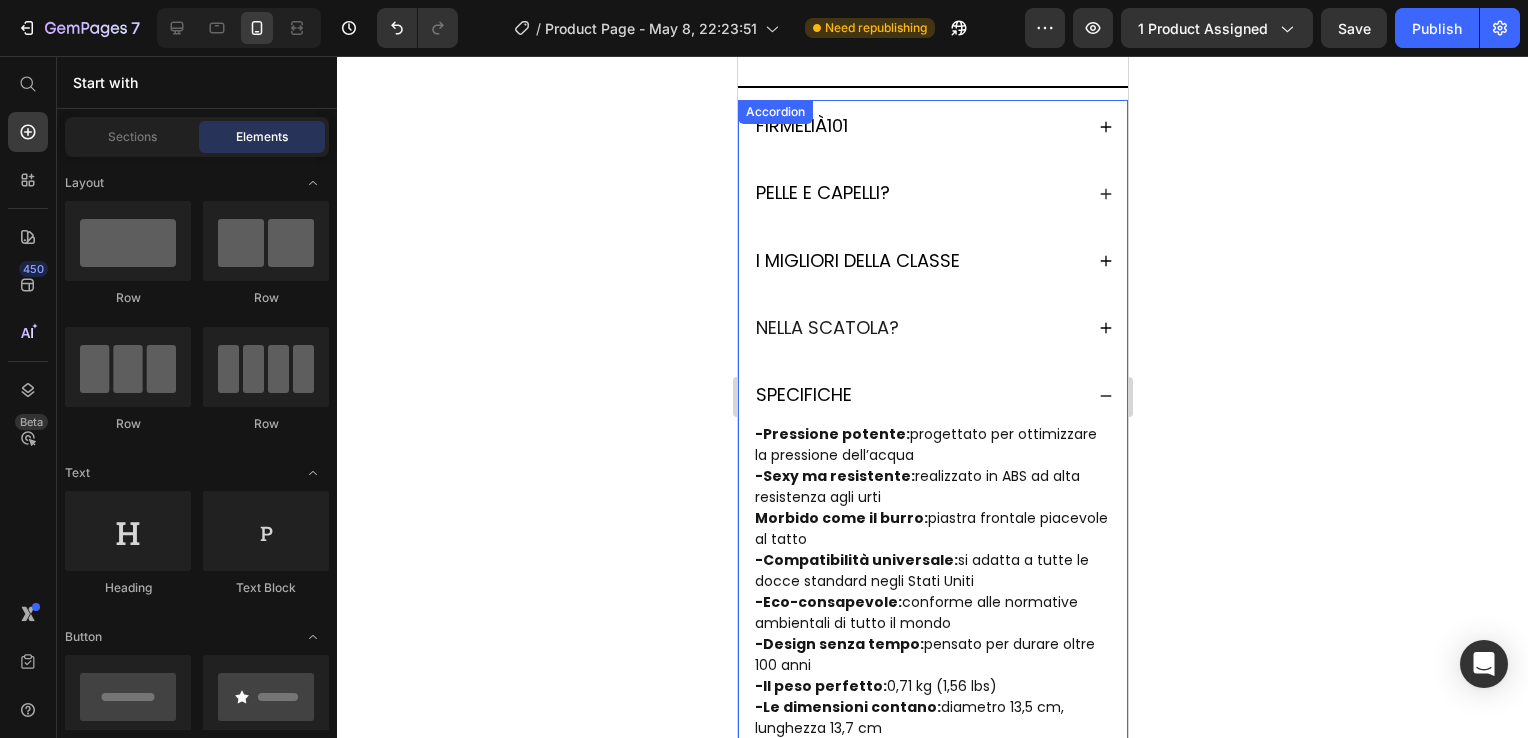 scroll, scrollTop: 1632, scrollLeft: 0, axis: vertical 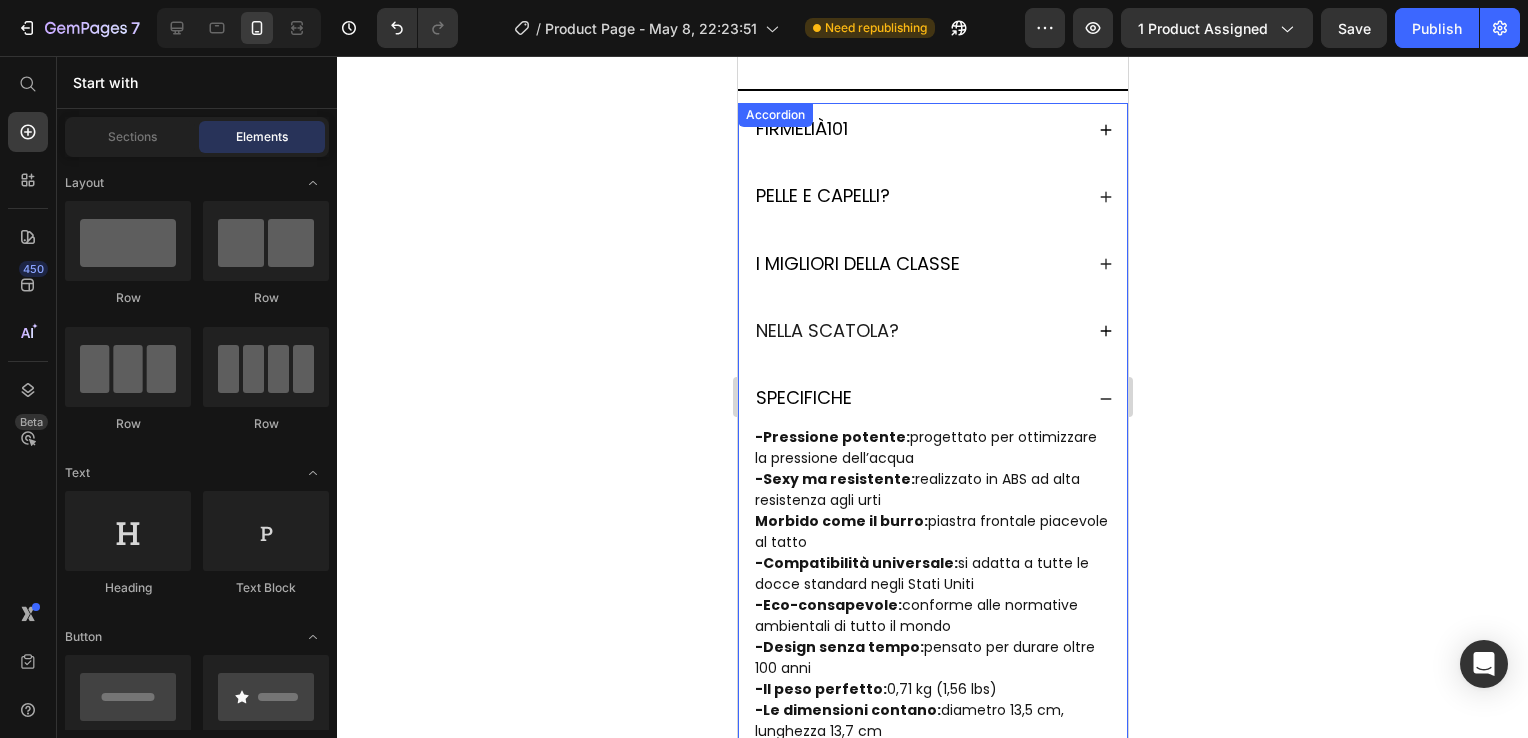 click on "I MIGLIORI DELLA CLASSE" at bounding box center [932, 264] 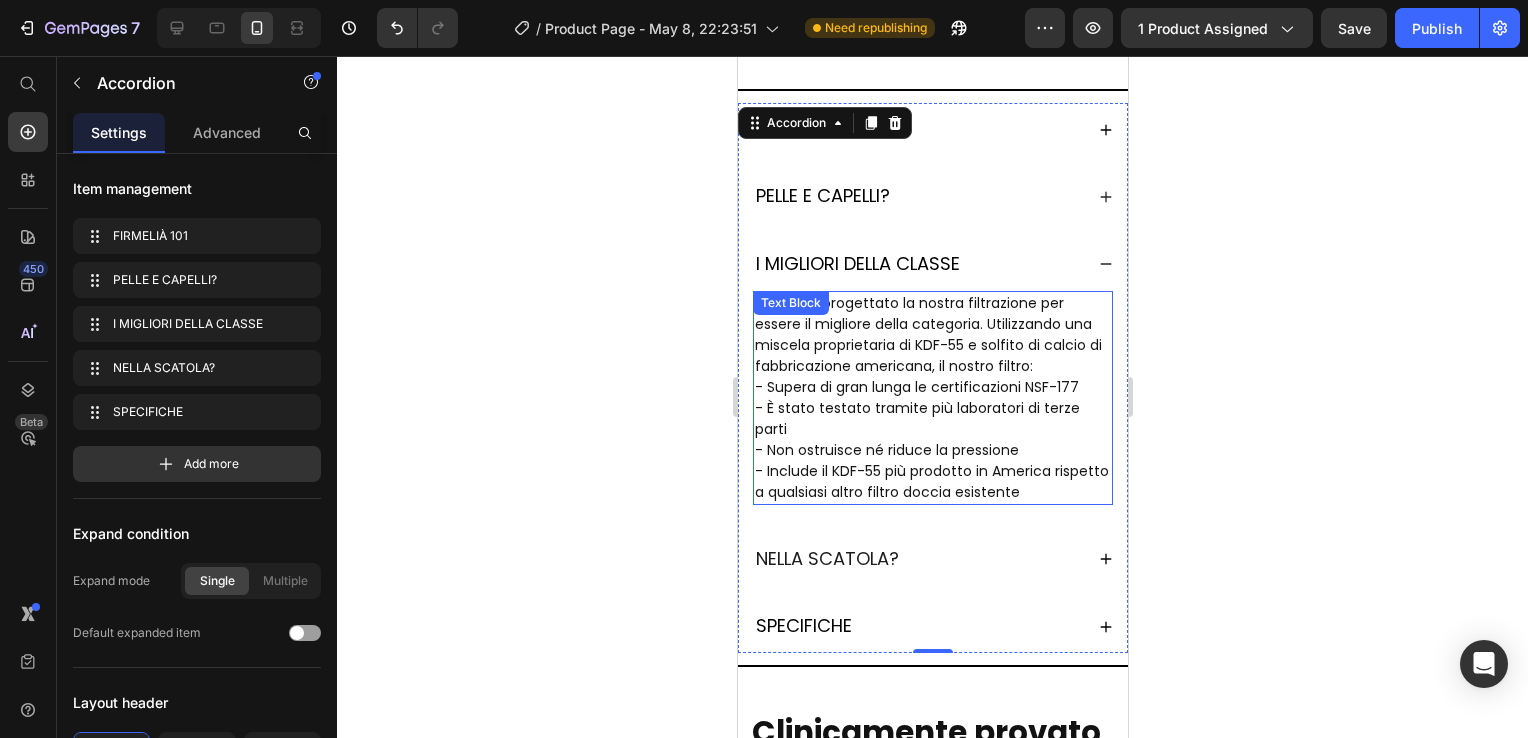 click on "Abbiamo progettato la nostra filtrazione per essere il migliore della categoria. Utilizzando una miscela proprietaria di KDF-55 e solfito di calcio di fabbricazione americana, il nostro filtro:" at bounding box center (932, 335) 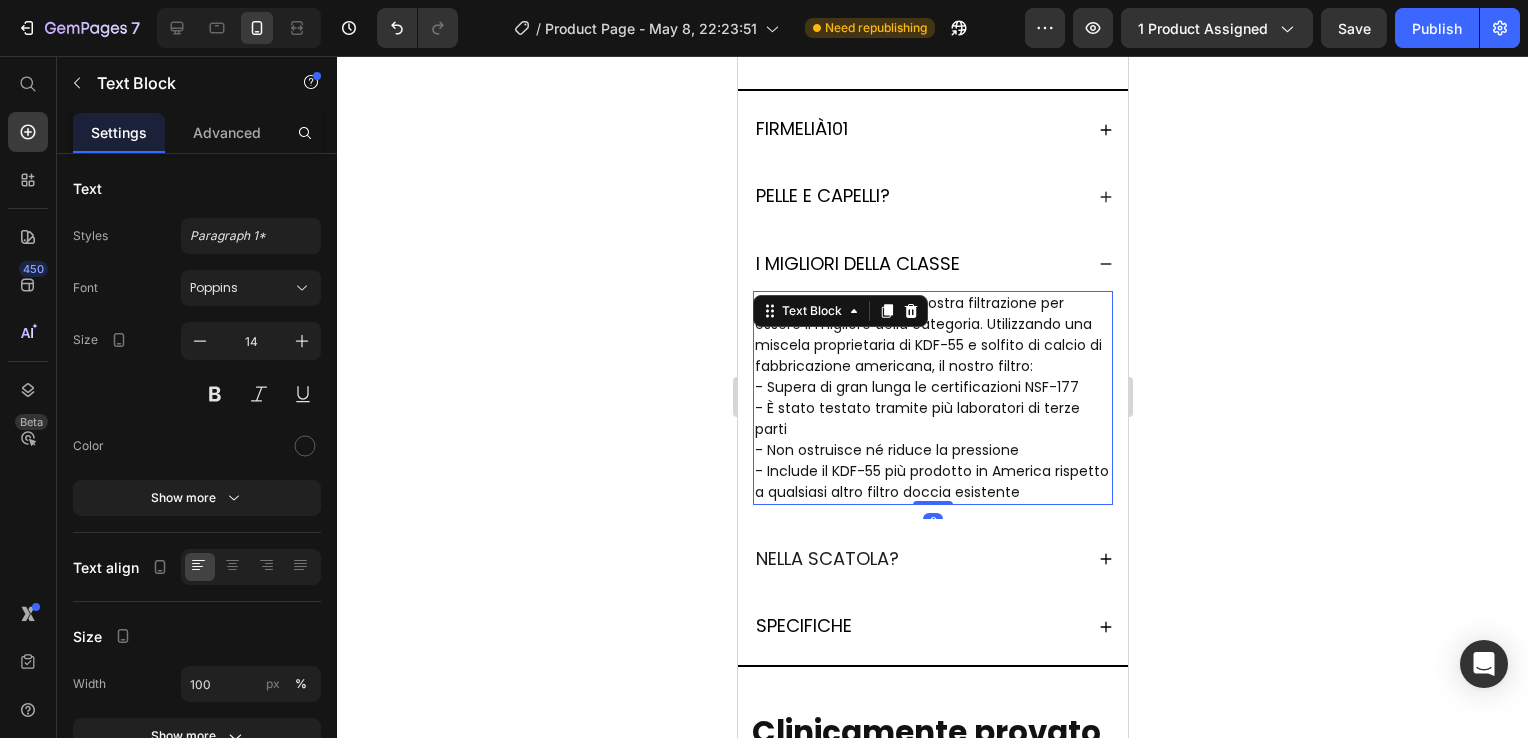 click on "Abbiamo progettato la nostra filtrazione per essere il migliore della categoria. Utilizzando una miscela proprietaria di KDF-55 e solfito di calcio di fabbricazione americana, il nostro filtro:" at bounding box center [932, 335] 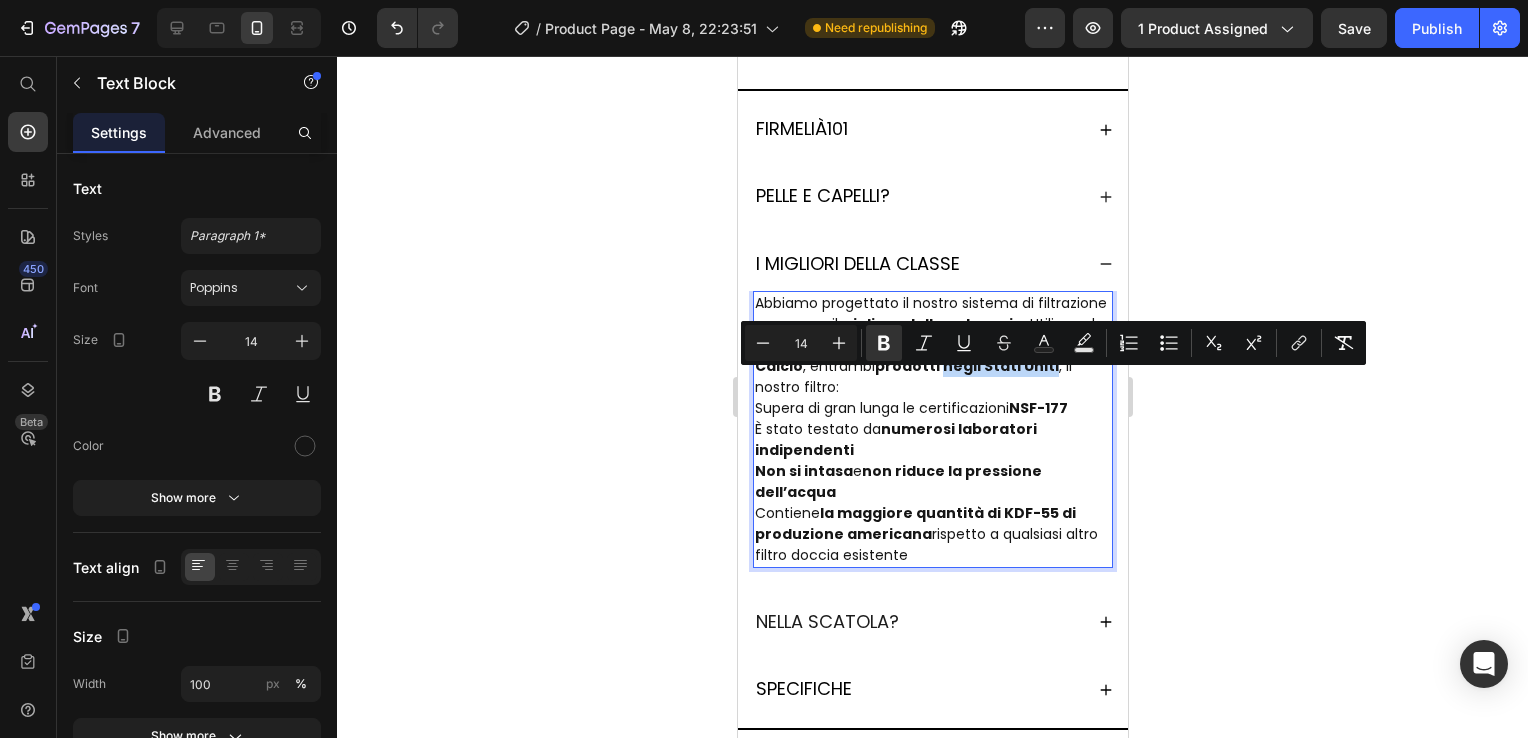 drag, startPoint x: 1013, startPoint y: 382, endPoint x: 786, endPoint y: 408, distance: 228.48413 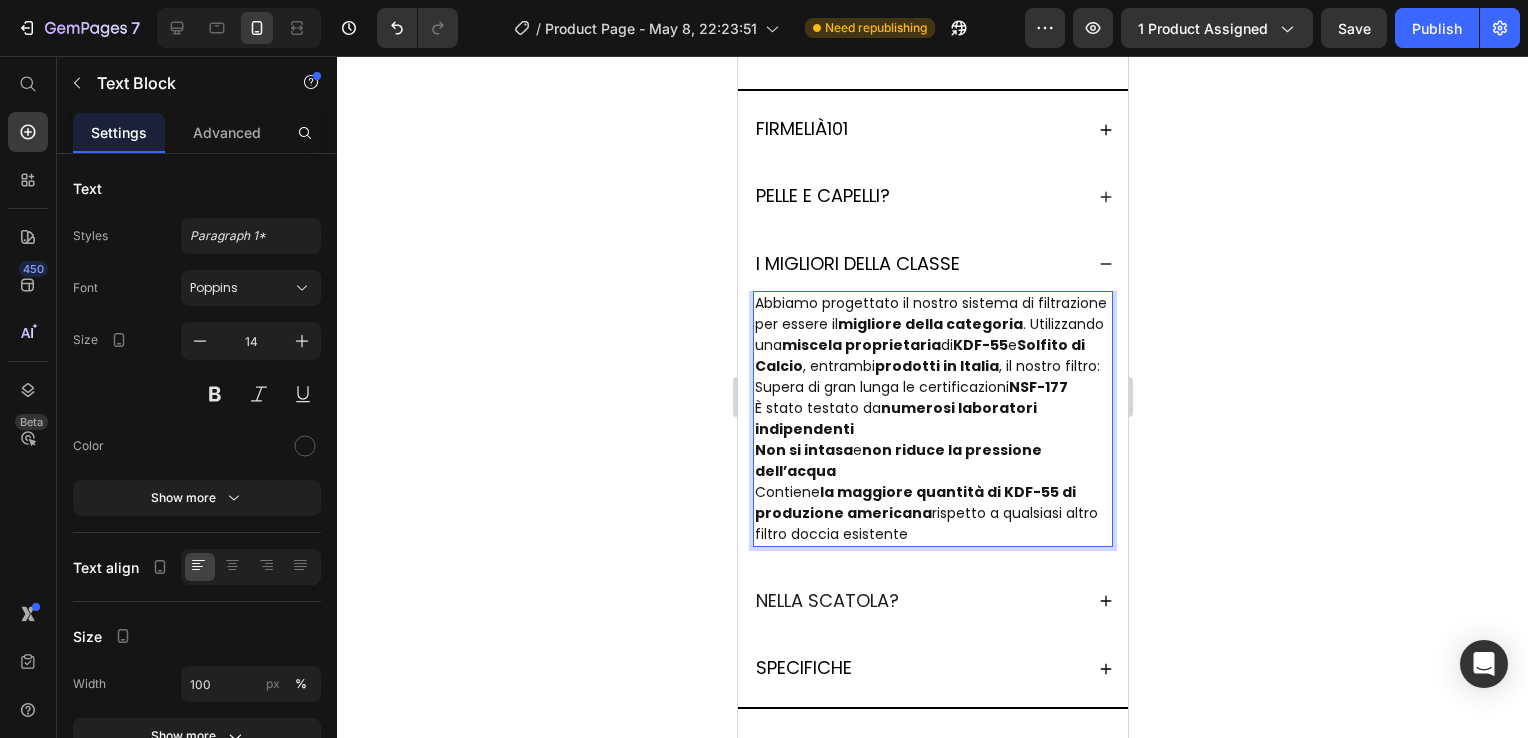 click 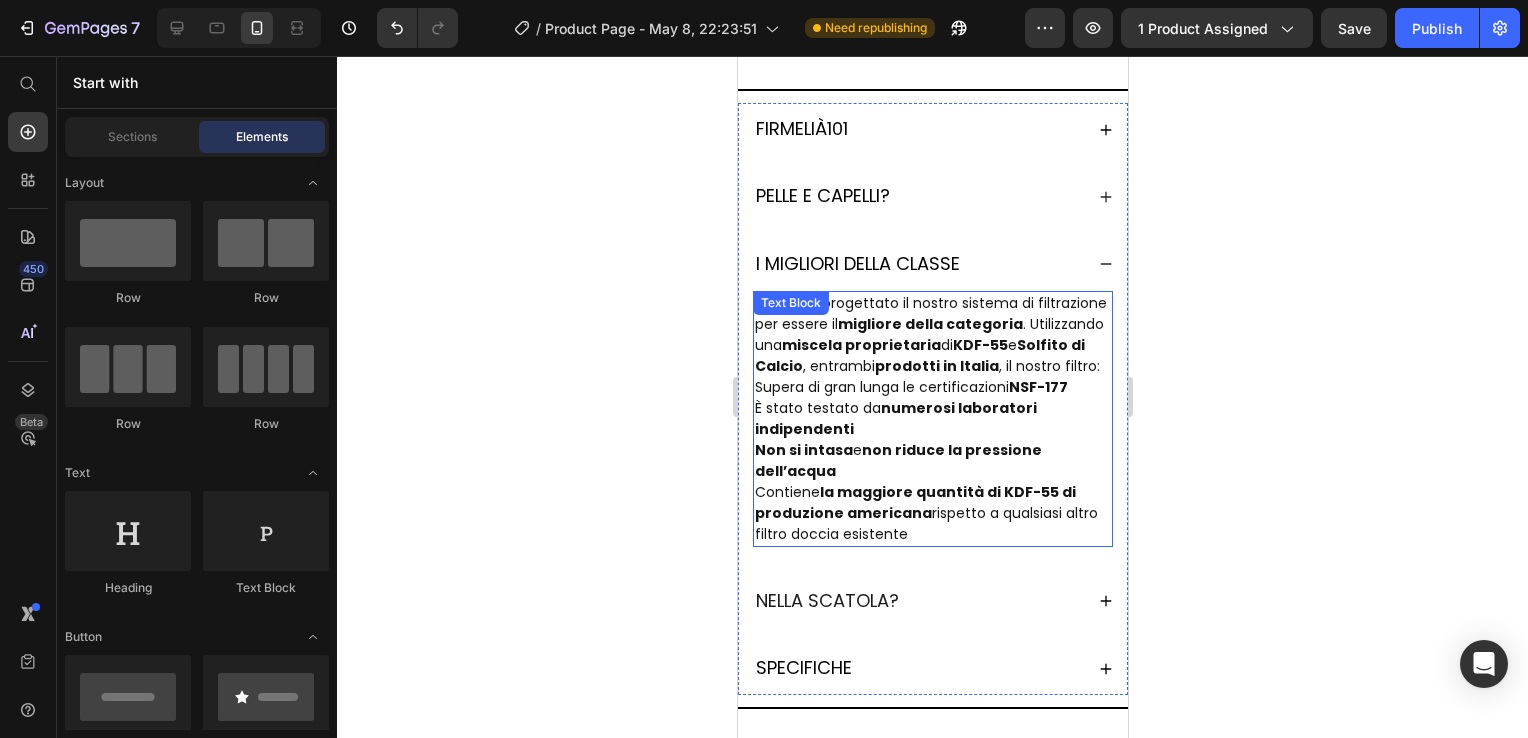 click on "Non si intasa  e  non riduce la pressione dell’acqua" at bounding box center [932, 461] 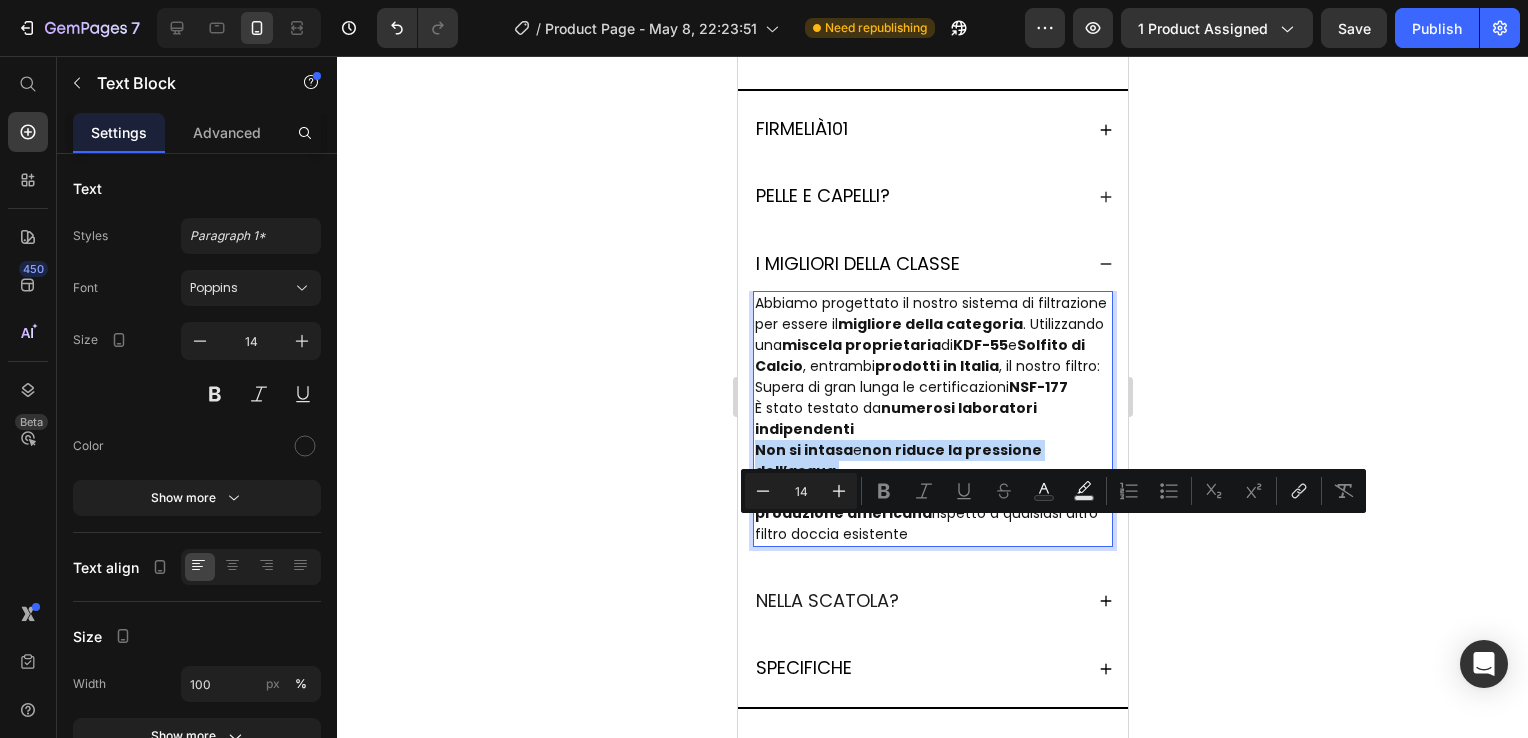 click on "Non si intasa  e  non riduce la pressione dell’acqua" at bounding box center (932, 461) 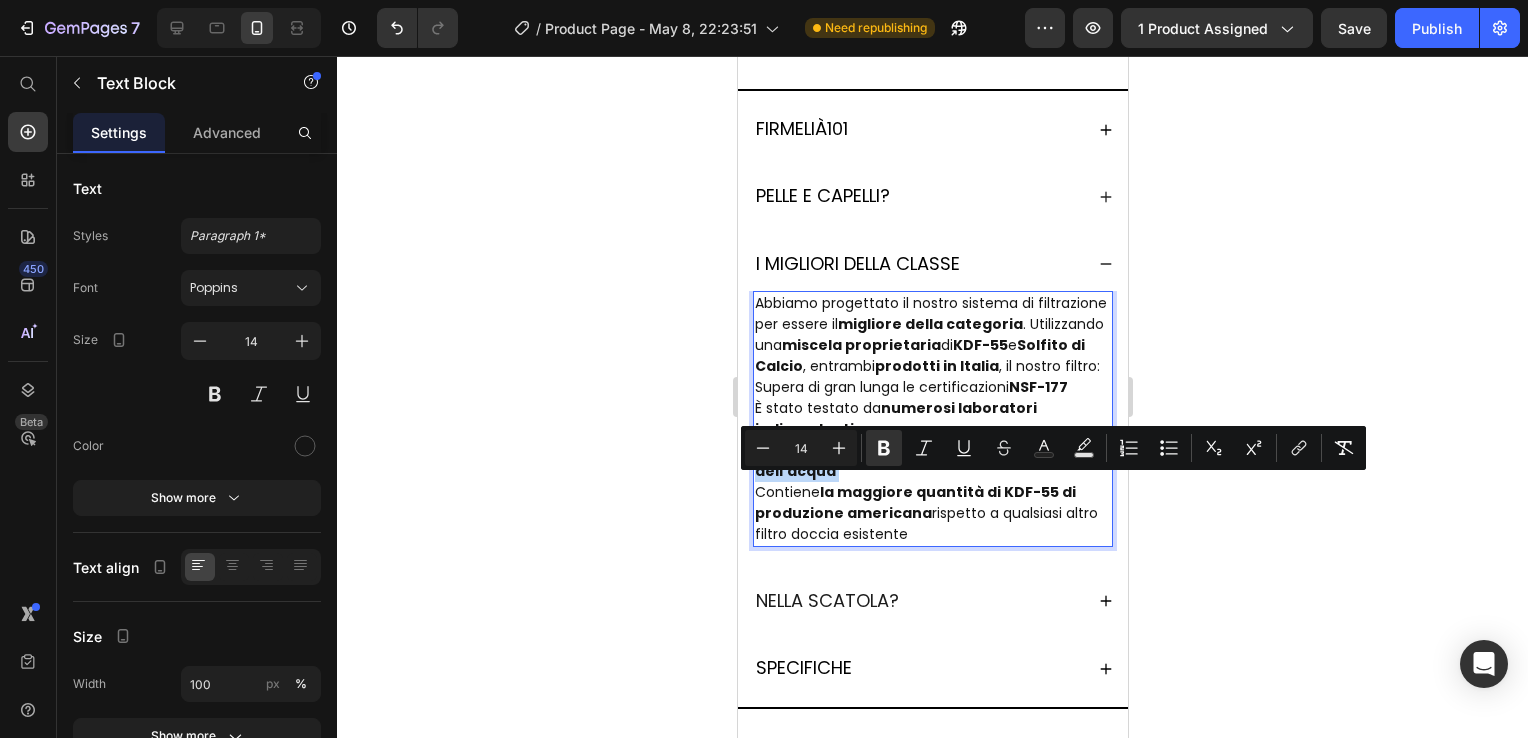 click on "Non si intasa  e  non riduce la pressione dell’acqua" at bounding box center (932, 461) 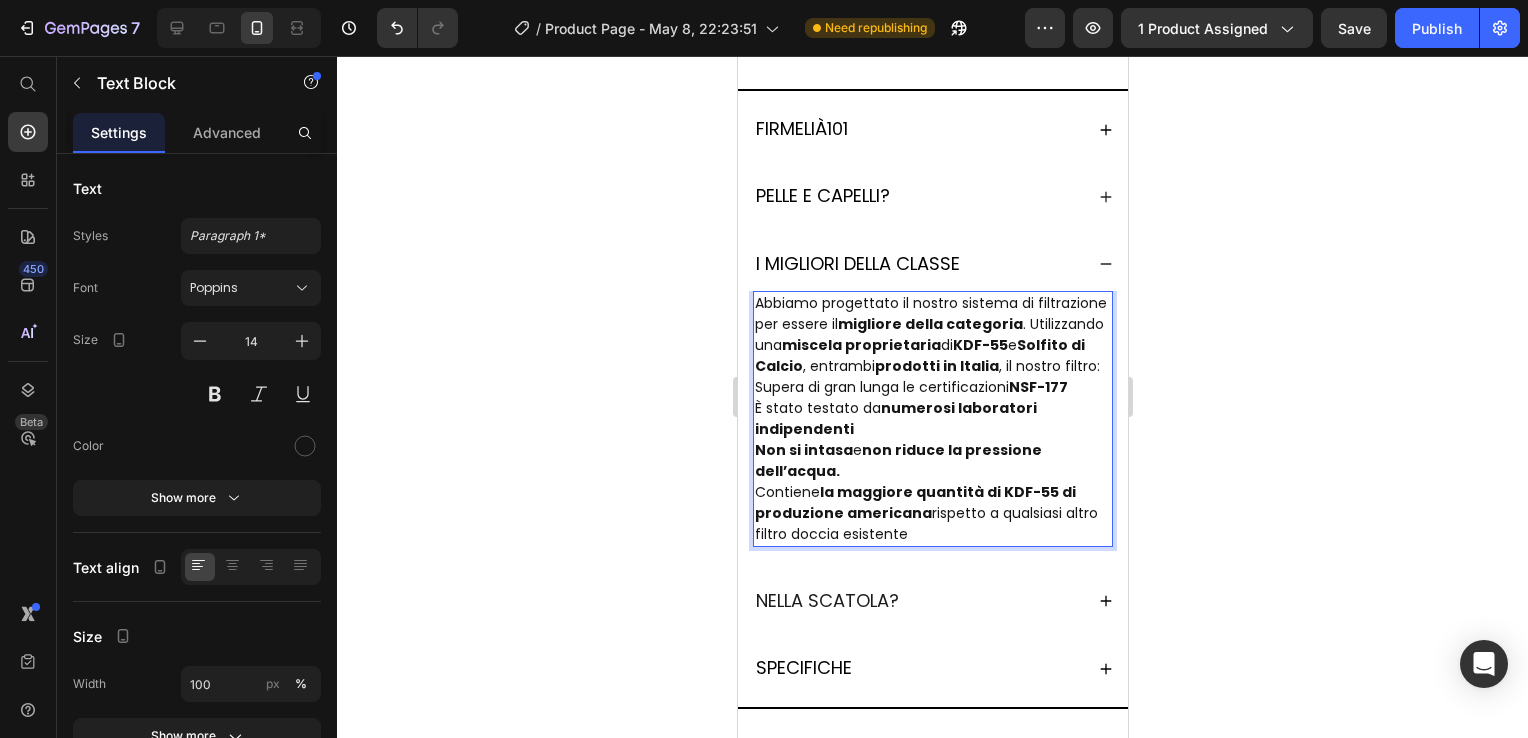 click 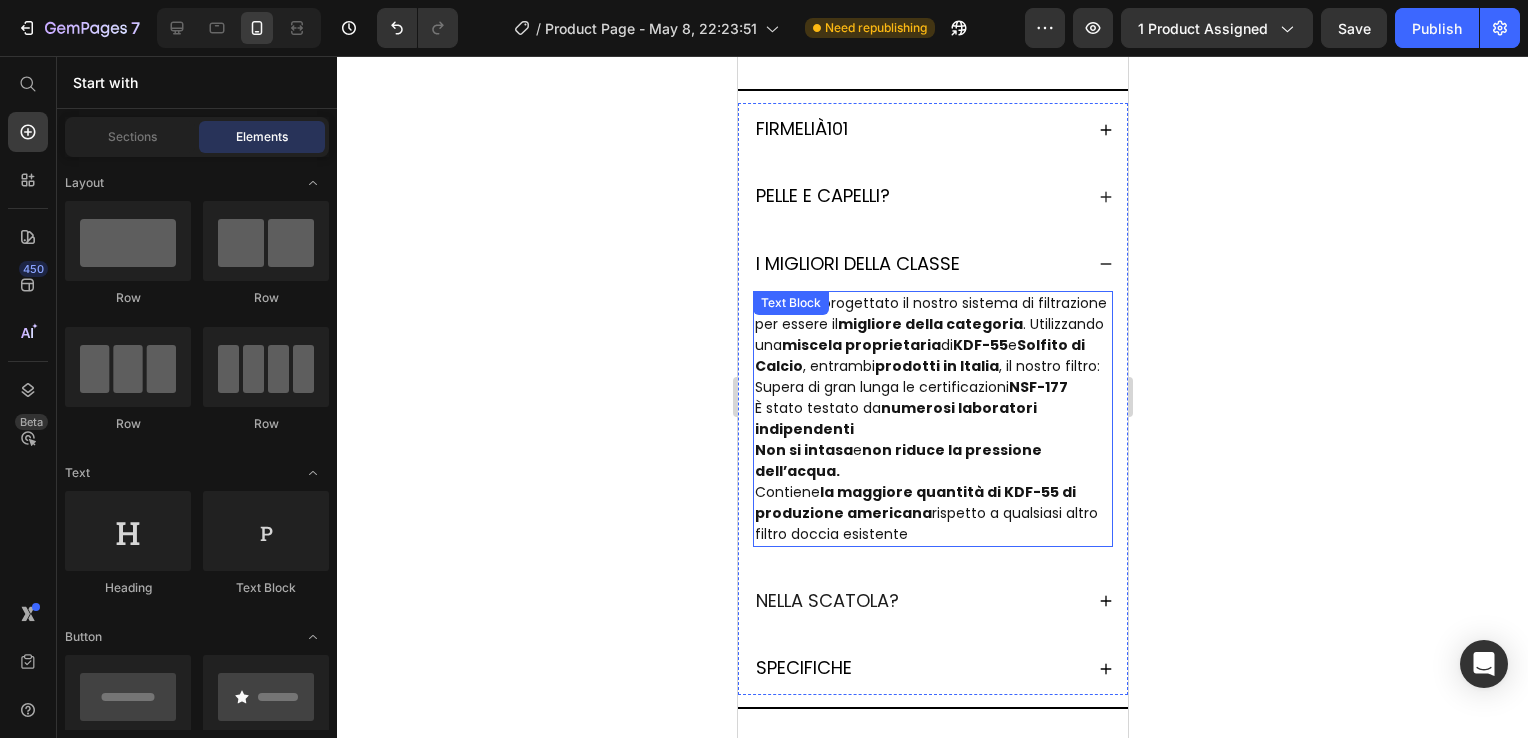 click on "Contiene  la maggiore quantità di KDF-55 di produzione americana  rispetto a qualsiasi altro filtro doccia esistente" at bounding box center (932, 513) 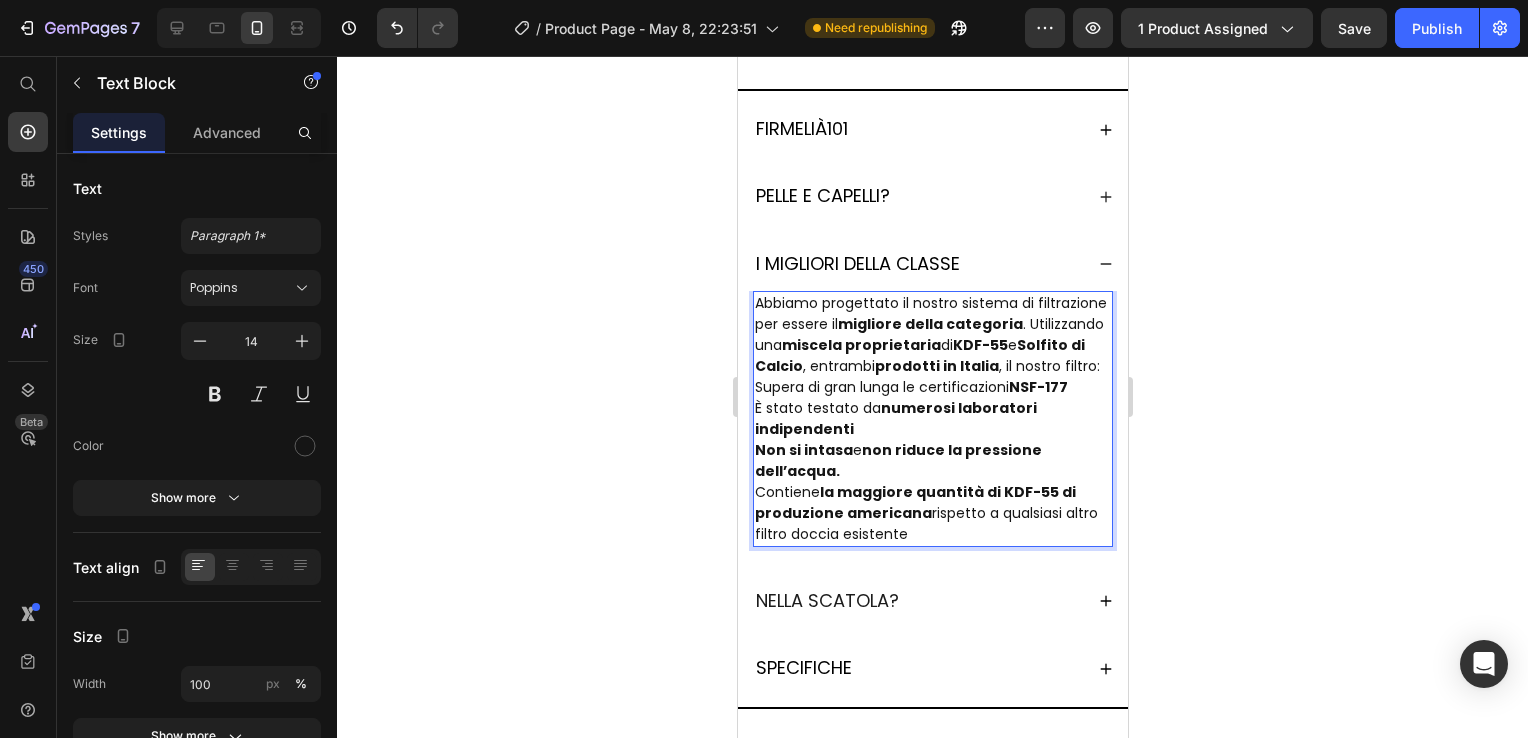 click on "Contiene  la maggiore quantità di KDF-55 di produzione americana  rispetto a qualsiasi altro filtro doccia esistente" at bounding box center (932, 513) 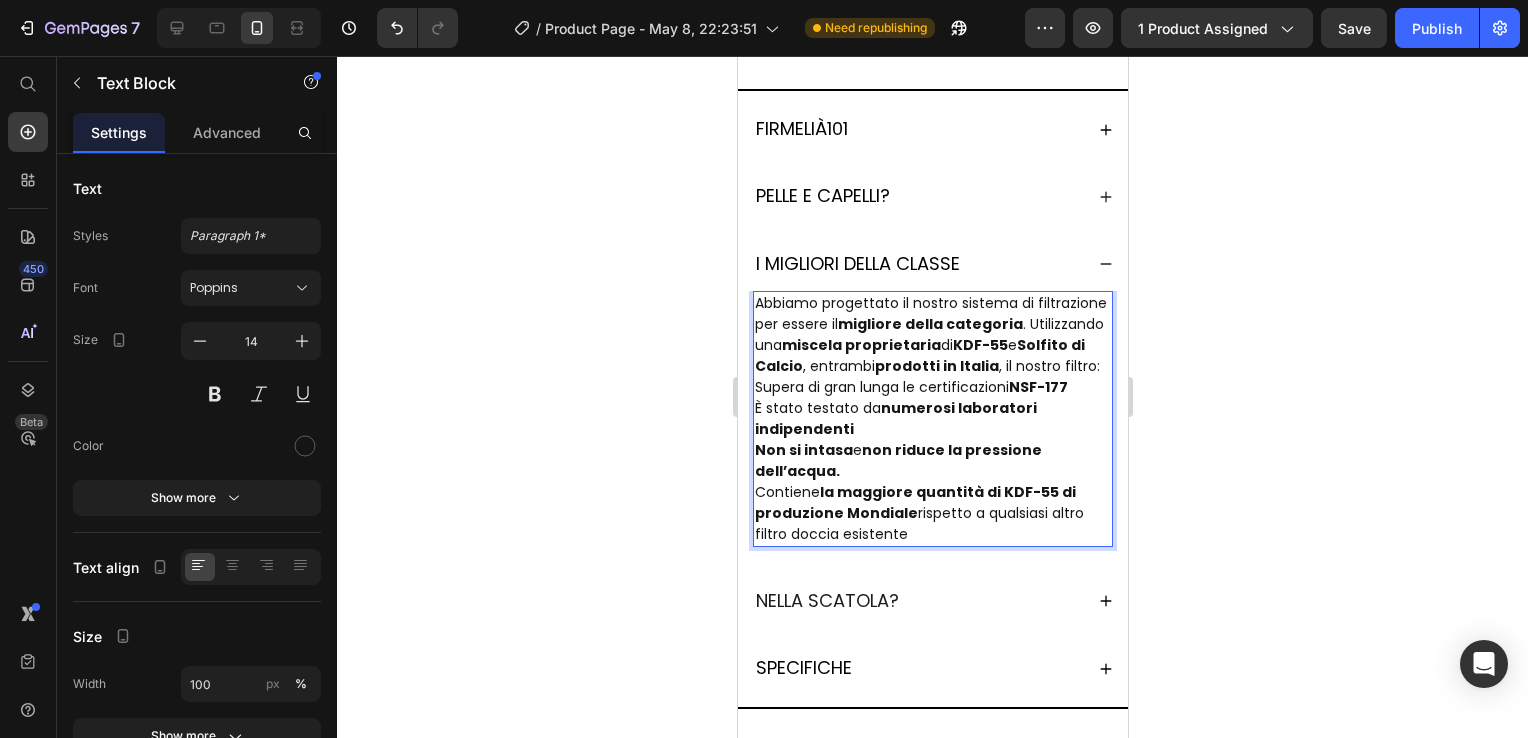 click 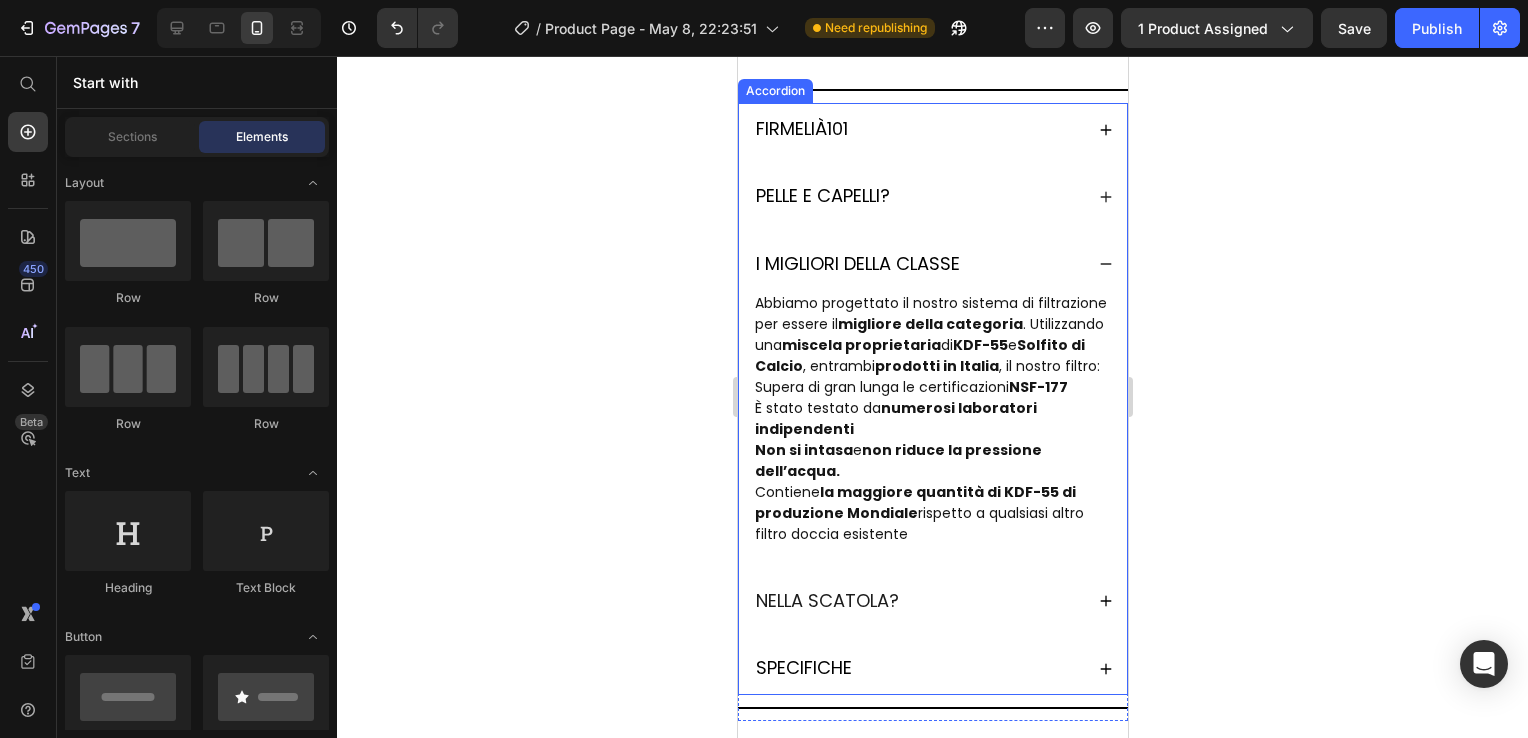 click 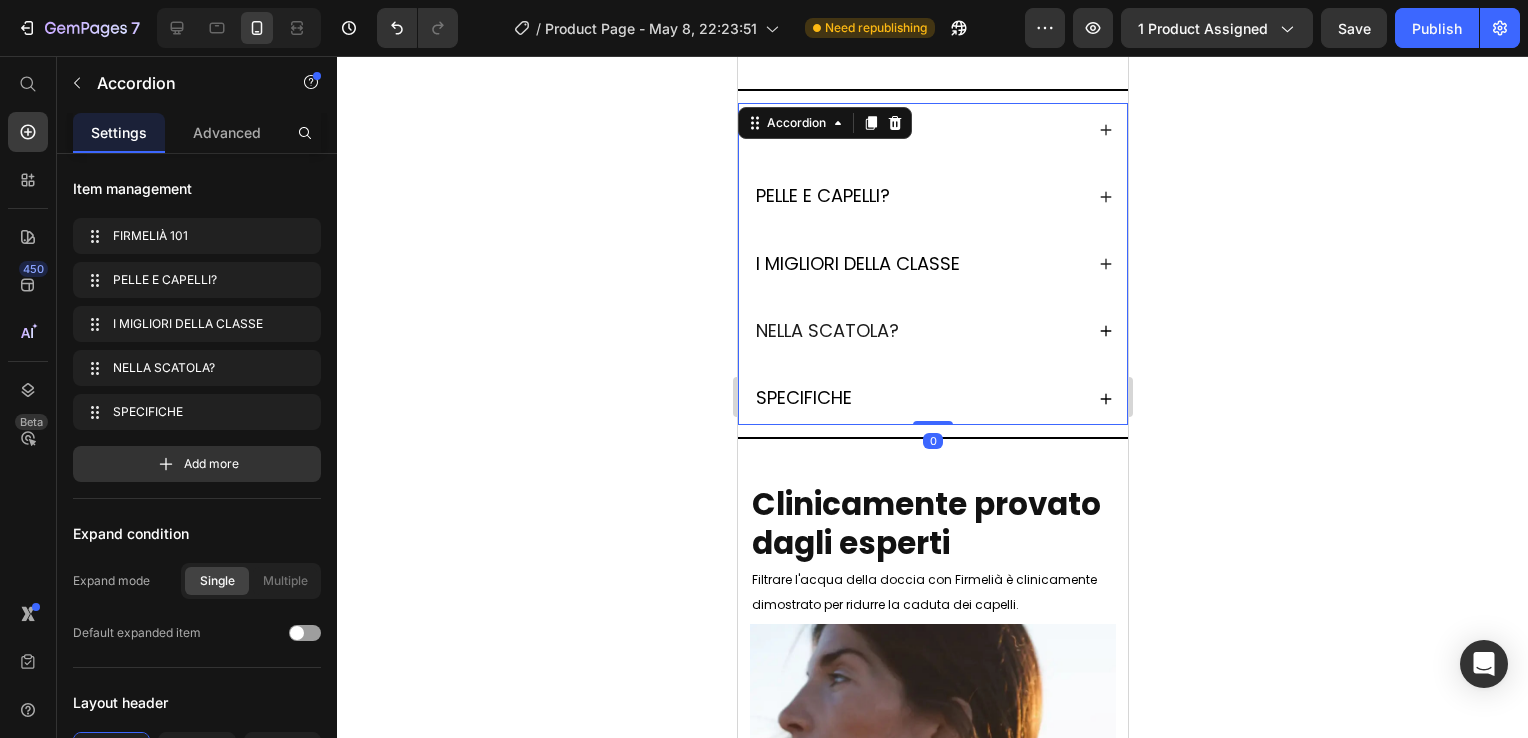 scroll, scrollTop: 1532, scrollLeft: 0, axis: vertical 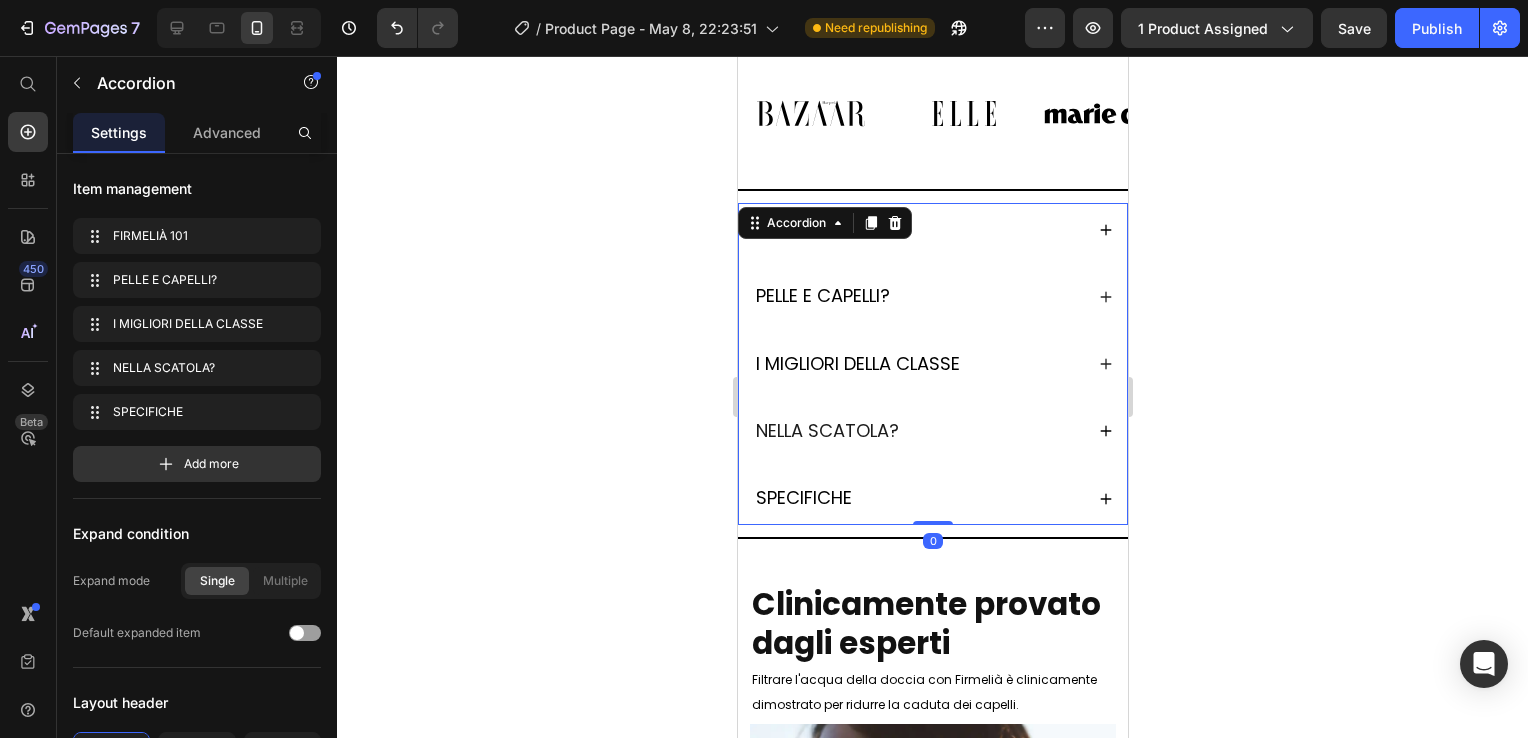 click 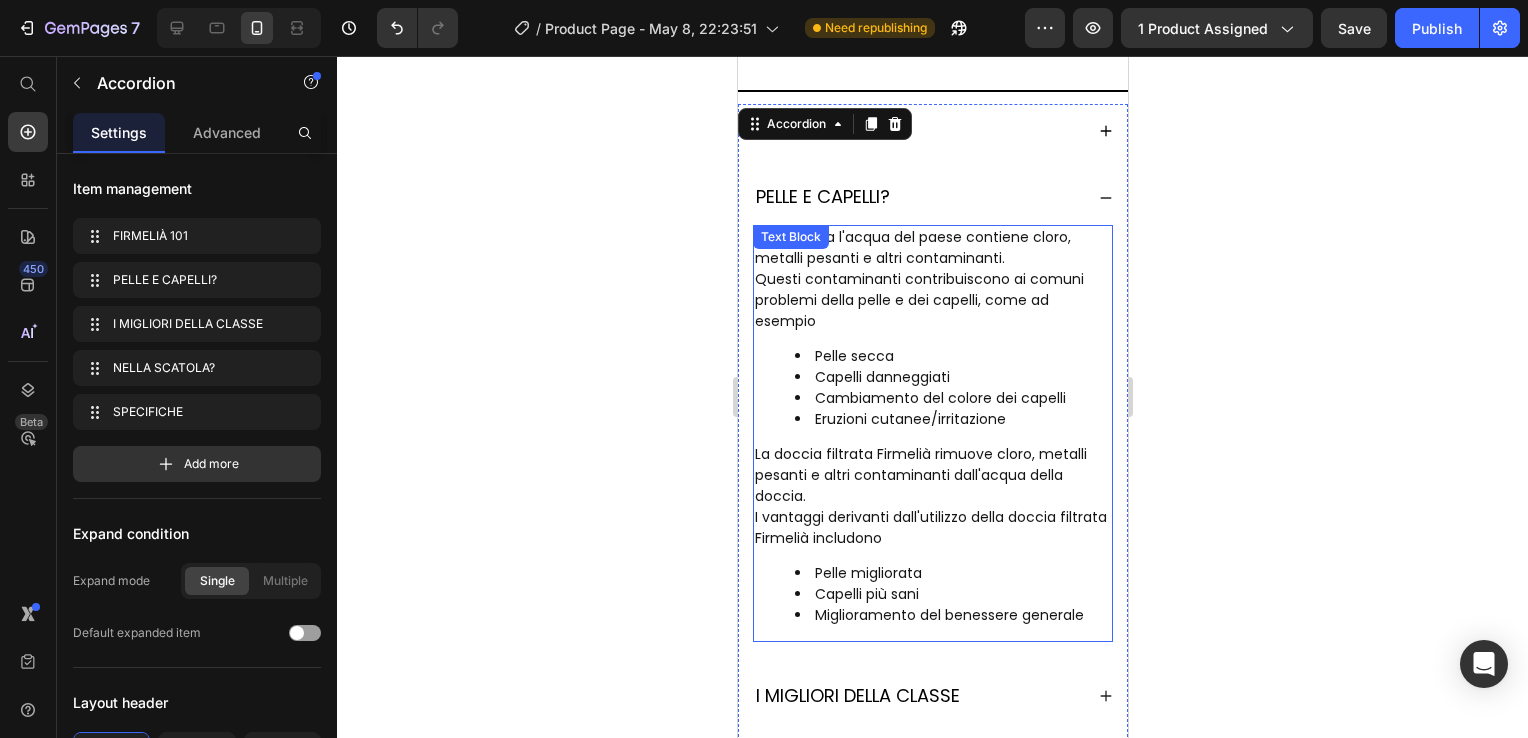 scroll, scrollTop: 1632, scrollLeft: 0, axis: vertical 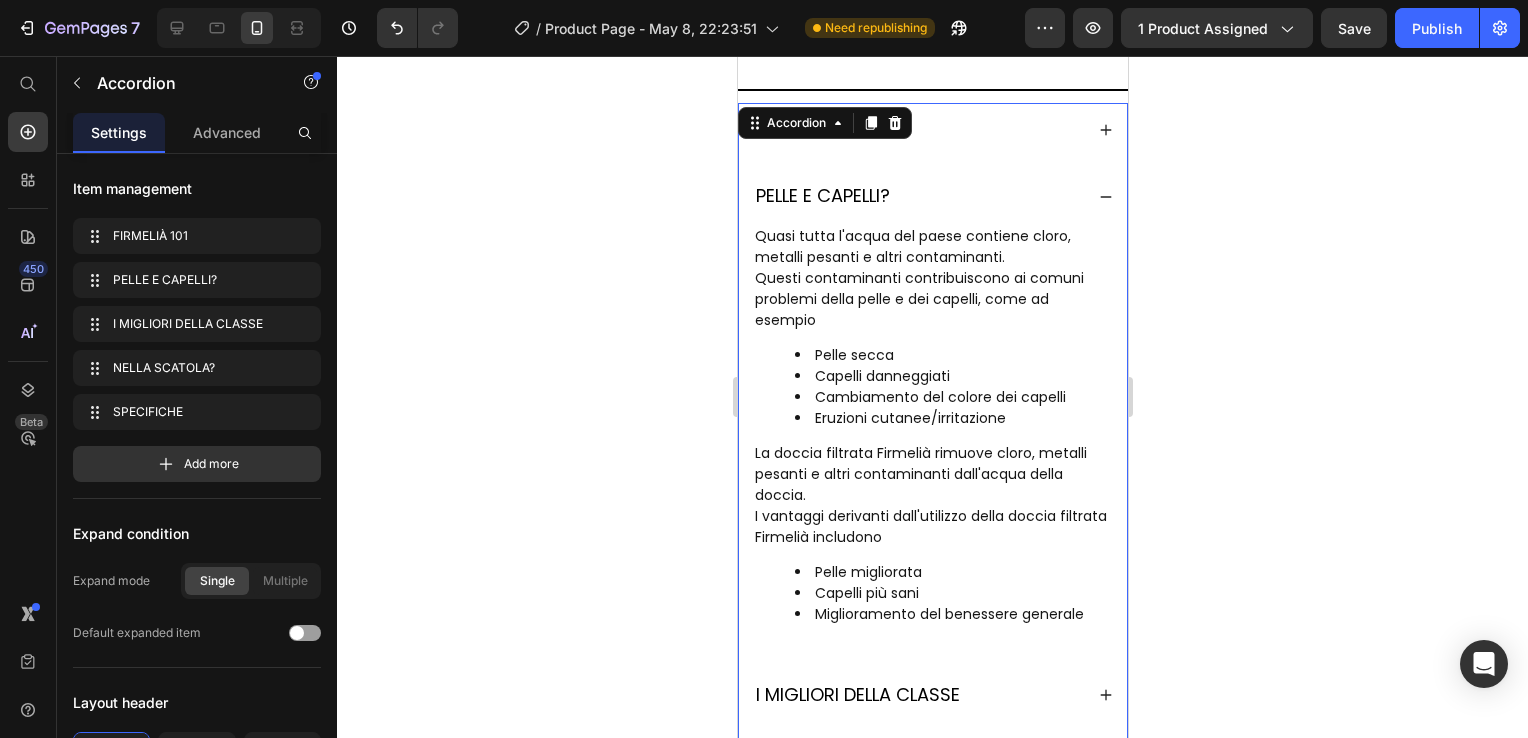 click on "FIRMELI À [NUMBER]" at bounding box center (917, 129) 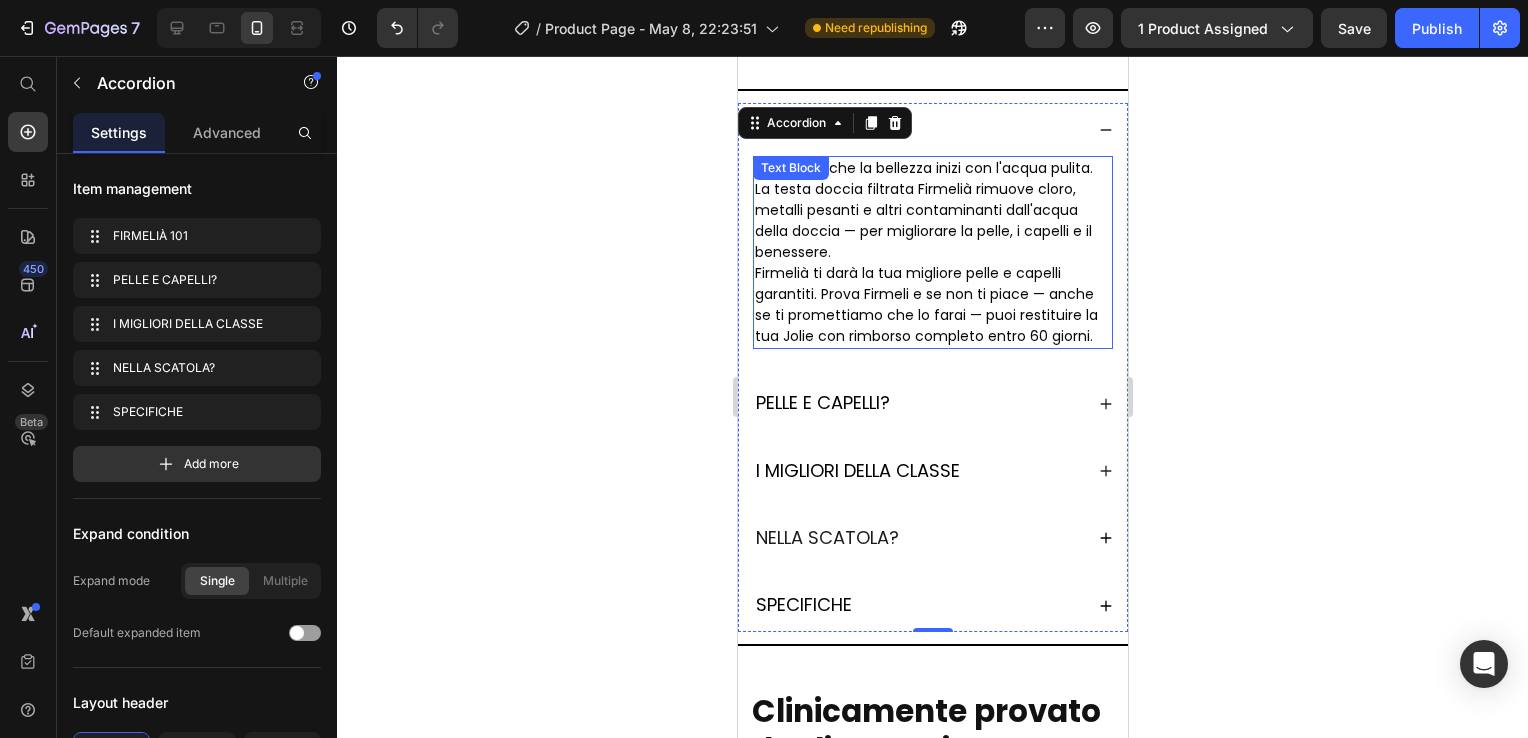 click on "Crediamo che la bellezza inizi con l'acqua pulita. La testa doccia filtrata Firmelià rimuove cloro, metalli pesanti e altri contaminanti dall'acqua della doccia — per migliorare la pelle, i capelli e il benessere." at bounding box center [923, 210] 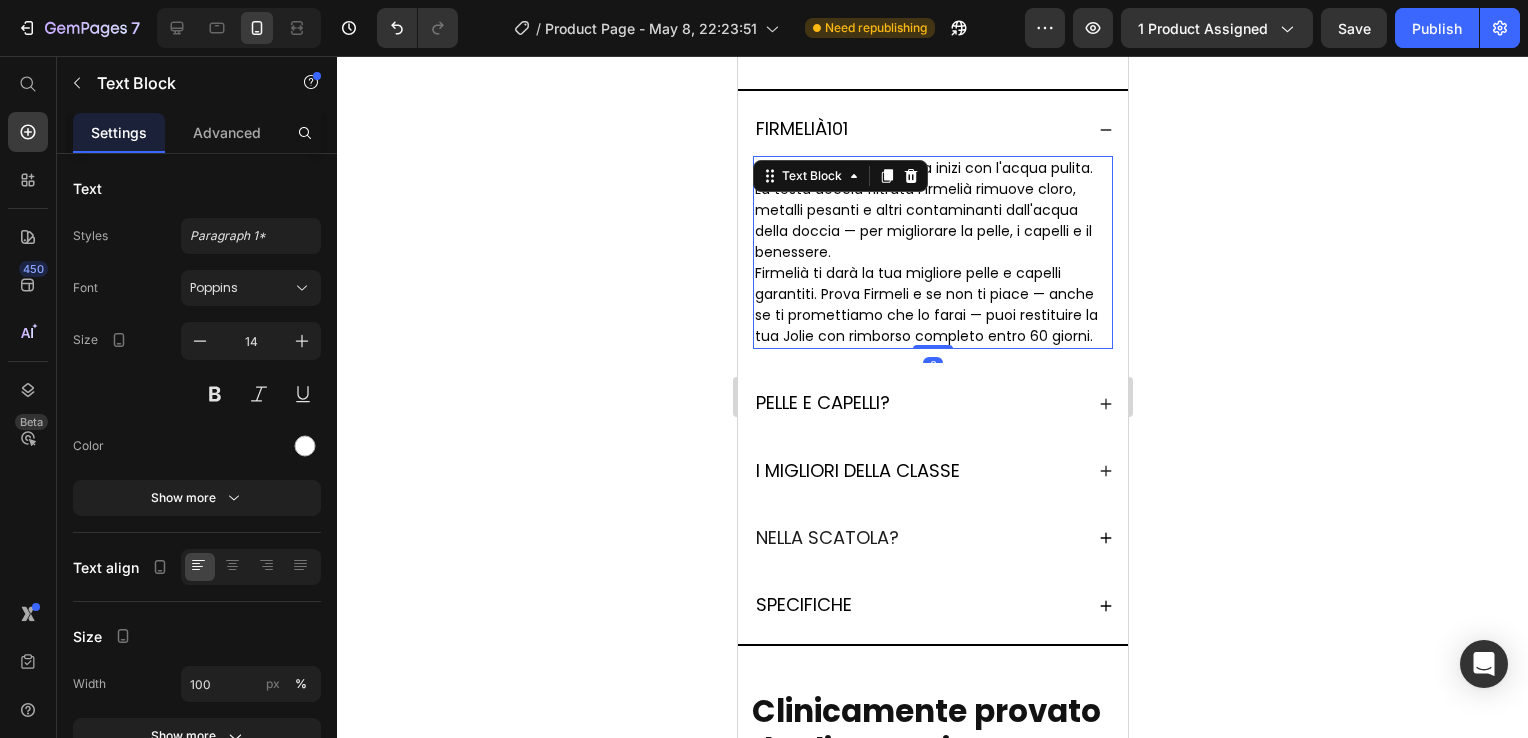 click on "Crediamo che la bellezza inizi con l'acqua pulita. La testa doccia filtrata Firmelià rimuove cloro, metalli pesanti e altri contaminanti dall'acqua della doccia — per migliorare la pelle, i capelli e il benessere." at bounding box center (923, 210) 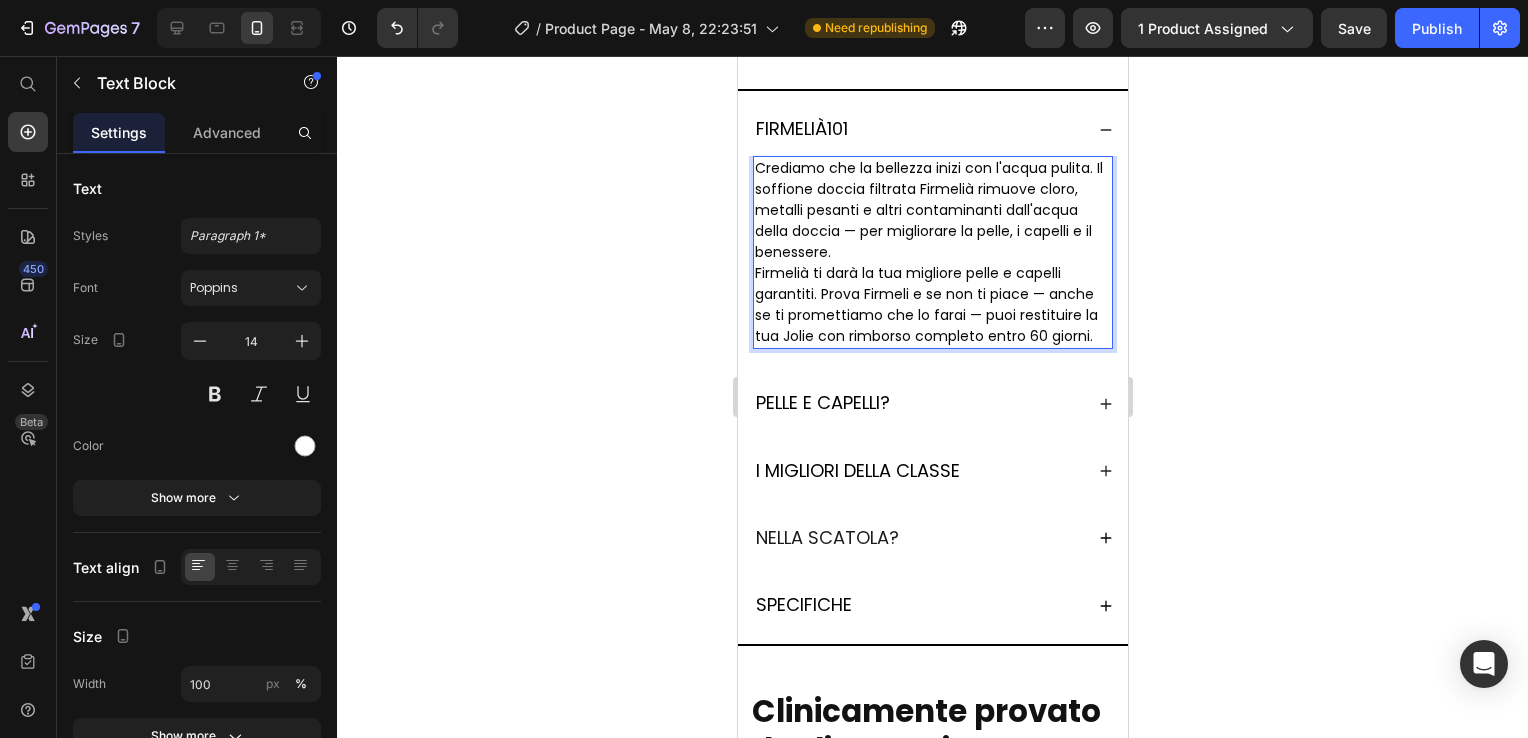 click on "Crediamo che la bellezza inizi con l'acqua pulita. Il soffione doccia filtrata Firmelià rimuove cloro, metalli pesanti e altri contaminanti dall'acqua della doccia — per migliorare la pelle, i capelli e il benessere." at bounding box center [928, 210] 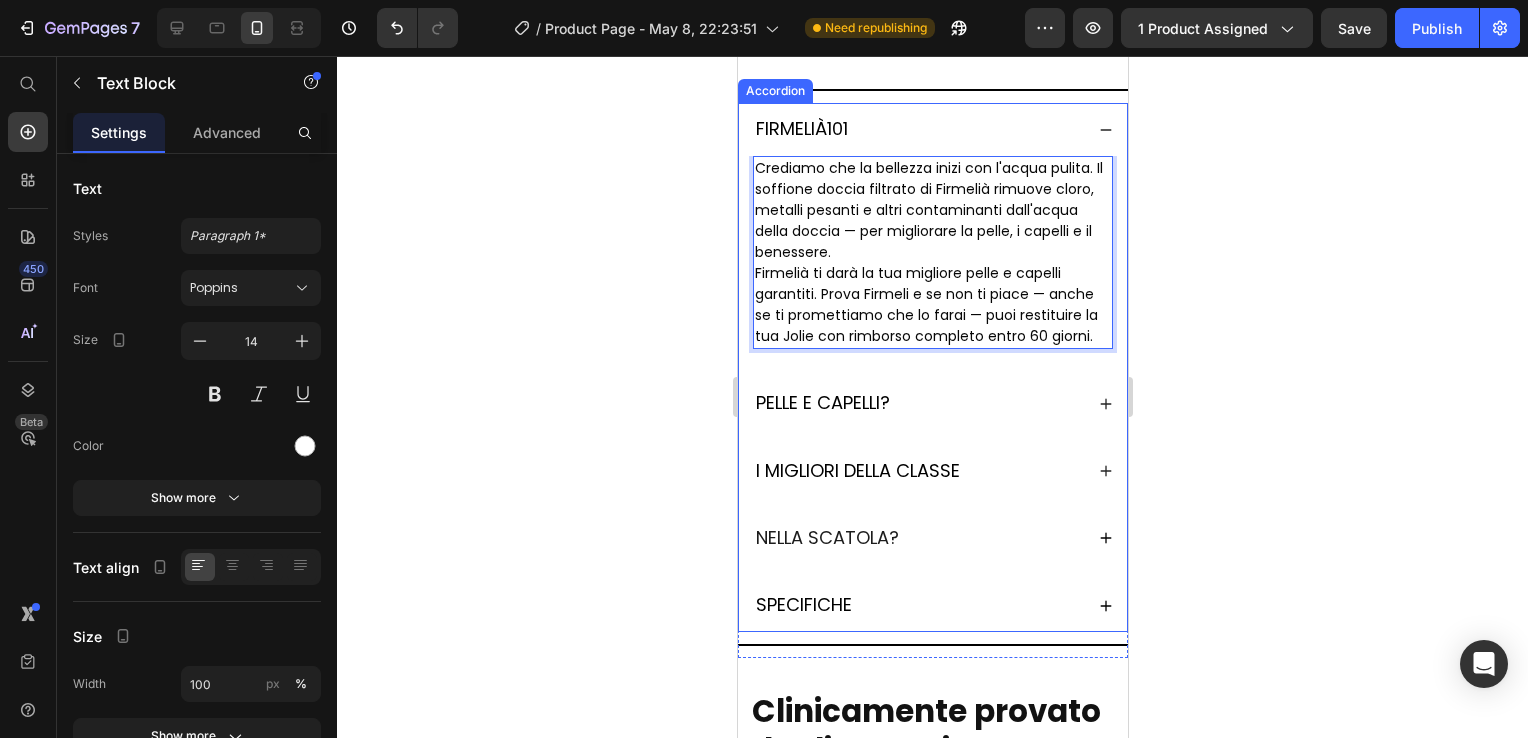 click 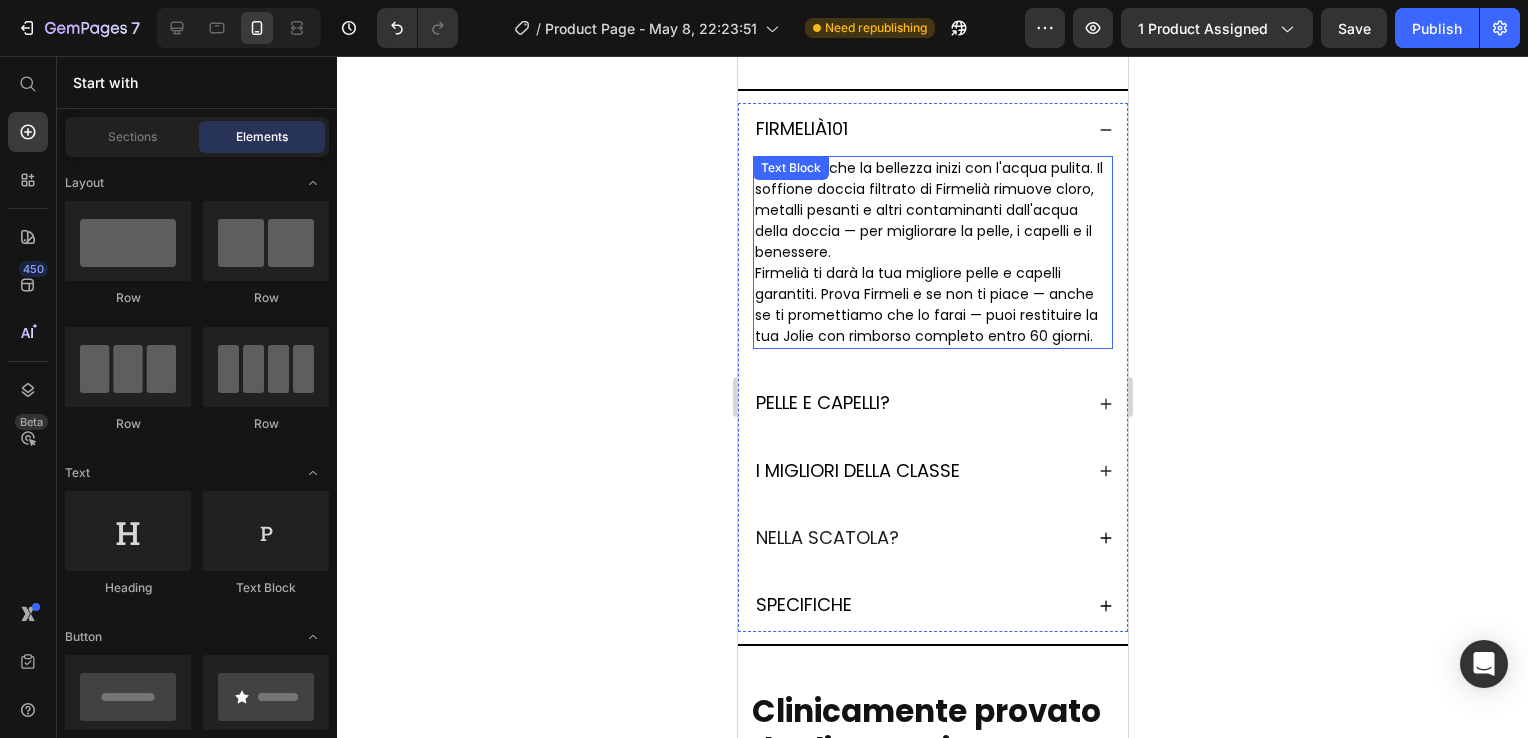 click on "Firmelià ti darà la tua migliore pelle e capelli garantiti. Prova Firmeli e se non ti piace — anche se ti promettiamo che lo farai — puoi restituire la tua Jolie con rimborso completo entro 60 giorni." at bounding box center [925, 304] 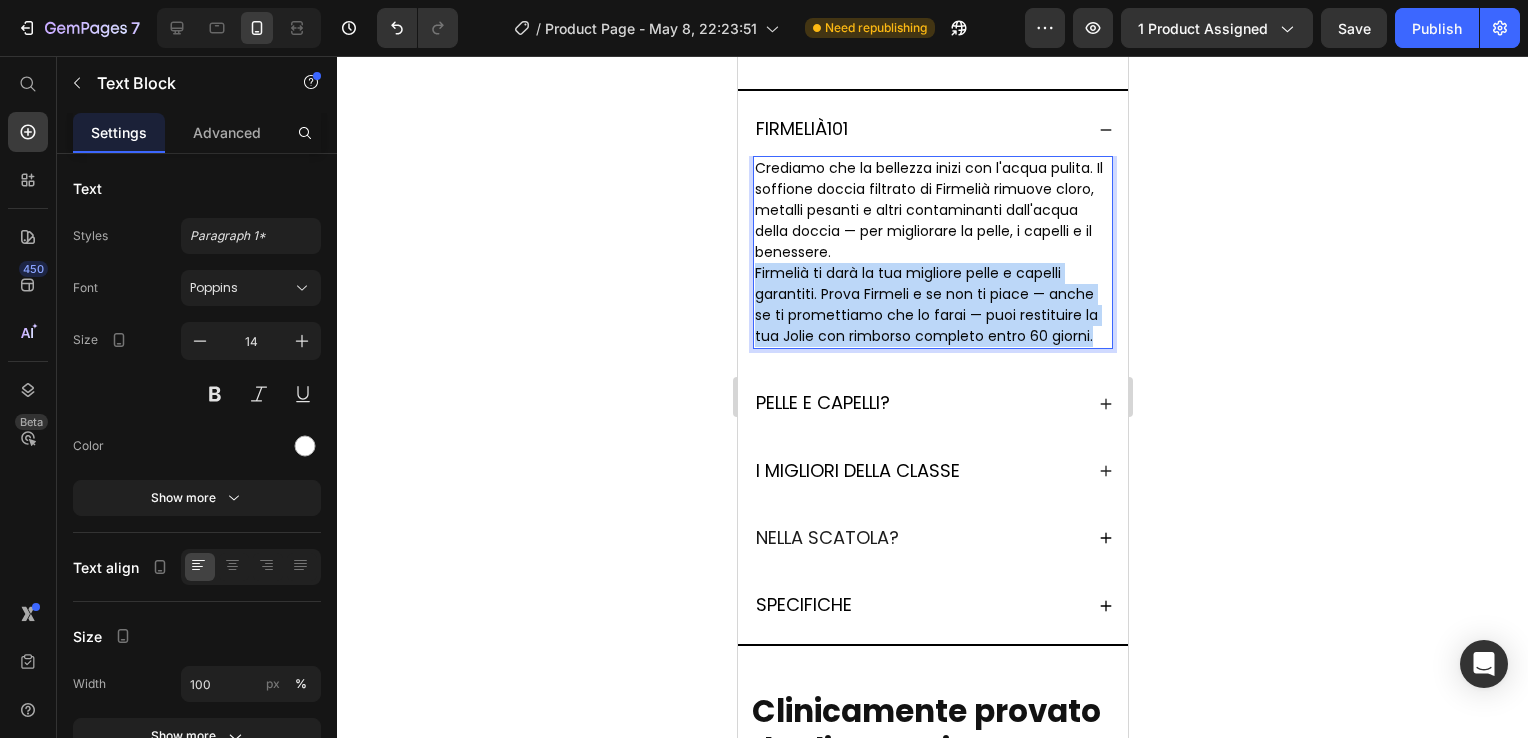 click on "Firmelià ti darà la tua migliore pelle e capelli garantiti. Prova Firmeli e se non ti piace — anche se ti promettiamo che lo farai — puoi restituire la tua Jolie con rimborso completo entro 60 giorni." at bounding box center [925, 304] 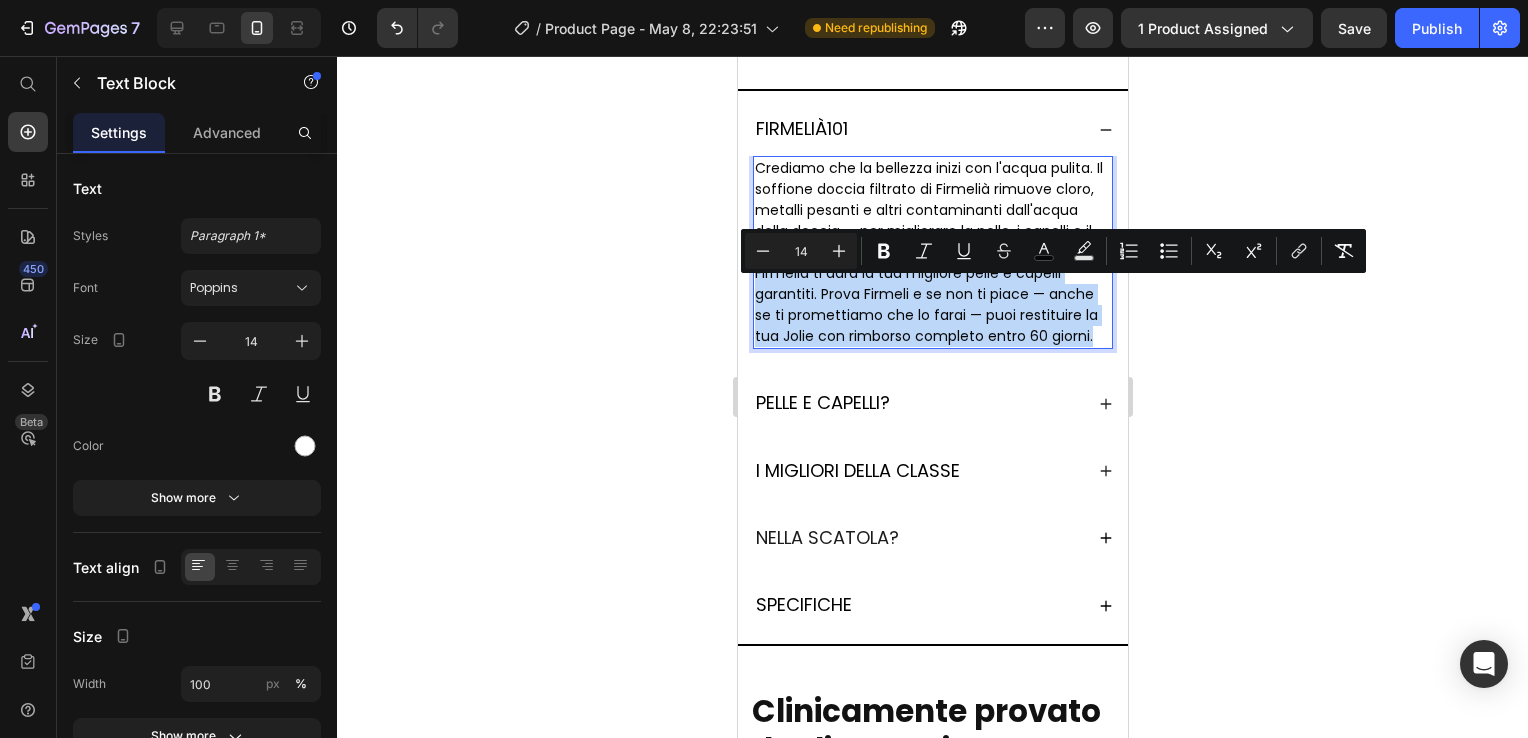 click on "Firmelià ti darà la tua migliore pelle e capelli garantiti. Prova Firmeli e se non ti piace — anche se ti promettiamo che lo farai — puoi restituire la tua Jolie con rimborso completo entro 60 giorni." at bounding box center (925, 304) 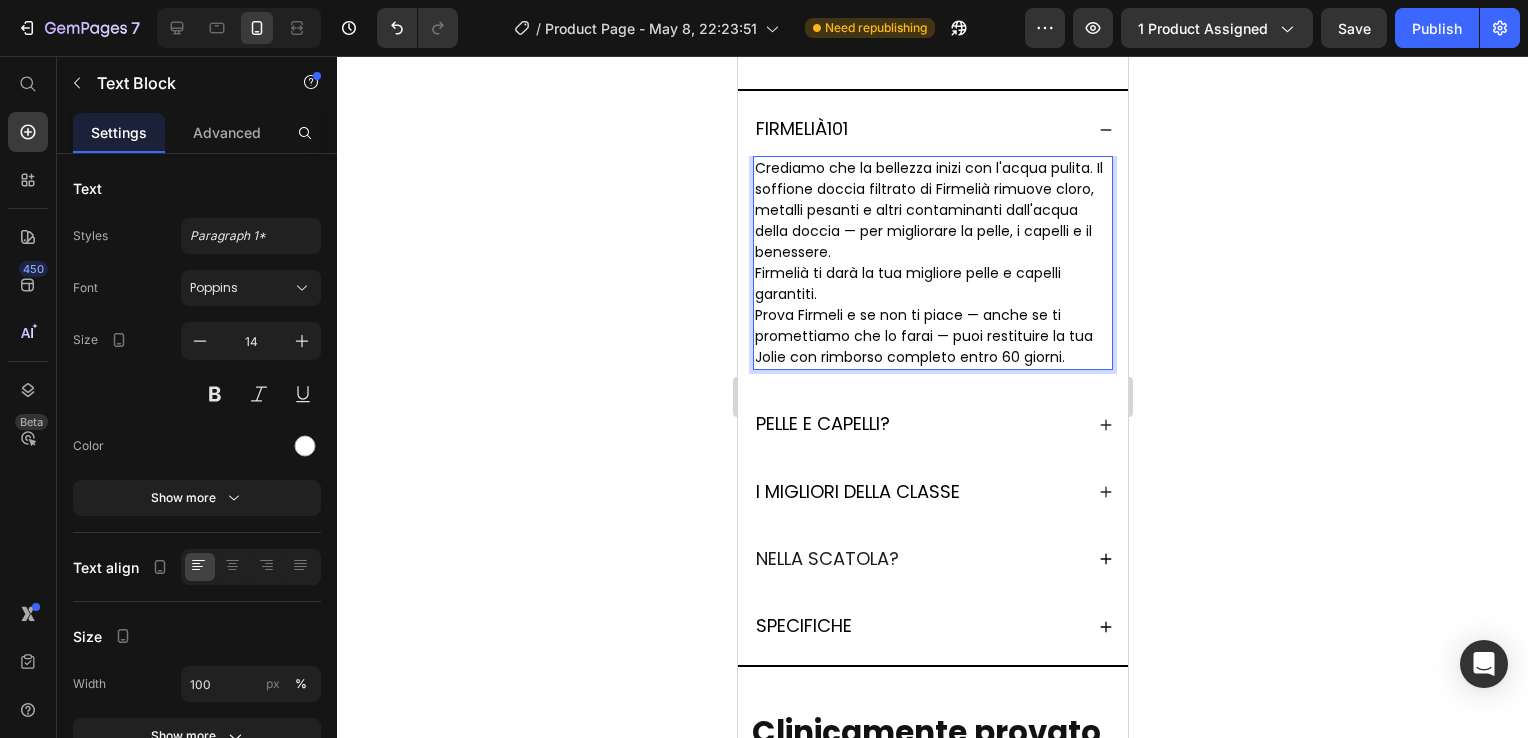 click on "Prova Firmeli e se non ti piace — anche se ti promettiamo che lo farai — puoi restituire la tua Jolie con rimborso completo entro 60 giorni." at bounding box center [923, 336] 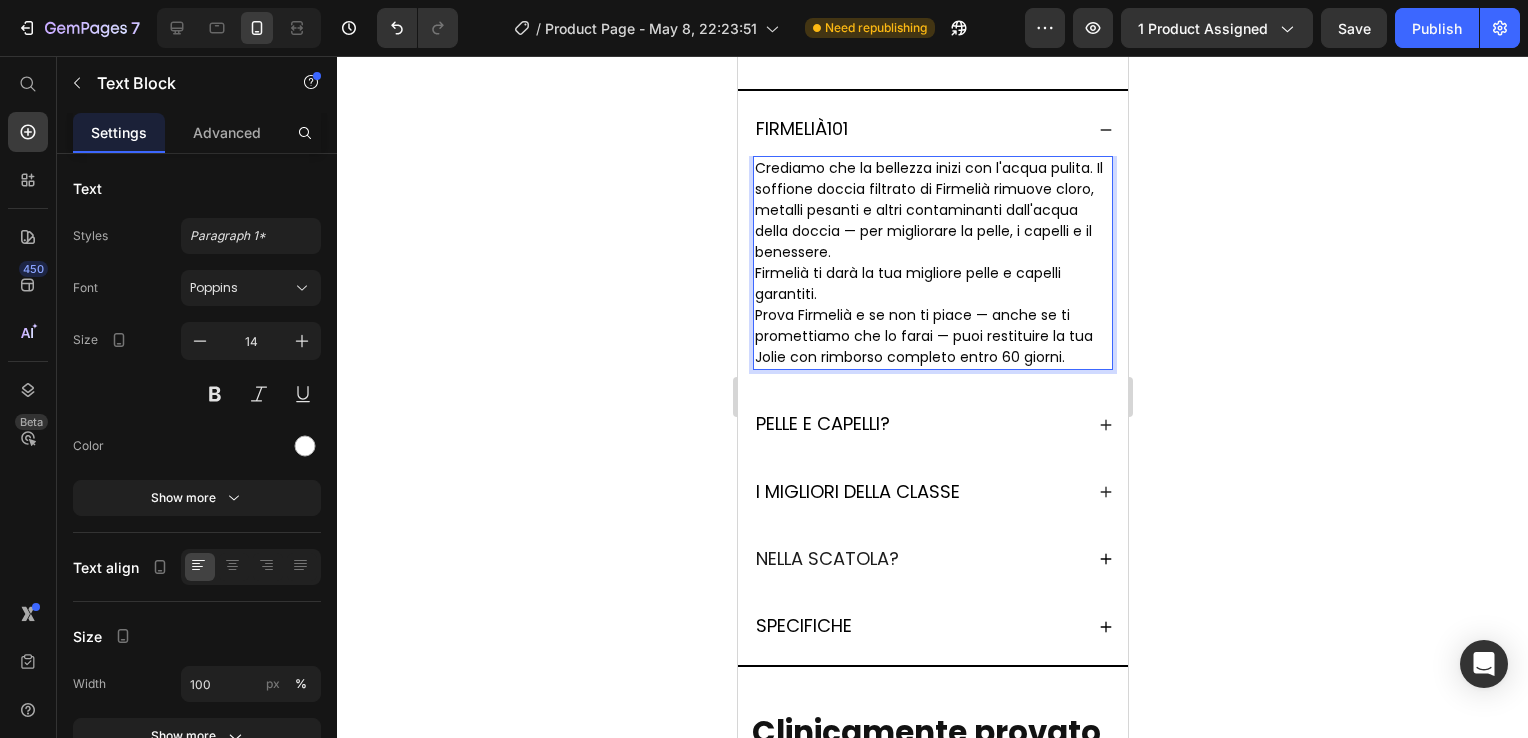 click on "Prova Firmelià e se non ti piace — anche se ti promettiamo che lo farai — puoi restituire la tua Jolie con rimborso completo entro 60 giorni." at bounding box center (923, 336) 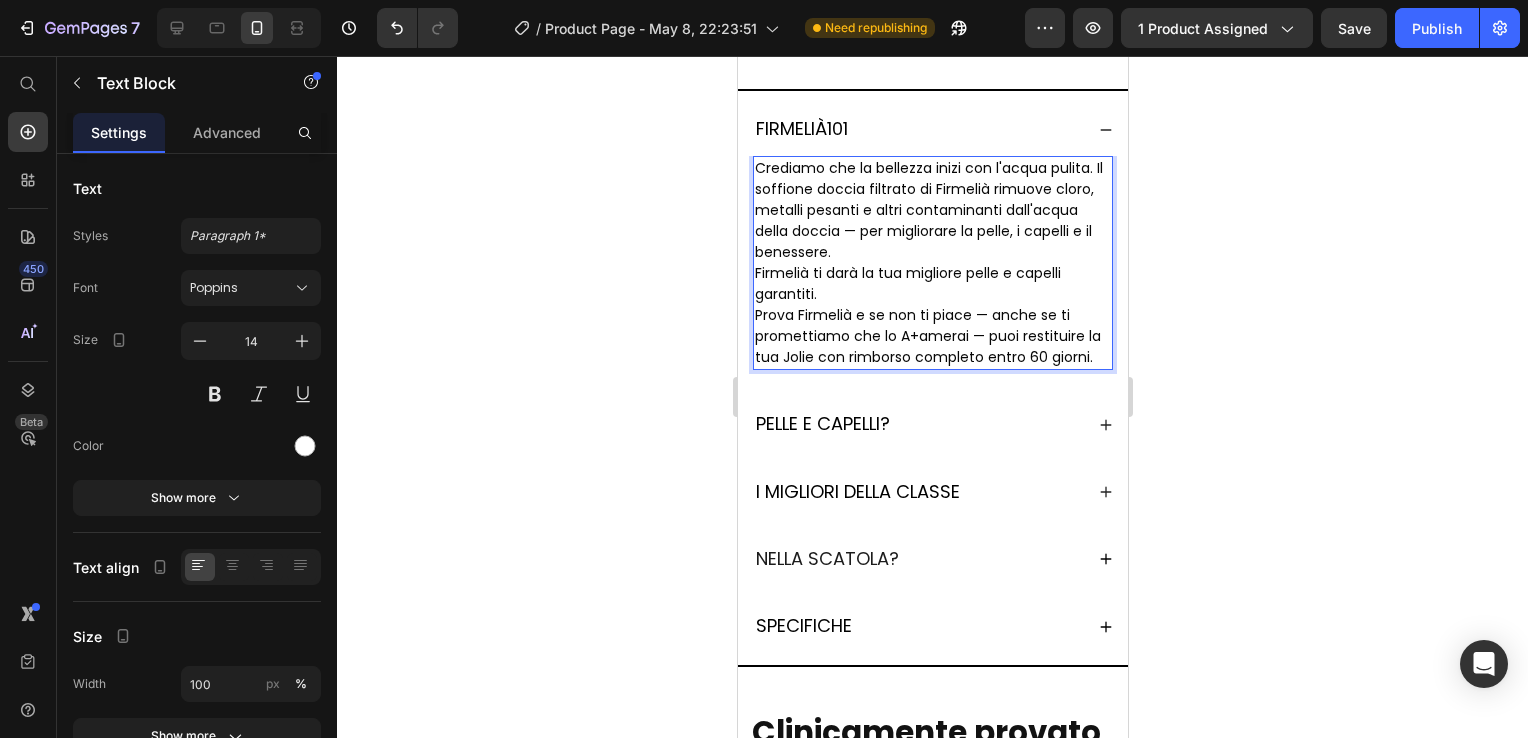 click on "Prova Firmelià e se non ti piace — anche se ti promettiamo che lo A+amerai — puoi restituire la tua Jolie con rimborso completo entro 60 giorni." at bounding box center (927, 336) 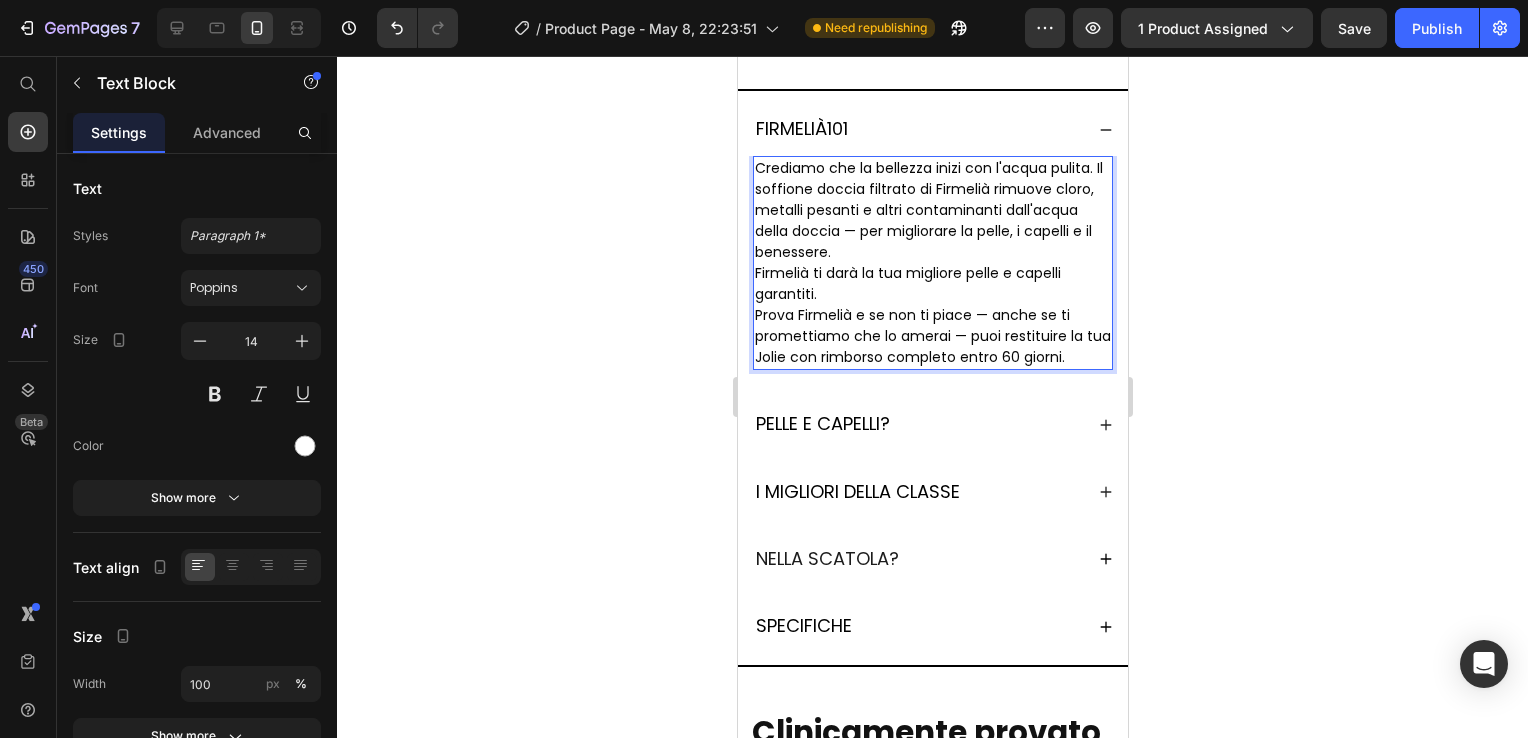 click on "Prova Firmelià e se non ti piace — anche se ti promettiamo che lo amerai — puoi restituire la tua Jolie con rimborso completo entro 60 giorni." at bounding box center [932, 336] 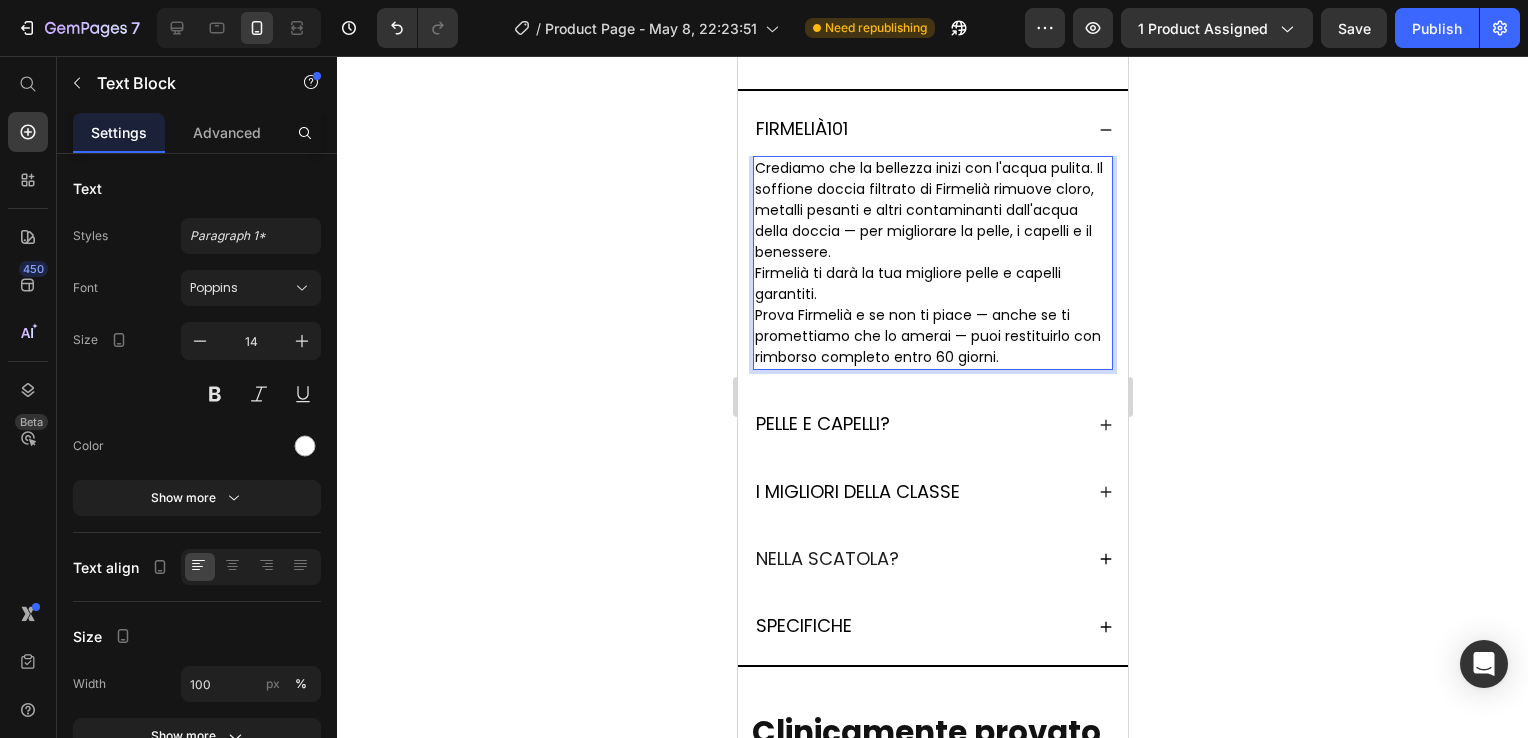 click 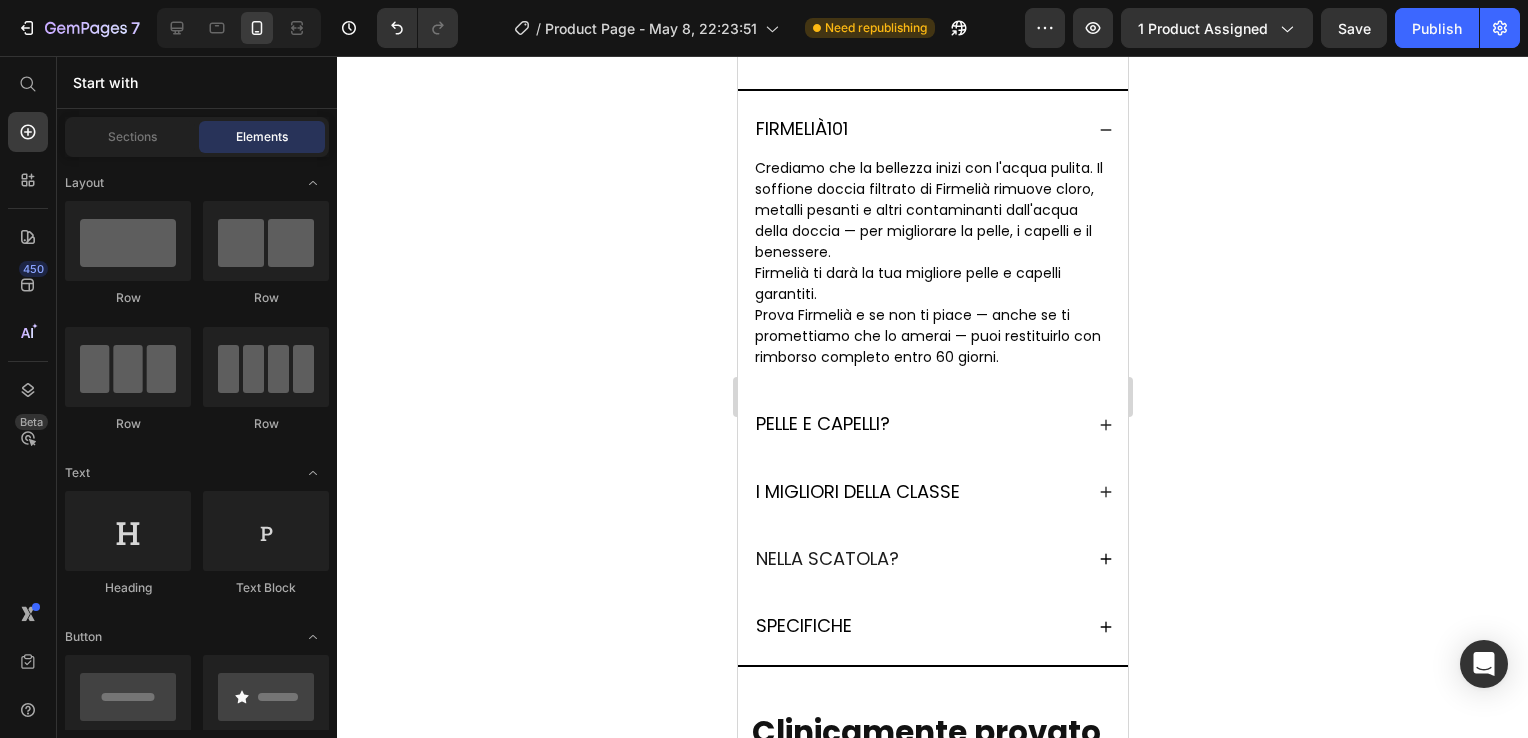 click on "FIRMELI À [NUMBER]" at bounding box center [932, 129] 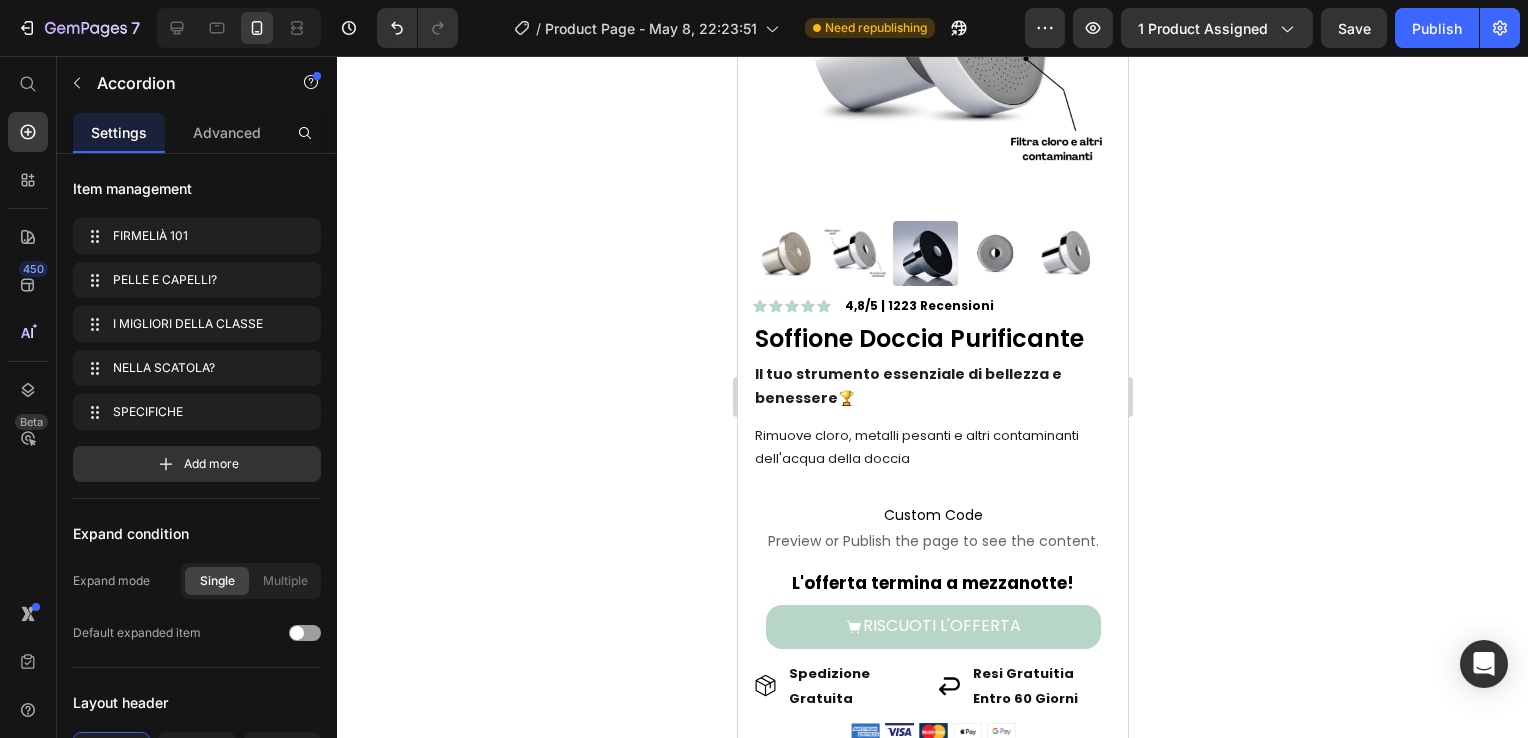 scroll, scrollTop: 3, scrollLeft: 0, axis: vertical 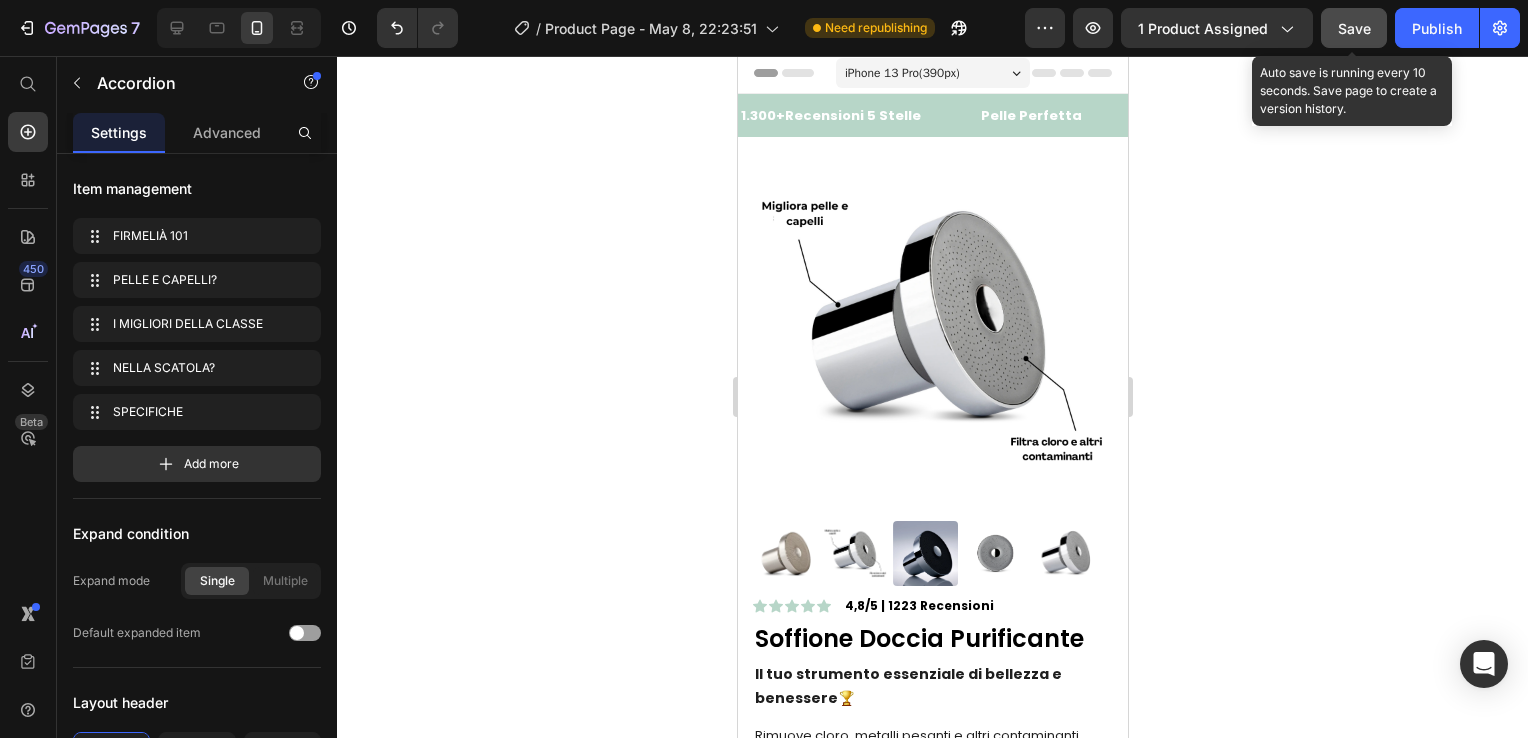 drag, startPoint x: 1357, startPoint y: 41, endPoint x: 1408, endPoint y: 26, distance: 53.160137 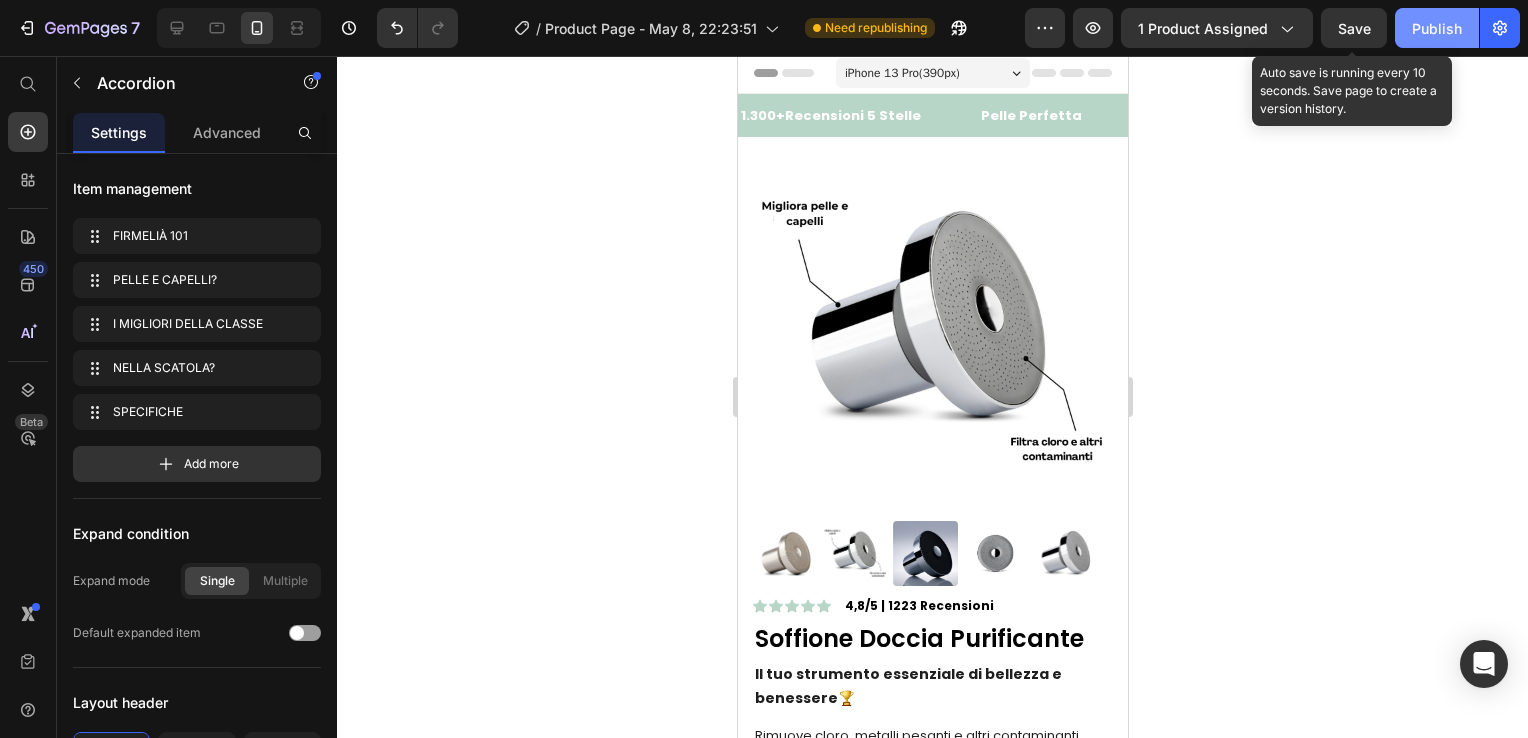 click on "Save" 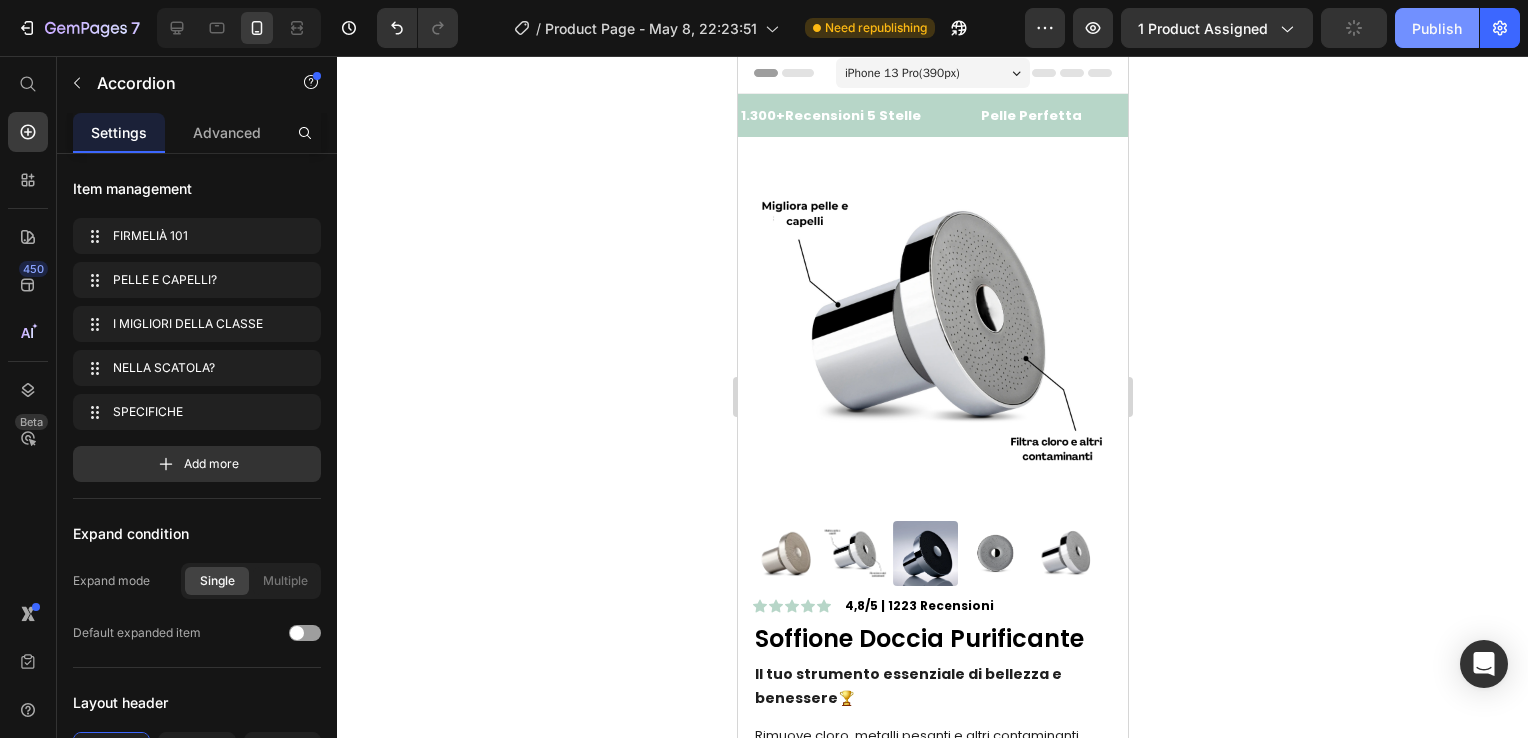 click on "Publish" 